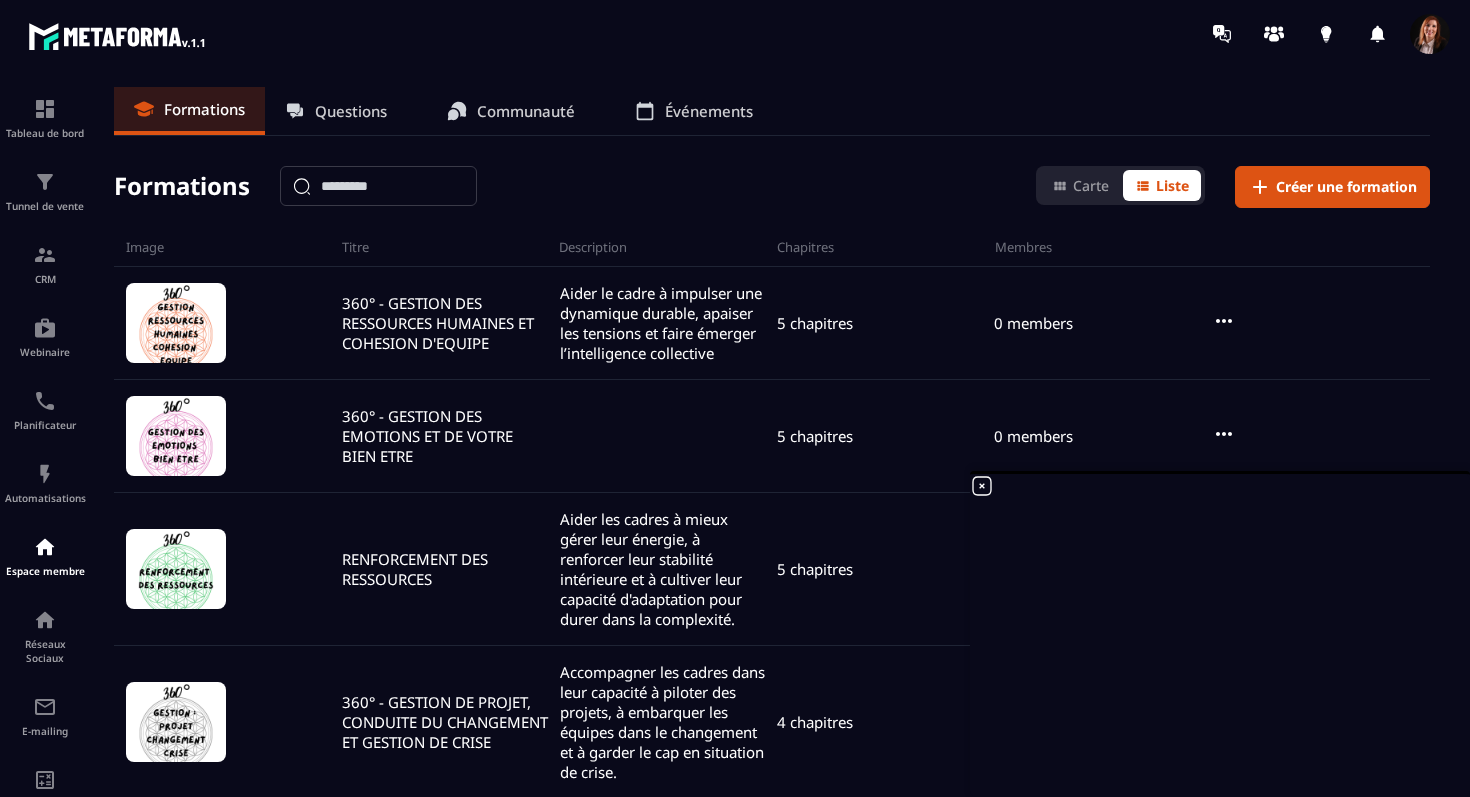 scroll, scrollTop: 0, scrollLeft: 0, axis: both 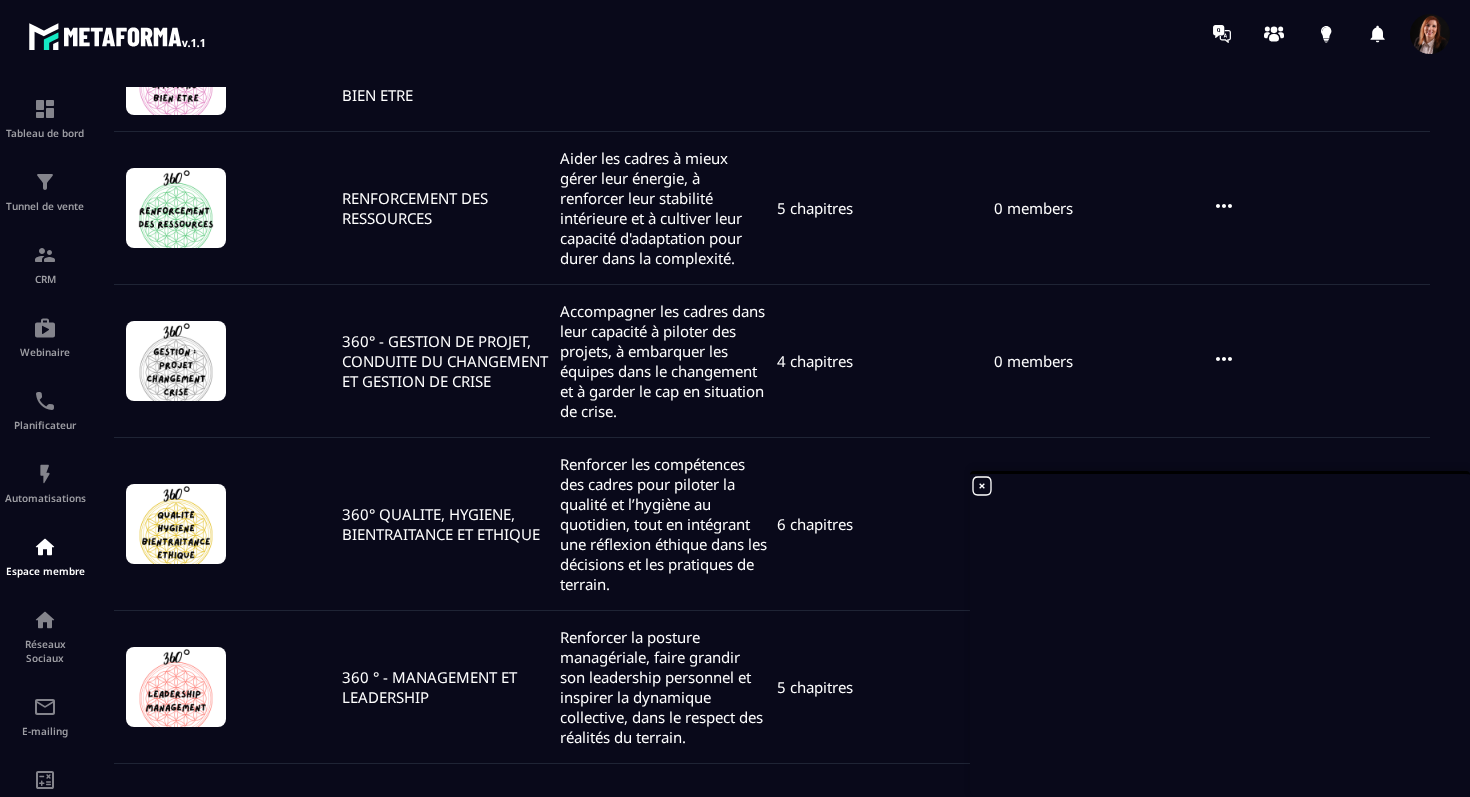 click 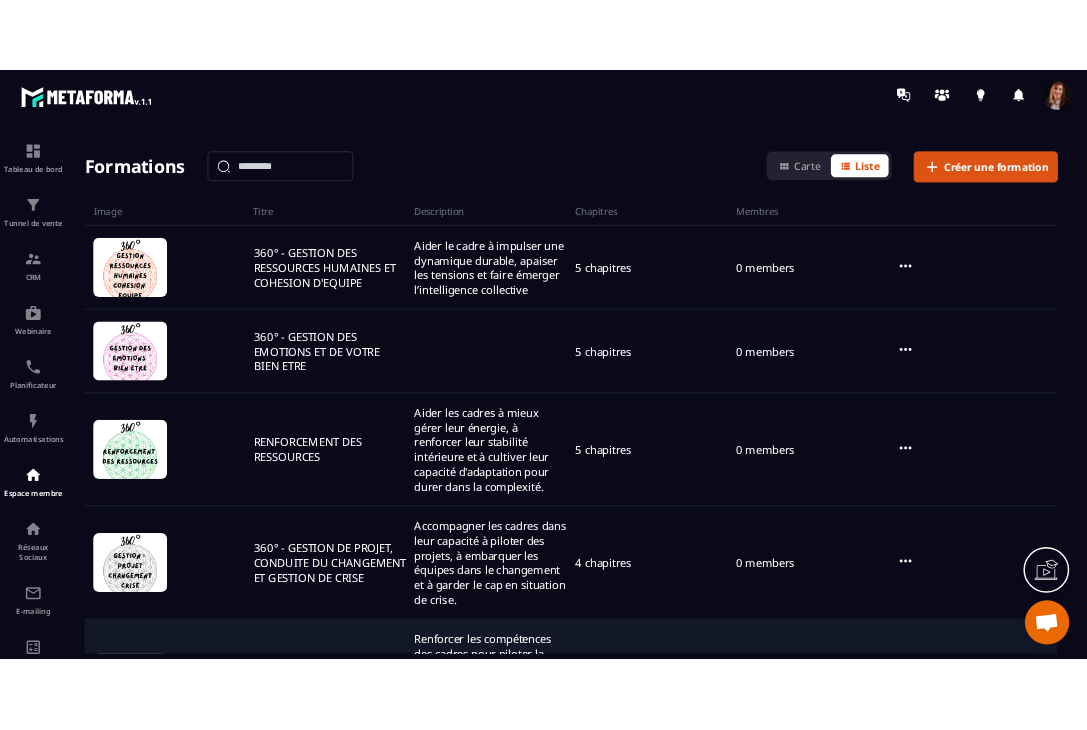 scroll, scrollTop: 60, scrollLeft: 0, axis: vertical 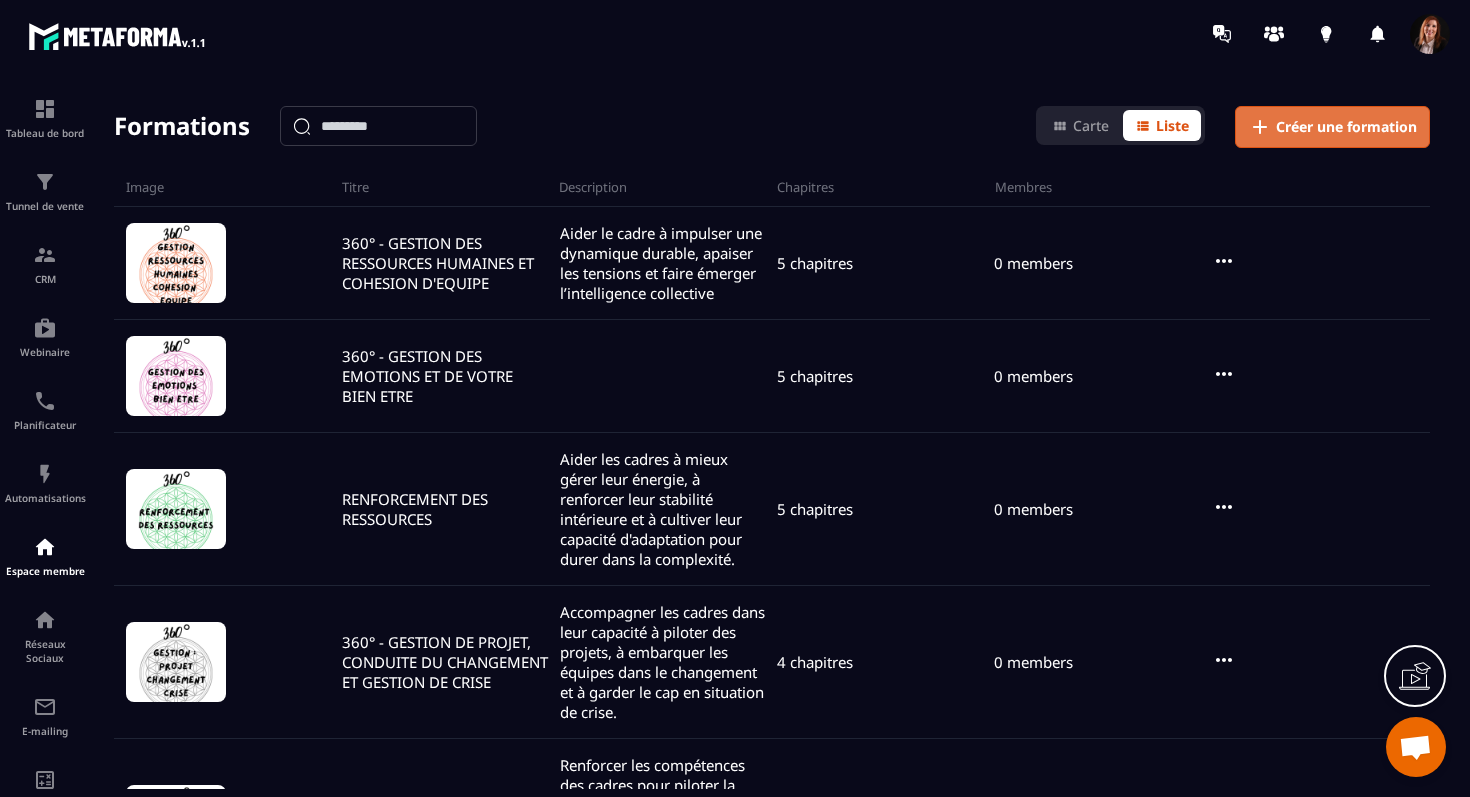 click on "Créer une formation" at bounding box center (1346, 127) 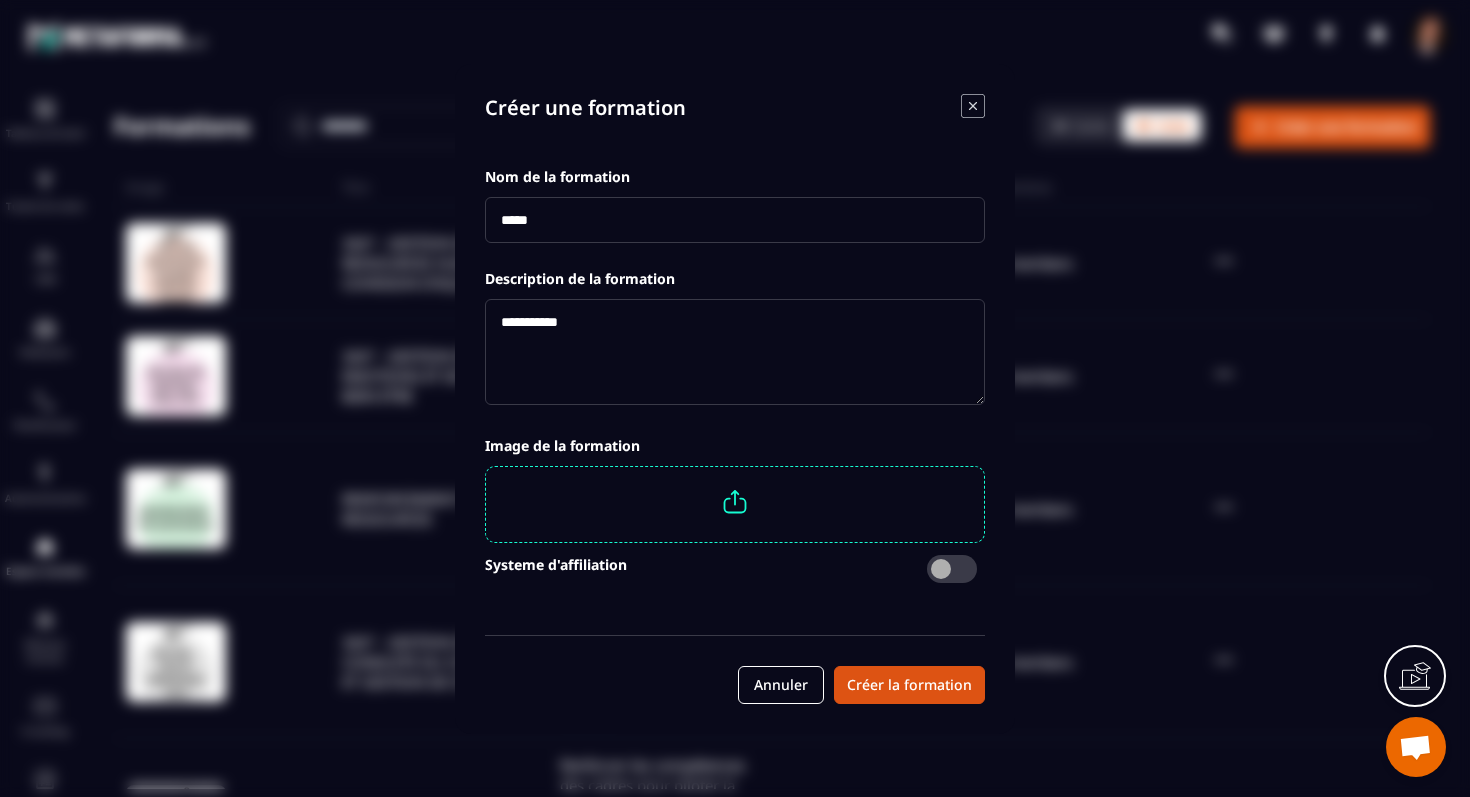 click at bounding box center [735, 220] 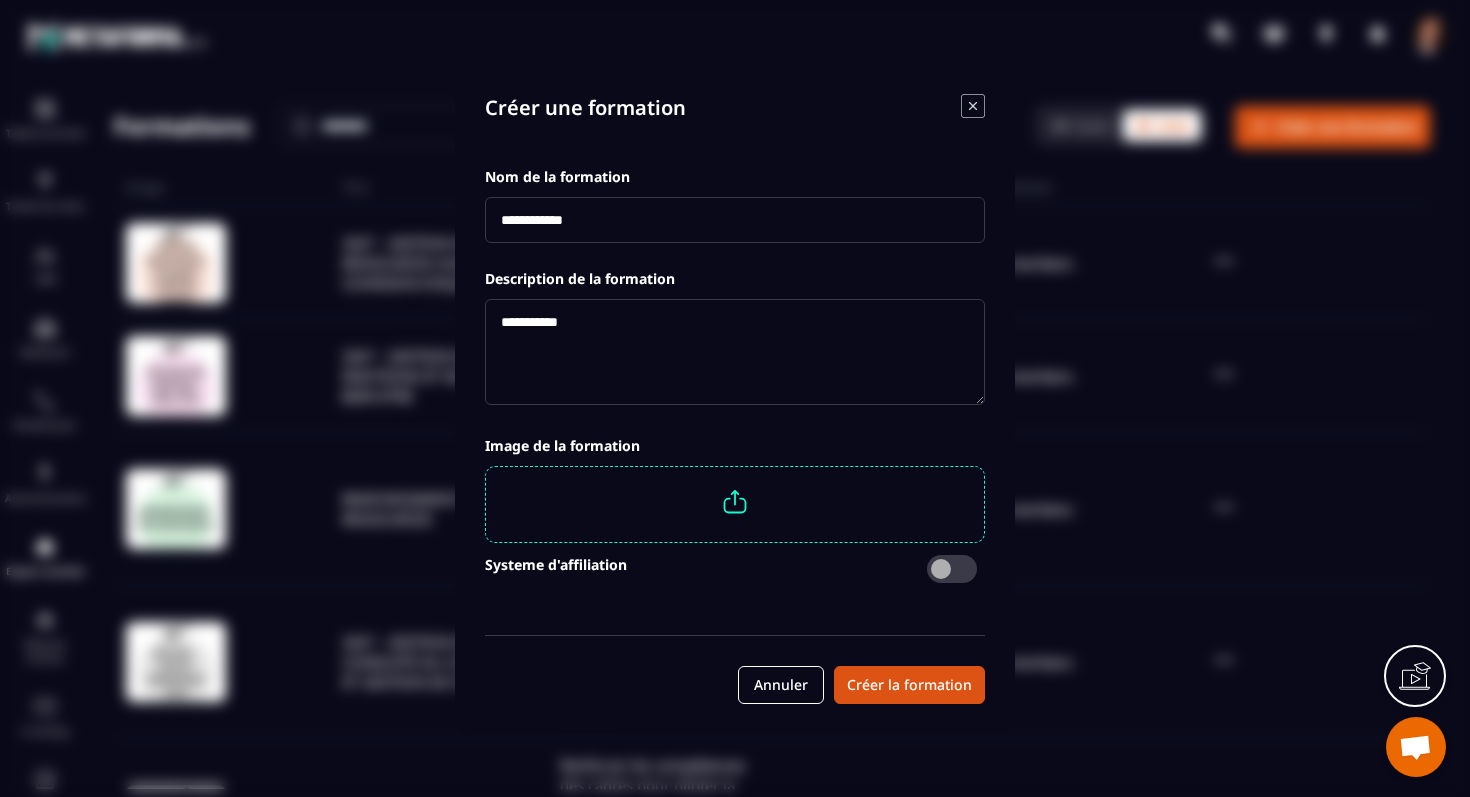 type on "**********" 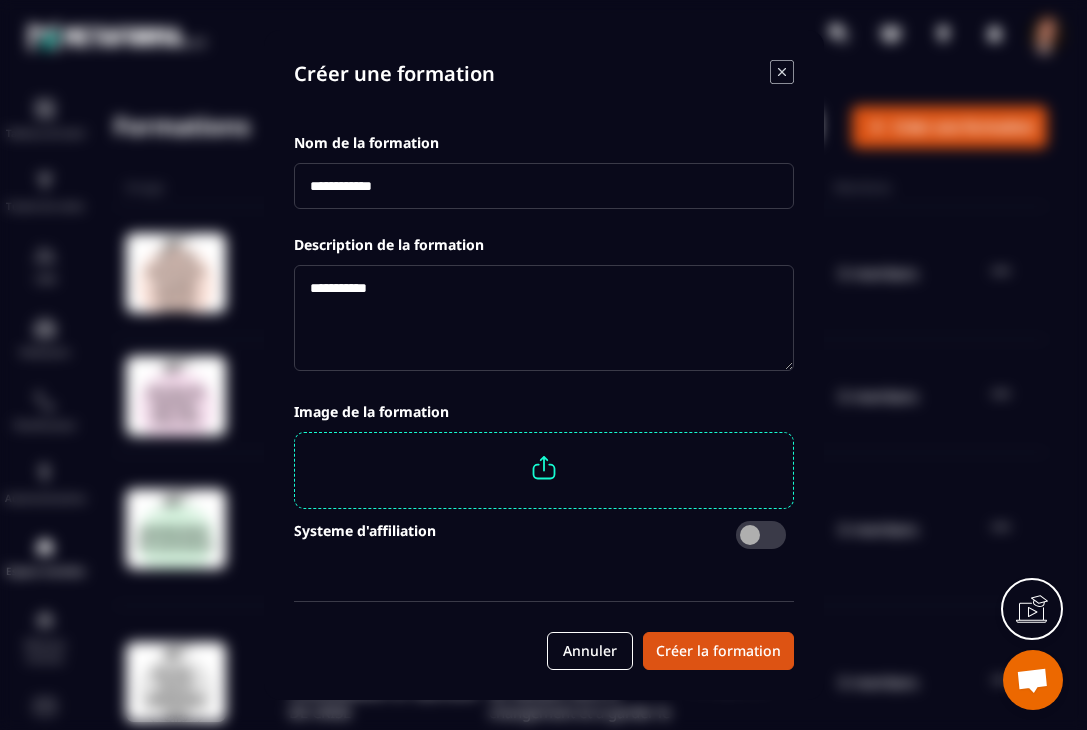click at bounding box center [544, 468] 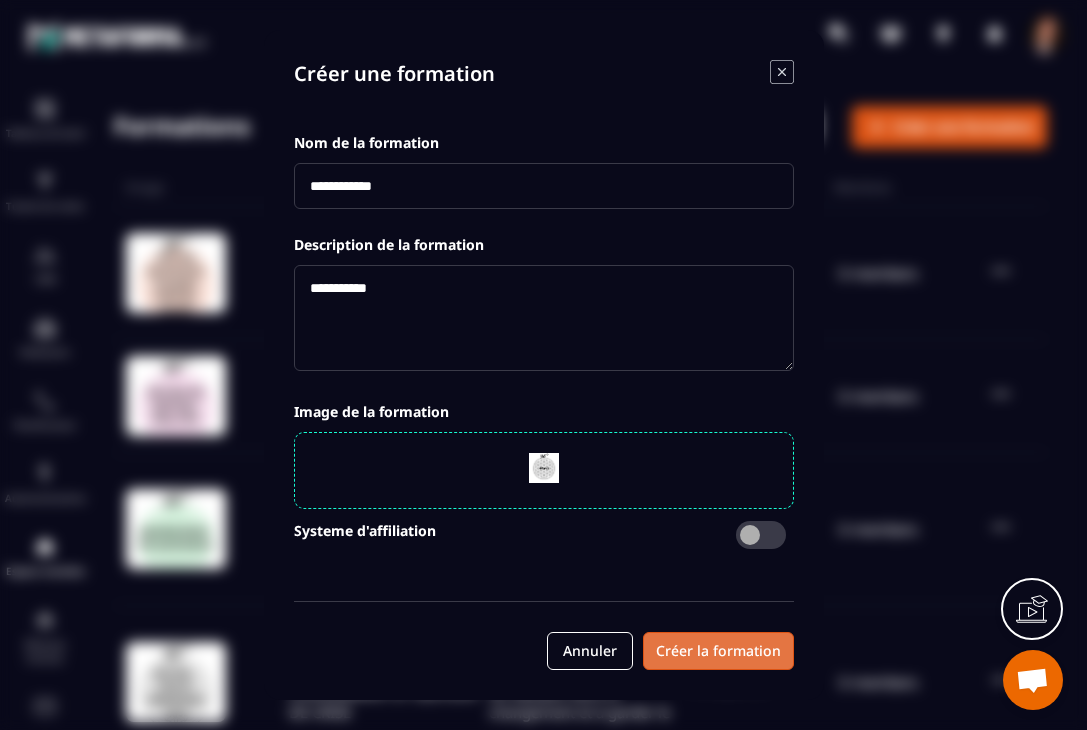 click on "Créer la formation" at bounding box center [718, 651] 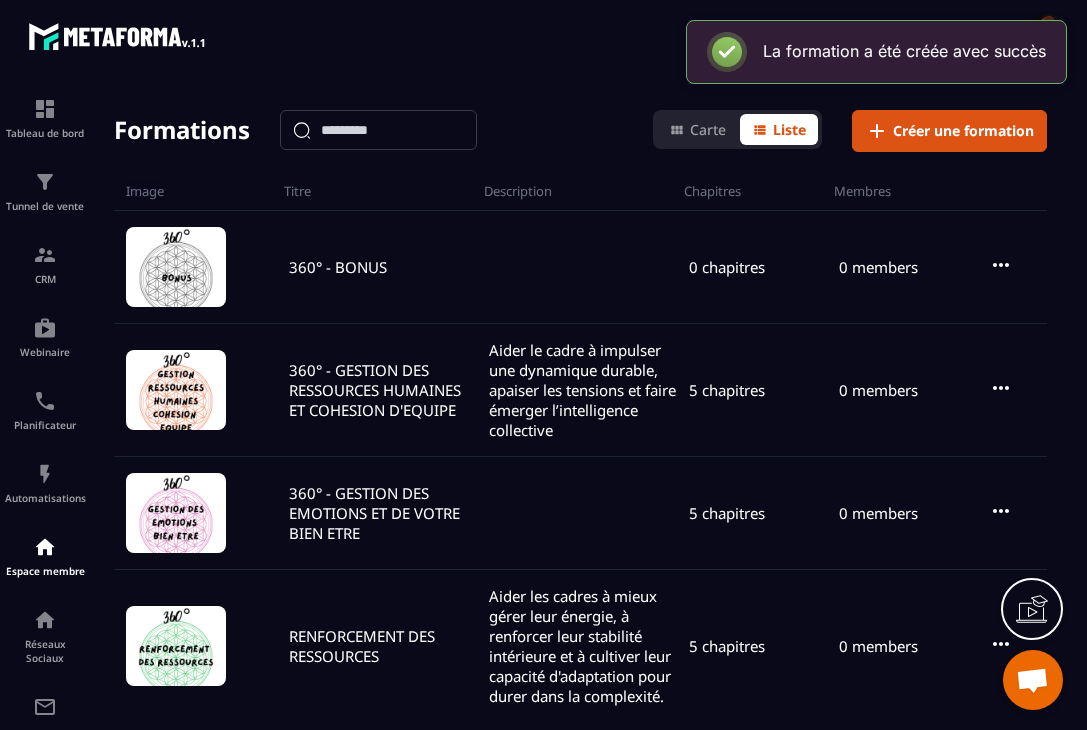 scroll, scrollTop: 0, scrollLeft: 0, axis: both 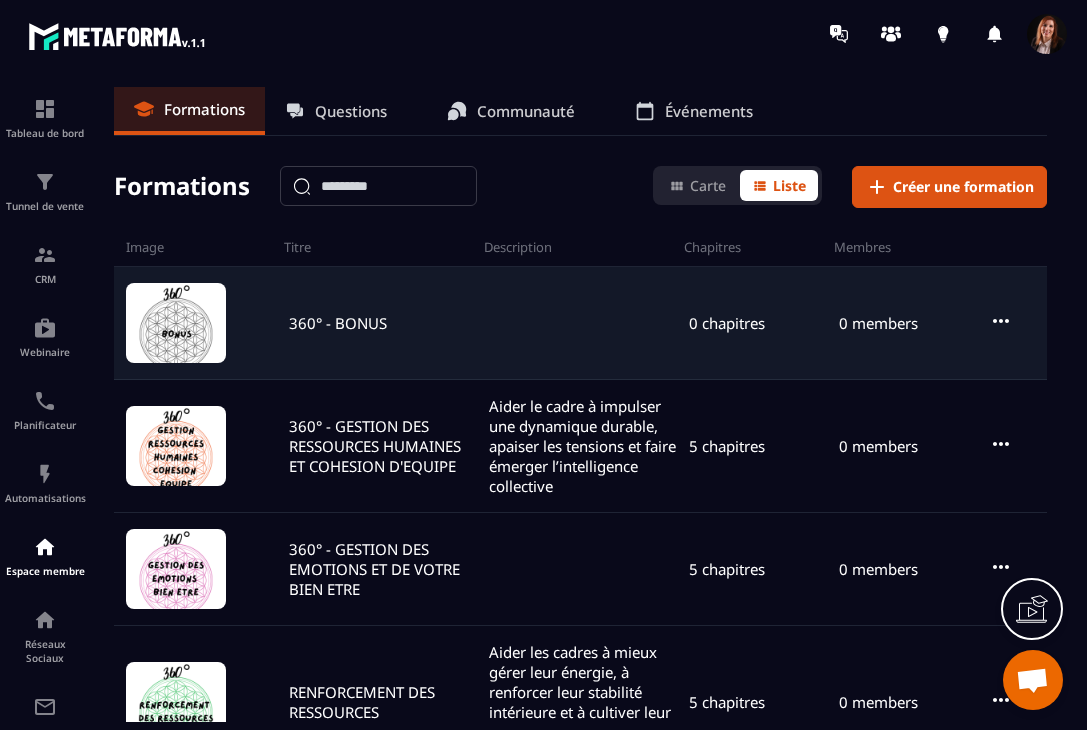 click at bounding box center [176, 323] 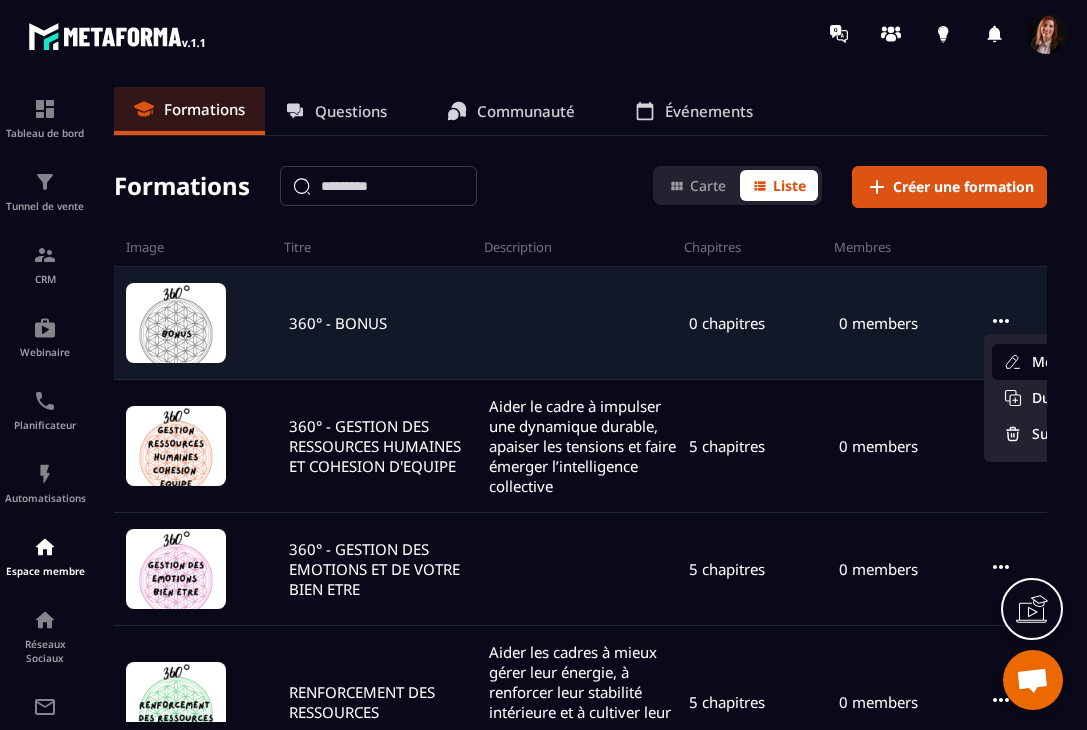 click on "Modifier" at bounding box center [1054, 362] 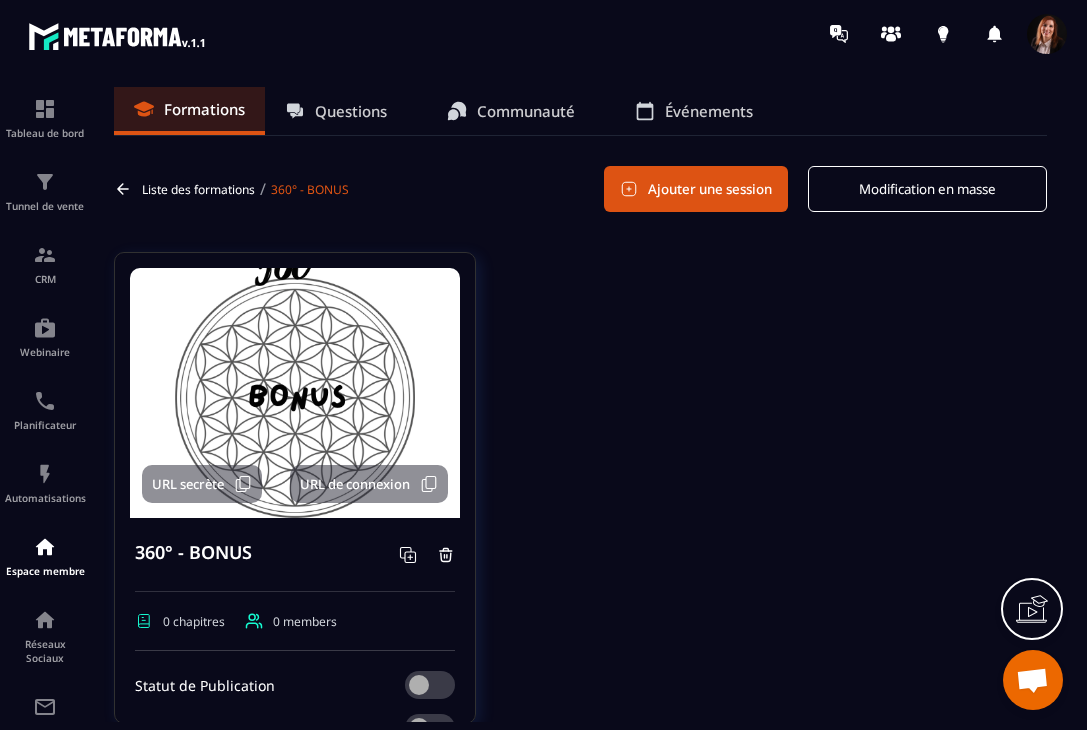 click on "Ajouter une session" at bounding box center [696, 189] 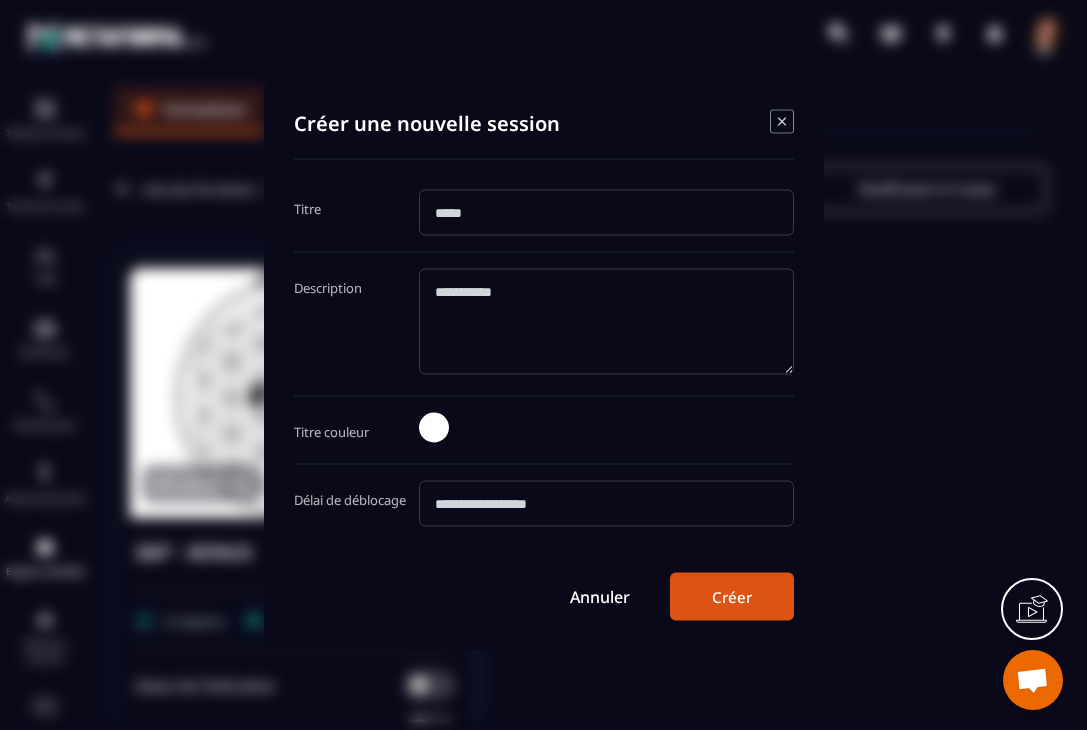click at bounding box center [606, 213] 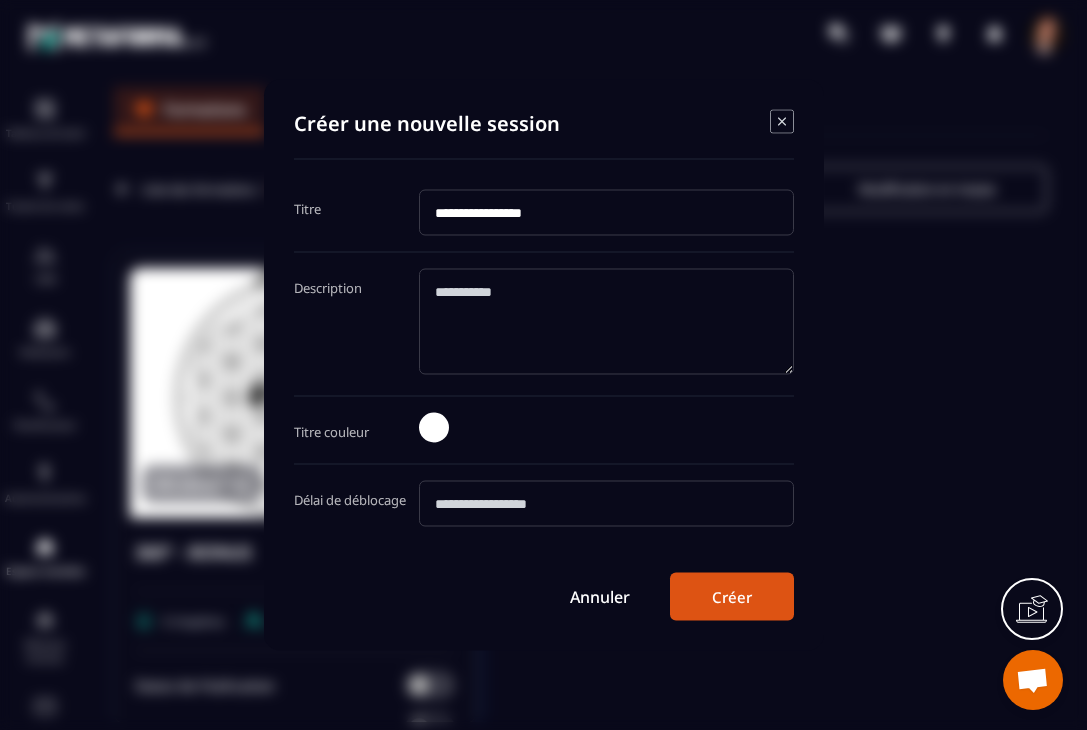 type on "**********" 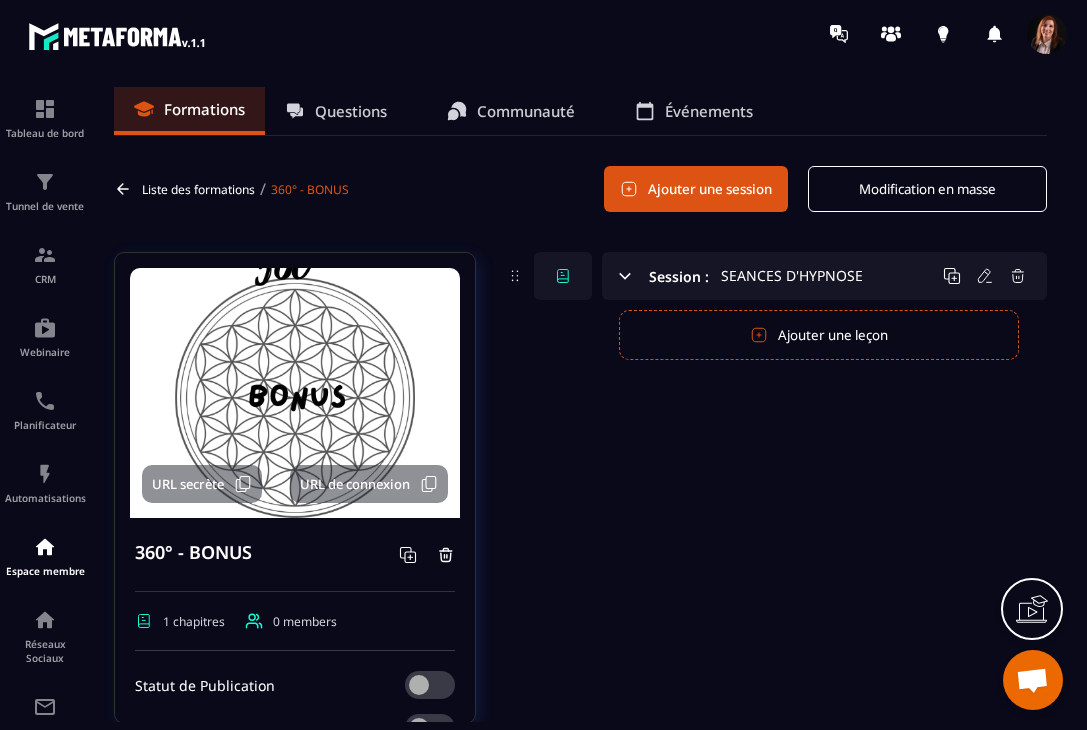 click 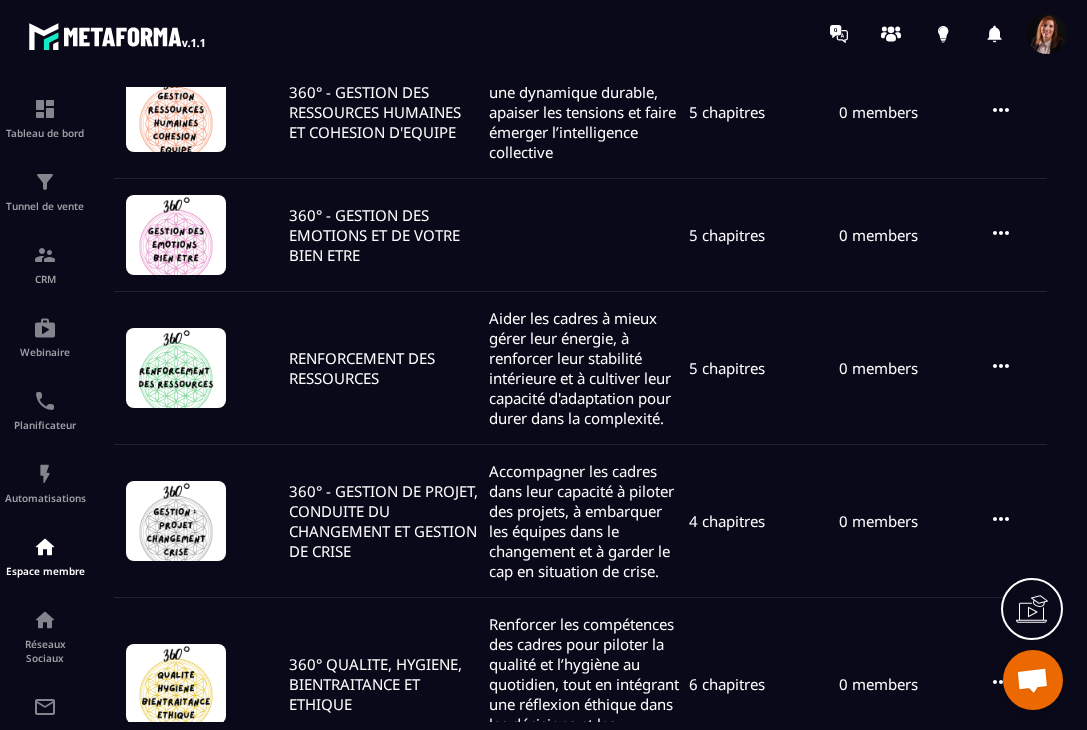 scroll, scrollTop: 0, scrollLeft: 0, axis: both 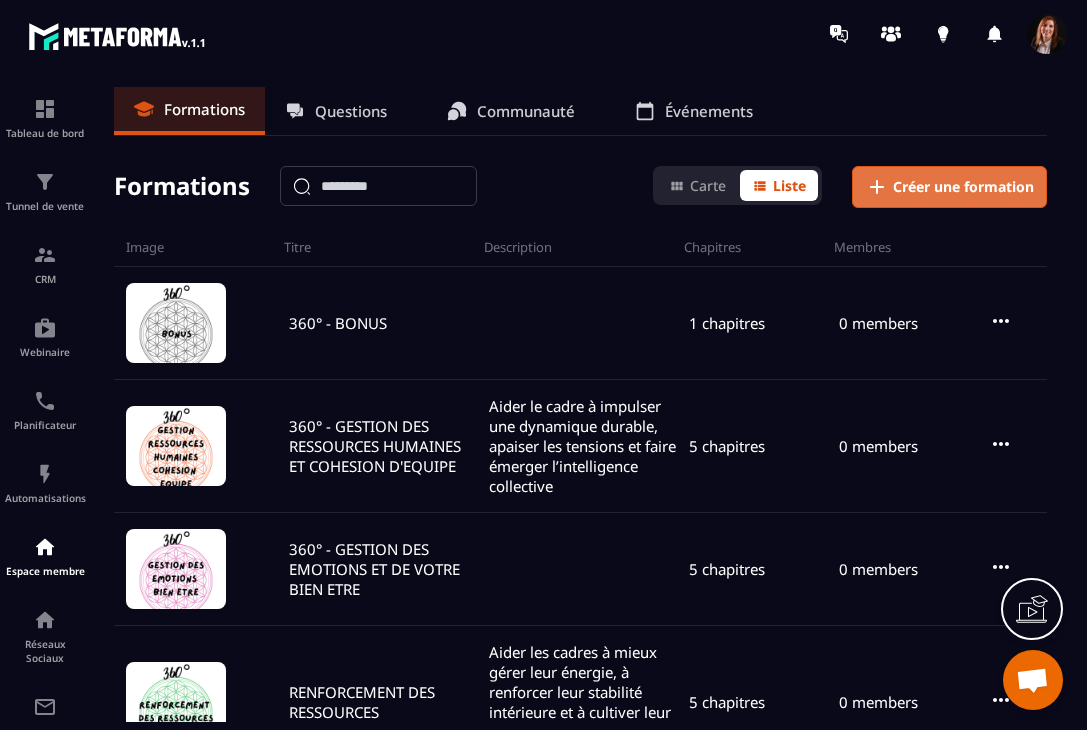 click on "Créer une formation" at bounding box center (963, 187) 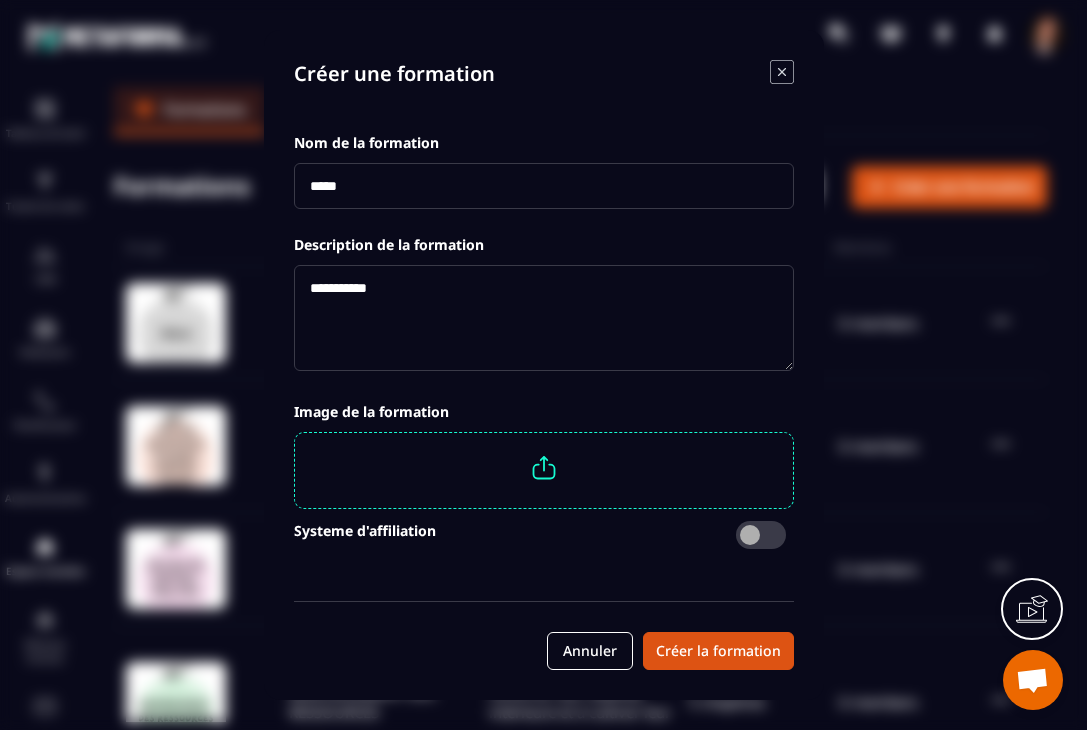 click at bounding box center (544, 186) 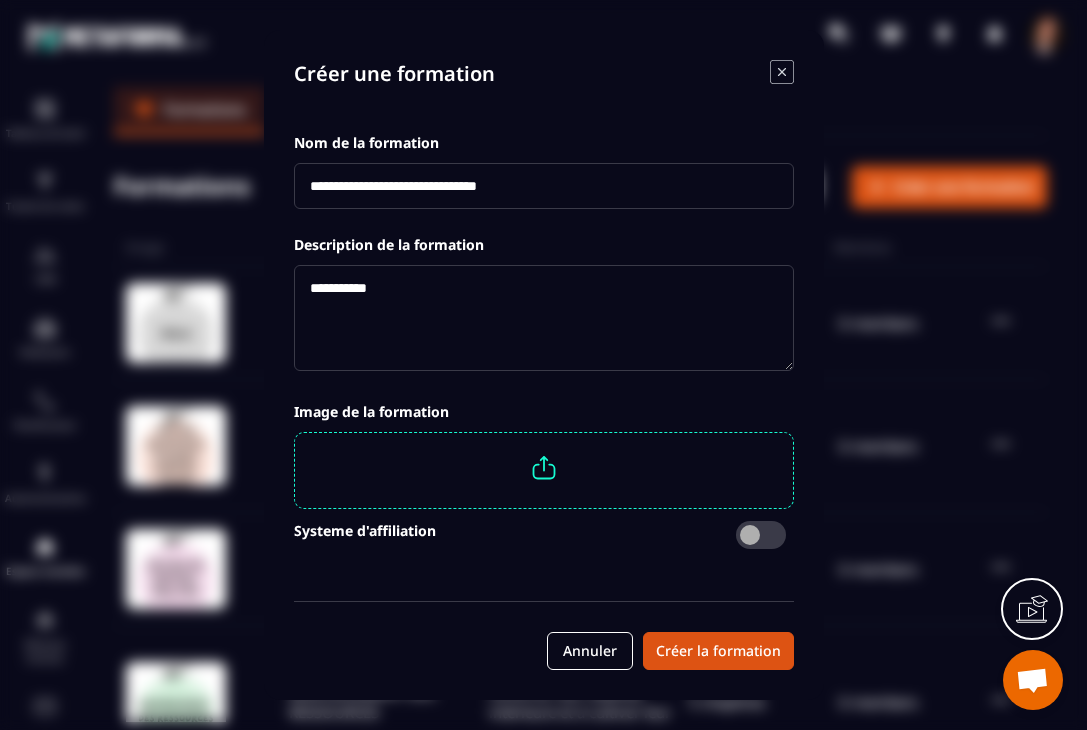 type on "**********" 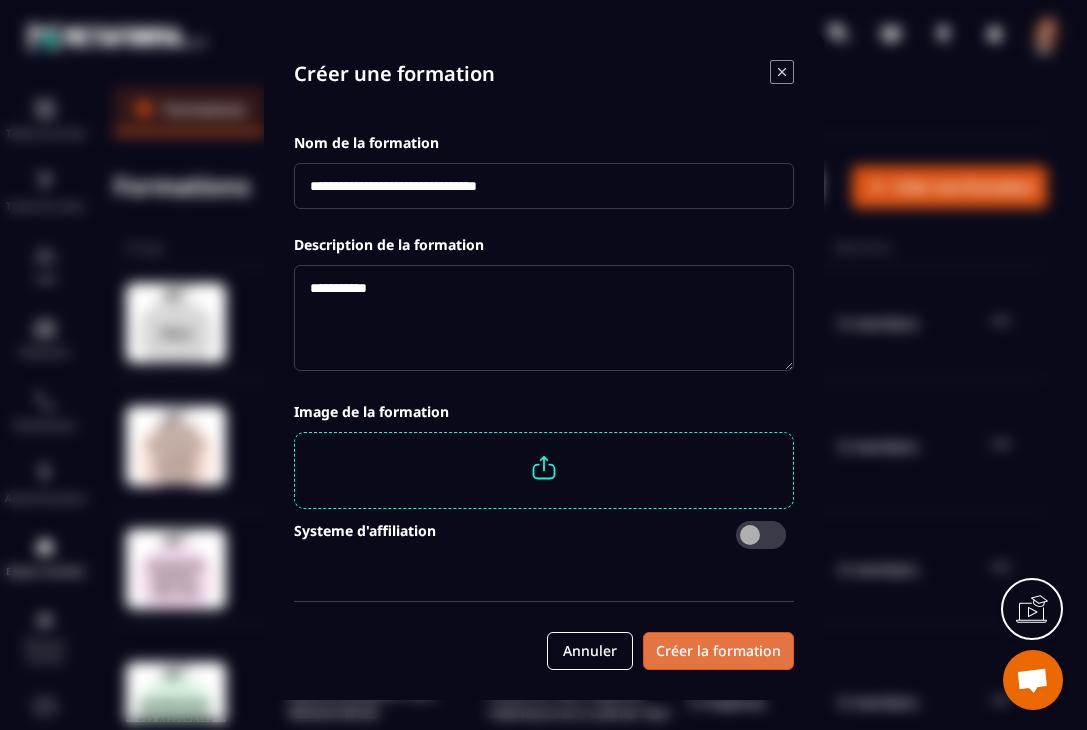 click on "Créer la formation" at bounding box center [718, 651] 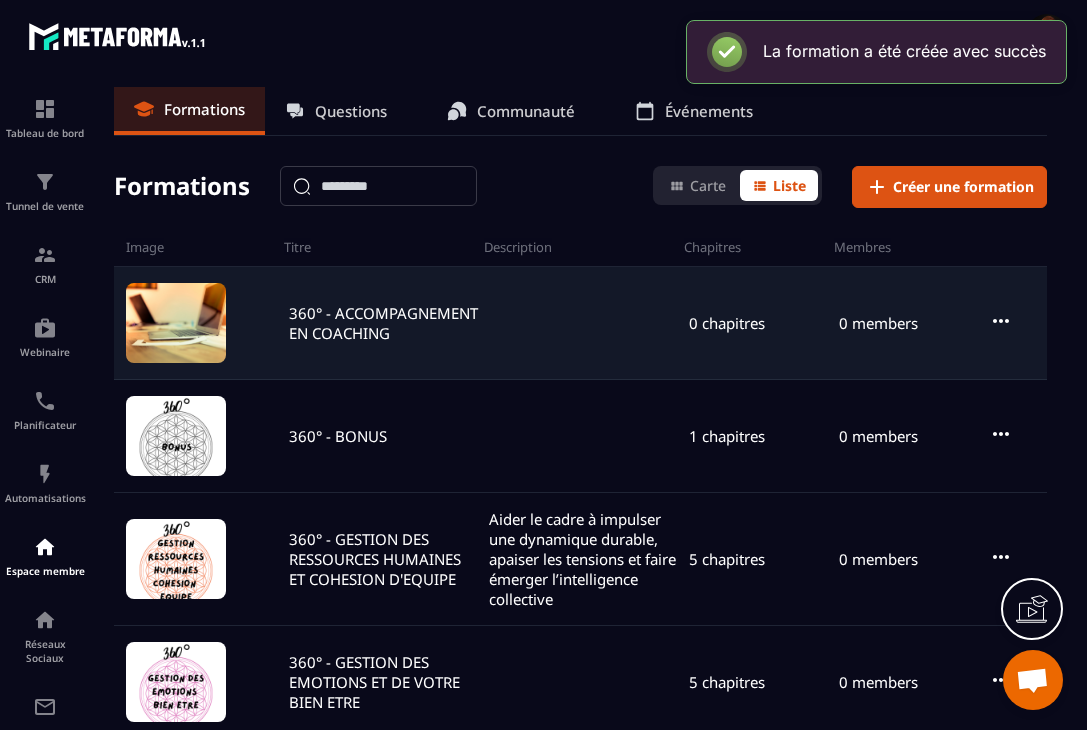 click 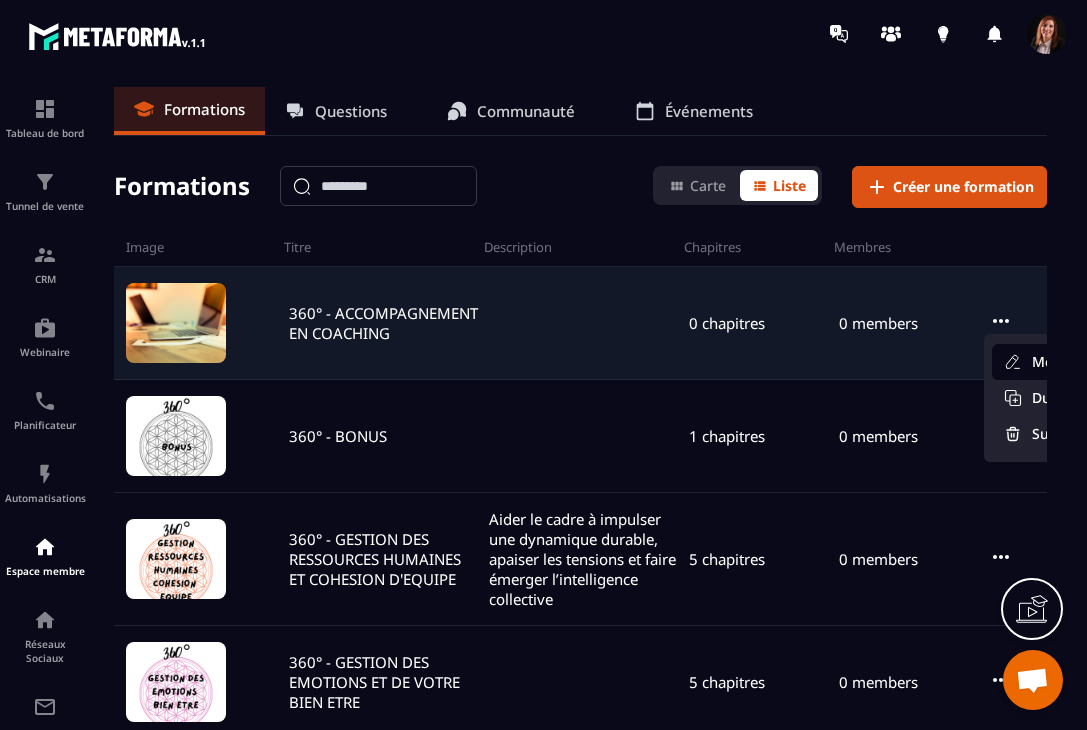 click on "Modifier" at bounding box center [1054, 362] 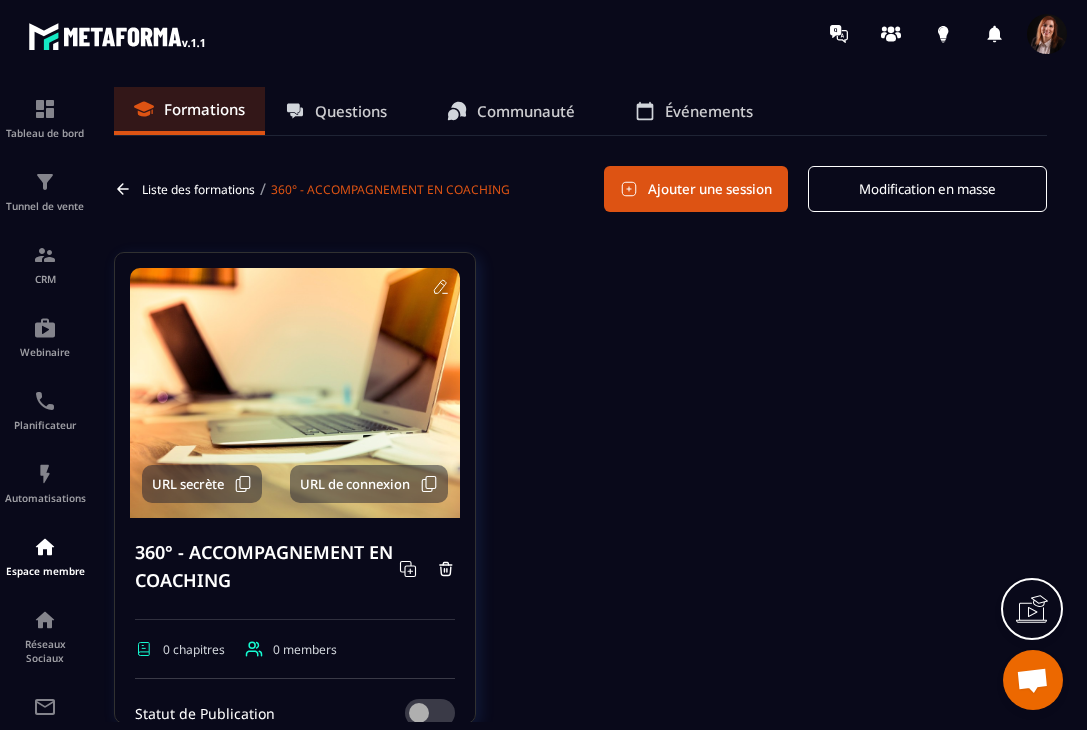 click on "Ajouter une session" at bounding box center [696, 189] 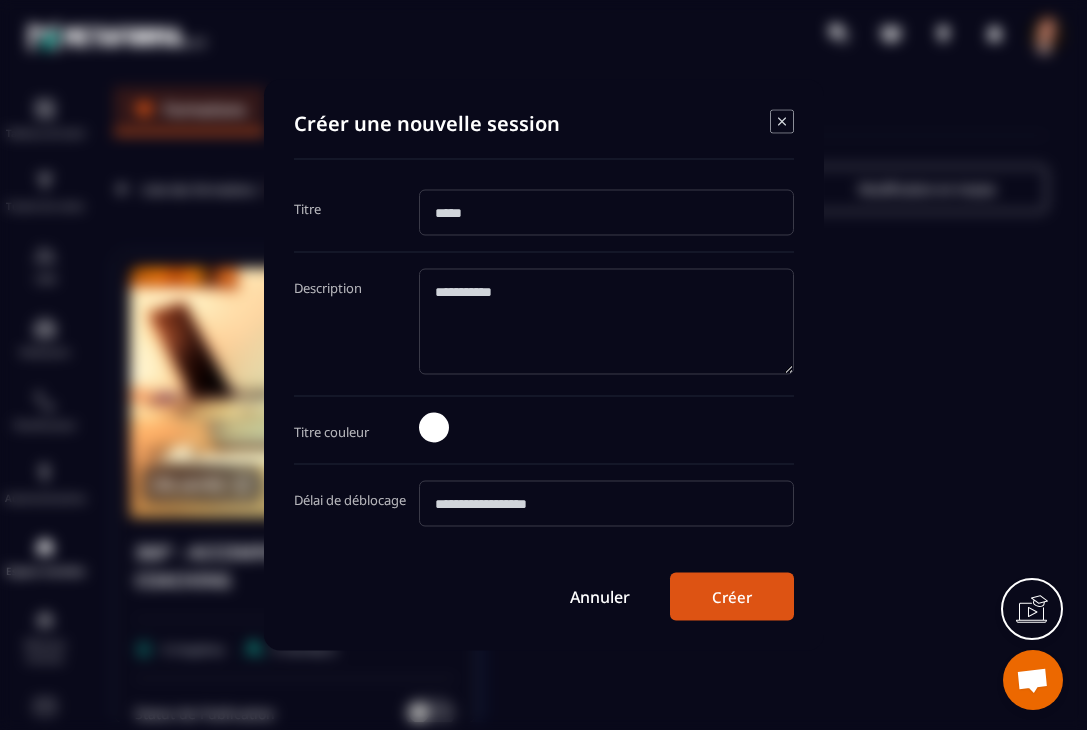 click at bounding box center (606, 213) 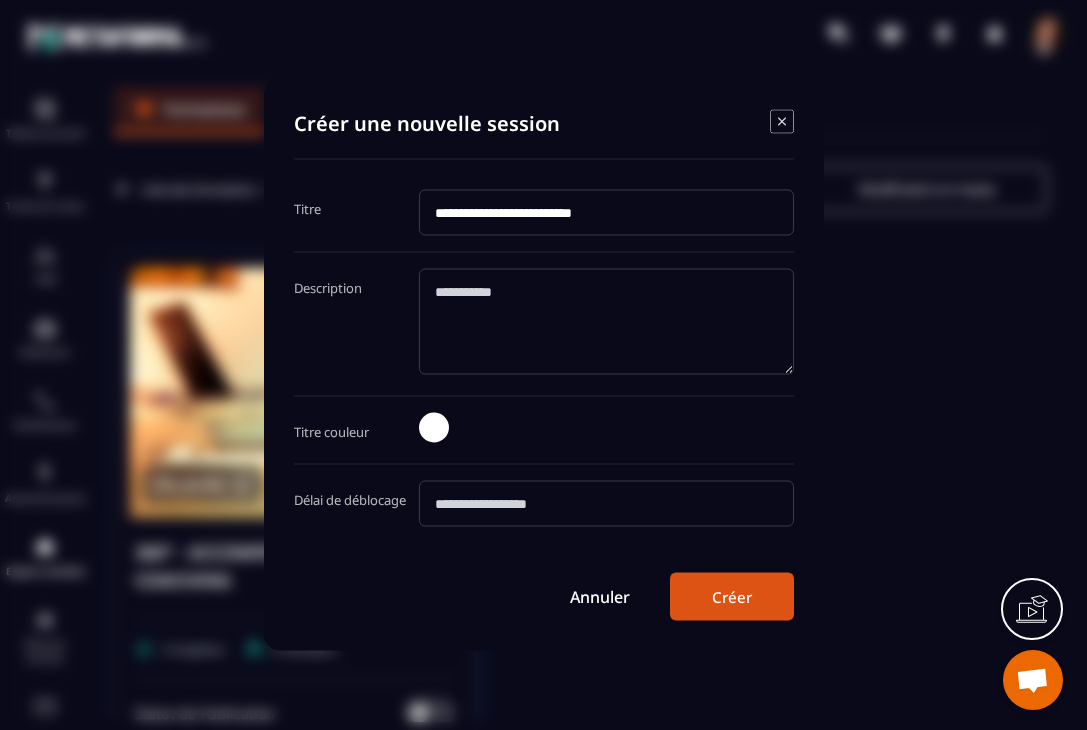 type on "**********" 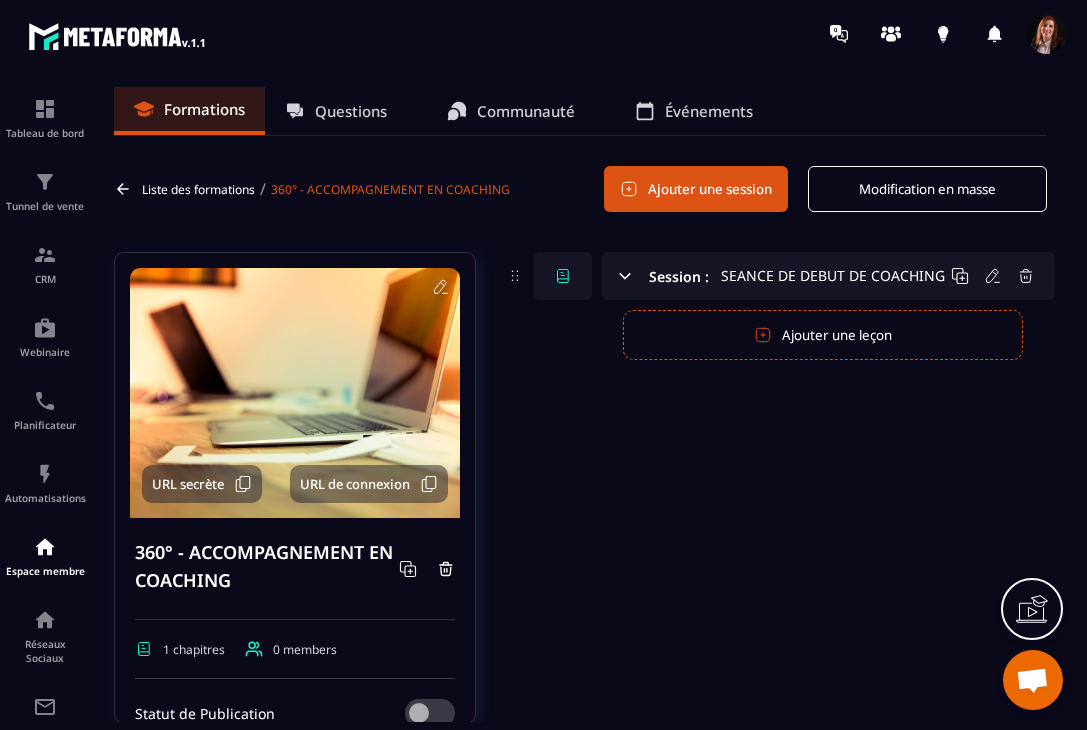 click on "Ajouter une leçon" at bounding box center [823, 335] 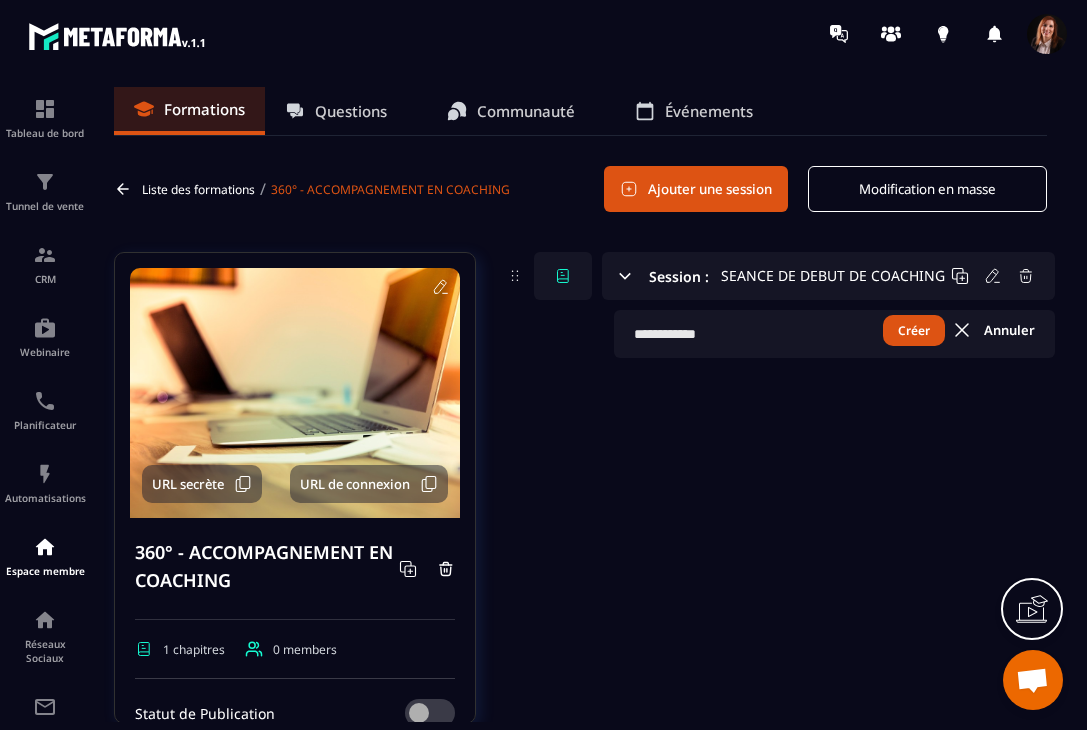 click at bounding box center (834, 334) 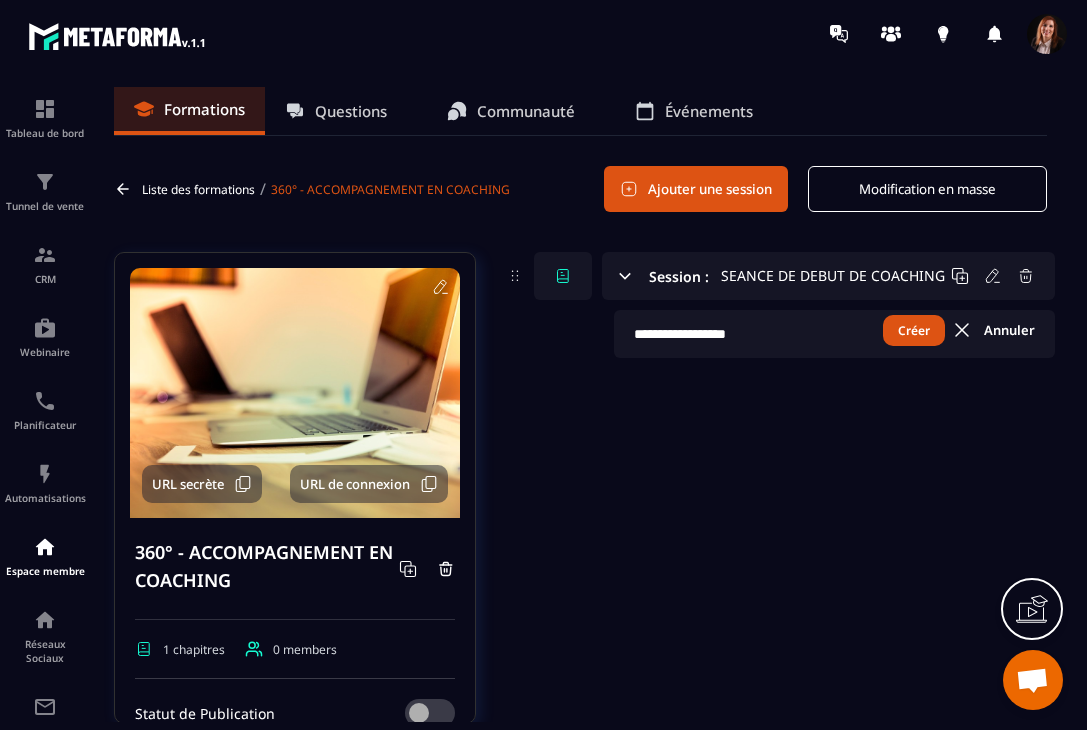 type on "**********" 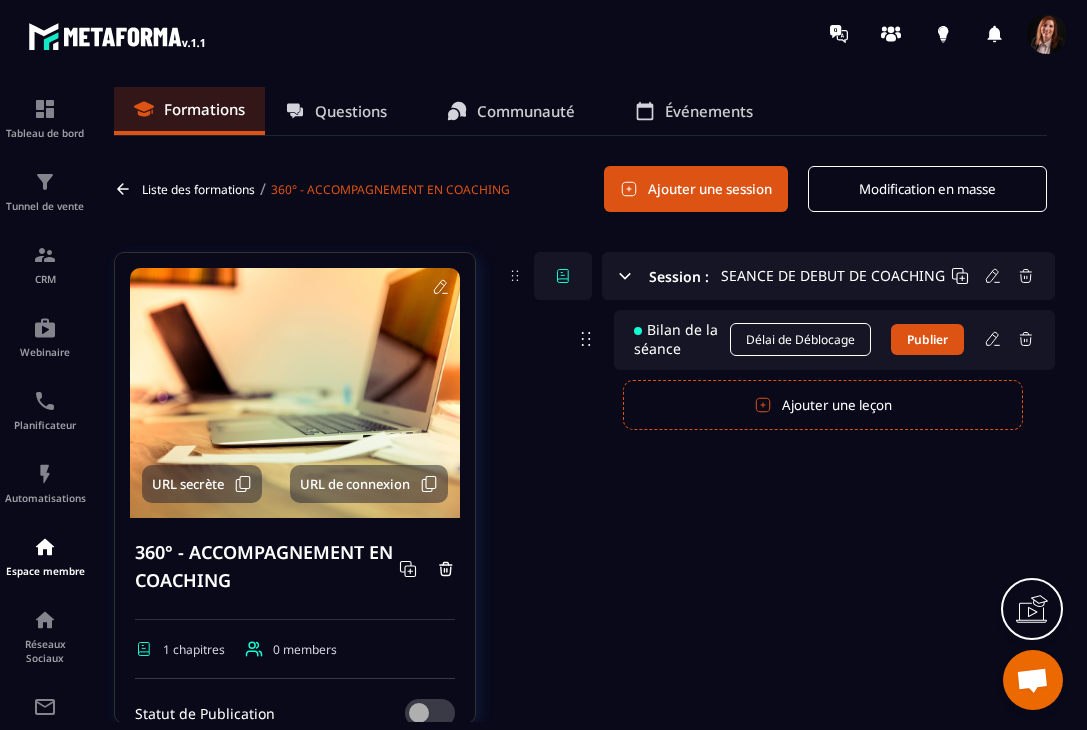 click on "Ajouter une session" at bounding box center [696, 189] 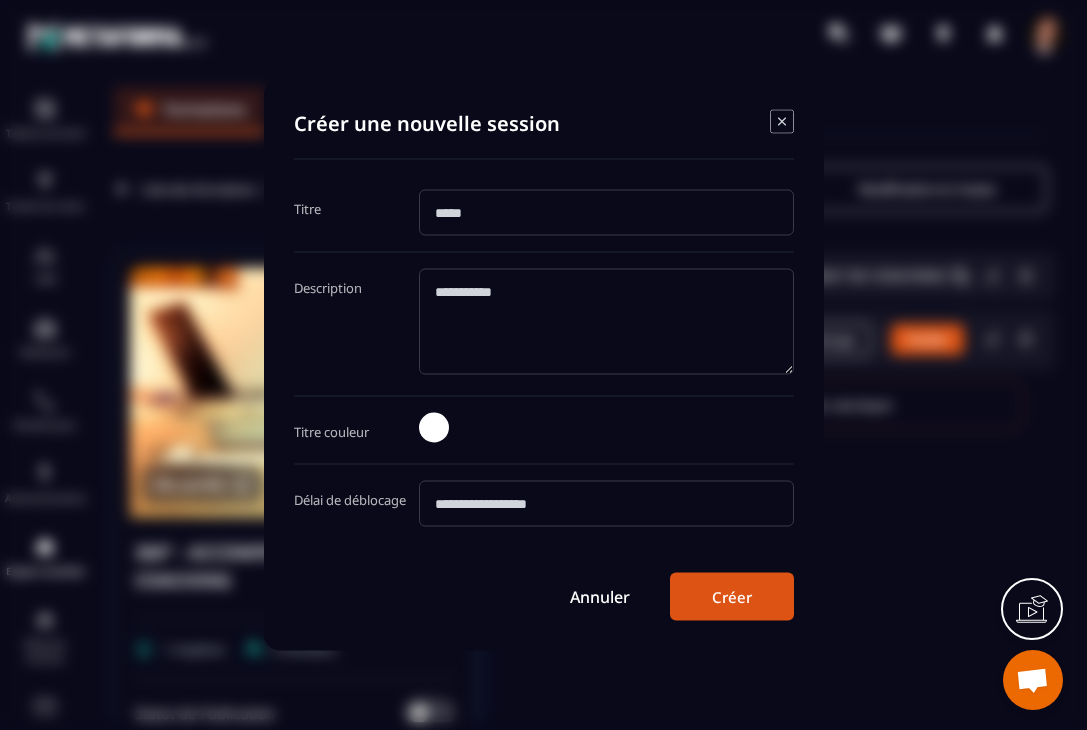 click at bounding box center (606, 213) 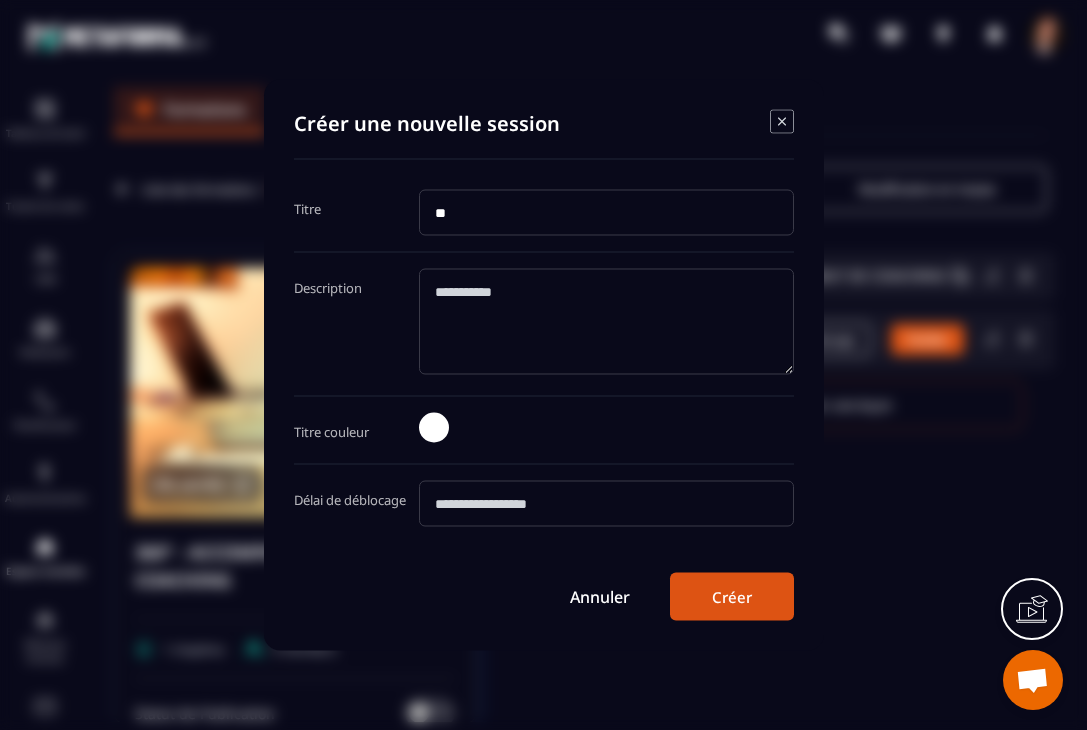 type on "*" 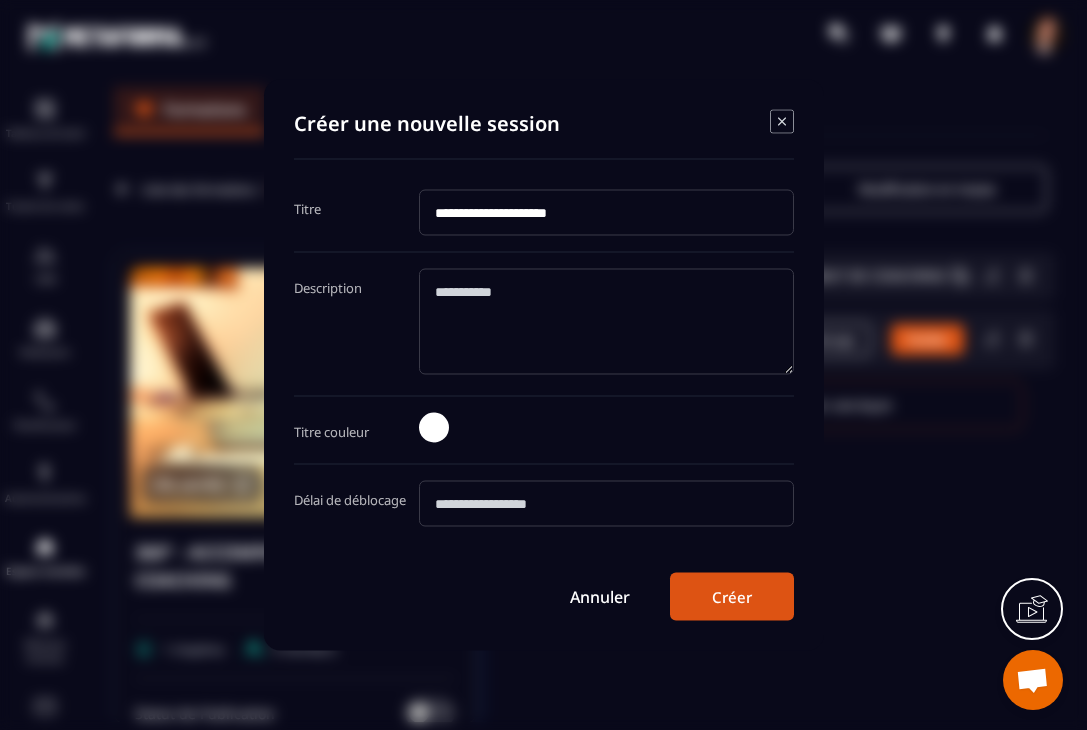 type on "**********" 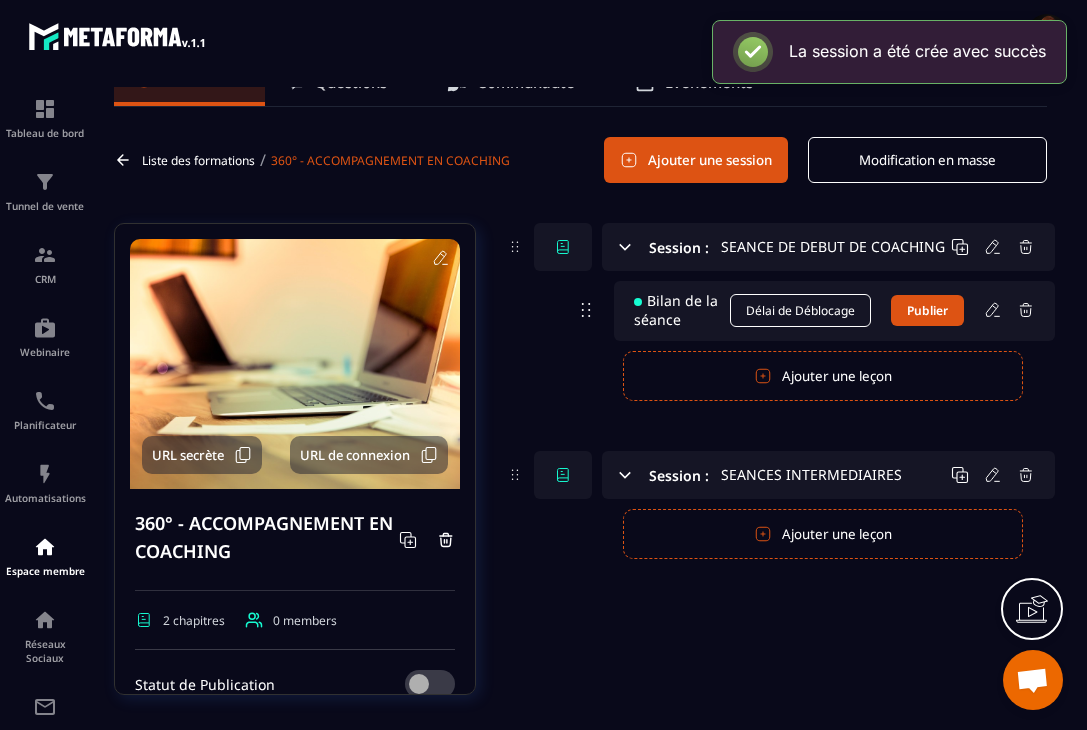 scroll, scrollTop: 52, scrollLeft: 0, axis: vertical 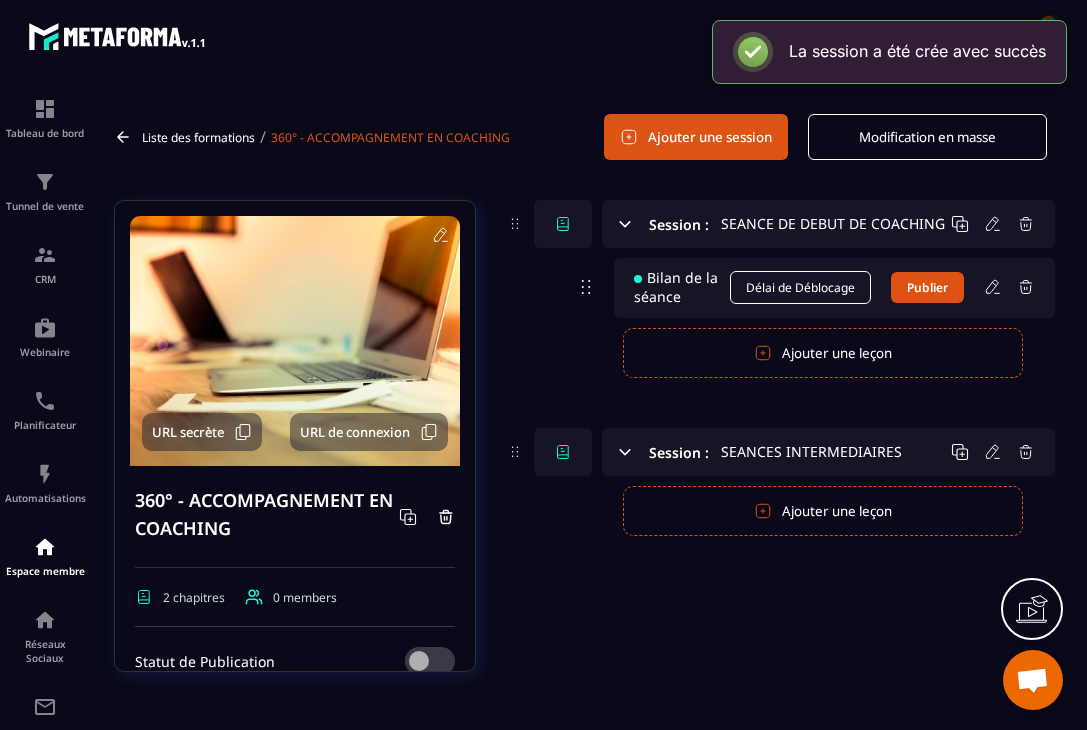 click on "Ajouter une leçon" at bounding box center [823, 511] 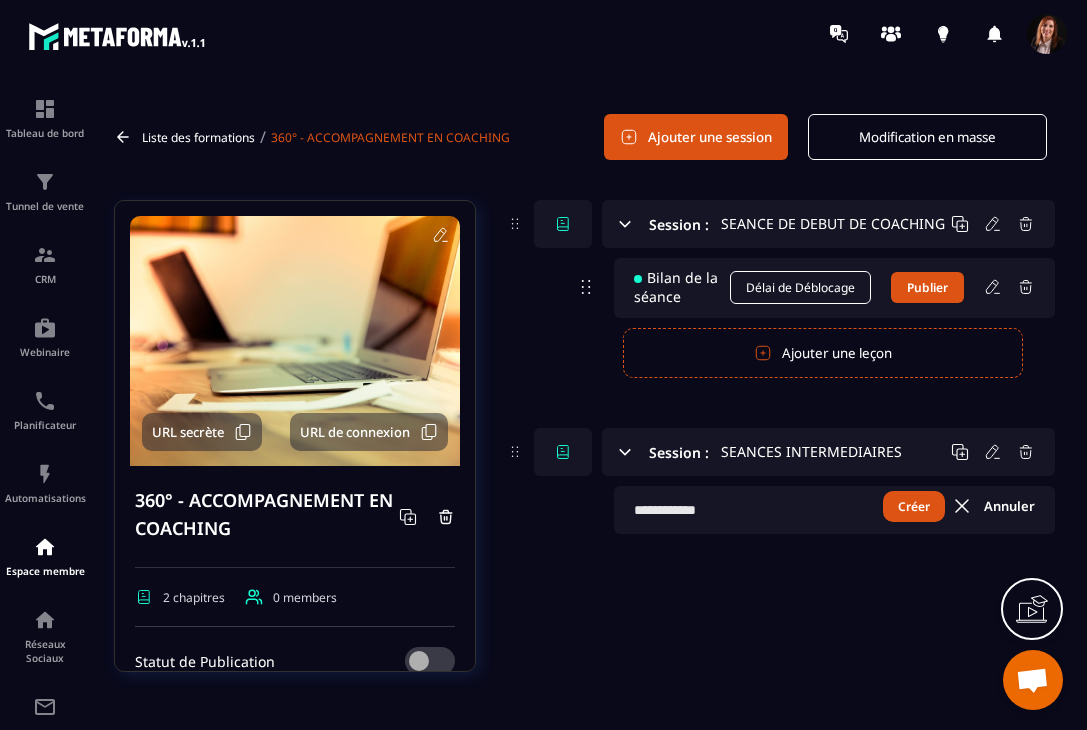 click at bounding box center (834, 510) 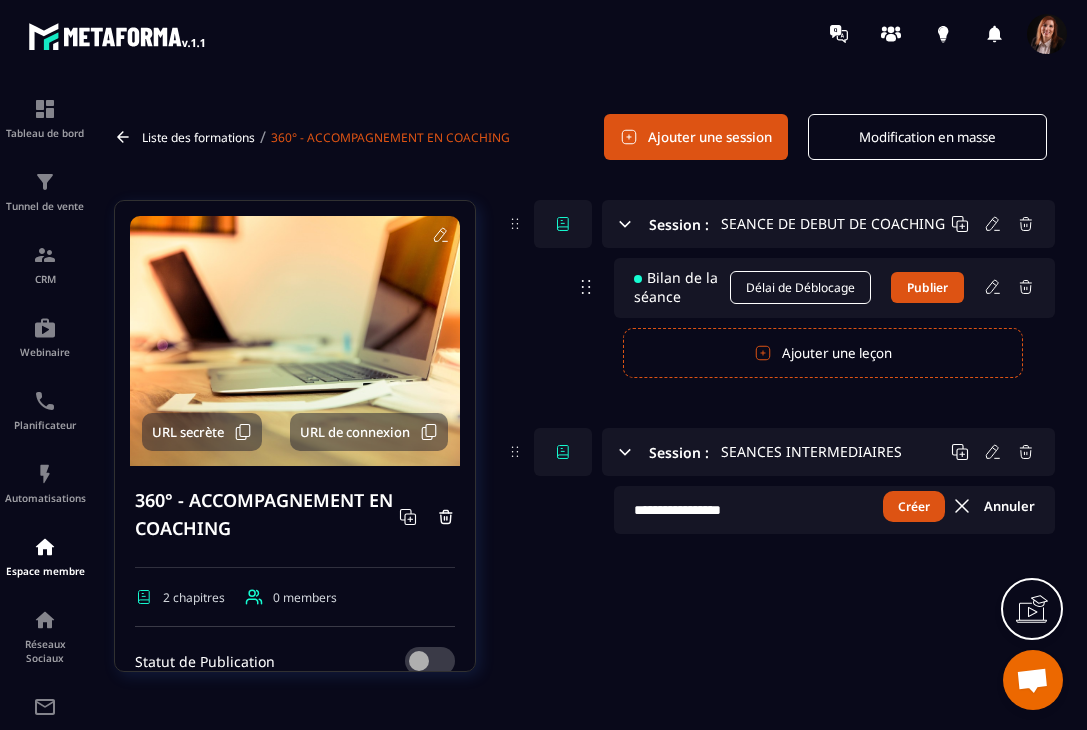 type on "**********" 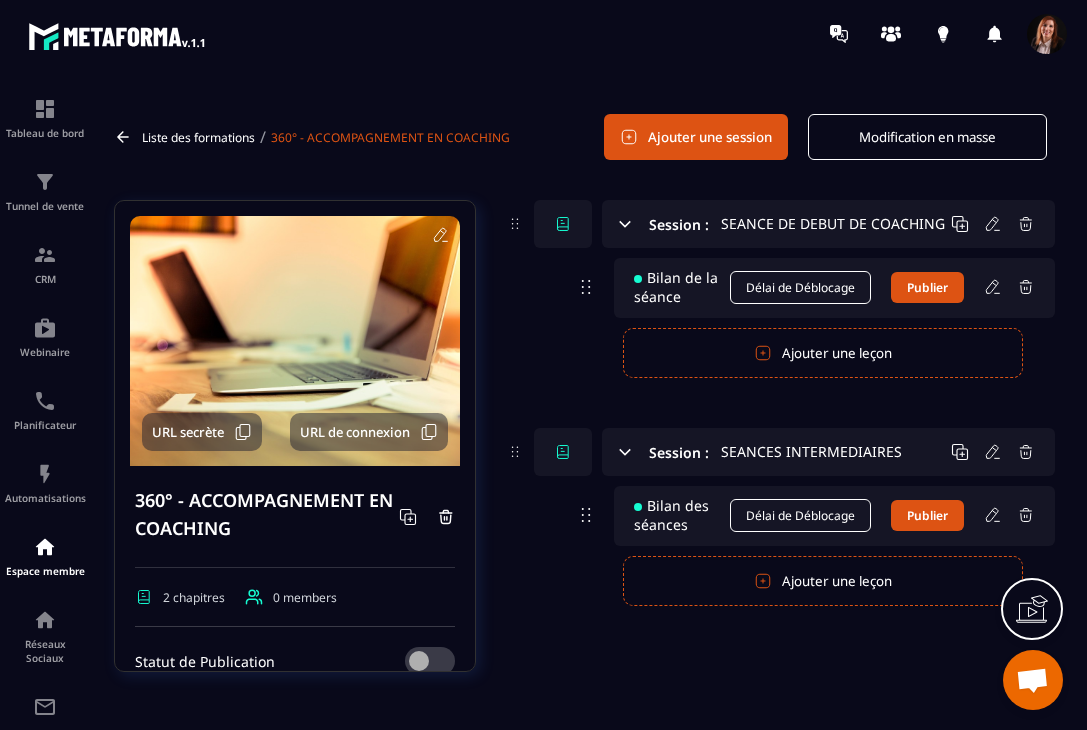 click on "Ajouter une session" at bounding box center (696, 137) 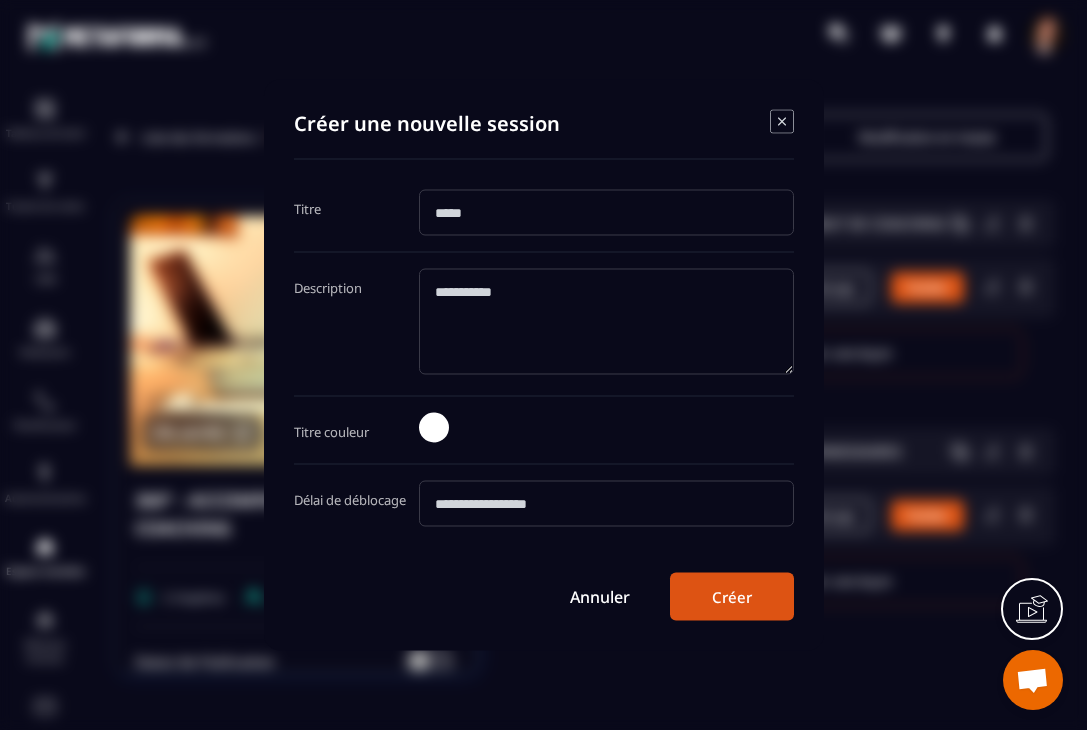click at bounding box center (606, 213) 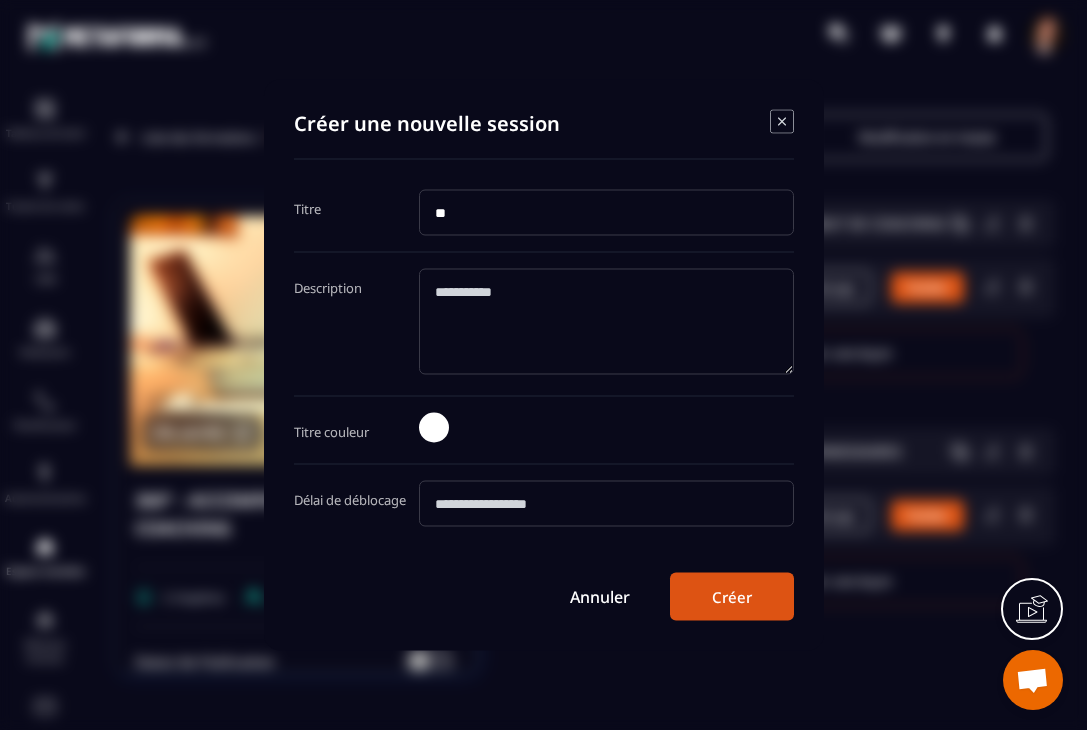 type on "*" 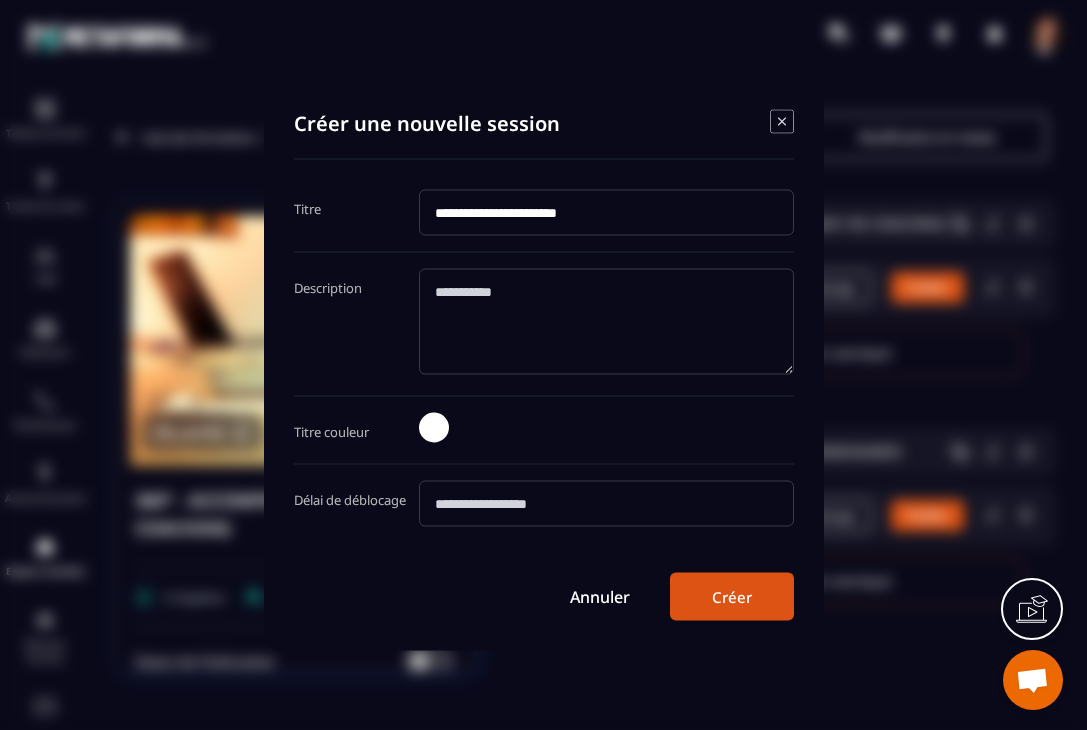 type on "**********" 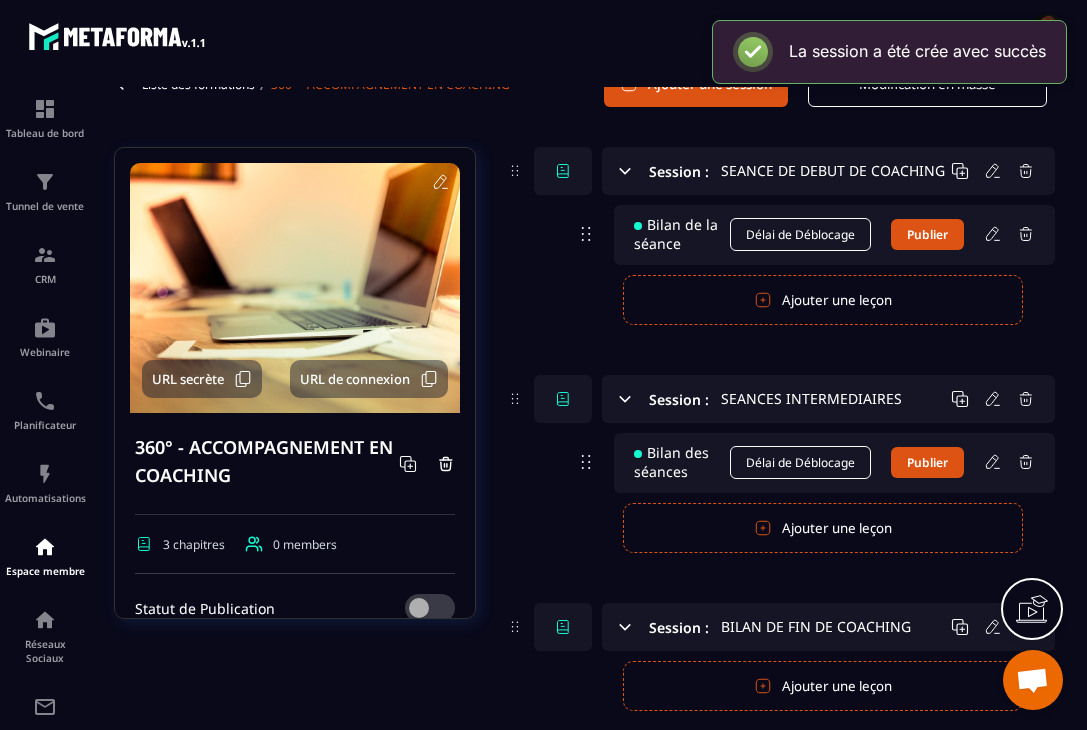 scroll, scrollTop: 164, scrollLeft: 0, axis: vertical 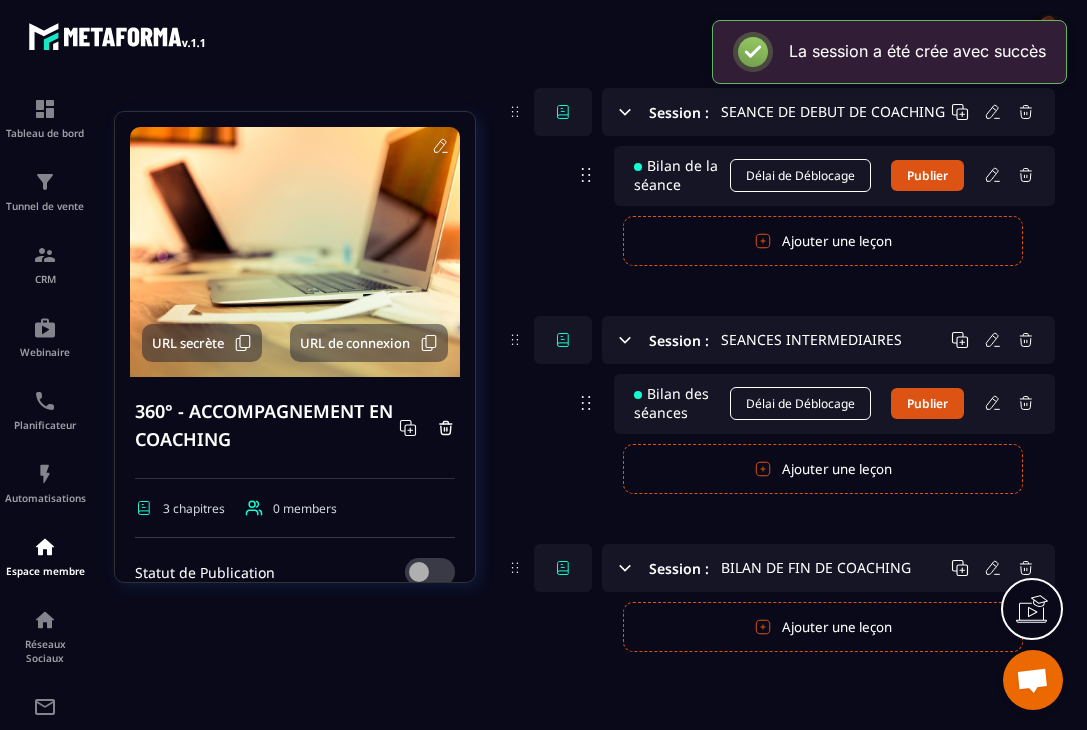 click on "Ajouter une leçon" at bounding box center [823, 627] 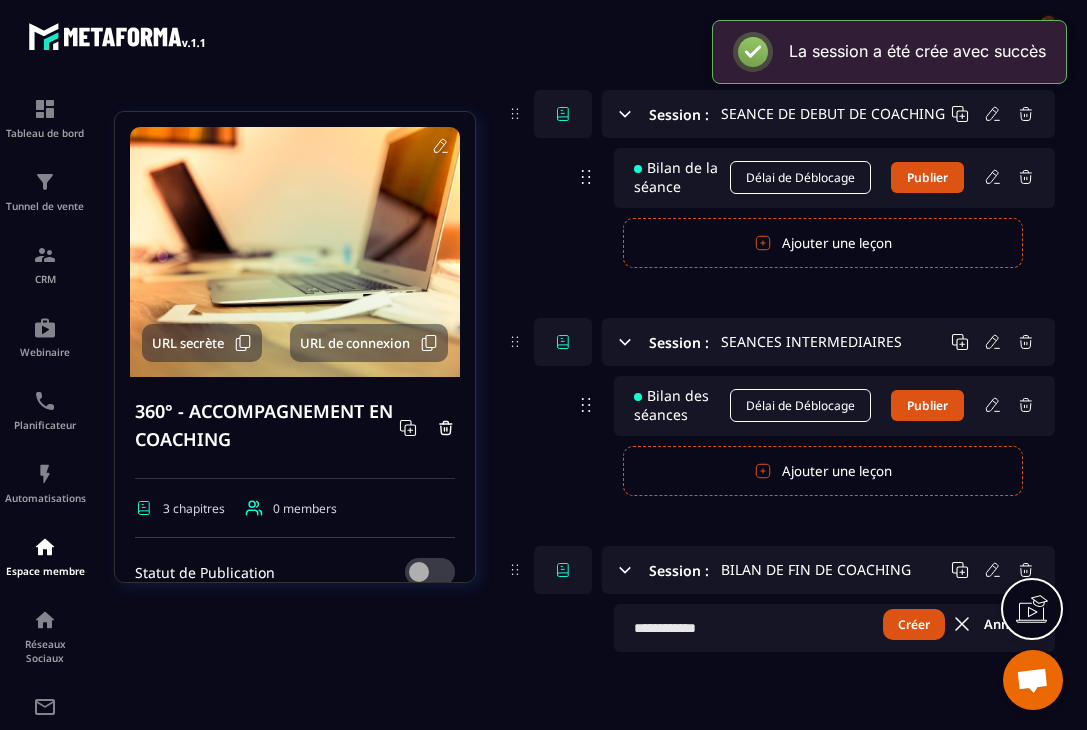 scroll, scrollTop: 162, scrollLeft: 0, axis: vertical 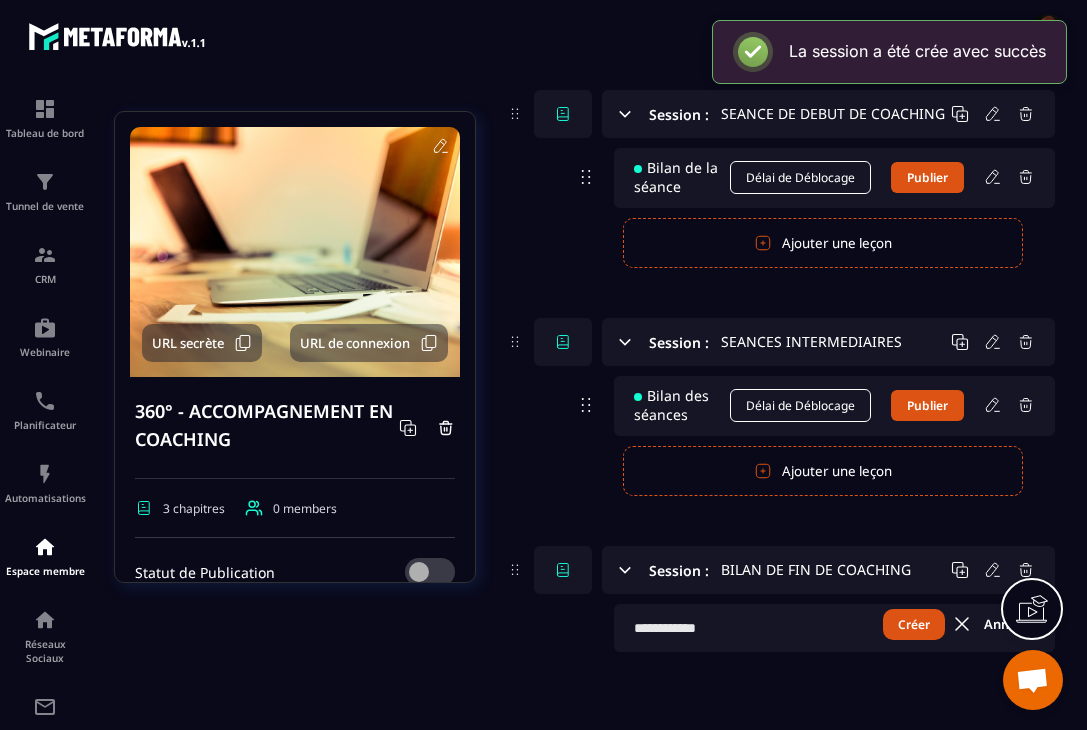 click at bounding box center (834, 628) 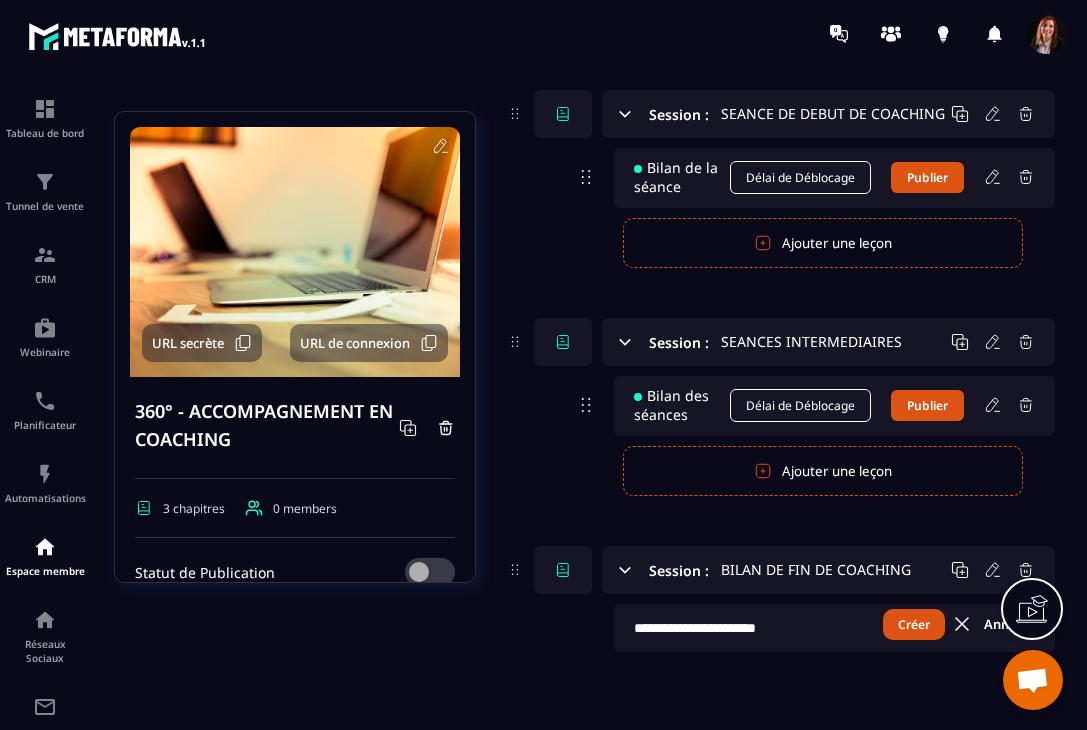 type on "**********" 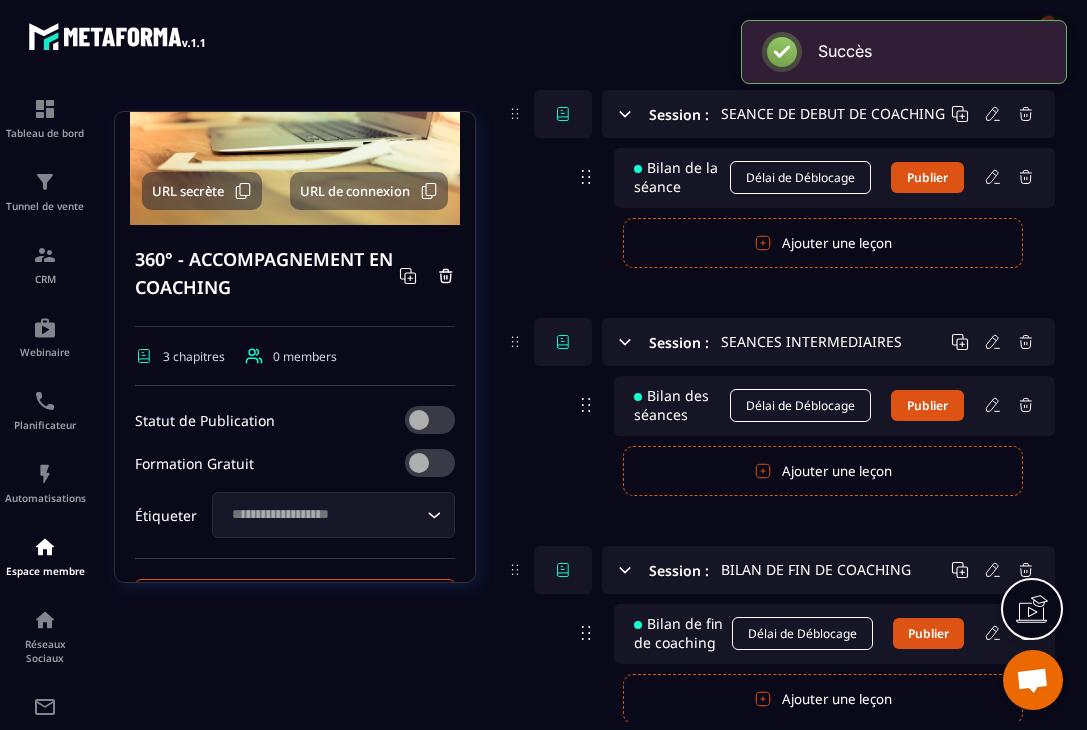 scroll, scrollTop: 354, scrollLeft: 0, axis: vertical 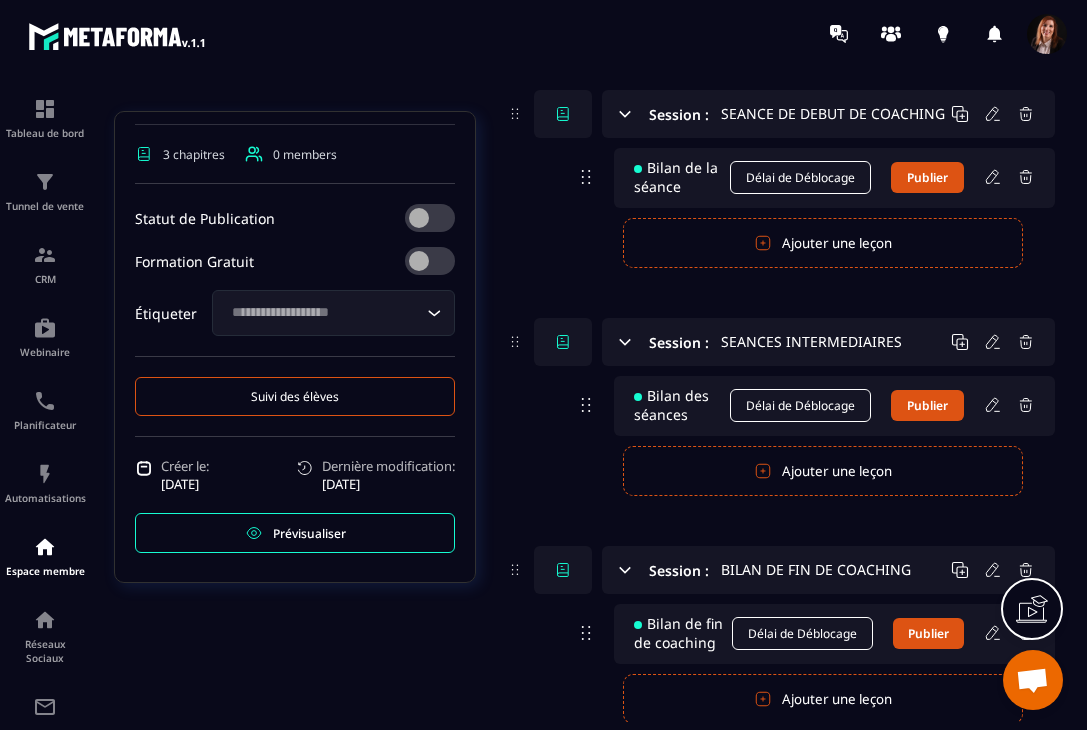 click on "Prévisualiser" at bounding box center [309, 533] 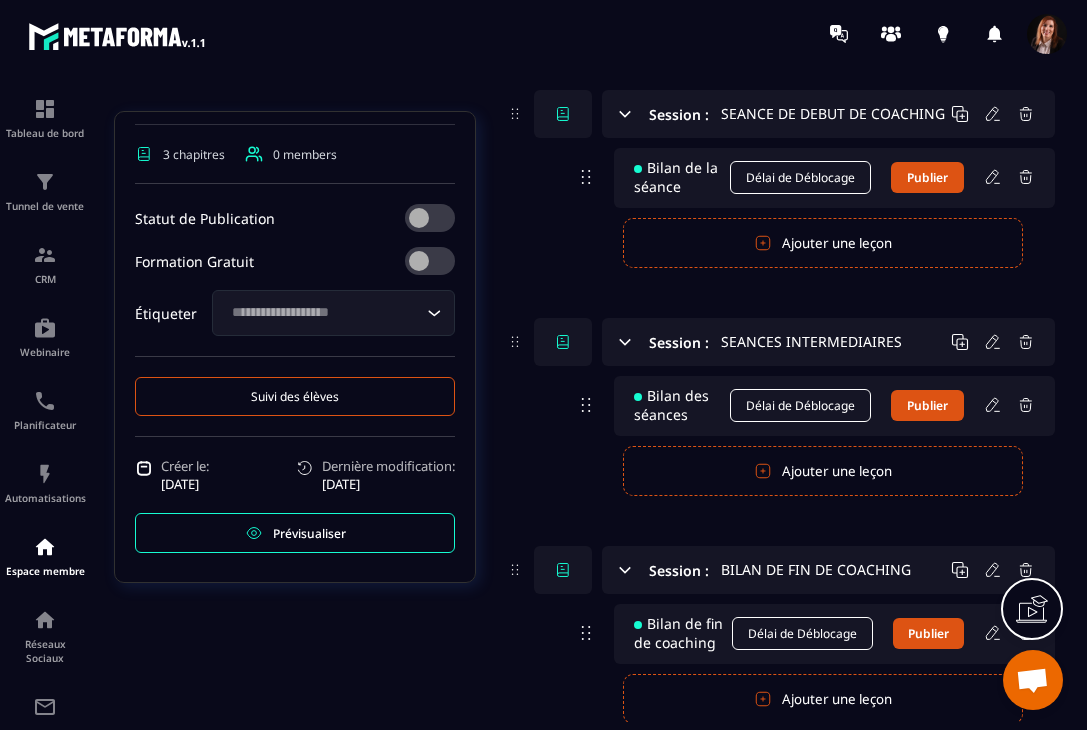 click 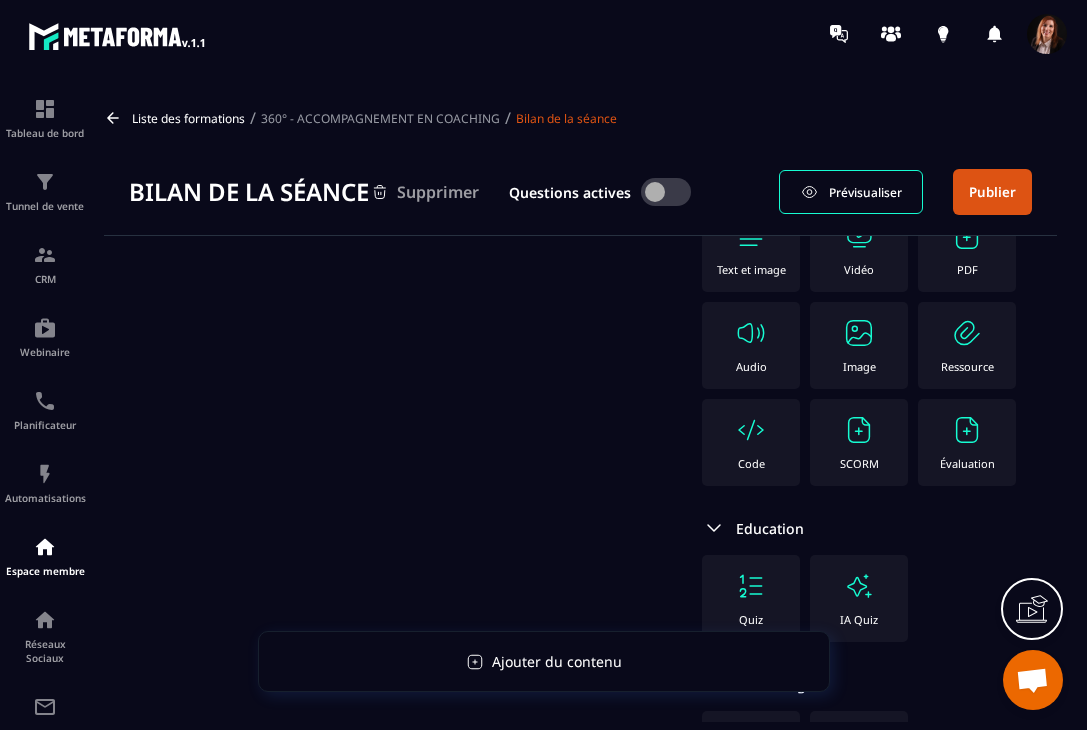 scroll, scrollTop: 130, scrollLeft: 0, axis: vertical 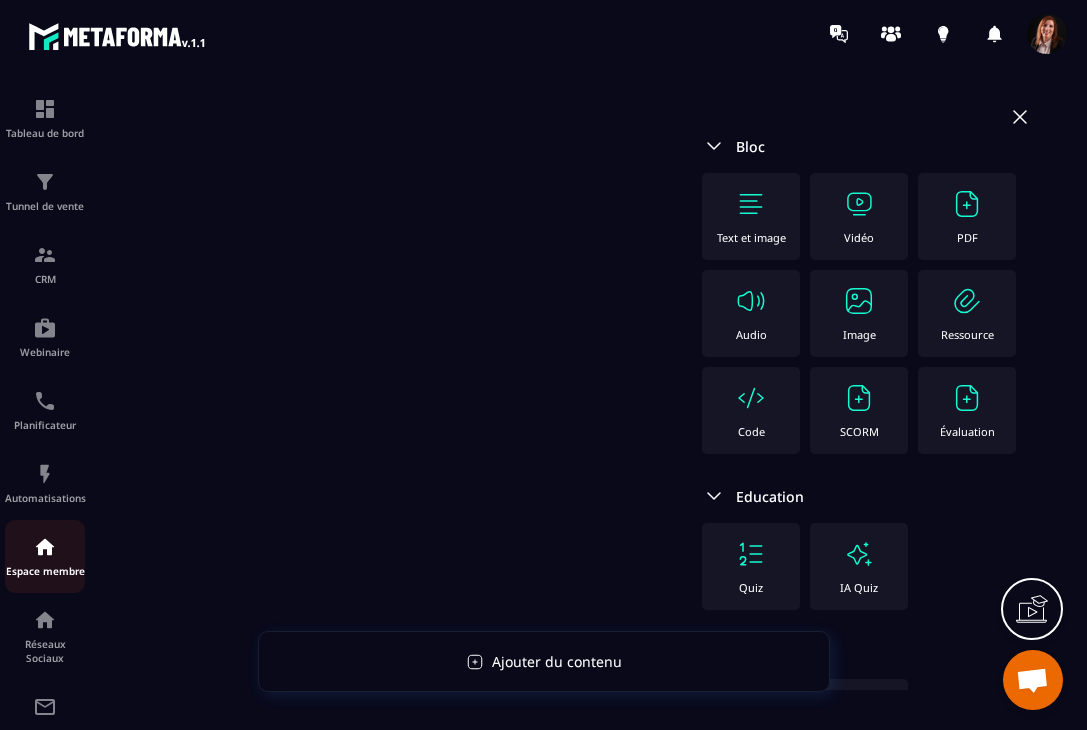 click at bounding box center (45, 547) 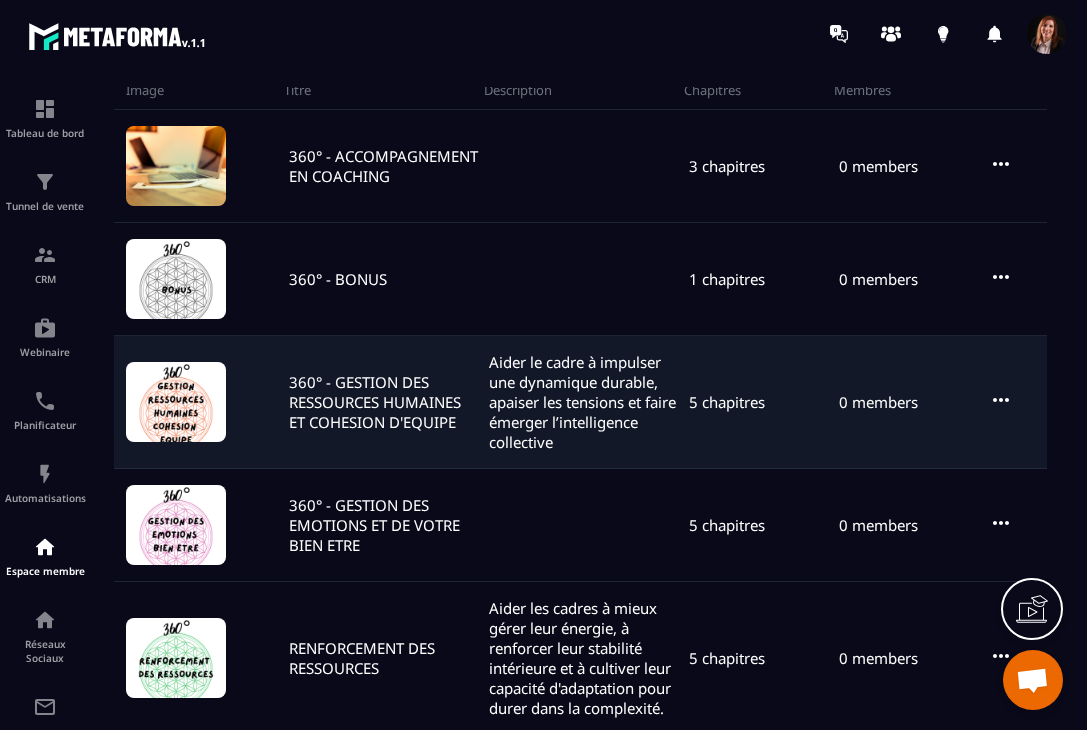 scroll, scrollTop: 166, scrollLeft: 0, axis: vertical 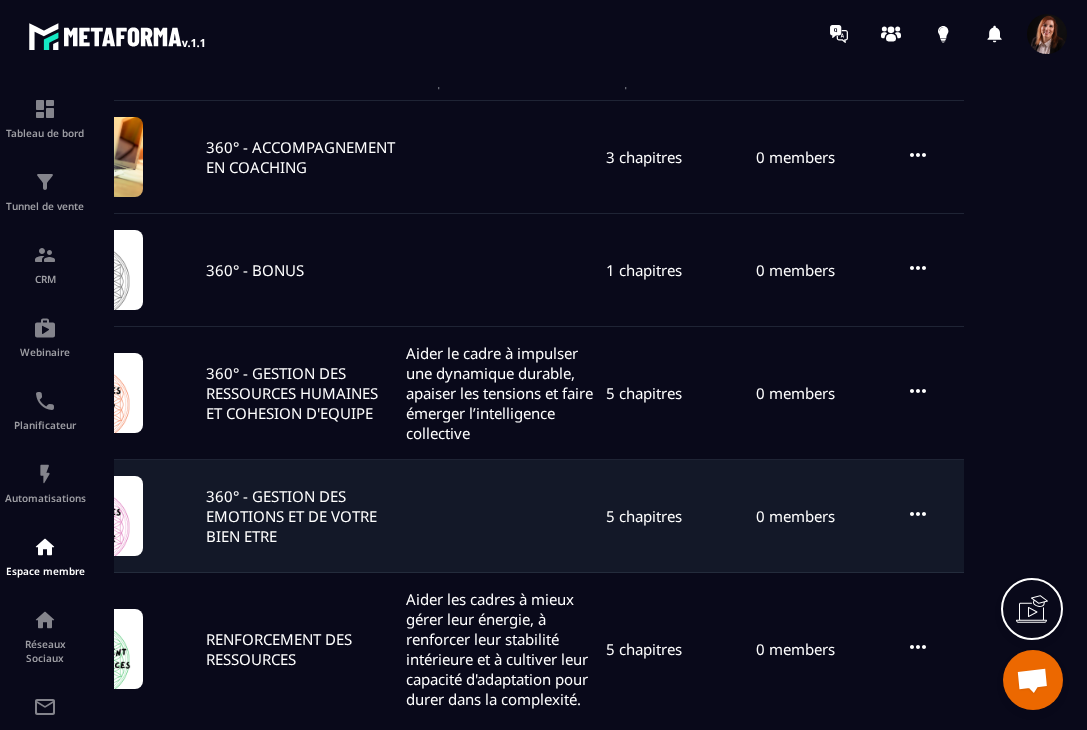 click 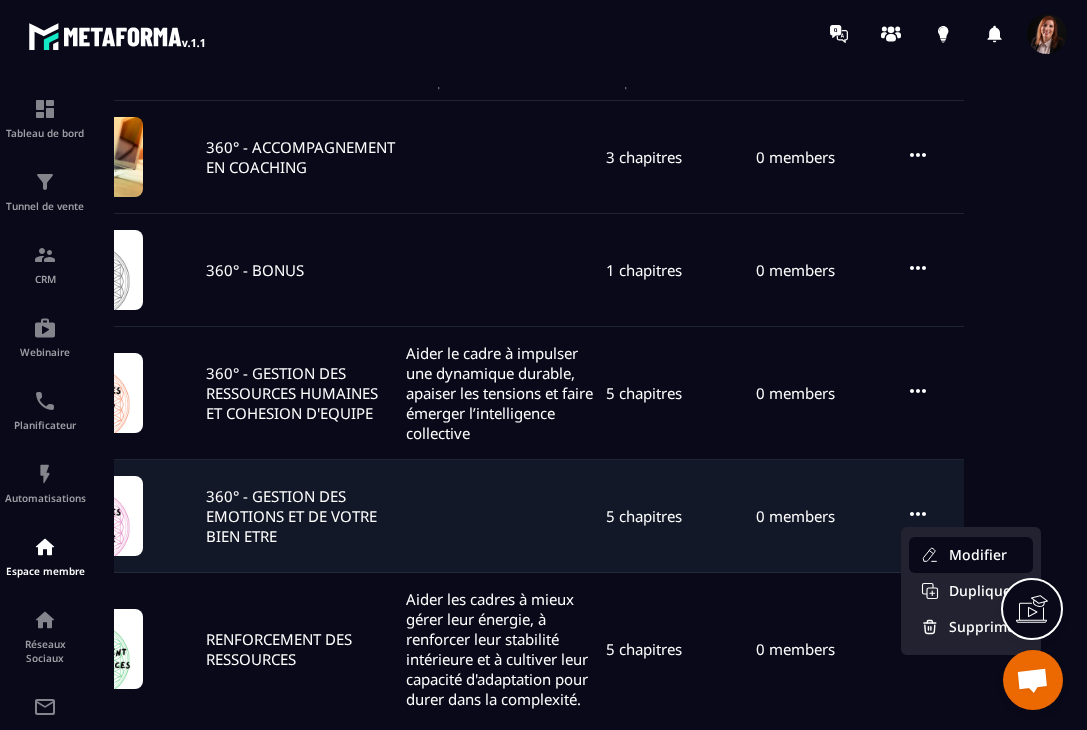 click on "Modifier" at bounding box center (971, 555) 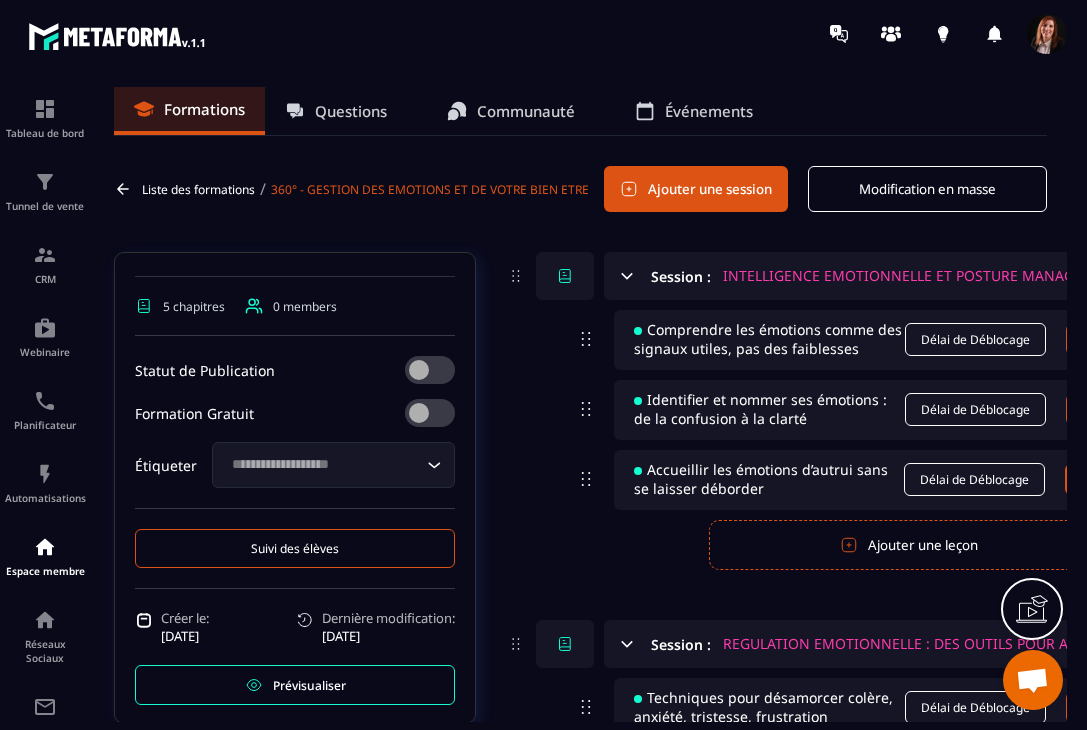 scroll, scrollTop: 382, scrollLeft: 0, axis: vertical 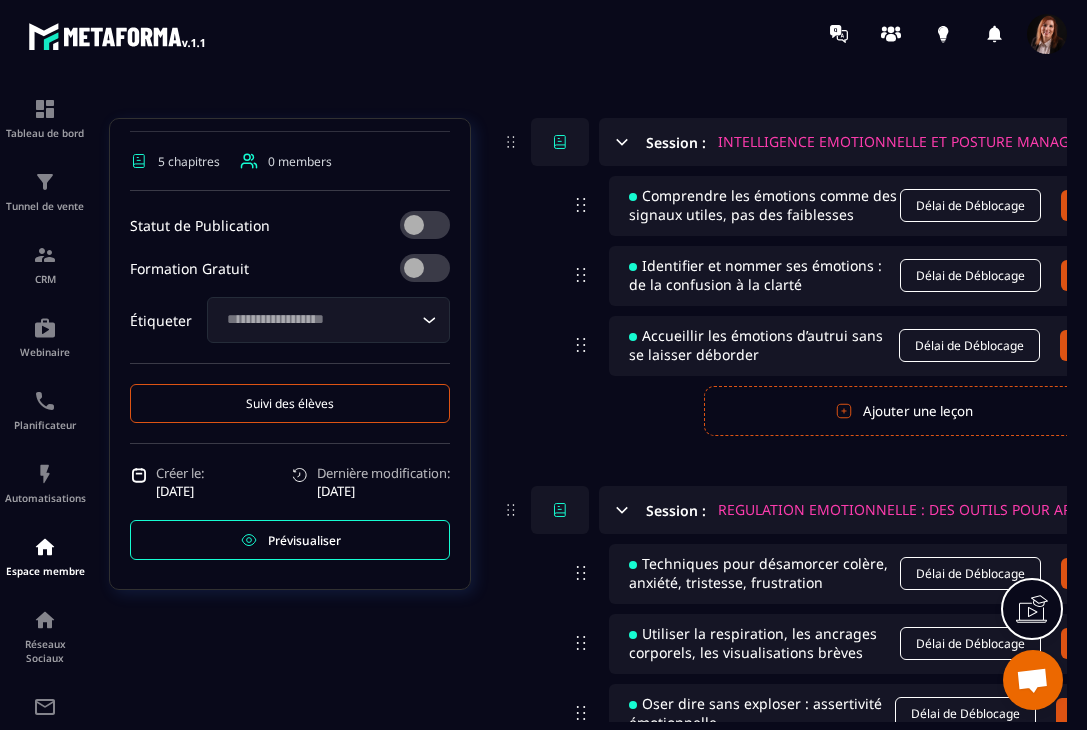 click on "Prévisualiser" at bounding box center [304, 540] 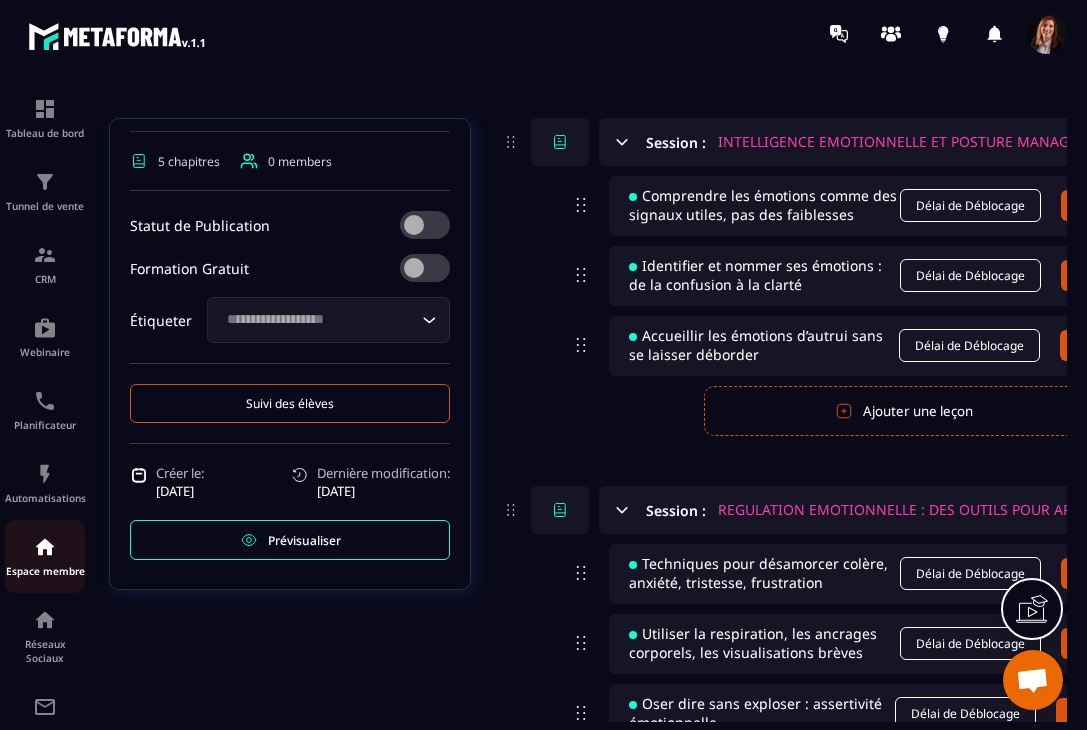 click at bounding box center [45, 547] 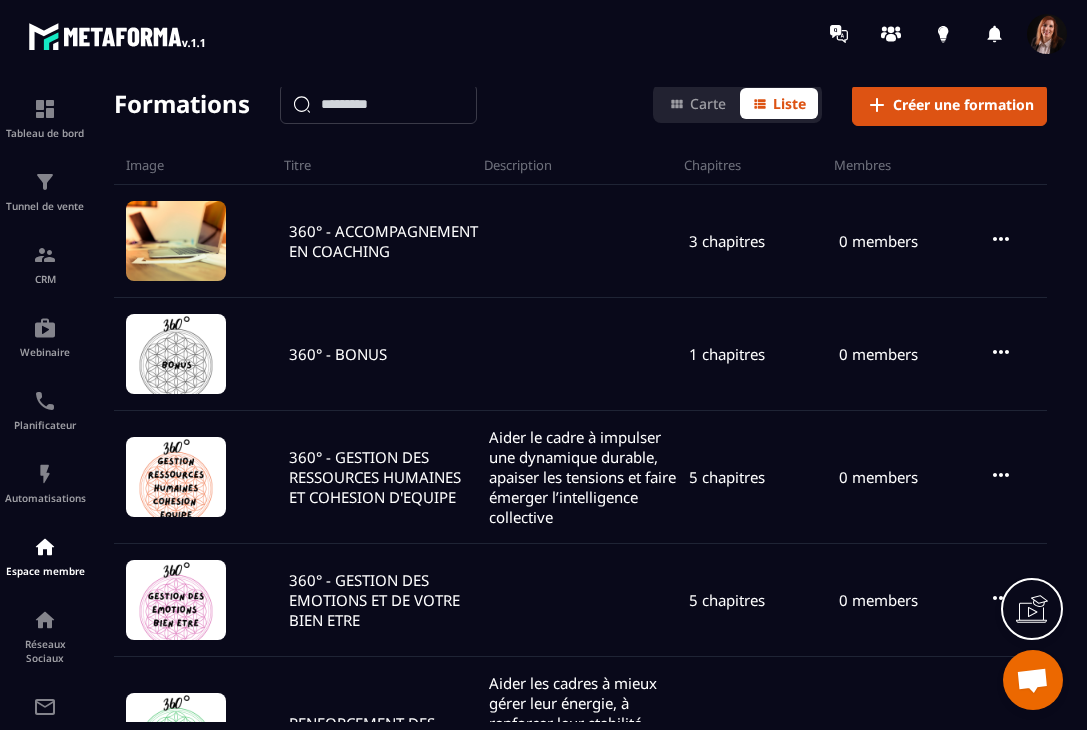 scroll, scrollTop: 0, scrollLeft: 0, axis: both 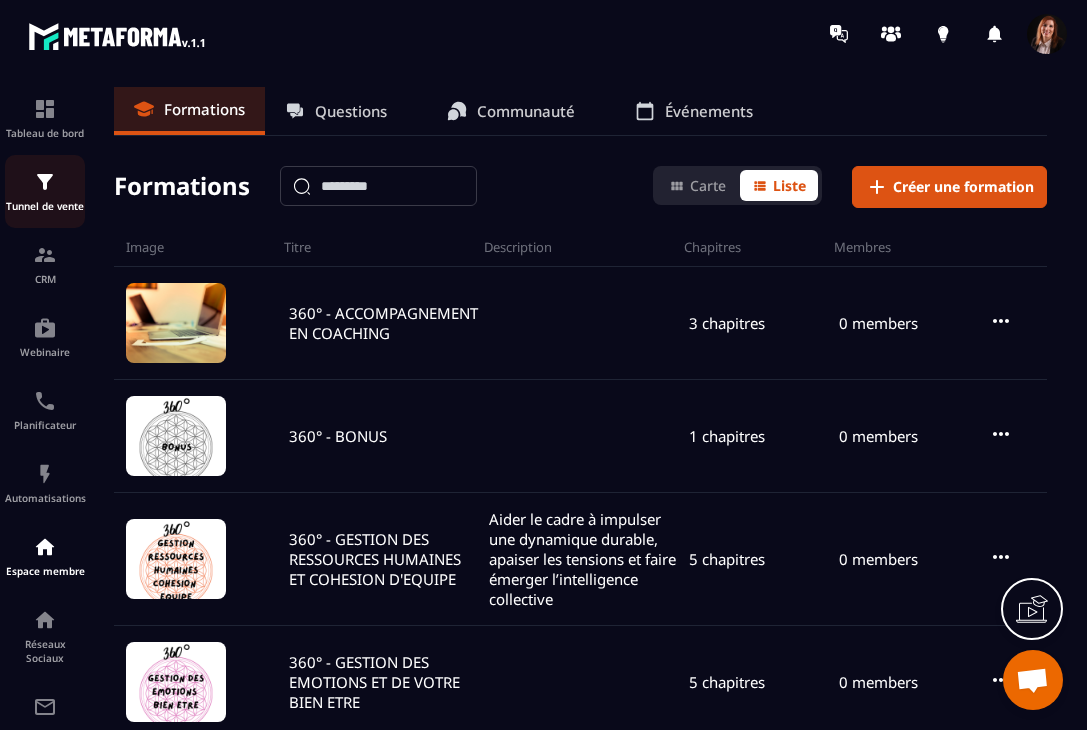 click on "Tunnel de vente" at bounding box center [45, 191] 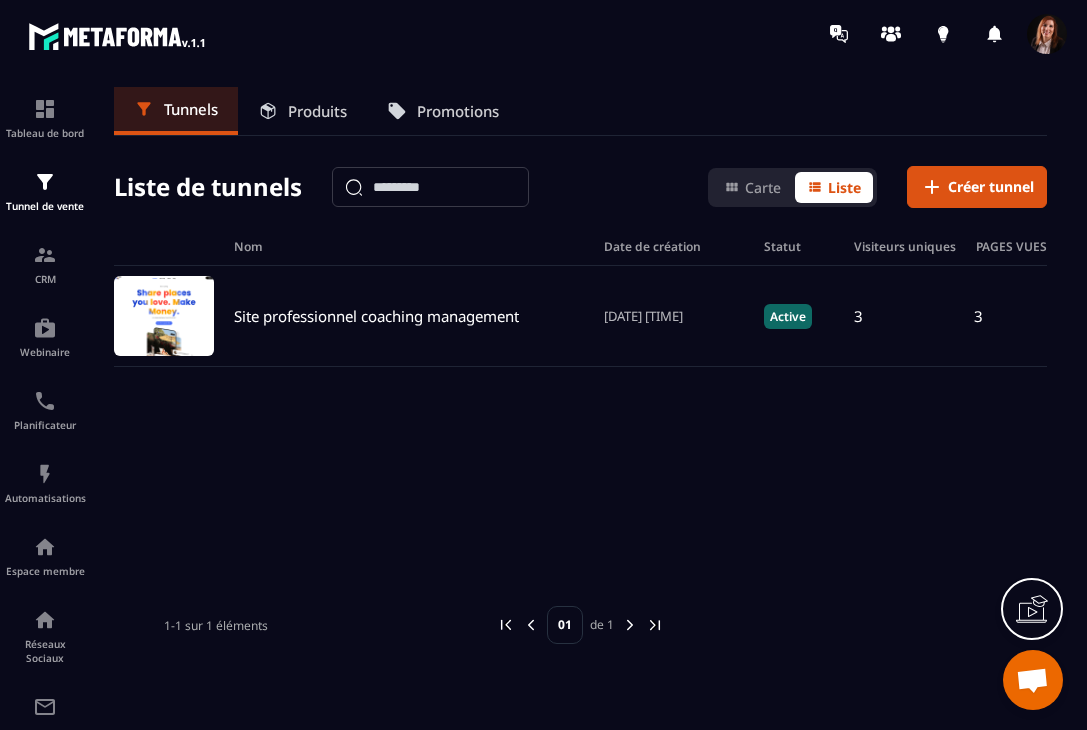 click on "Produits" at bounding box center (317, 111) 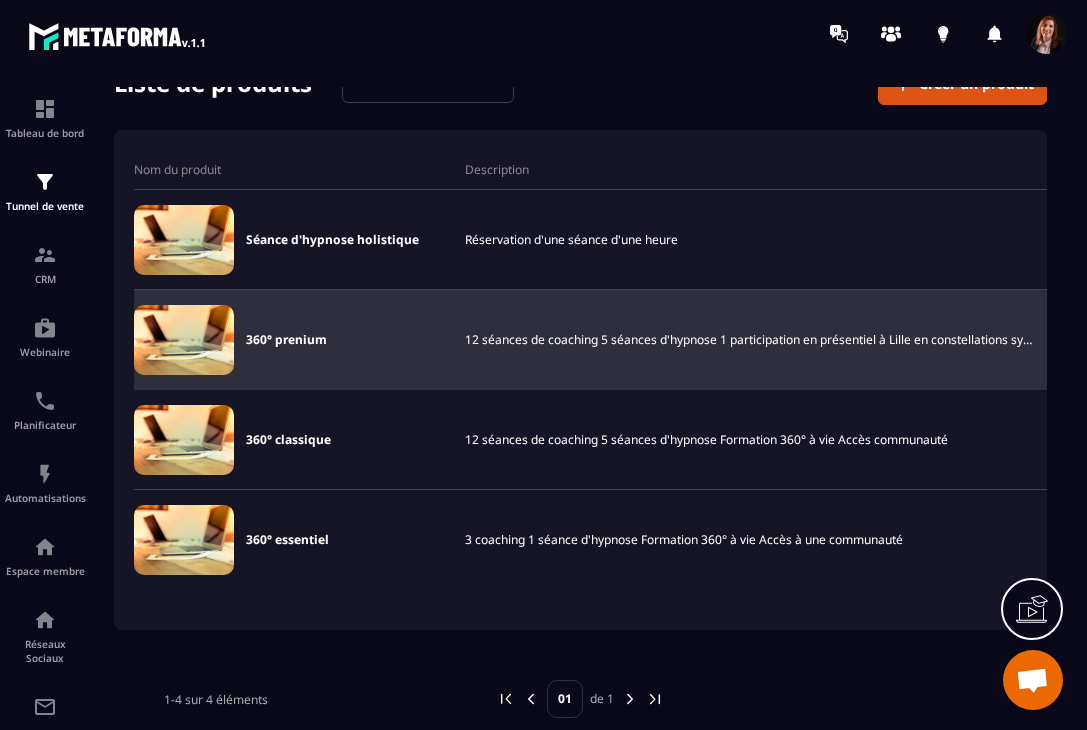 scroll, scrollTop: 123, scrollLeft: 0, axis: vertical 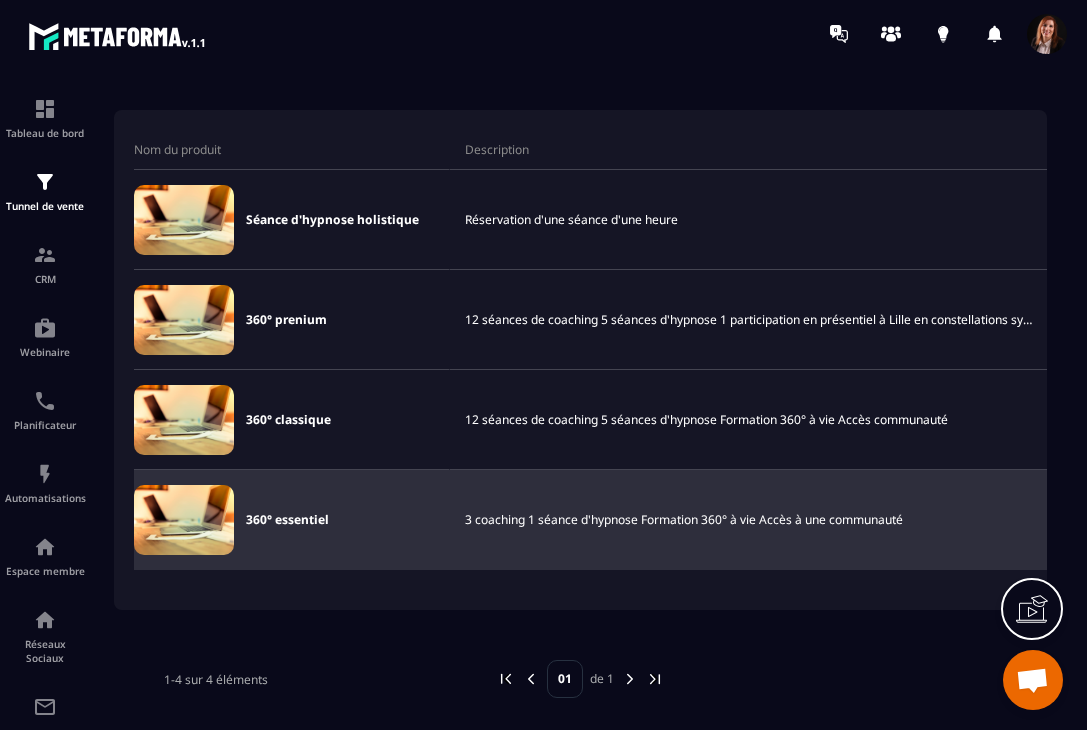 click on "3 coaching
1 séance d'hypnose
Formation 360° à vie
Accès à une communauté" at bounding box center [750, 520] 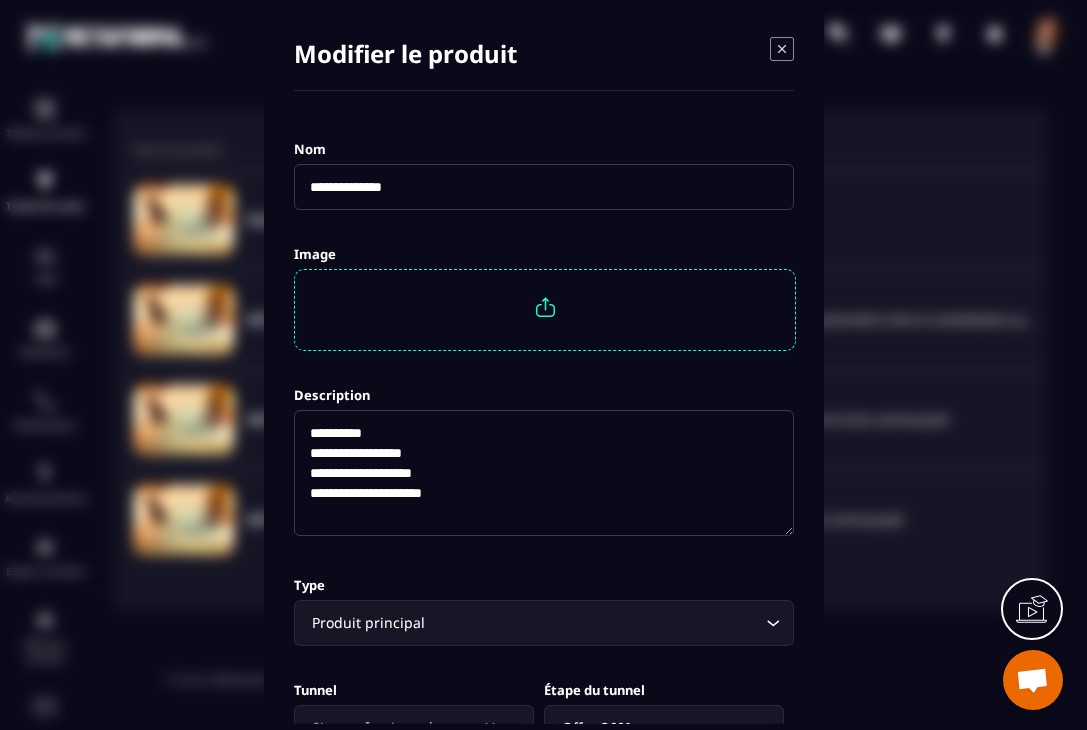 click on "**********" 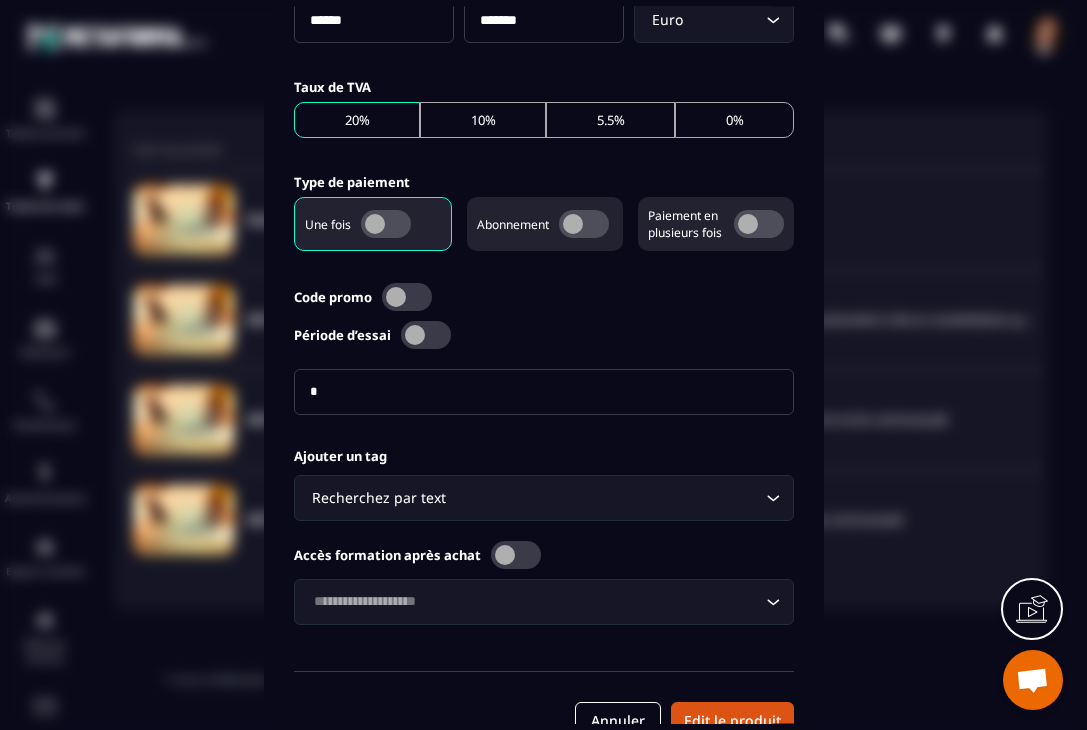 scroll, scrollTop: 852, scrollLeft: 0, axis: vertical 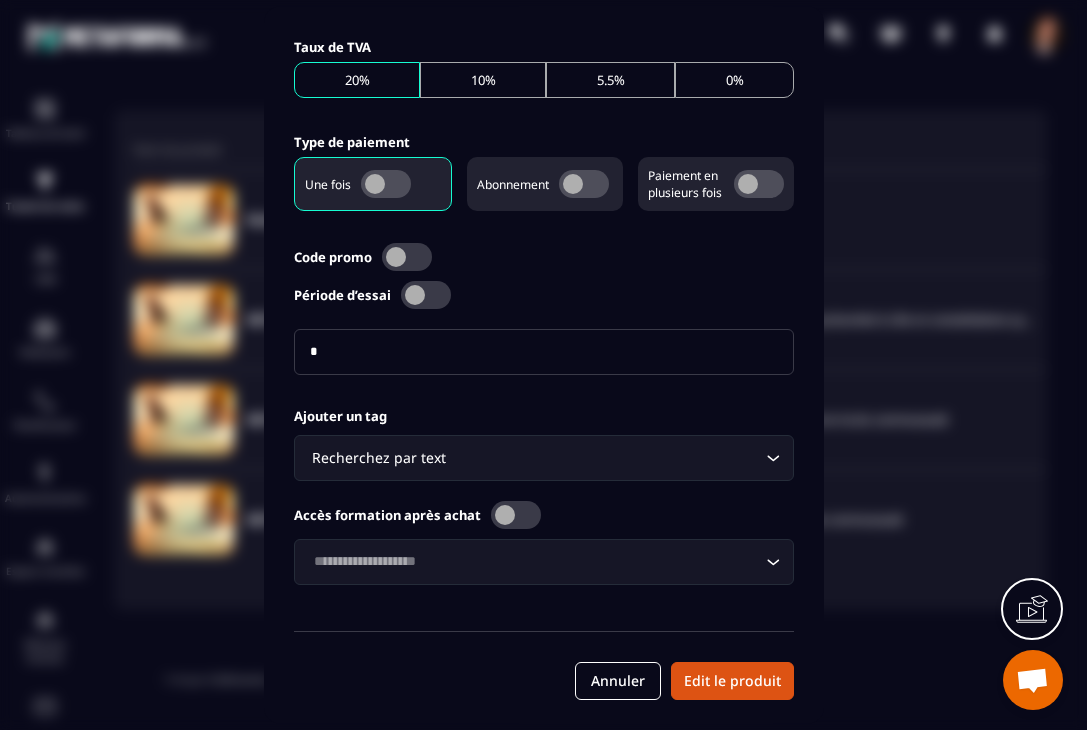 type on "**********" 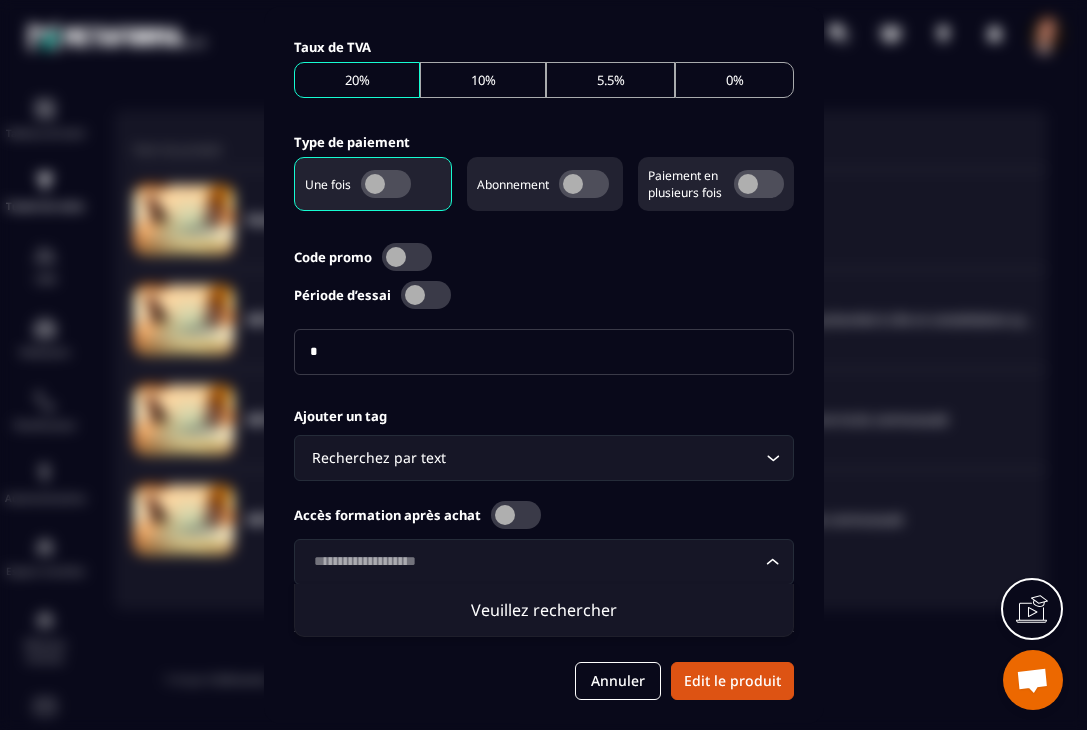click 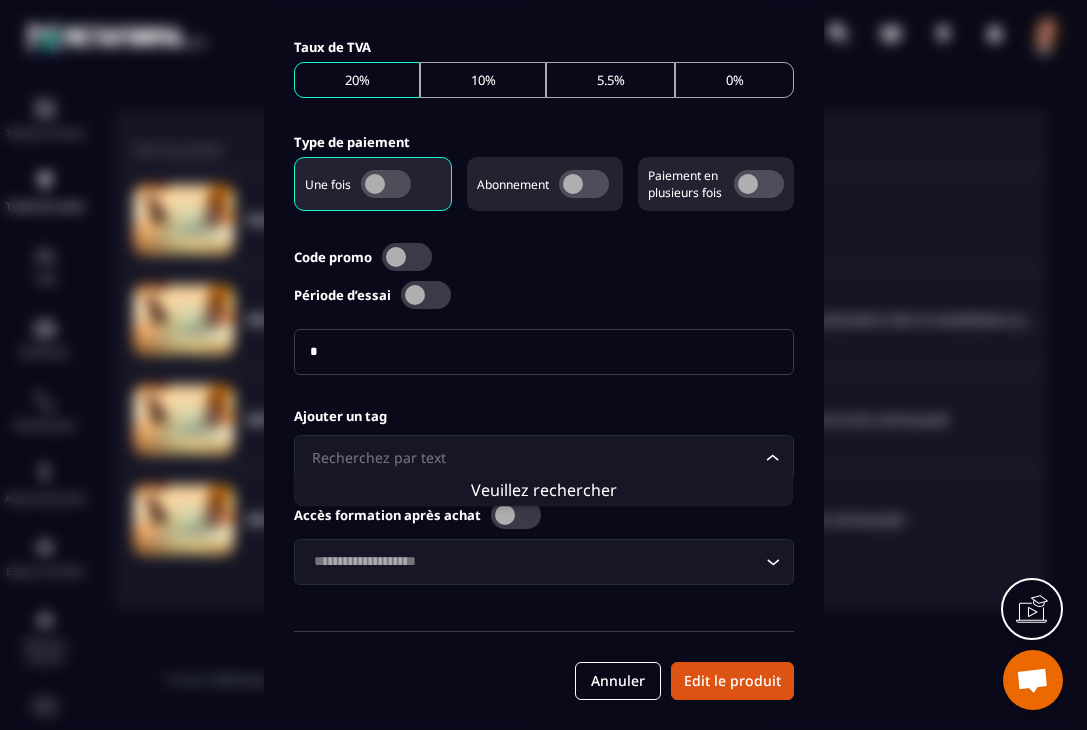 click 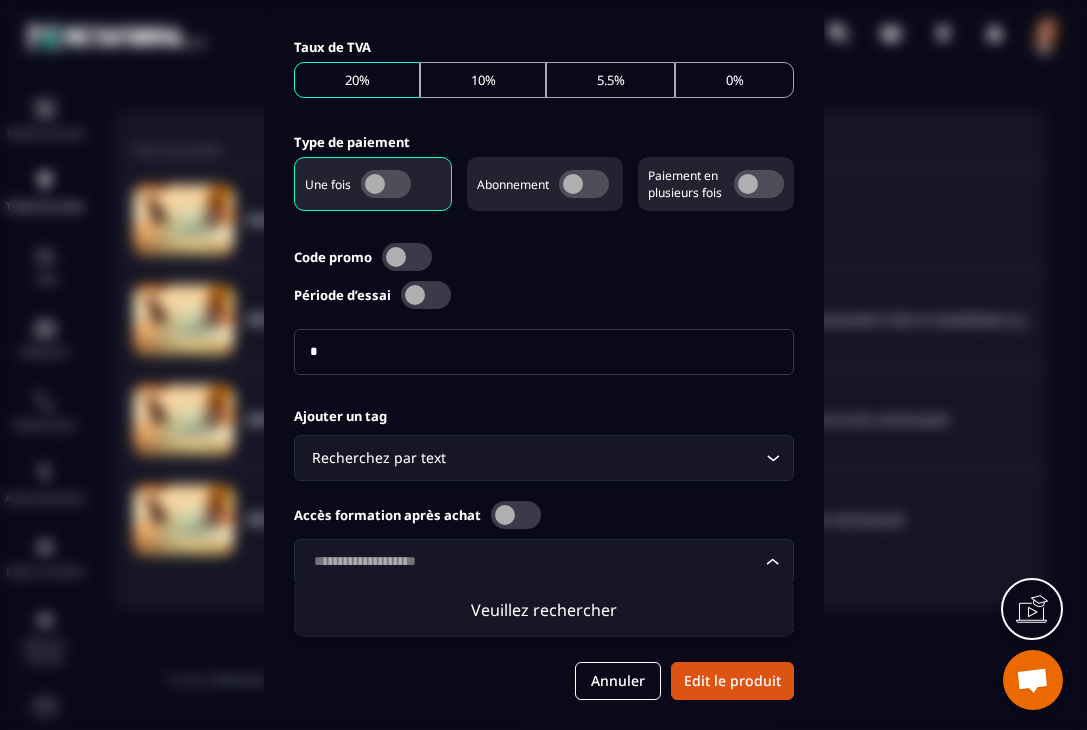click on "Veuillez rechercher" 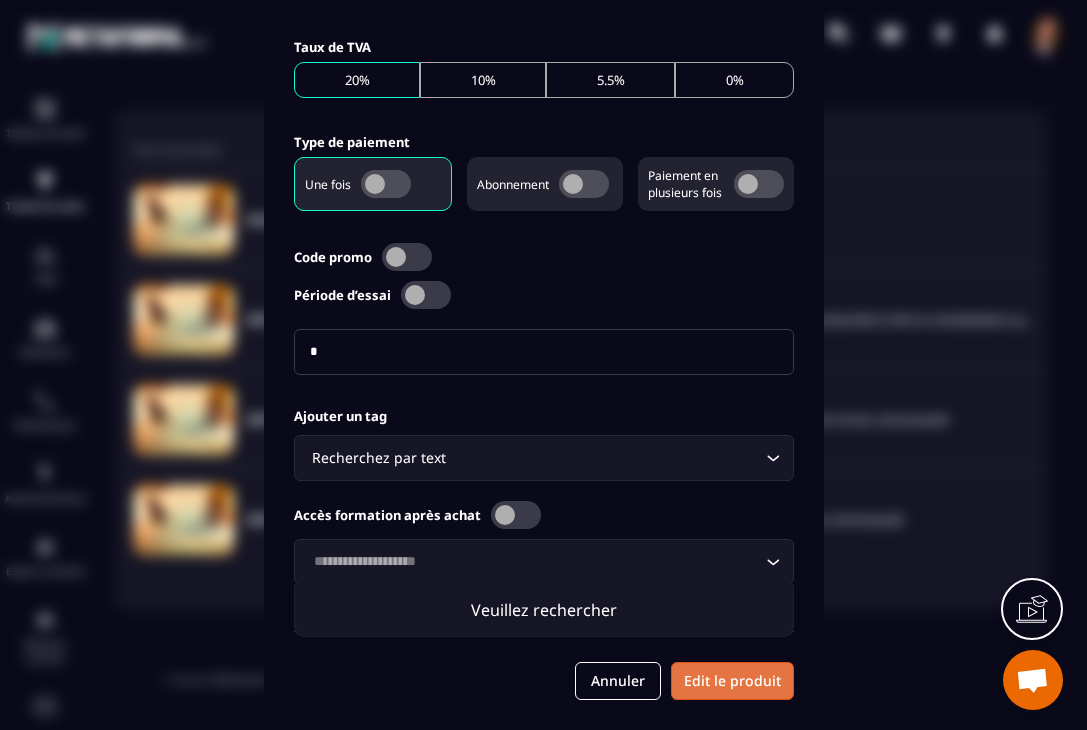 click on "Edit le produit" at bounding box center [732, 682] 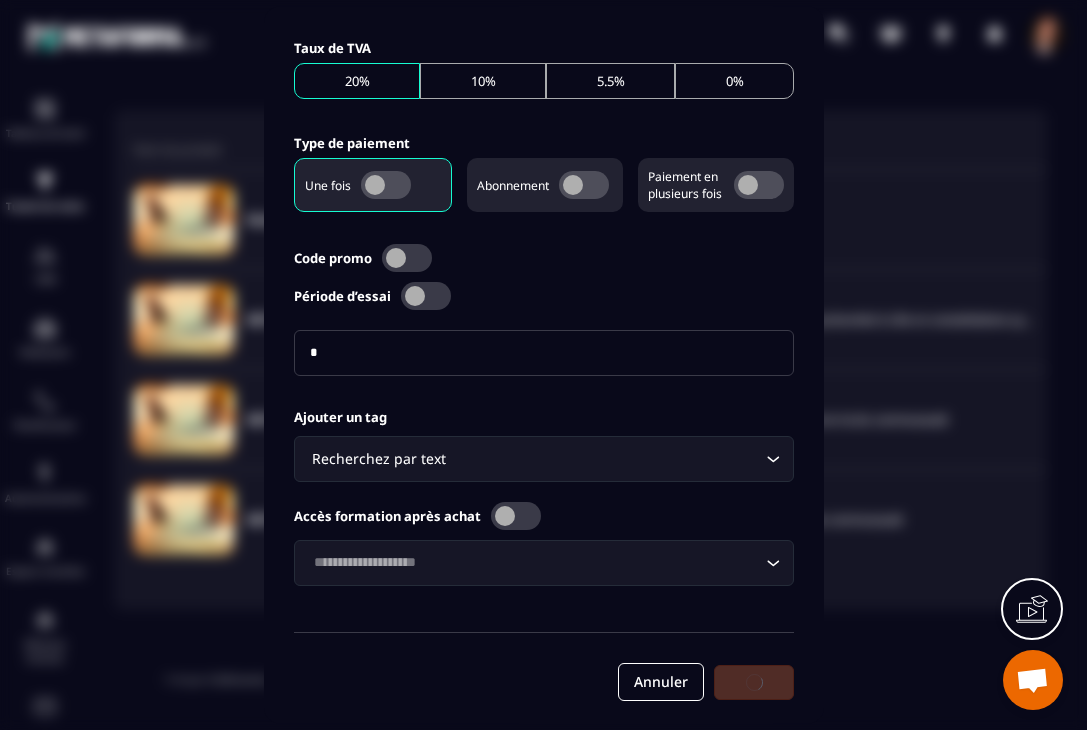 scroll, scrollTop: 852, scrollLeft: 0, axis: vertical 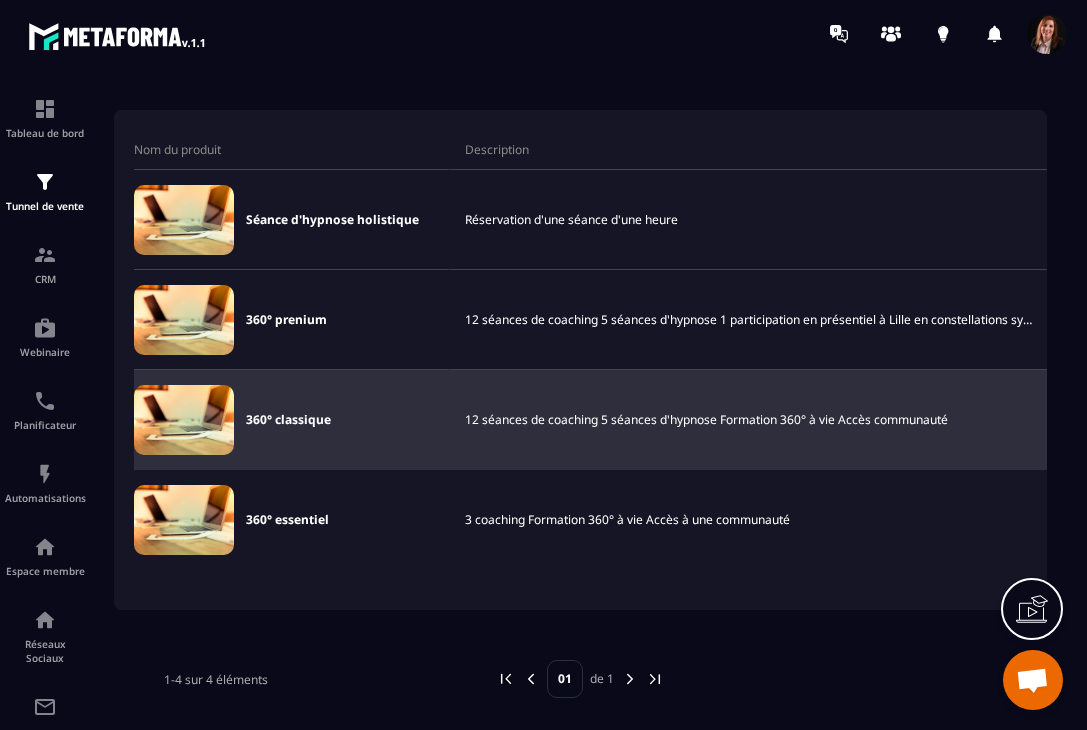 click on "12 séances de coaching
5 séances d'hypnose
Formation 360° à vie
Accès communauté" at bounding box center [750, 420] 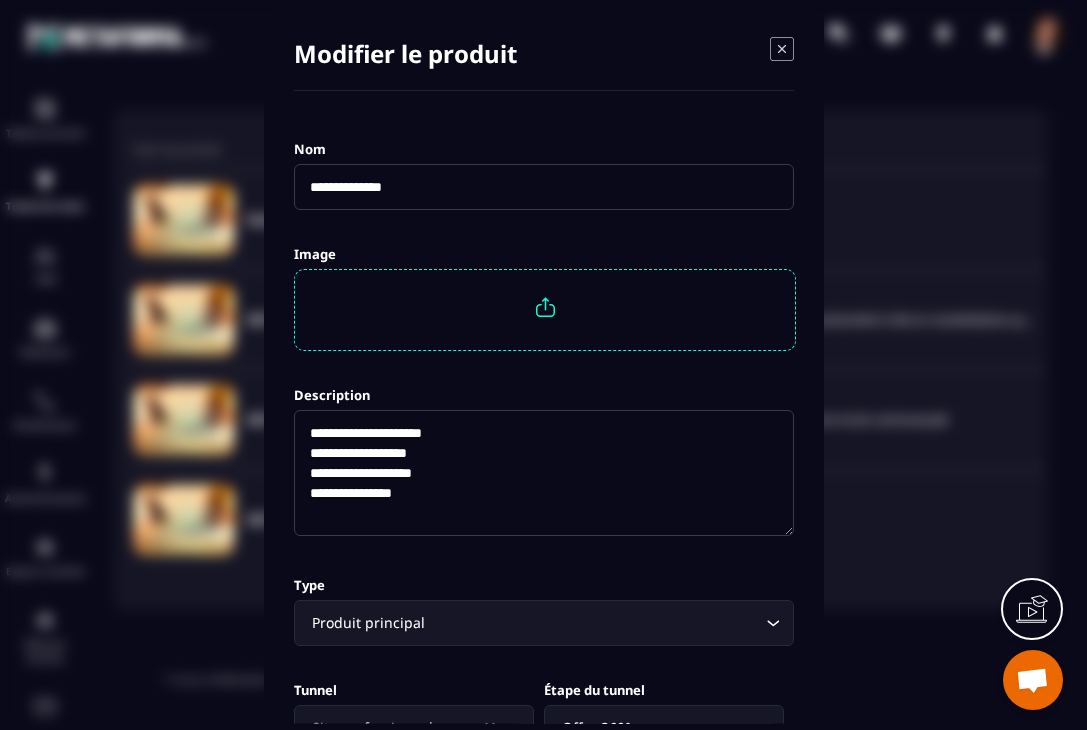 drag, startPoint x: 454, startPoint y: 450, endPoint x: 299, endPoint y: 451, distance: 155.00322 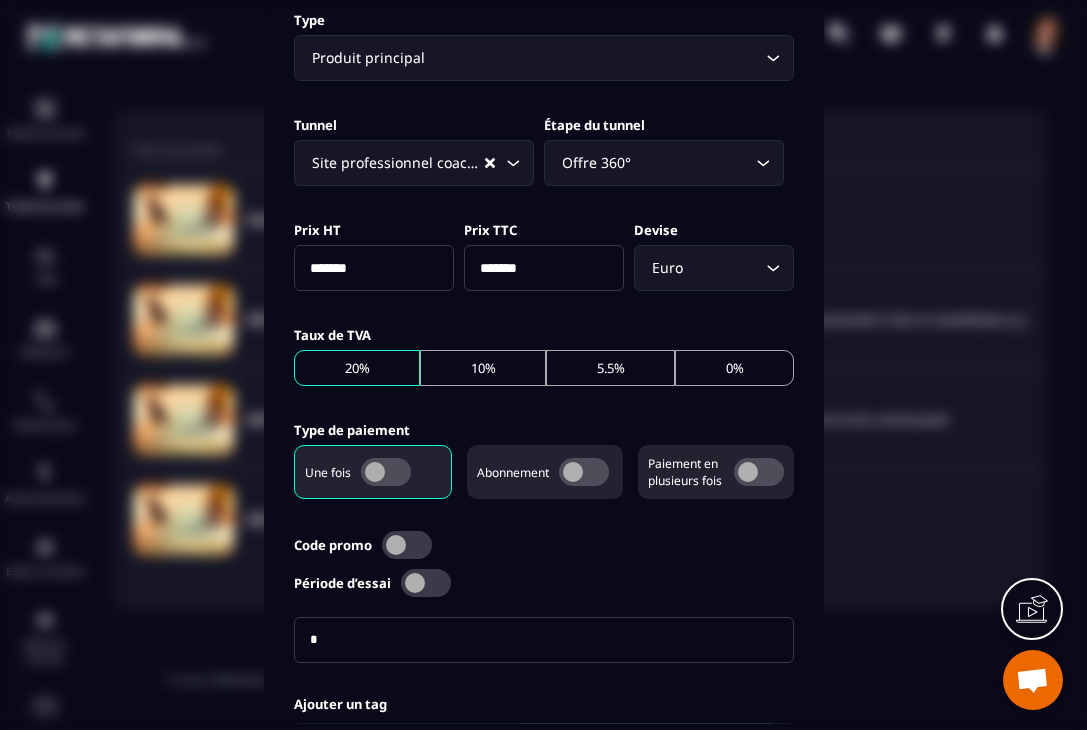 scroll, scrollTop: 852, scrollLeft: 0, axis: vertical 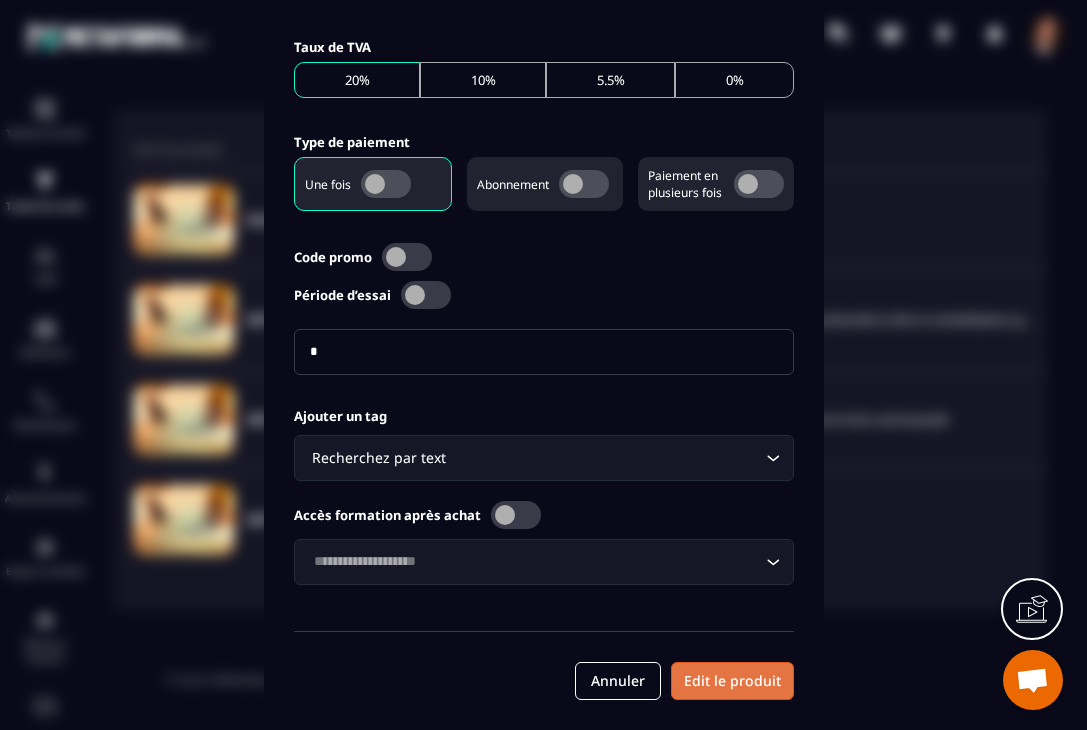 type on "**********" 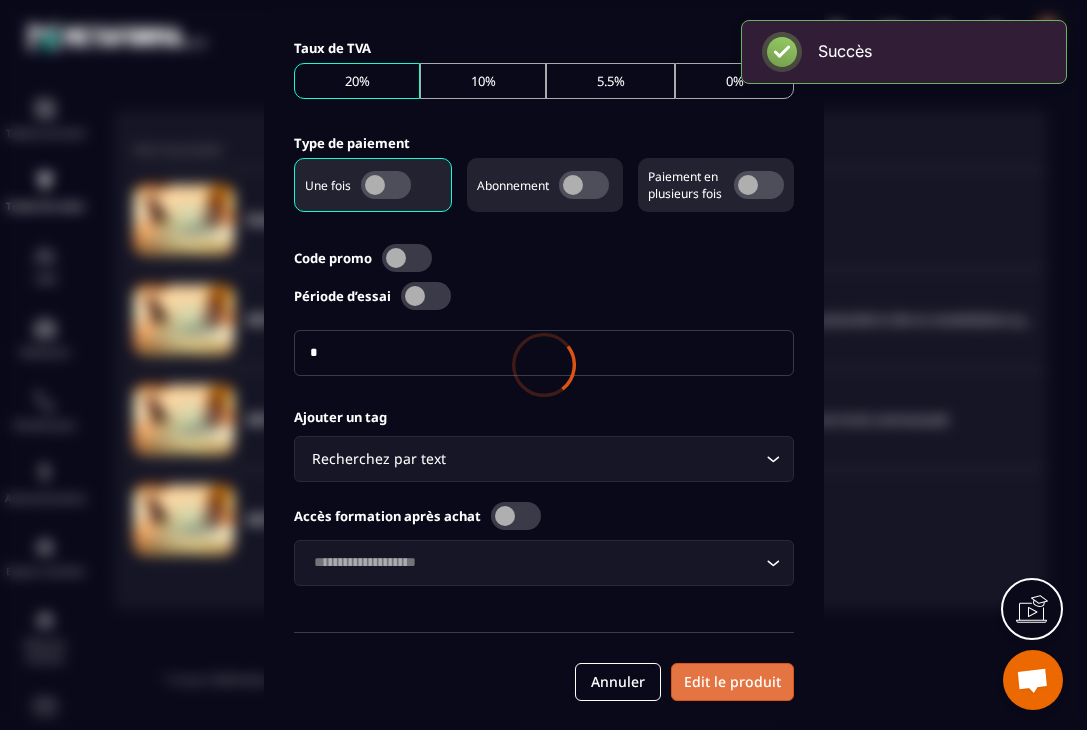 scroll, scrollTop: 852, scrollLeft: 0, axis: vertical 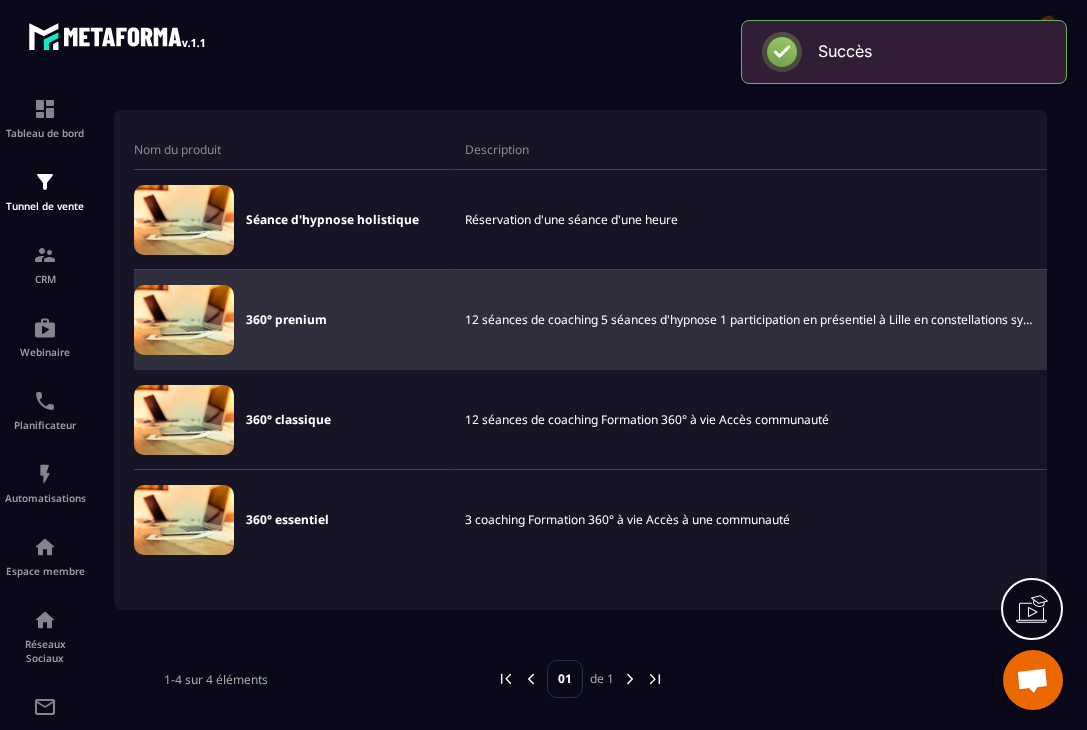 click on "12 séances de coaching
5 séances d'hypnose
1 participation en présentiel à Lille en constellations systémiques
1 étude de profil professionnel en astrologie chinoise BAZI
Hotline personnalisée avec réponse sous 24h
Intégration d'une communauté" at bounding box center (750, 320) 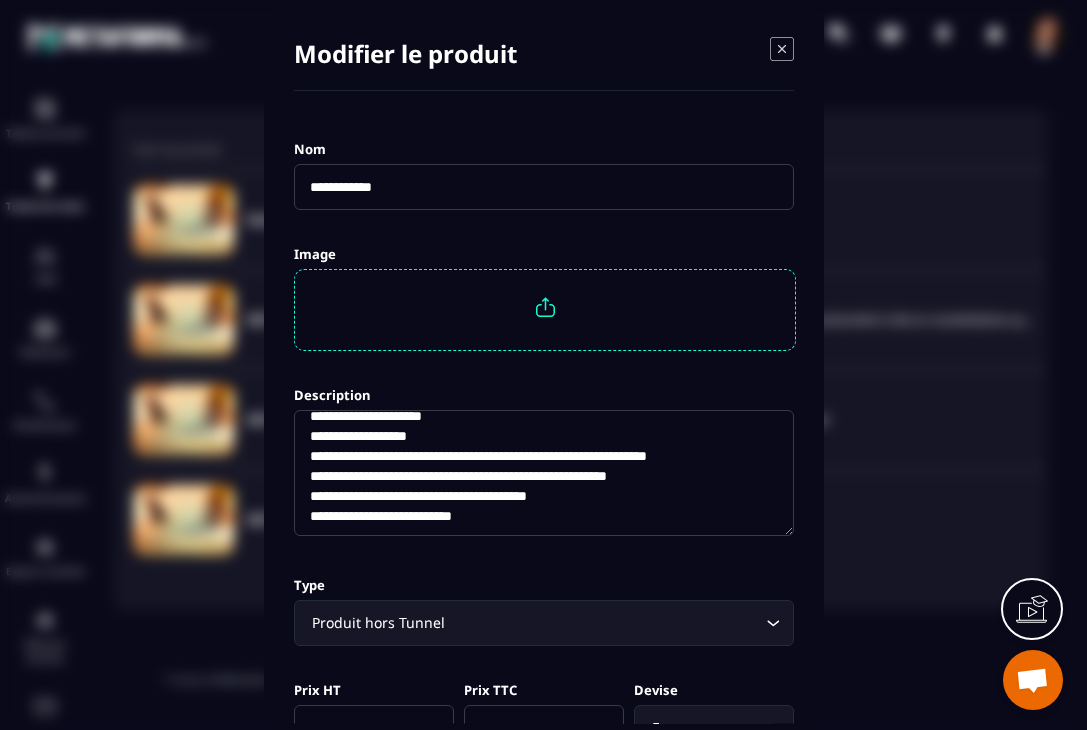 scroll, scrollTop: 20, scrollLeft: 0, axis: vertical 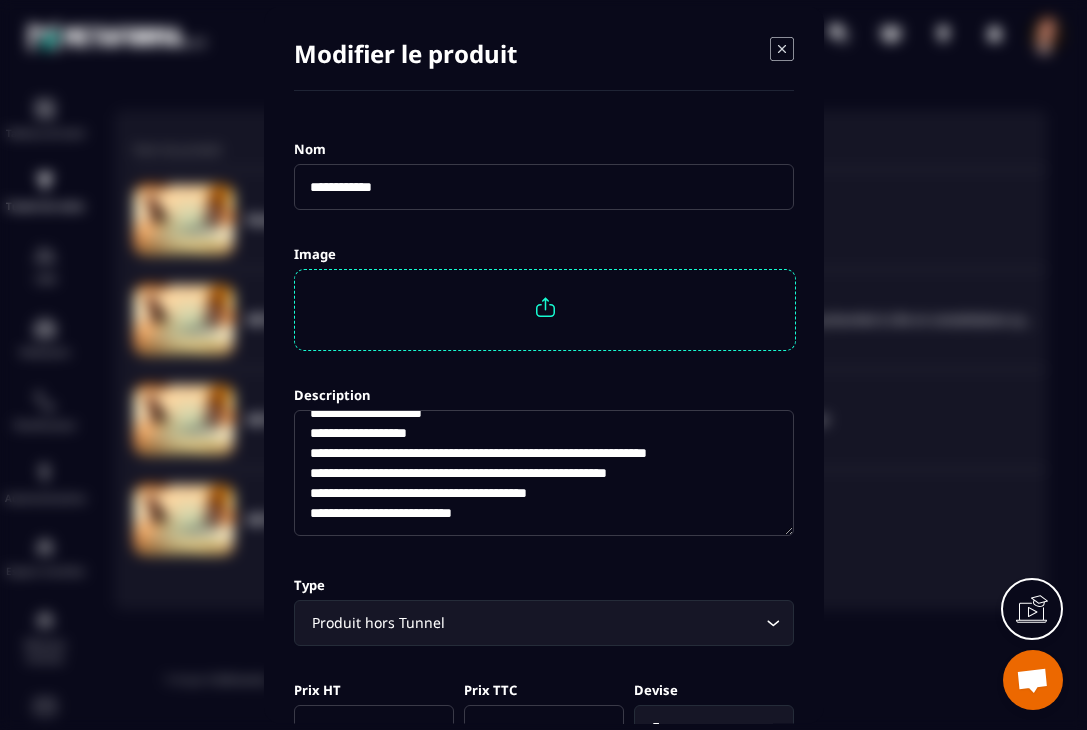 click 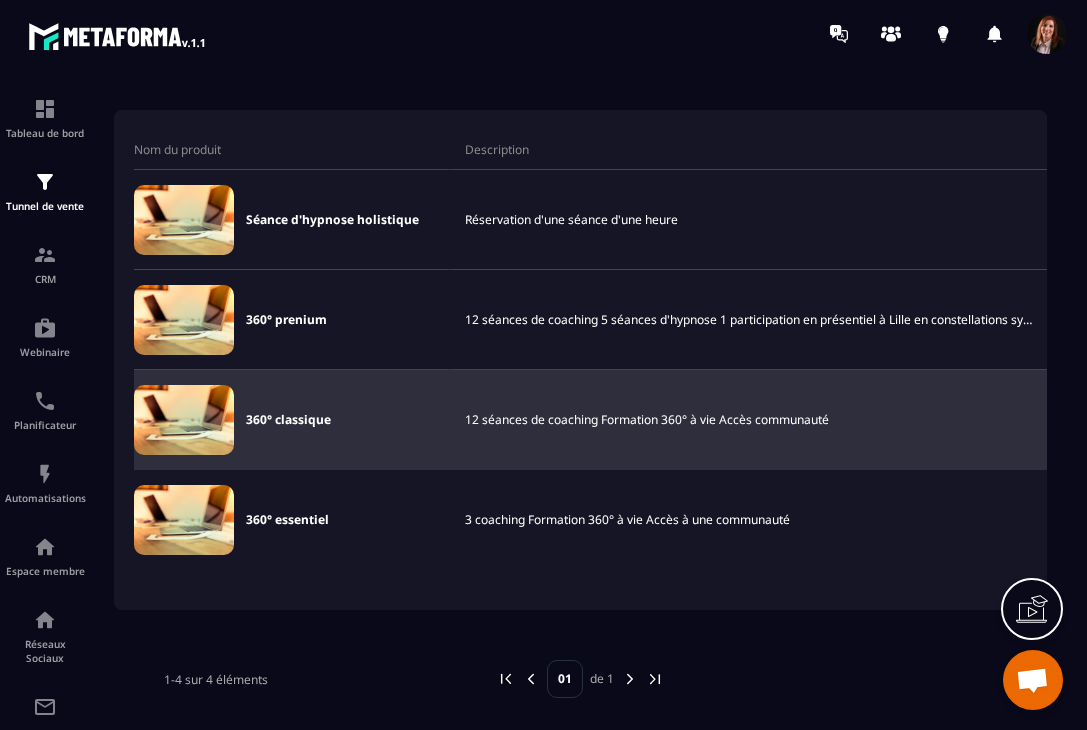 click on "12 séances de coaching
Formation 360° à vie
Accès communauté" at bounding box center (750, 420) 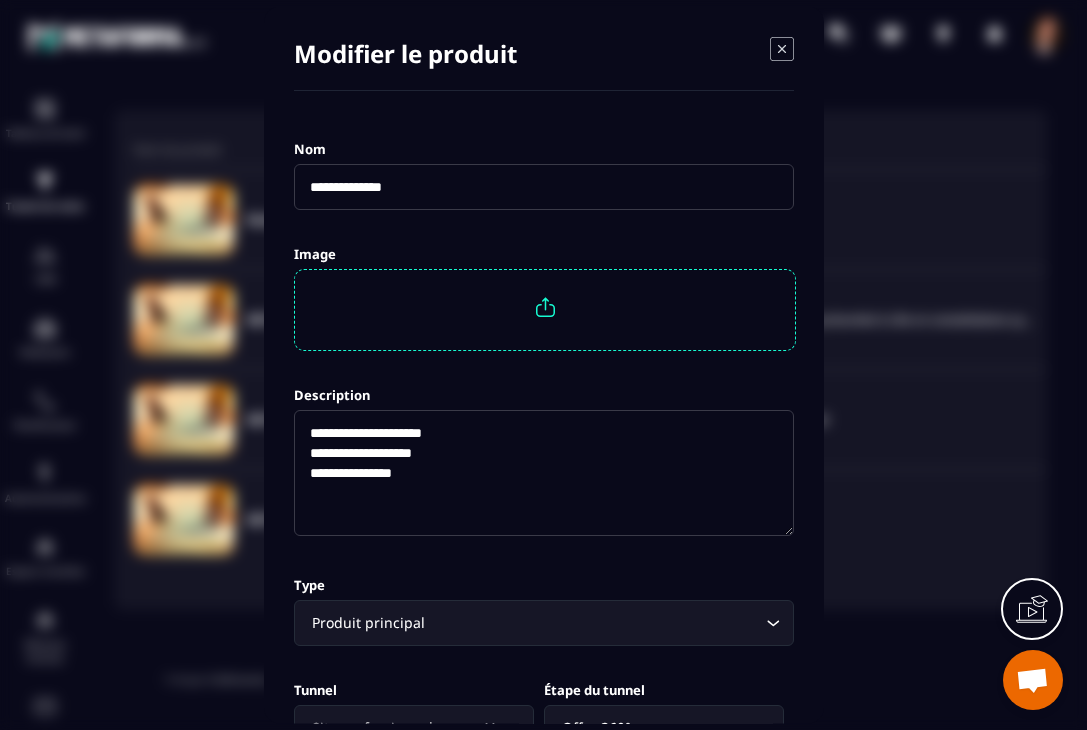 click on "**********" 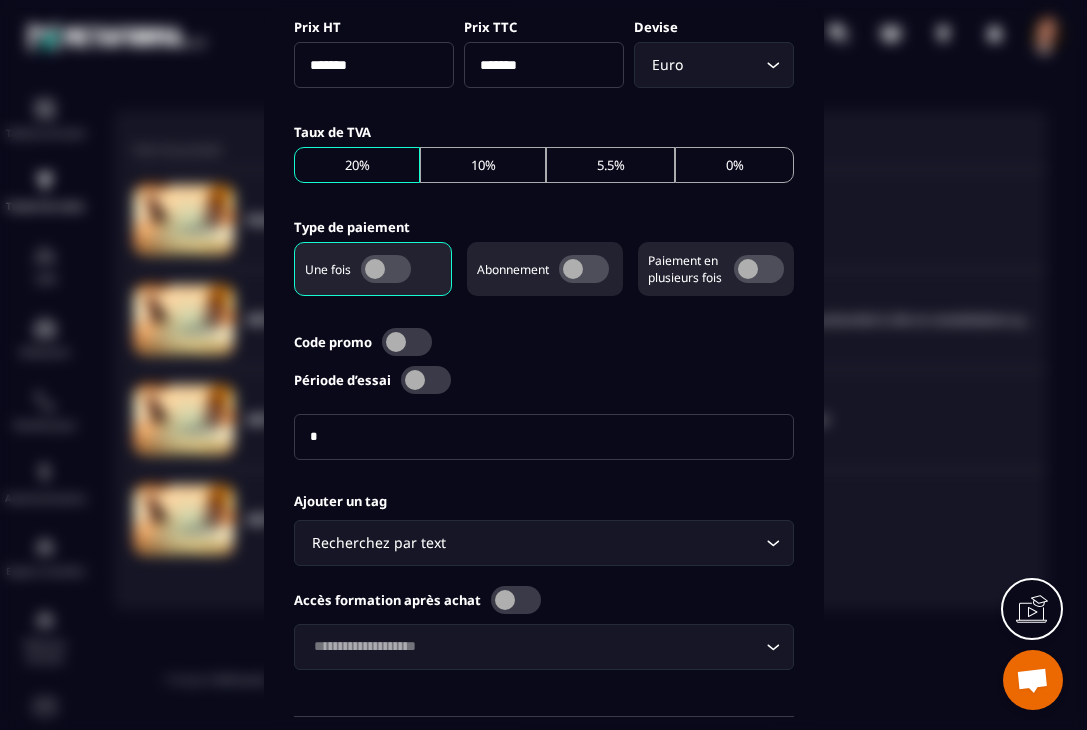 scroll, scrollTop: 833, scrollLeft: 0, axis: vertical 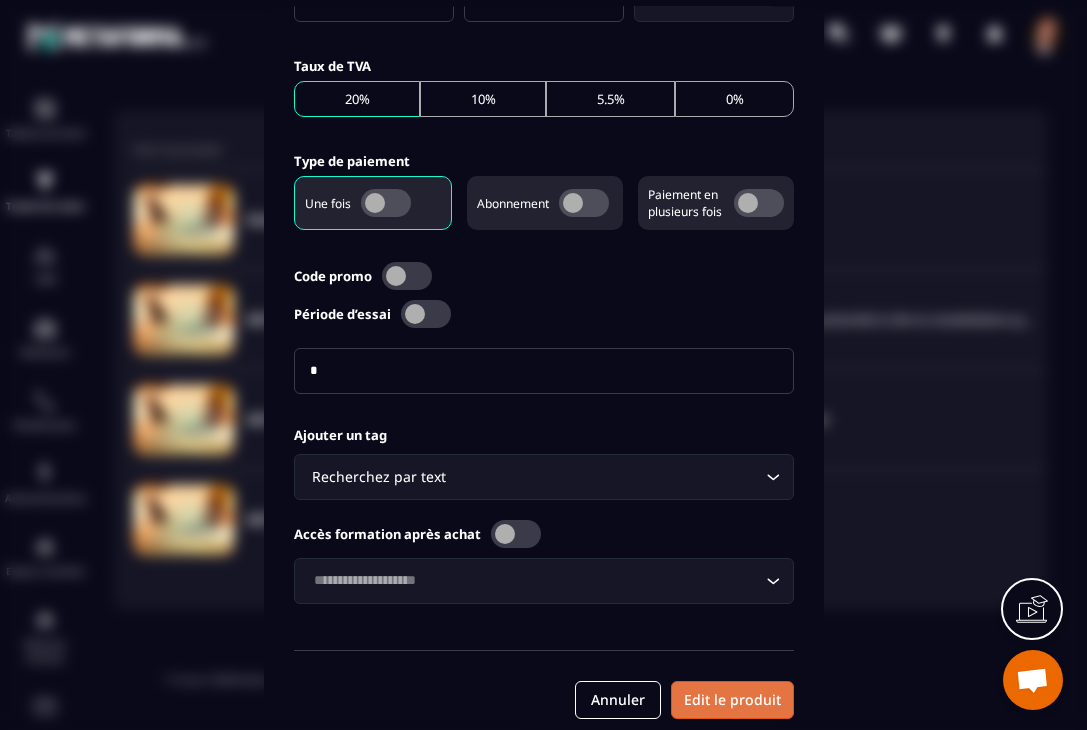 type on "**********" 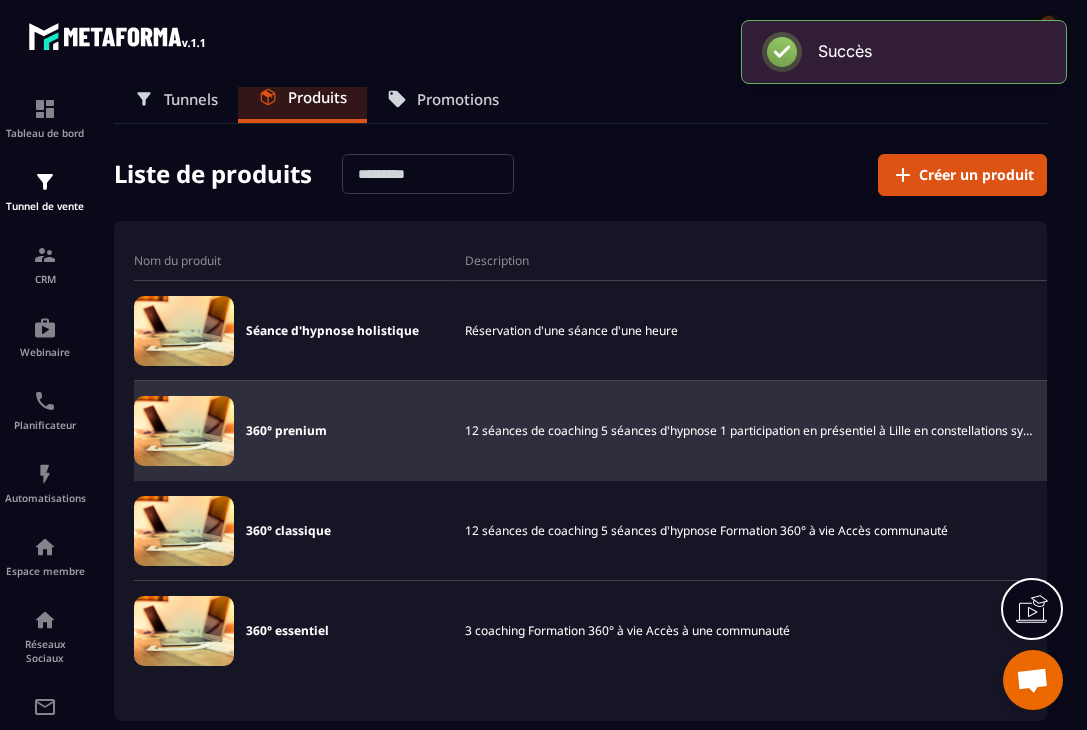scroll, scrollTop: 26, scrollLeft: 0, axis: vertical 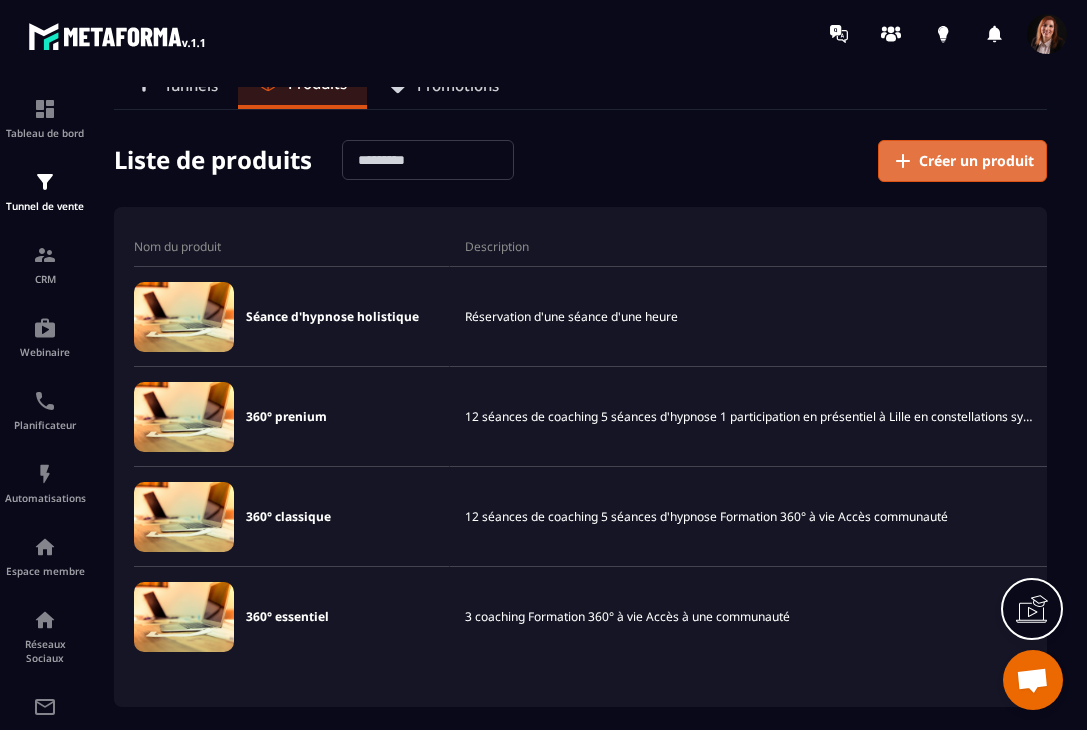 click on "Créer un produit" at bounding box center (976, 161) 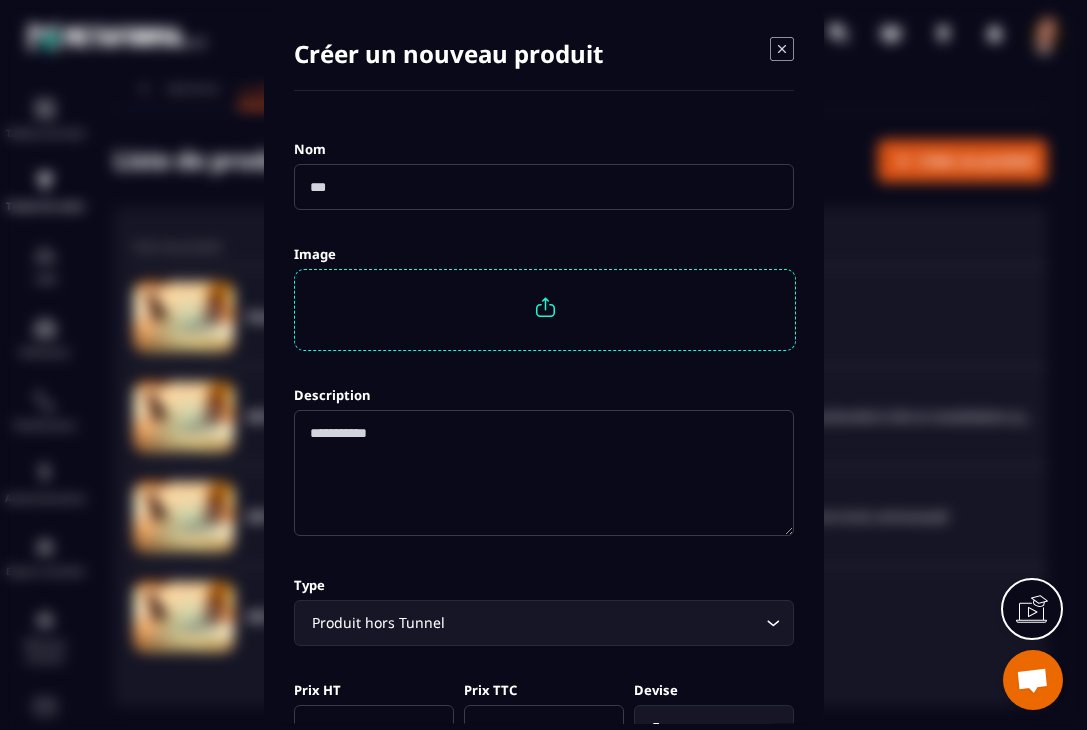 click at bounding box center [544, 187] 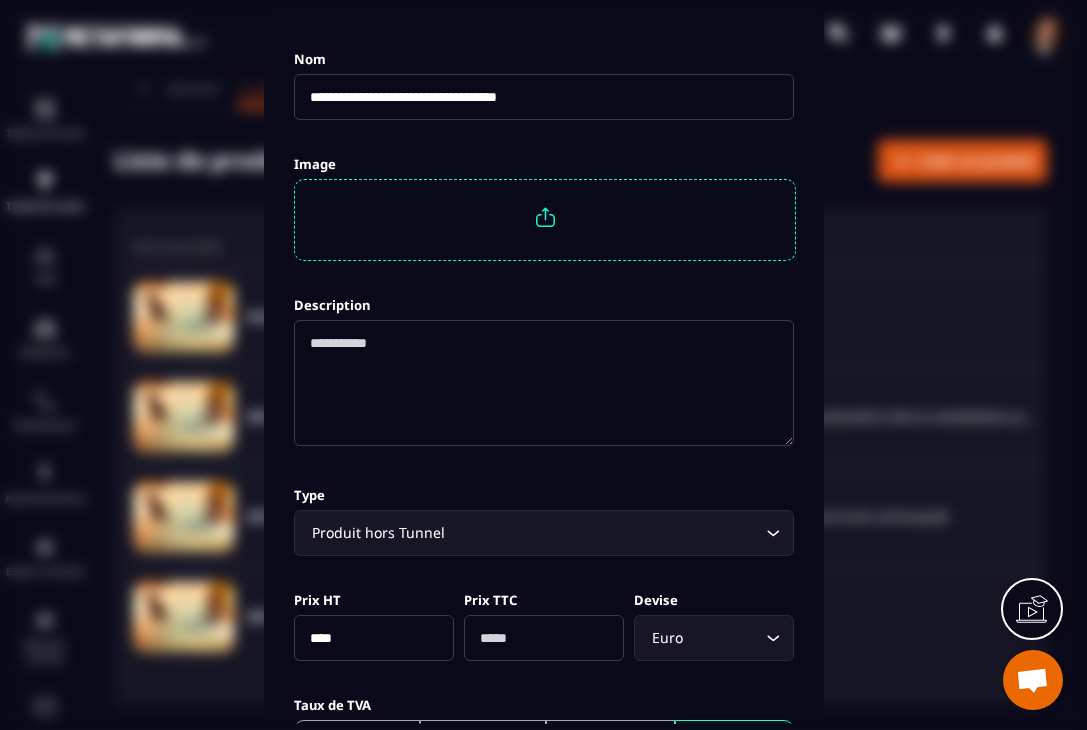 scroll, scrollTop: 101, scrollLeft: 0, axis: vertical 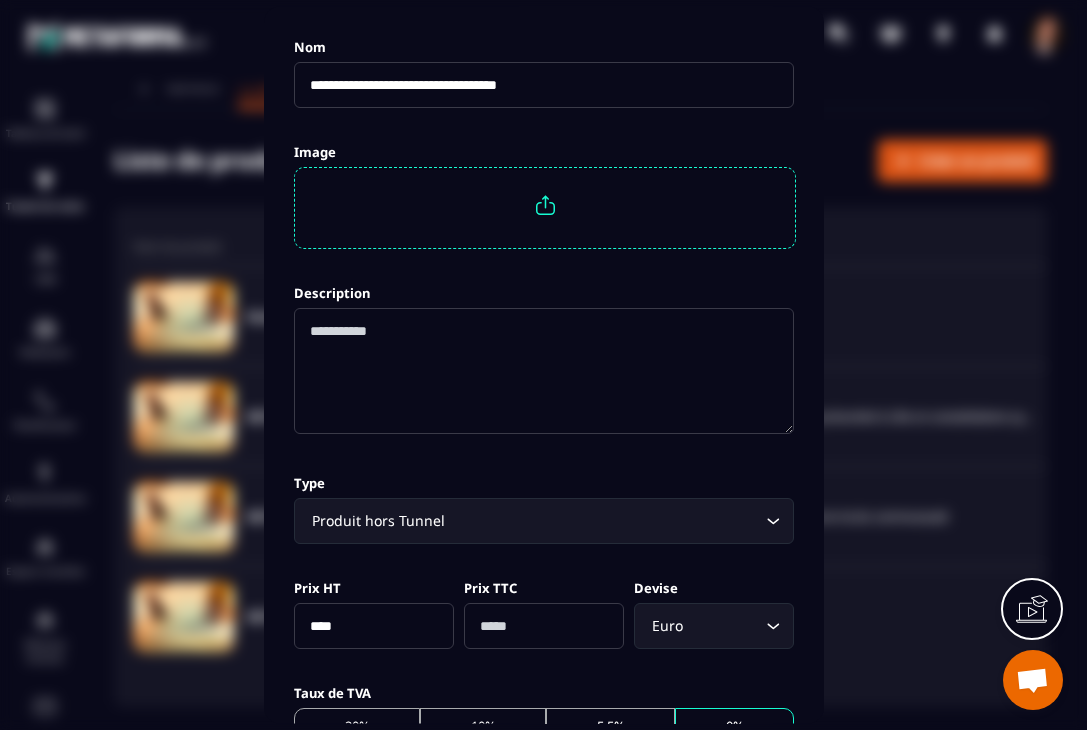type on "**********" 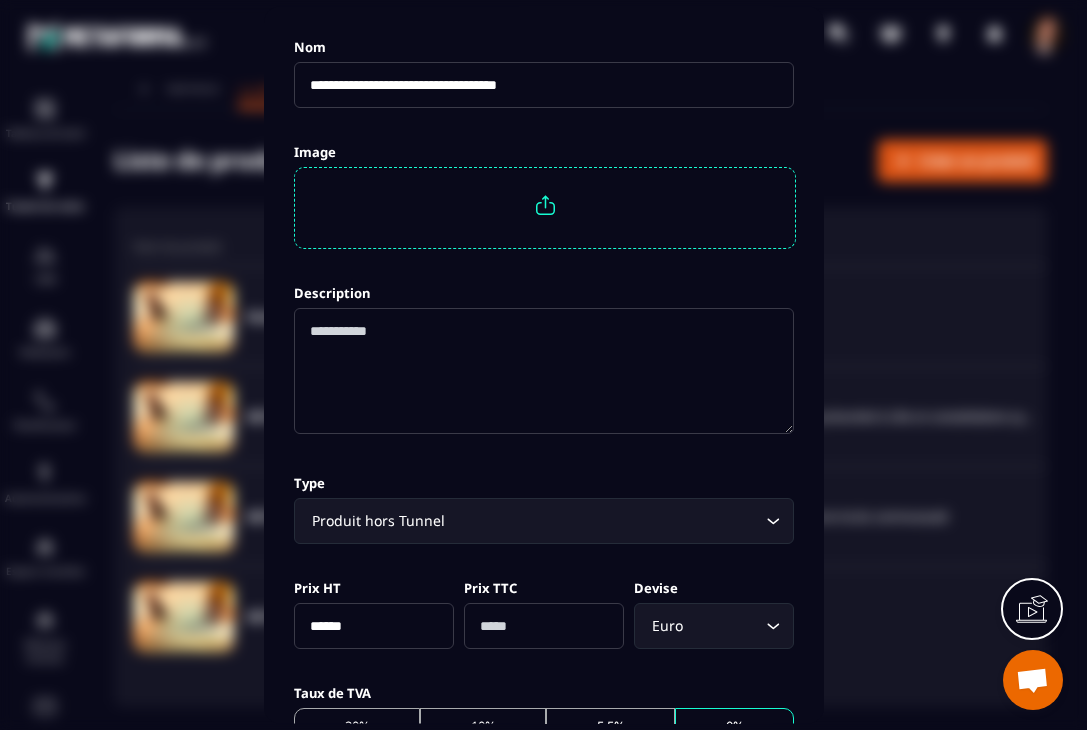 scroll, scrollTop: 144, scrollLeft: 0, axis: vertical 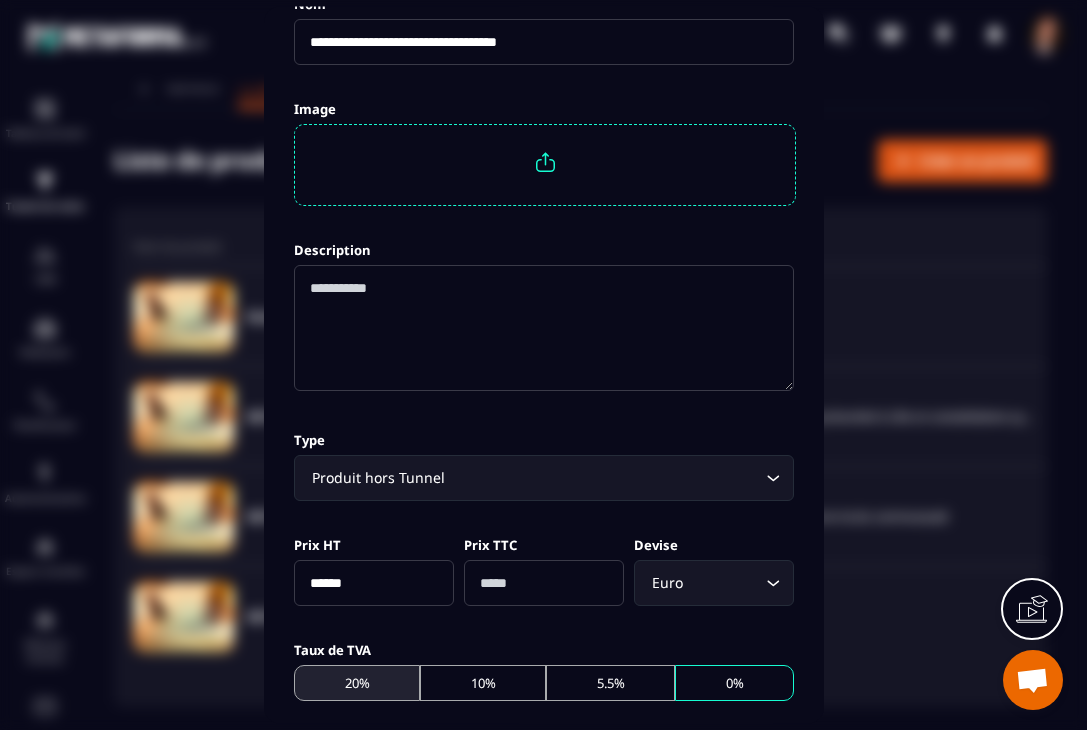 type on "******" 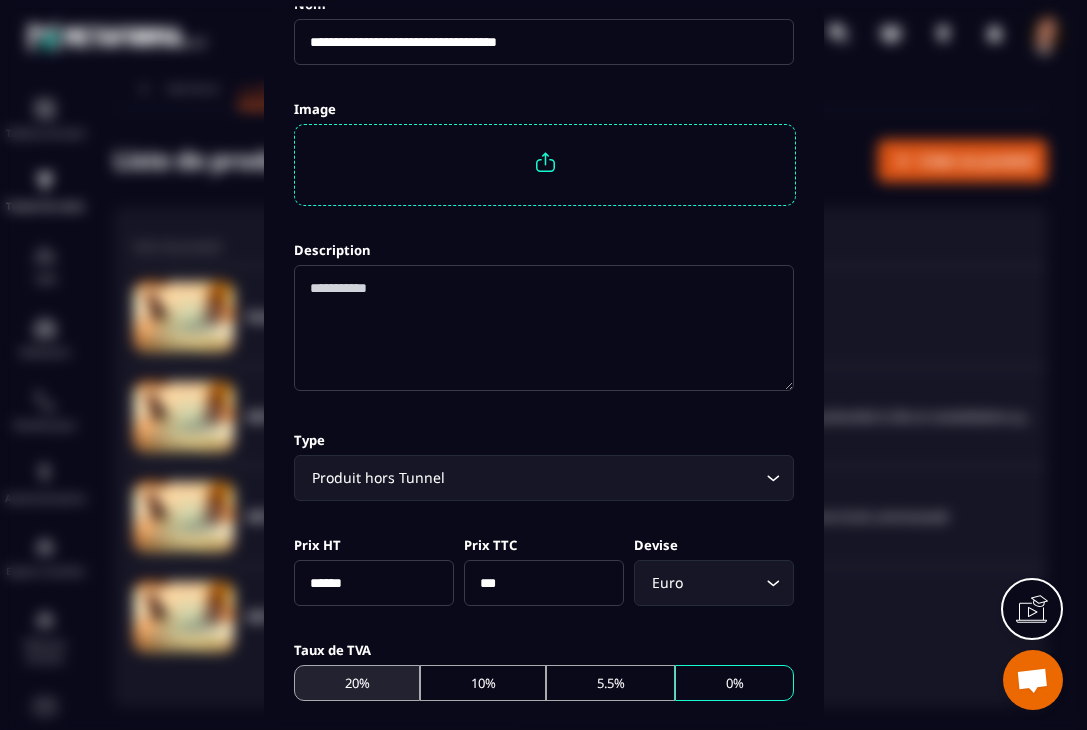 click on "20%" at bounding box center (357, 684) 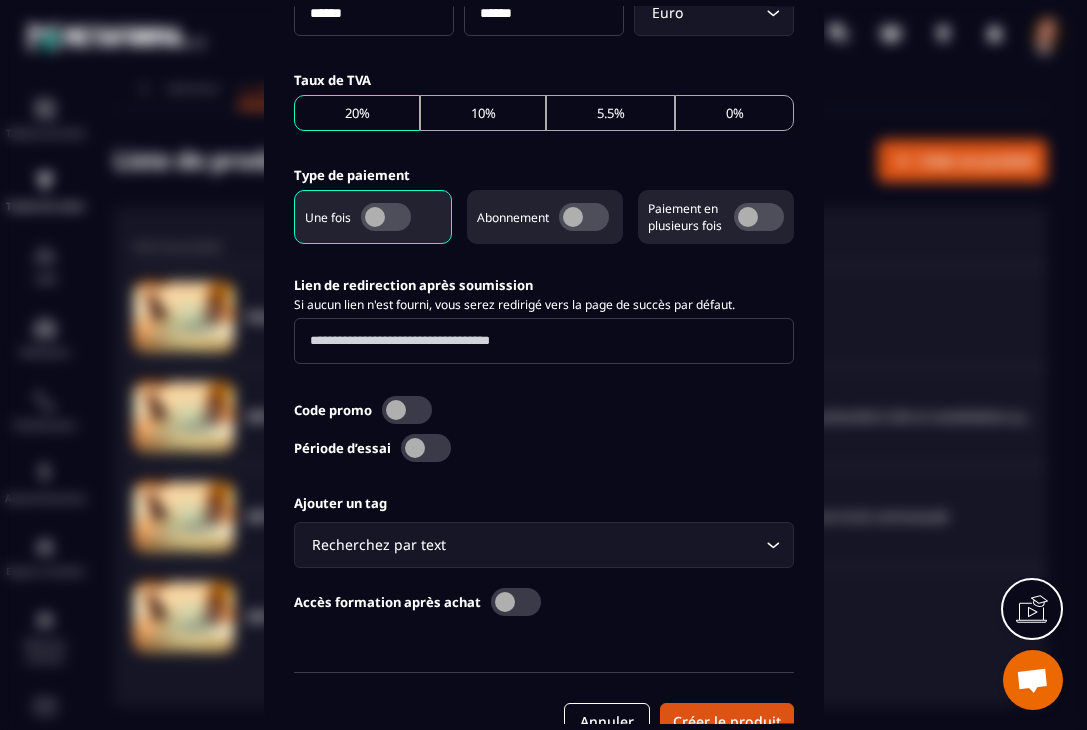 scroll, scrollTop: 720, scrollLeft: 0, axis: vertical 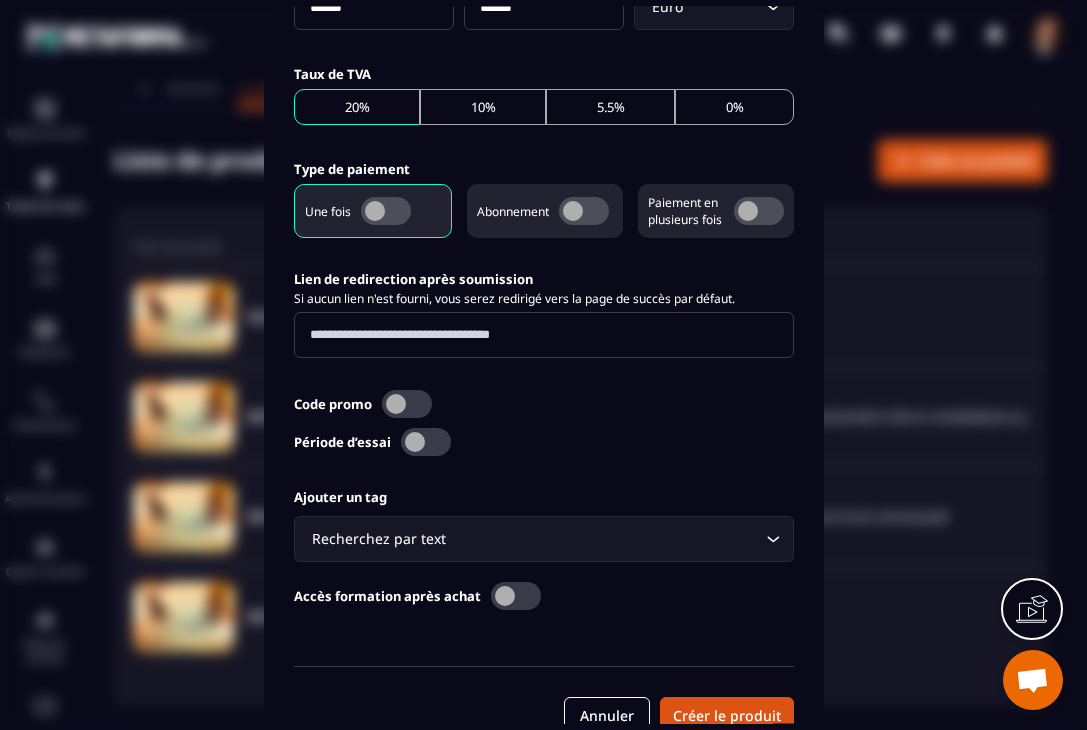 click at bounding box center (426, 443) 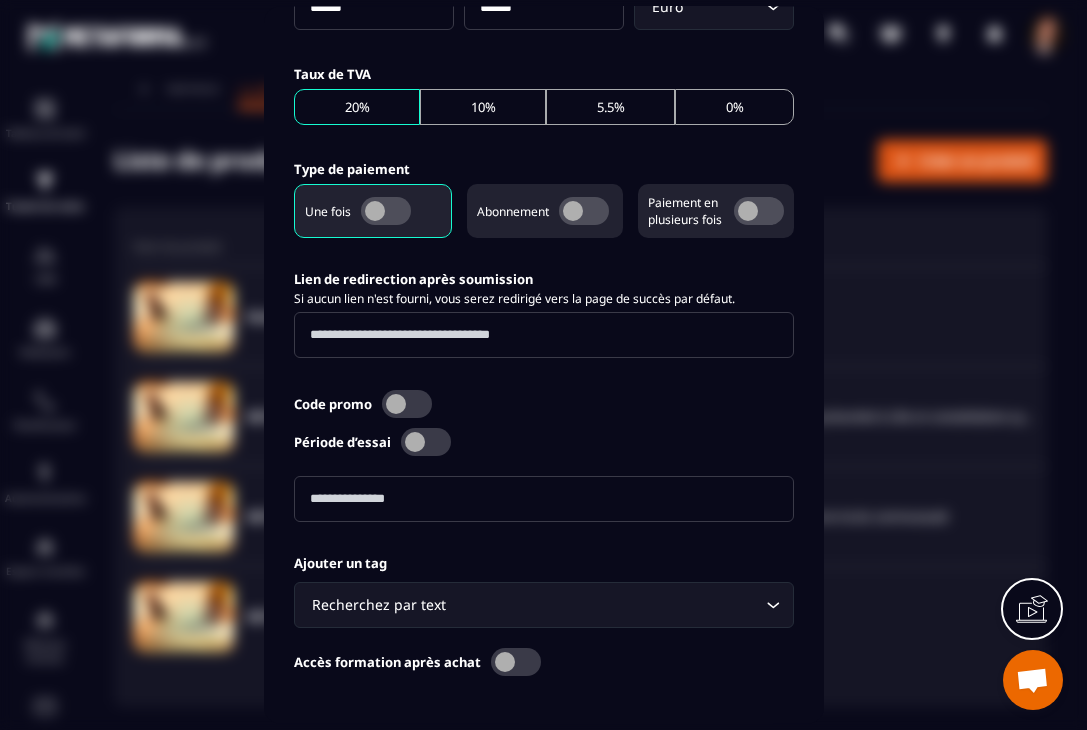 click at bounding box center [544, 500] 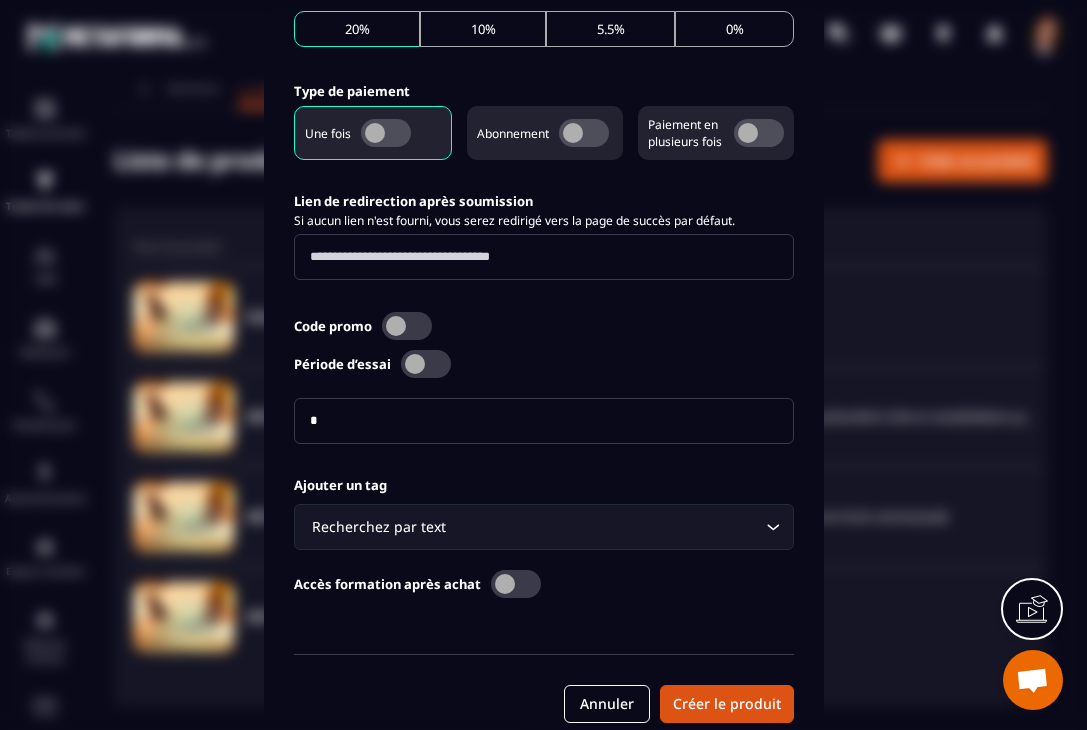 scroll, scrollTop: 821, scrollLeft: 0, axis: vertical 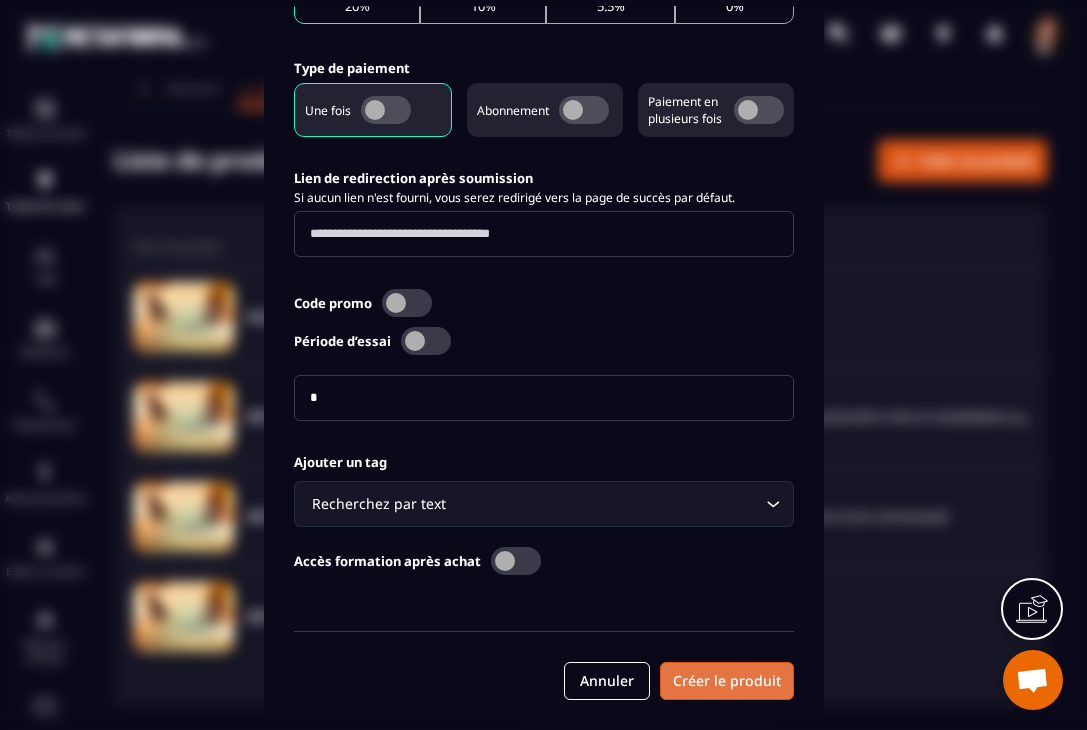 type on "*" 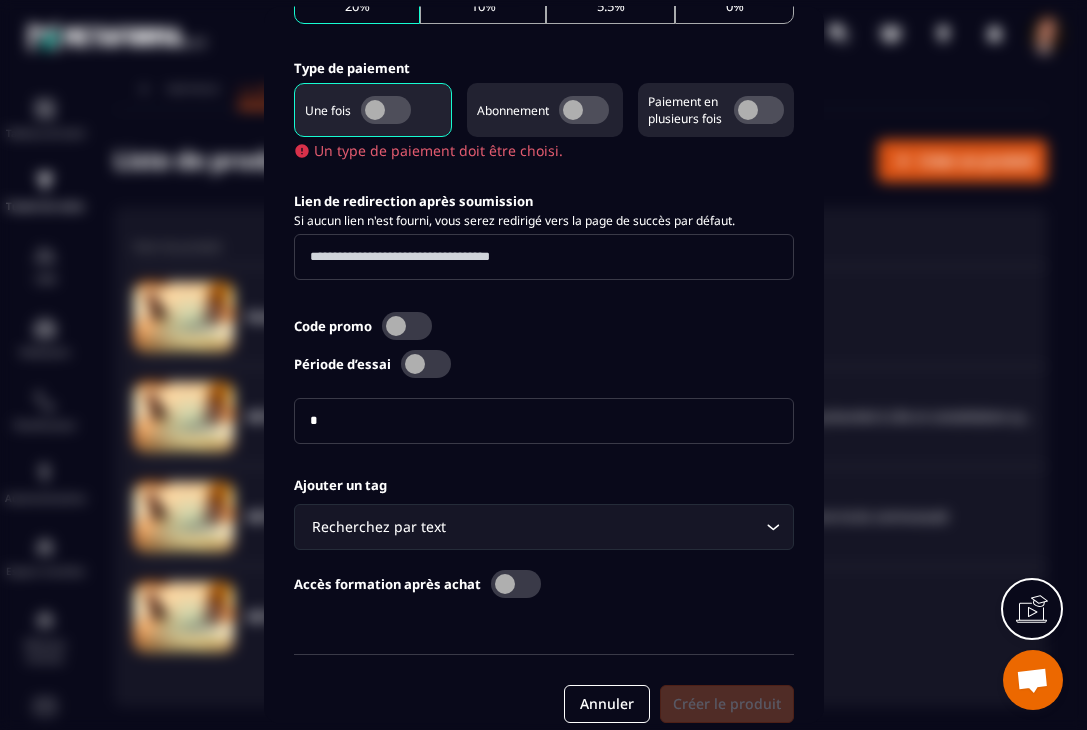 scroll, scrollTop: 844, scrollLeft: 0, axis: vertical 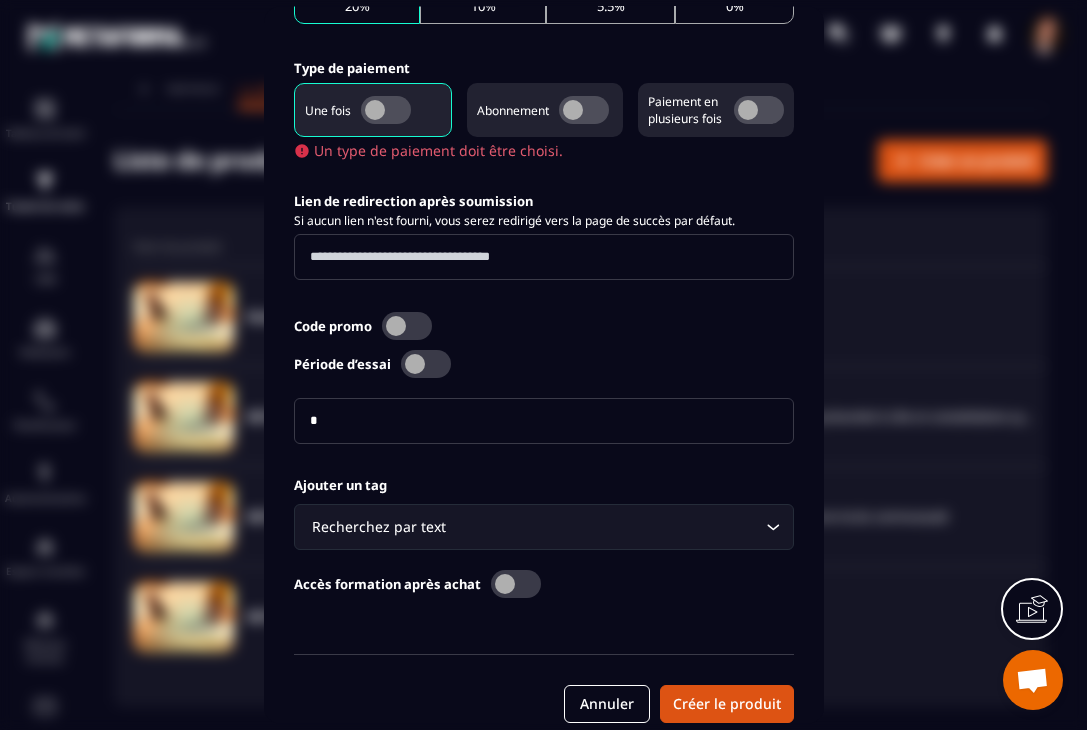 click at bounding box center [386, 111] 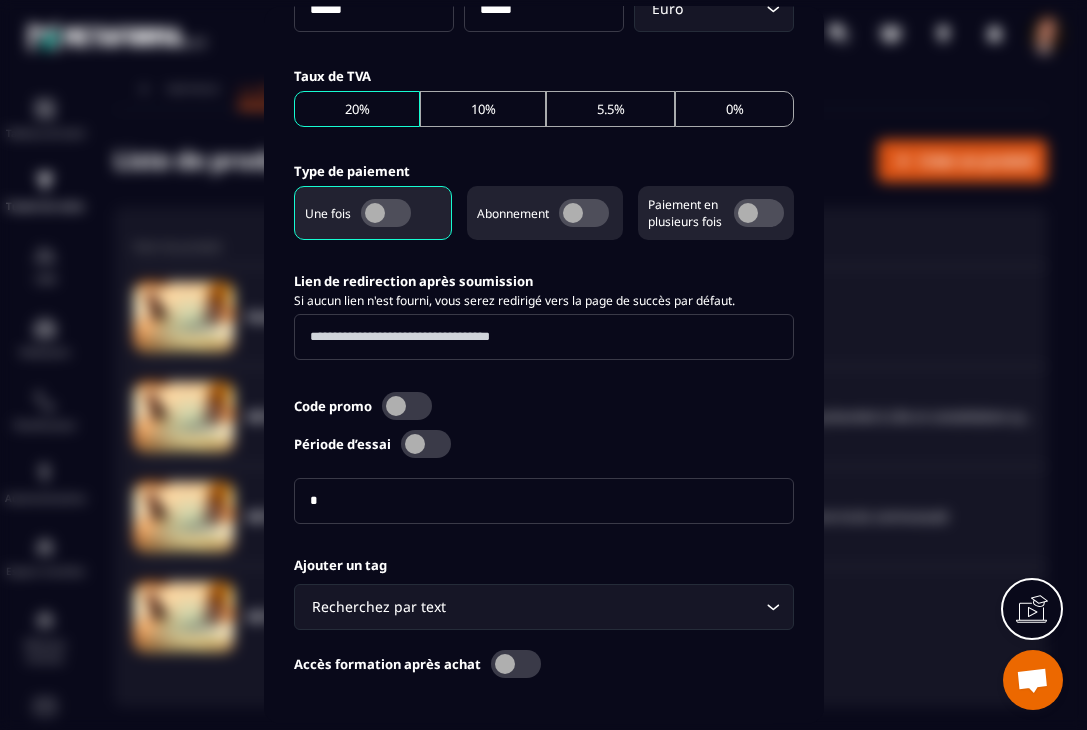 scroll, scrollTop: 844, scrollLeft: 0, axis: vertical 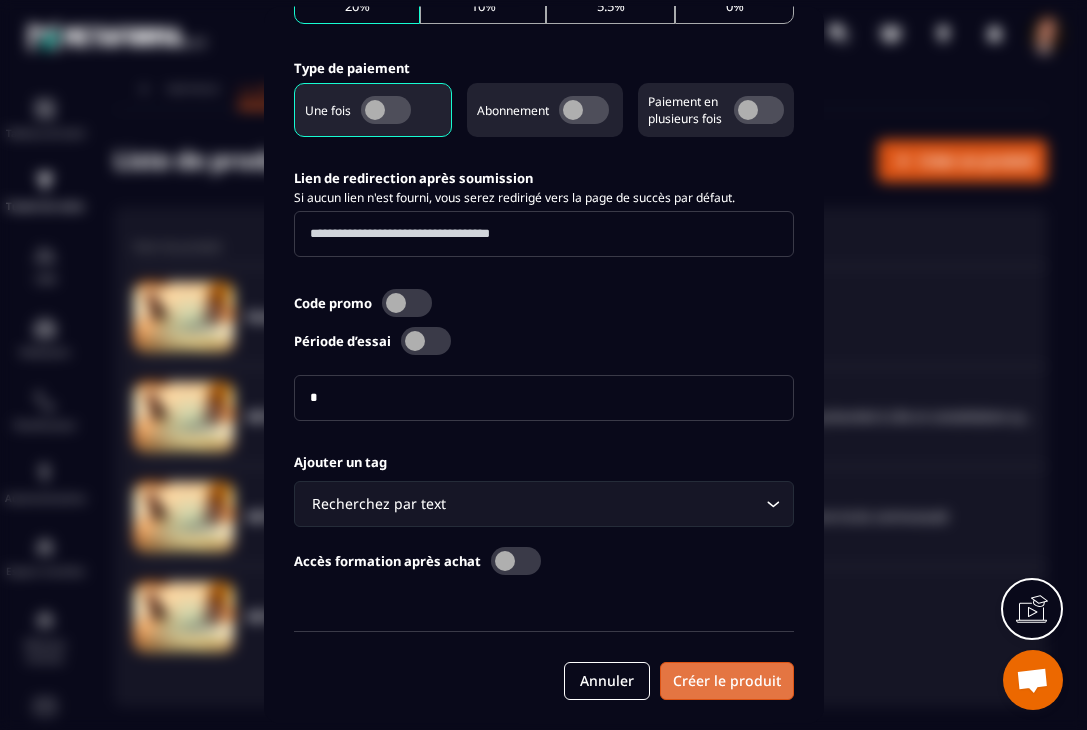 click on "Créer le produit" at bounding box center [727, 682] 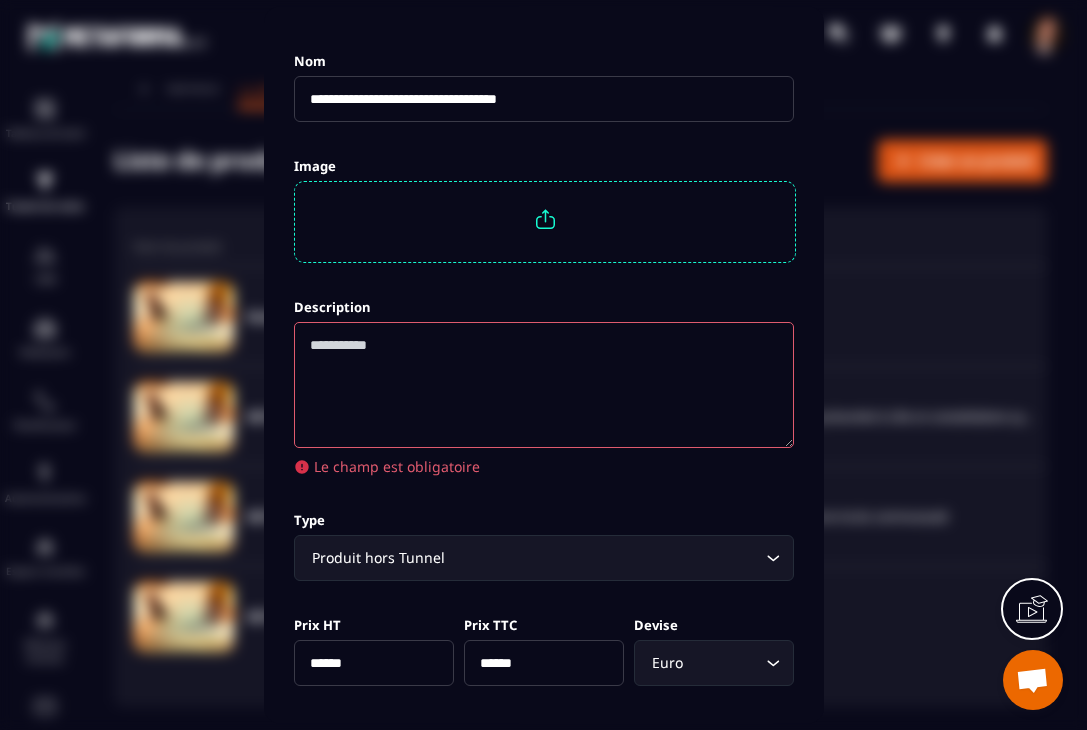 scroll, scrollTop: 95, scrollLeft: 0, axis: vertical 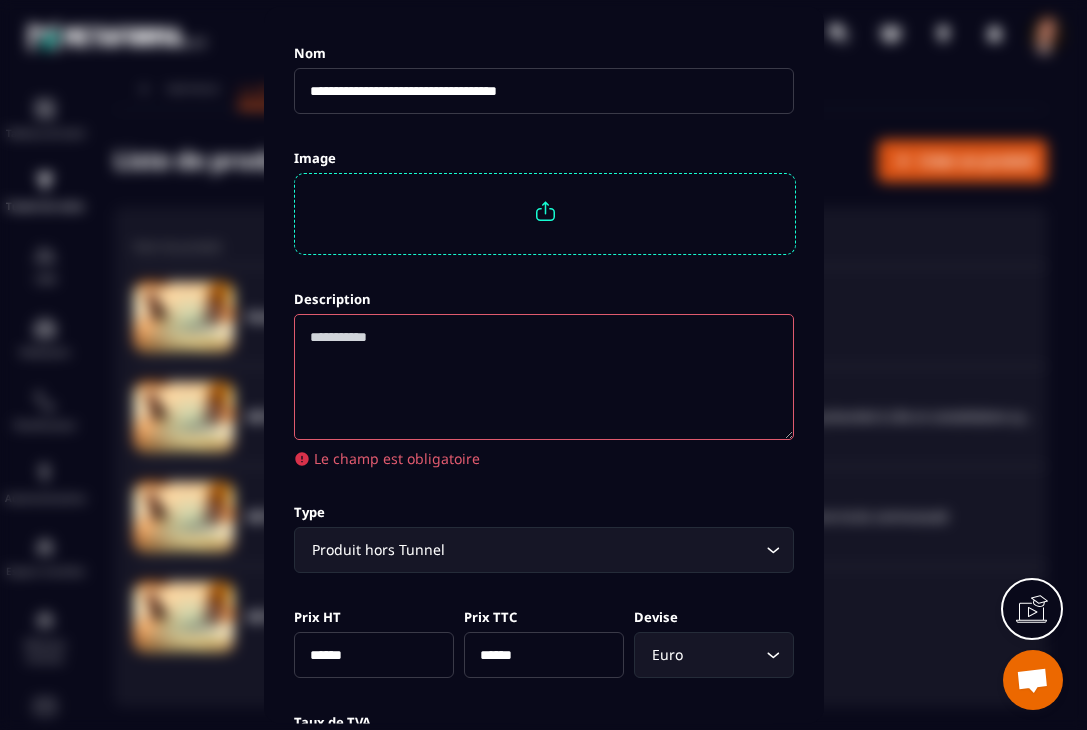 click 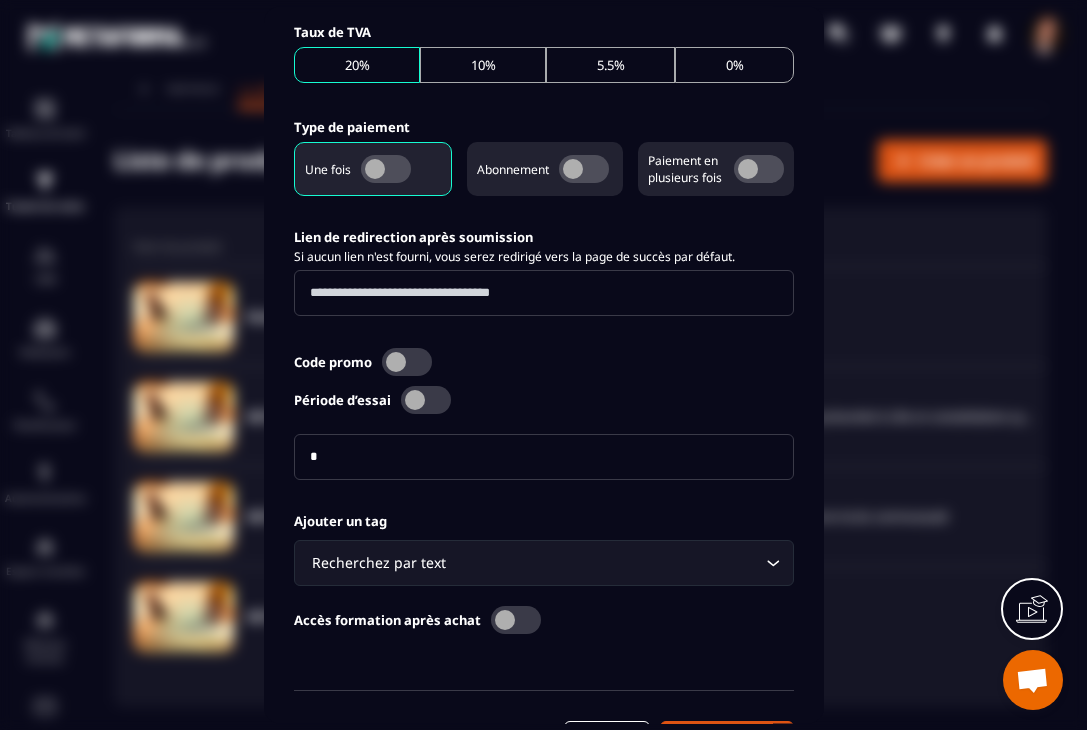 scroll, scrollTop: 815, scrollLeft: 0, axis: vertical 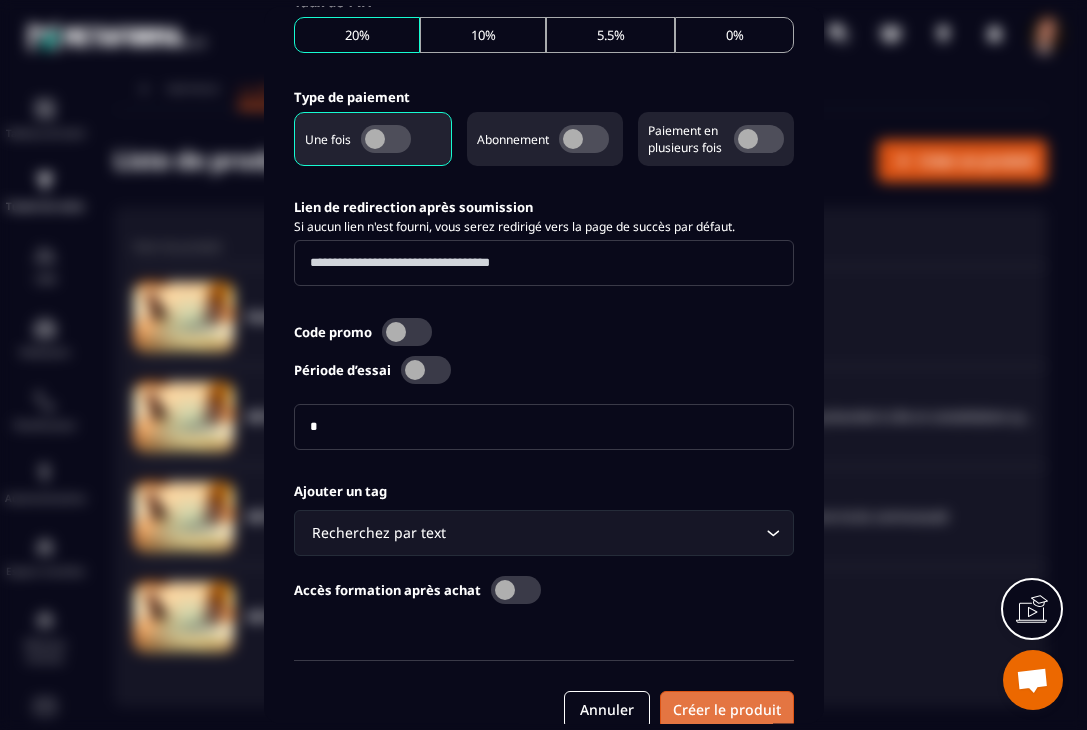 type on "**********" 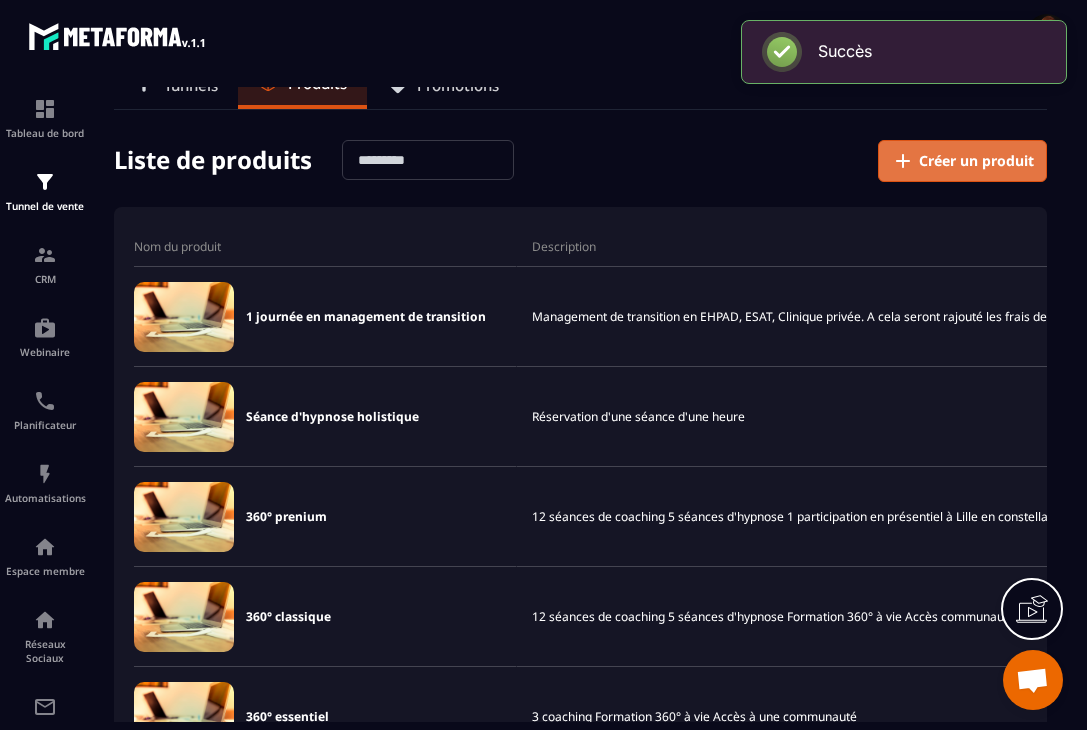 click on "Créer un produit" at bounding box center [976, 161] 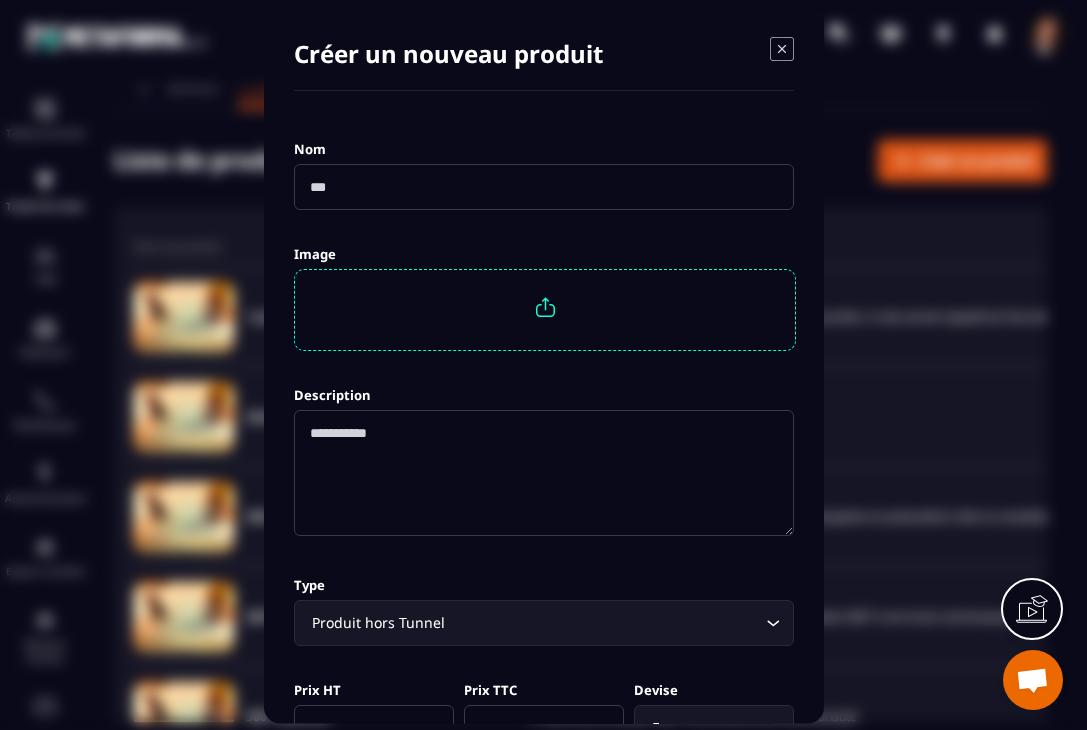 click at bounding box center (544, 187) 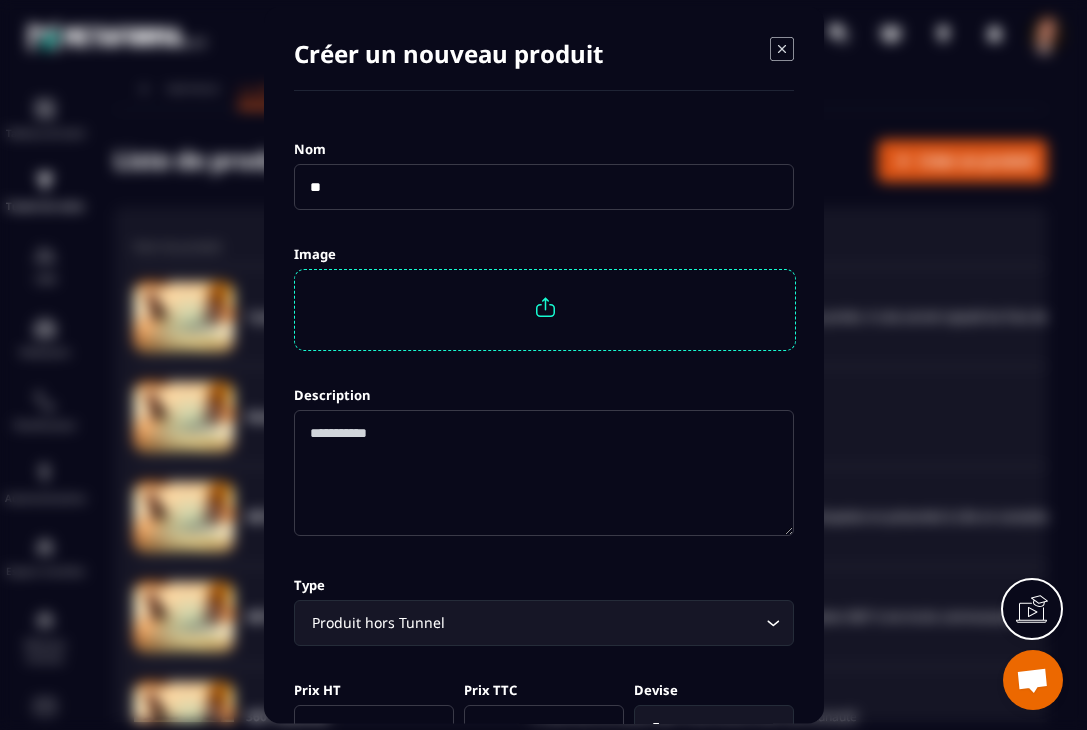 type on "*" 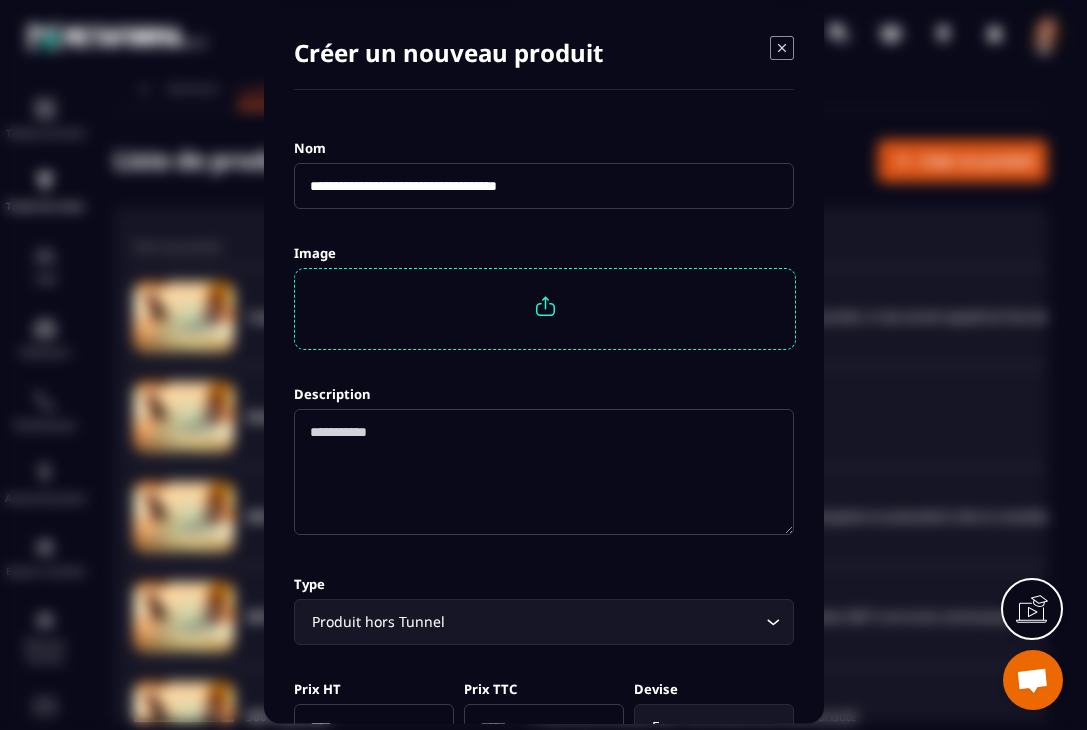 scroll, scrollTop: 0, scrollLeft: 0, axis: both 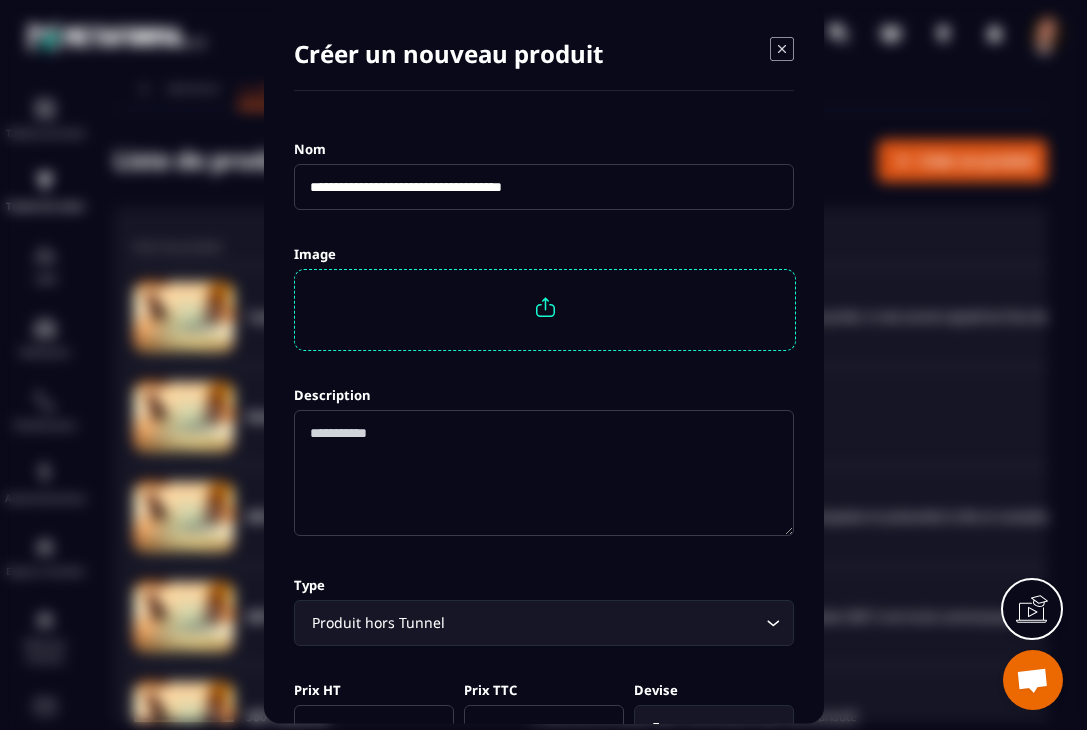 type on "**********" 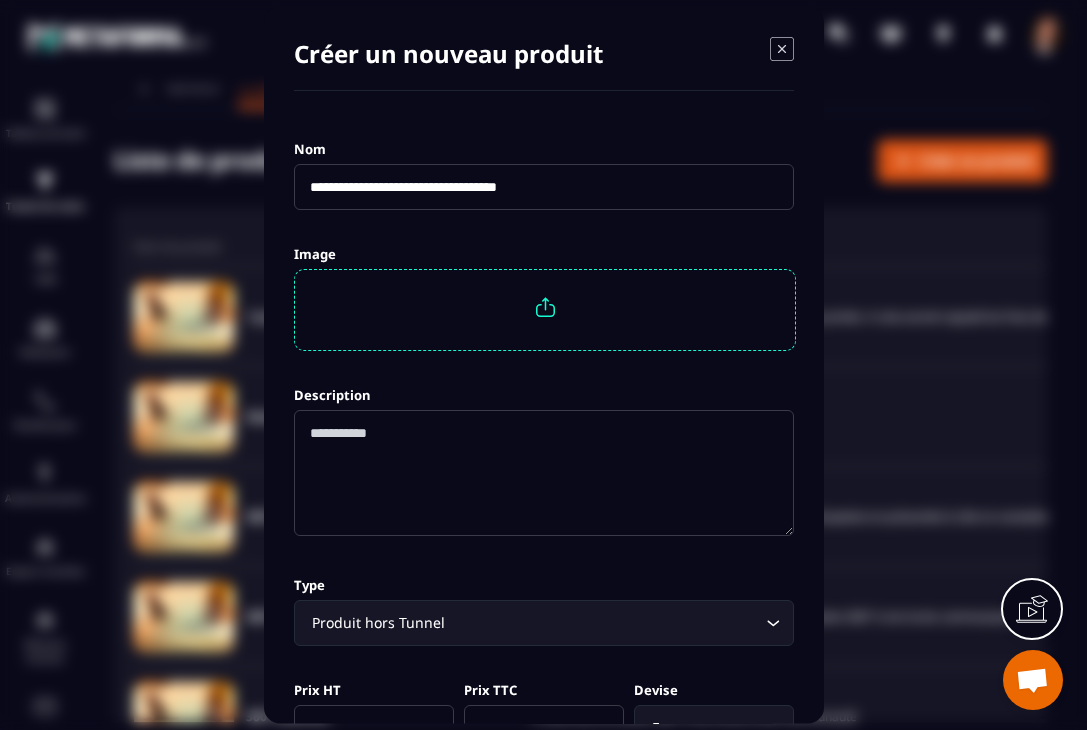 click 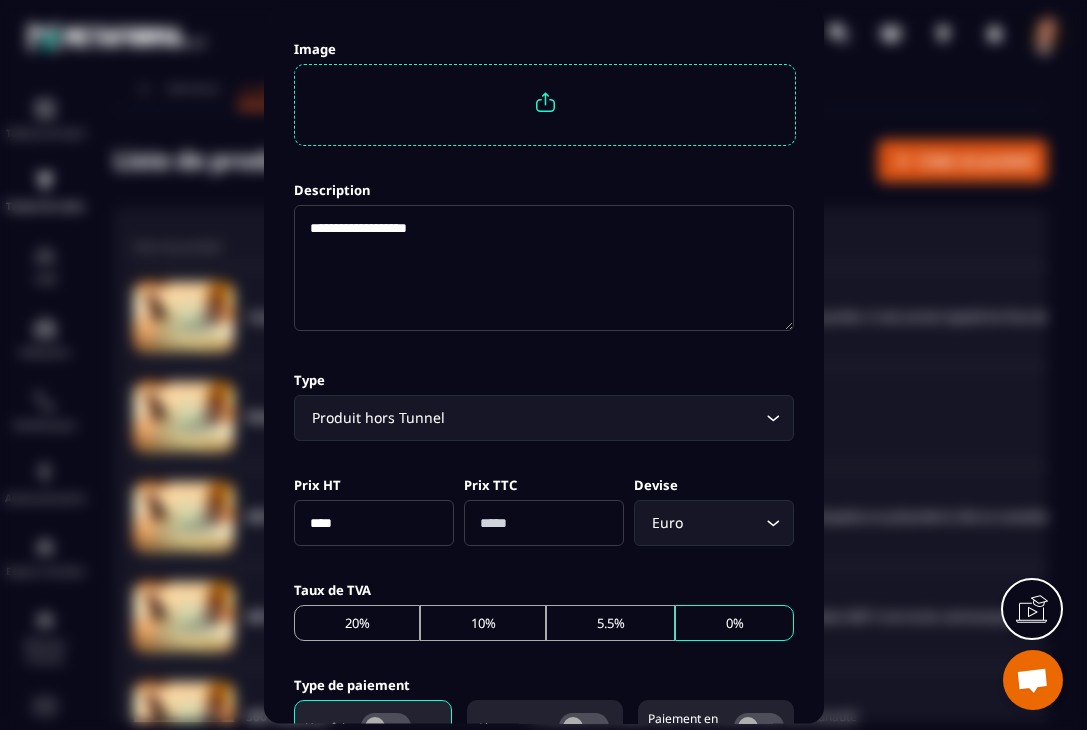 scroll, scrollTop: 229, scrollLeft: 0, axis: vertical 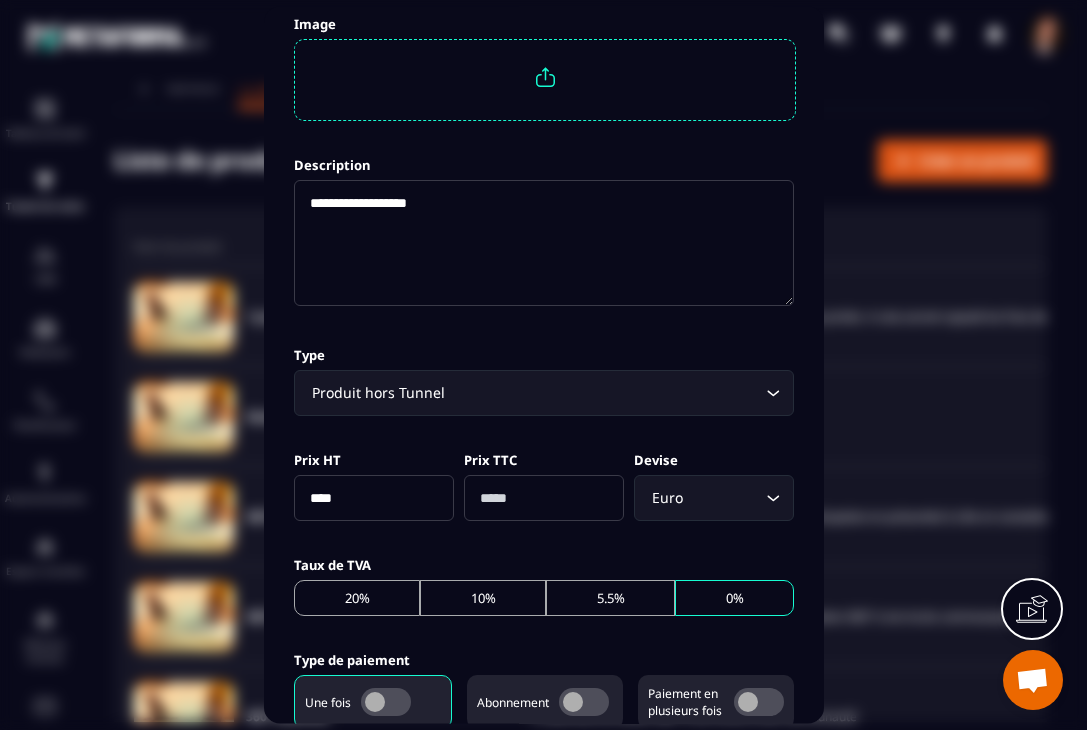 type on "**********" 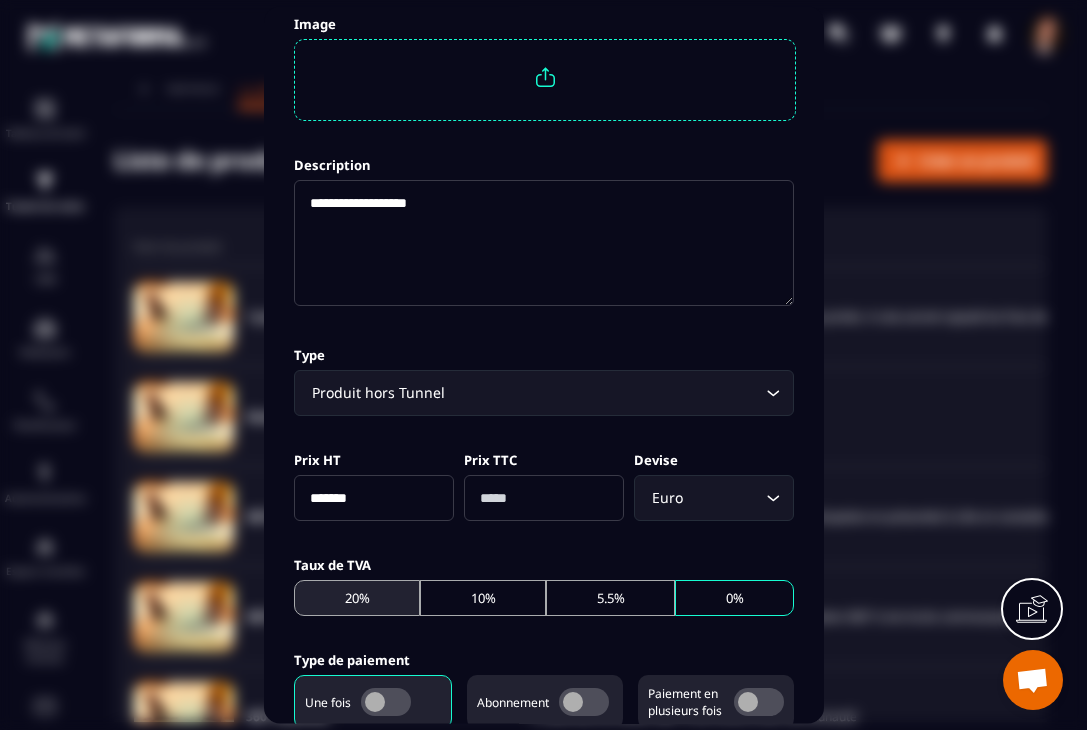 type on "*******" 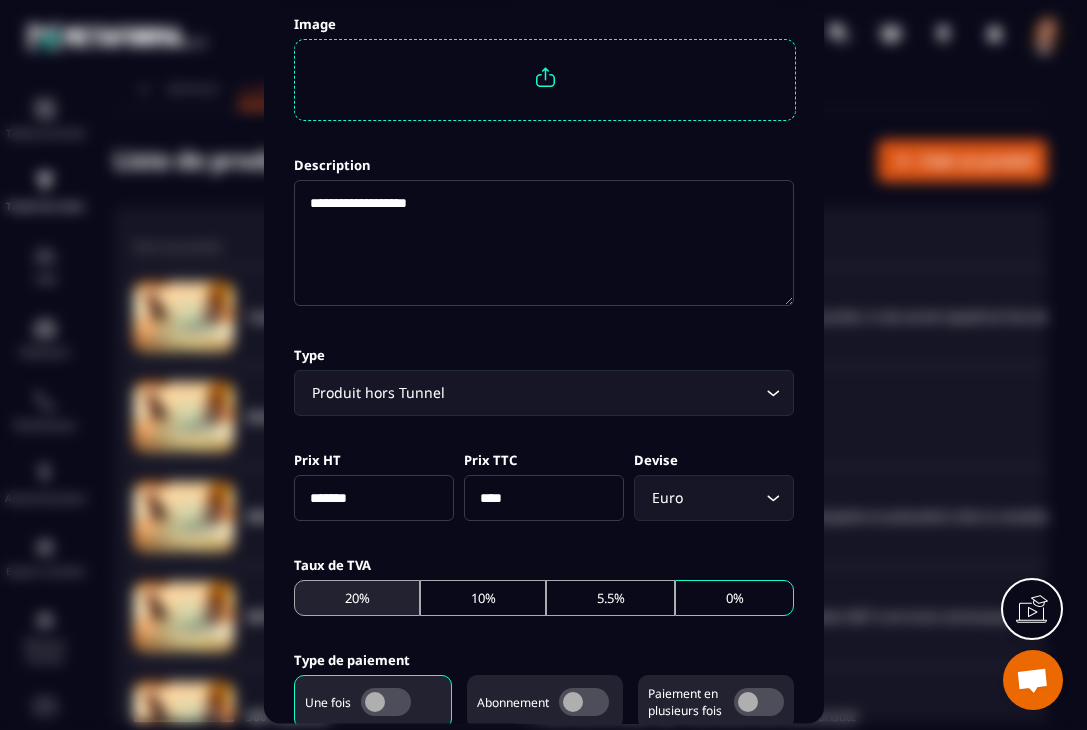 click on "20%" at bounding box center [357, 599] 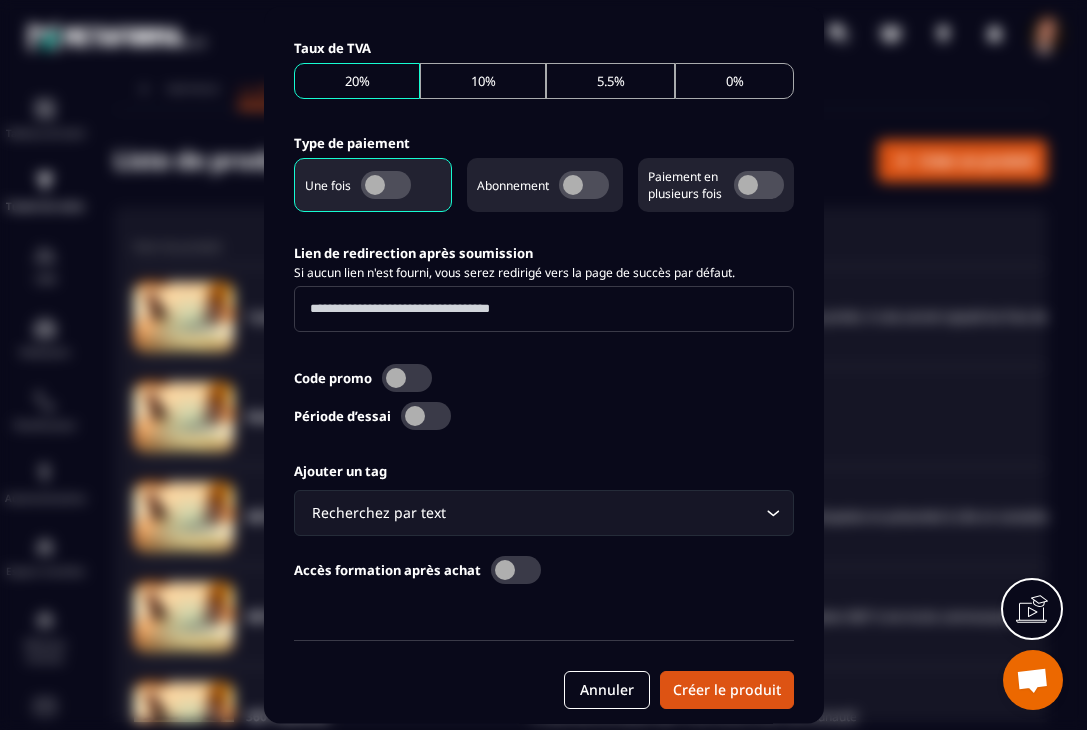 scroll, scrollTop: 755, scrollLeft: 0, axis: vertical 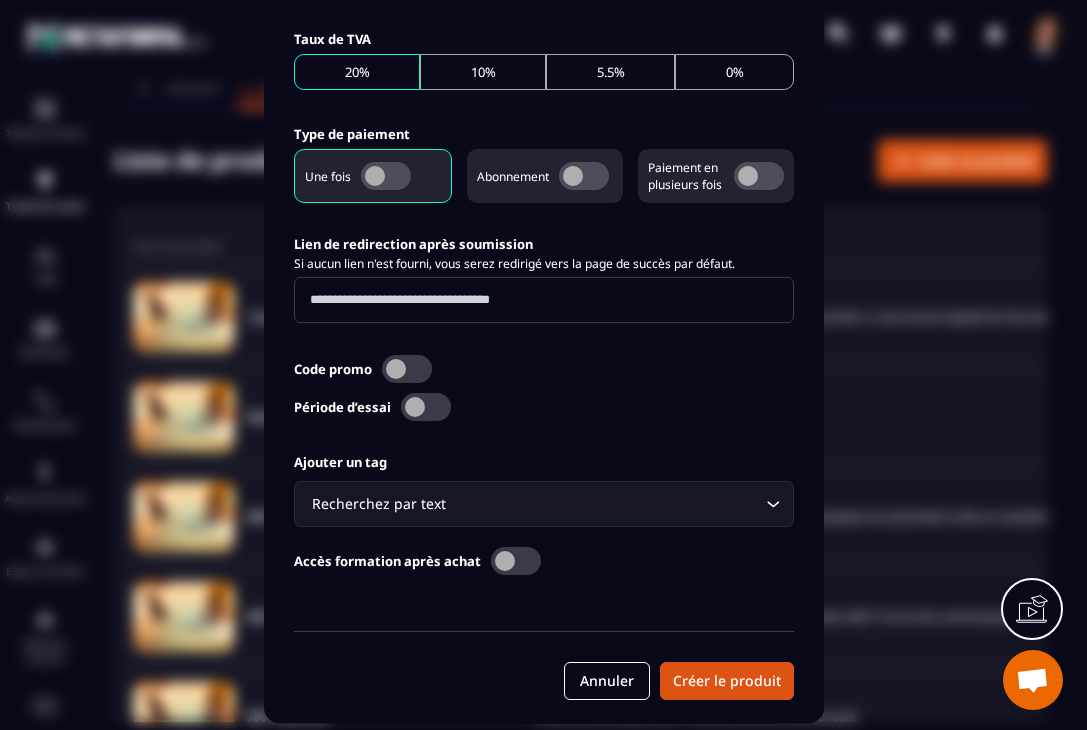 click at bounding box center [426, 408] 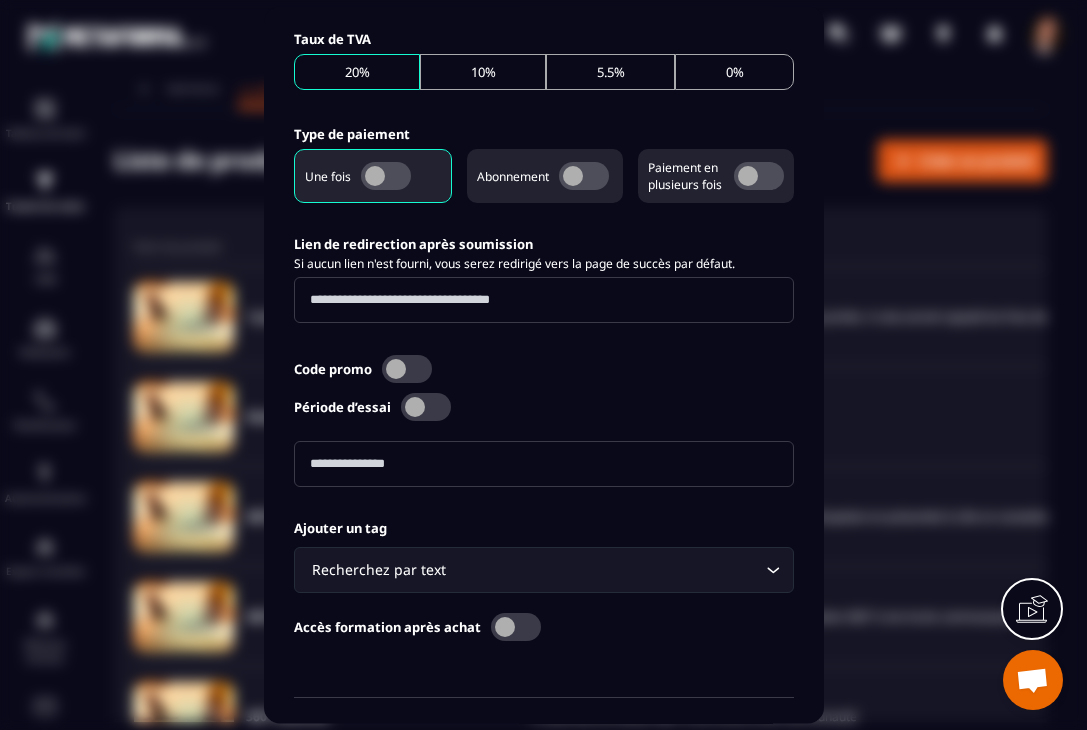 click at bounding box center [544, 465] 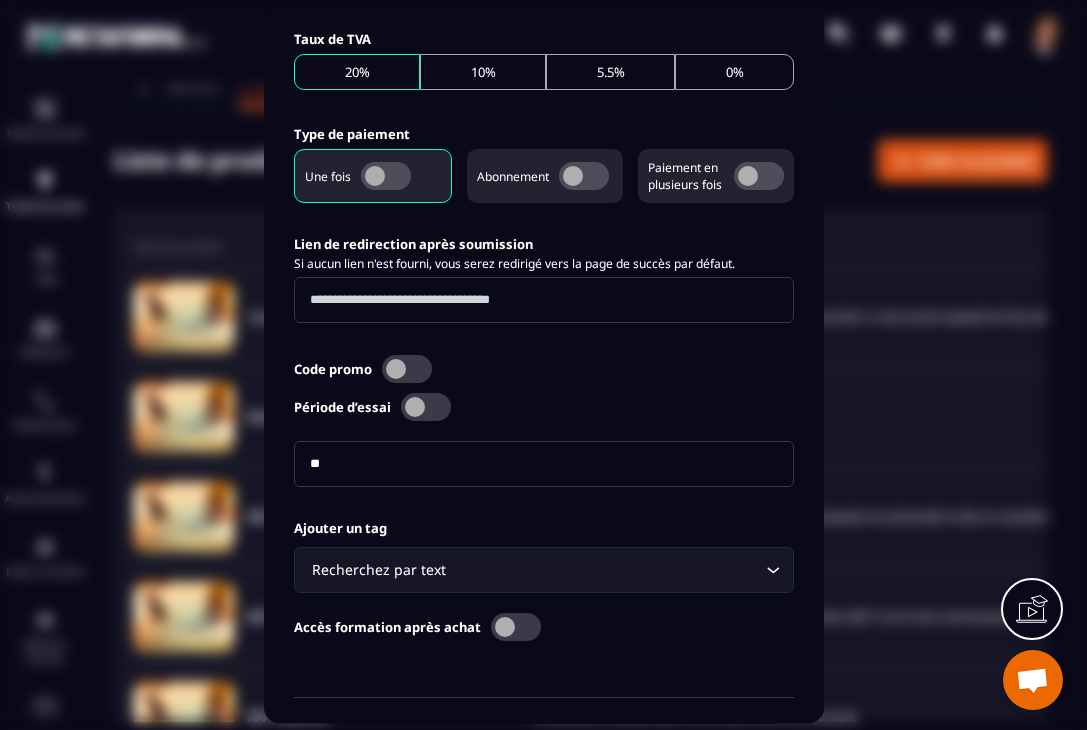 type on "*" 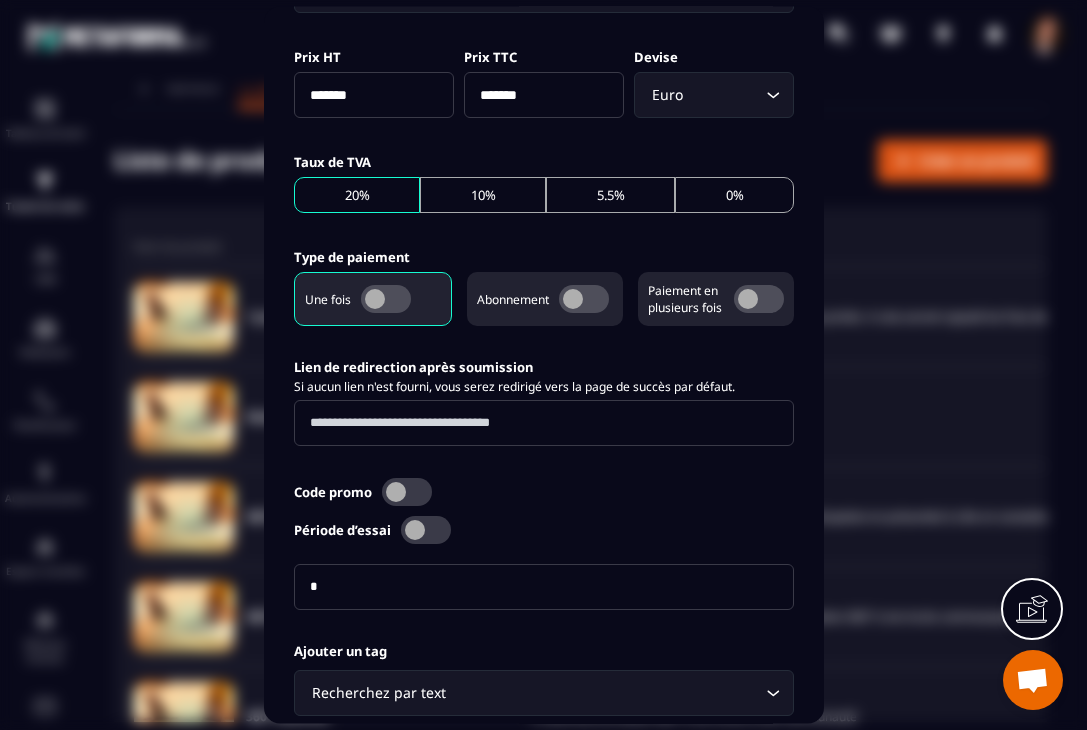 scroll, scrollTop: 821, scrollLeft: 0, axis: vertical 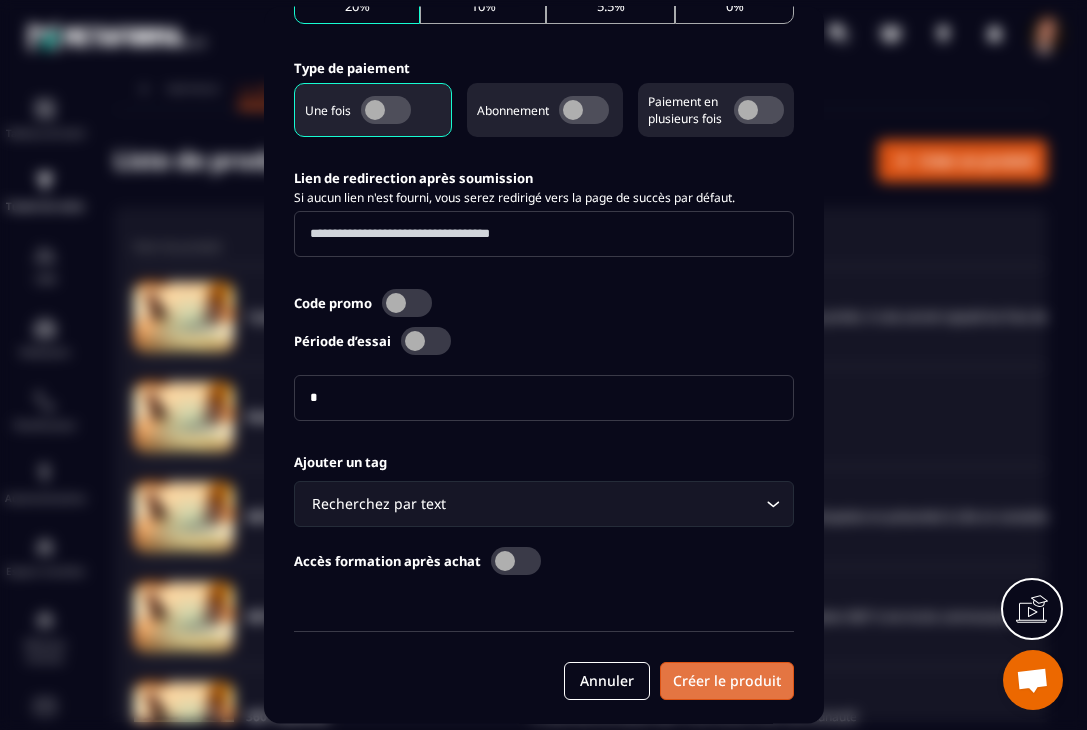type on "*" 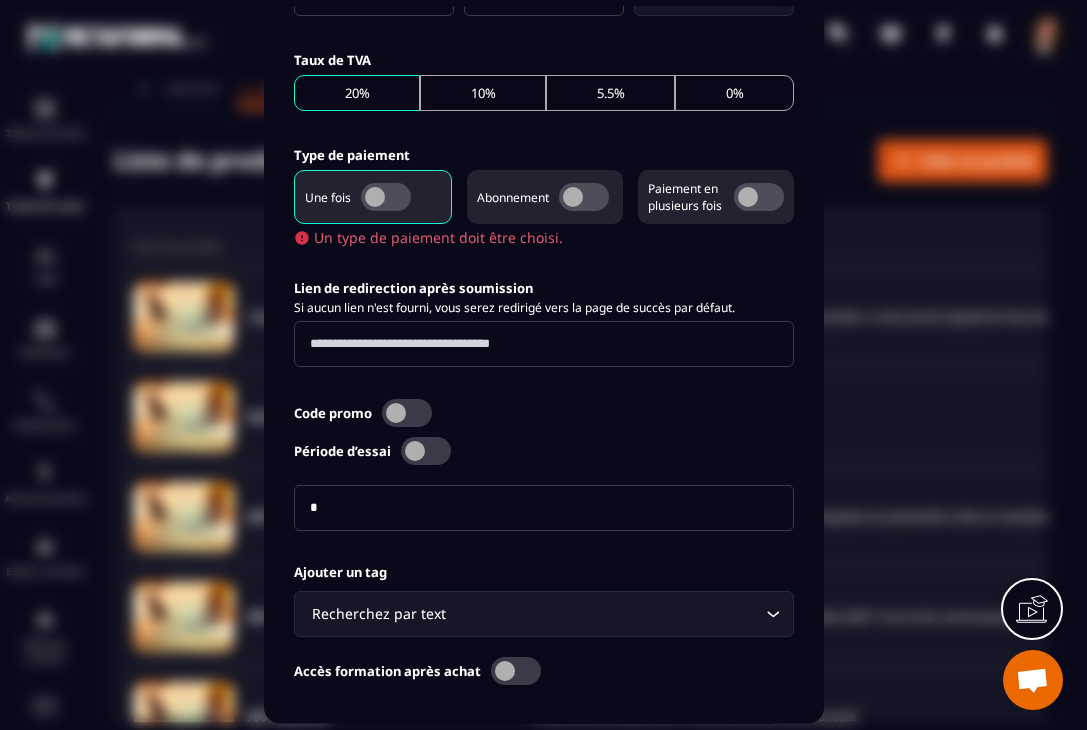 scroll, scrollTop: 730, scrollLeft: 0, axis: vertical 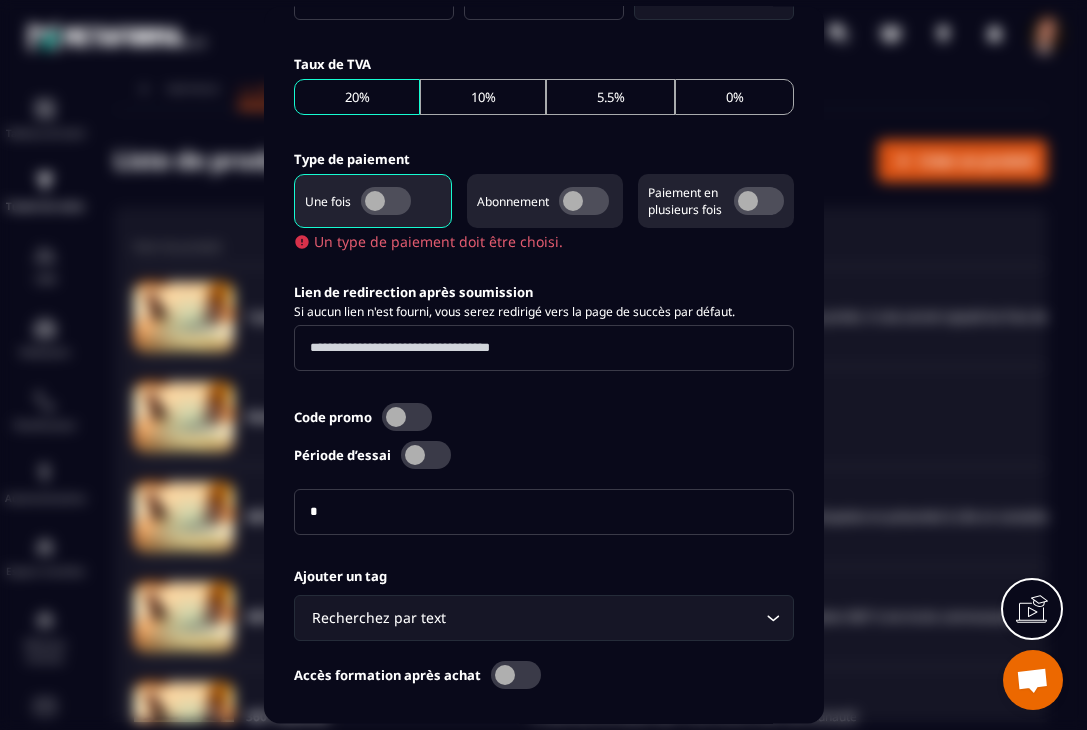 click at bounding box center [386, 202] 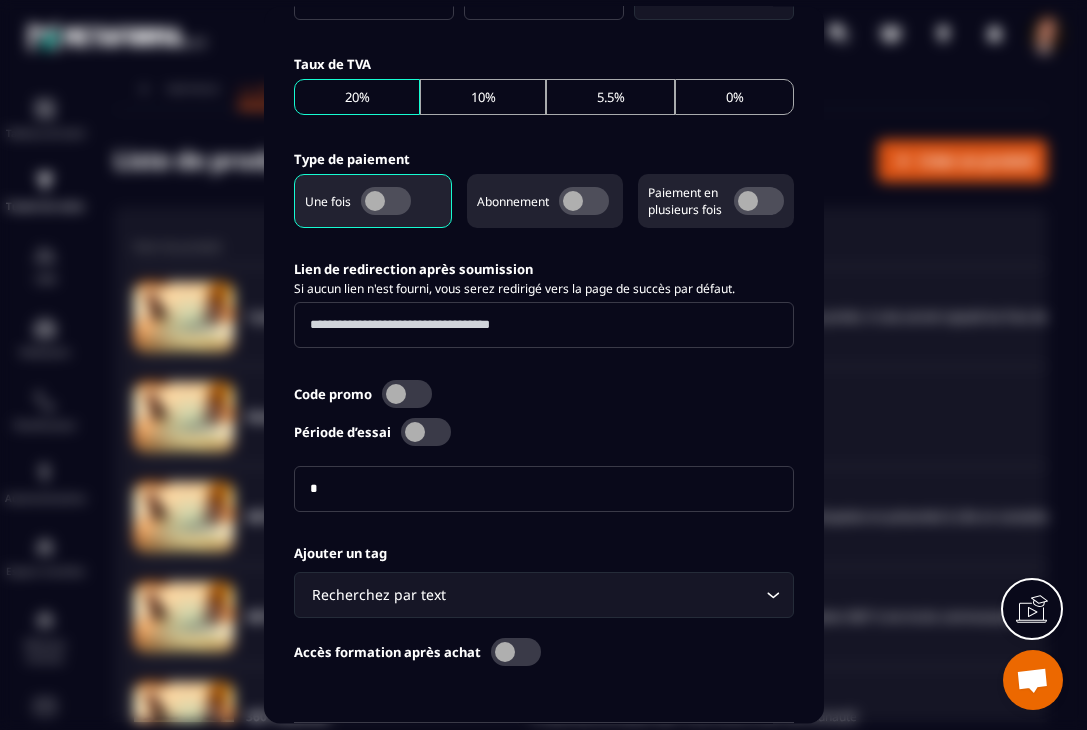 click at bounding box center [386, 202] 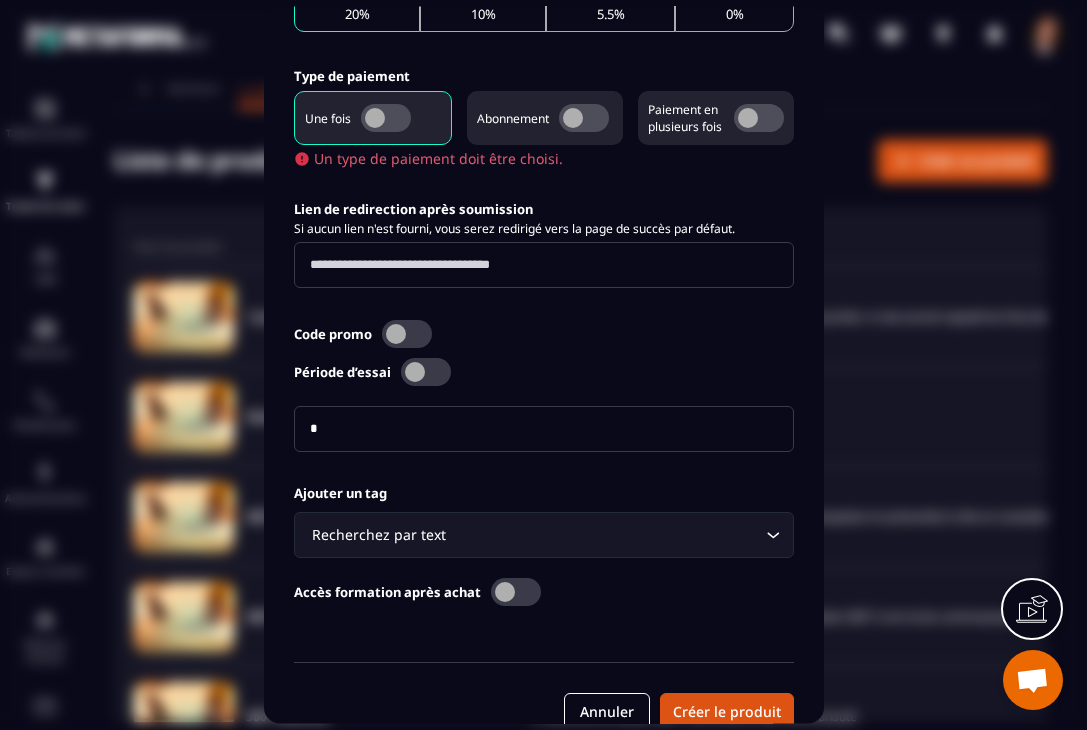 scroll, scrollTop: 844, scrollLeft: 0, axis: vertical 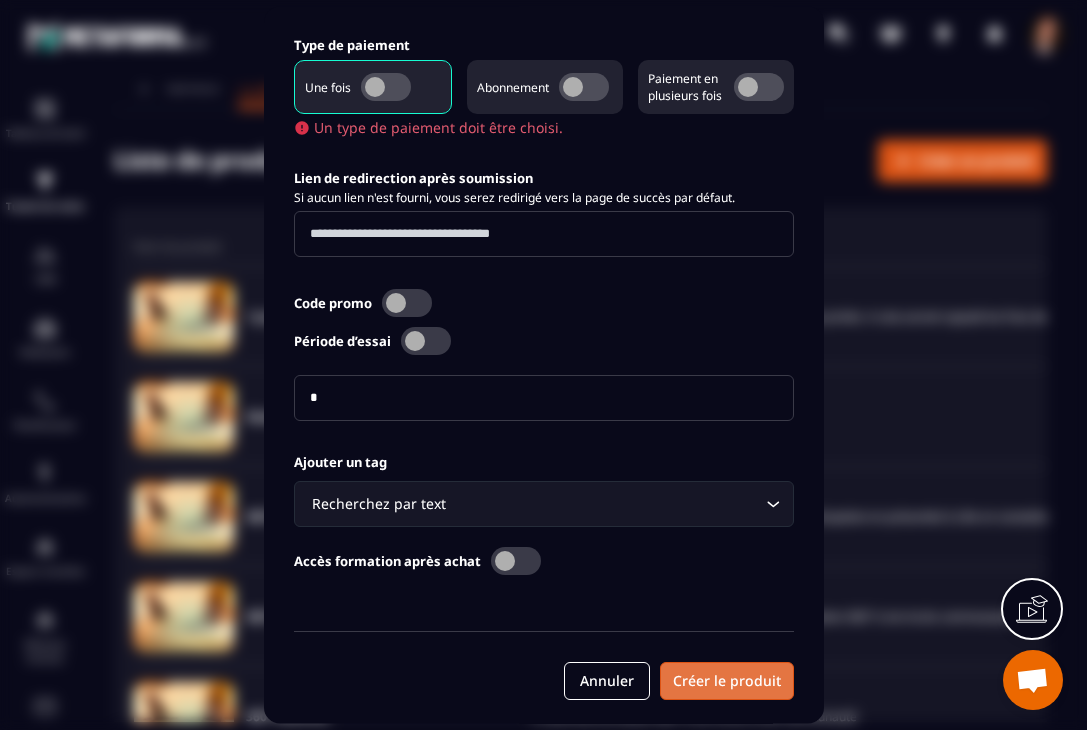 click on "Créer le produit" at bounding box center (727, 682) 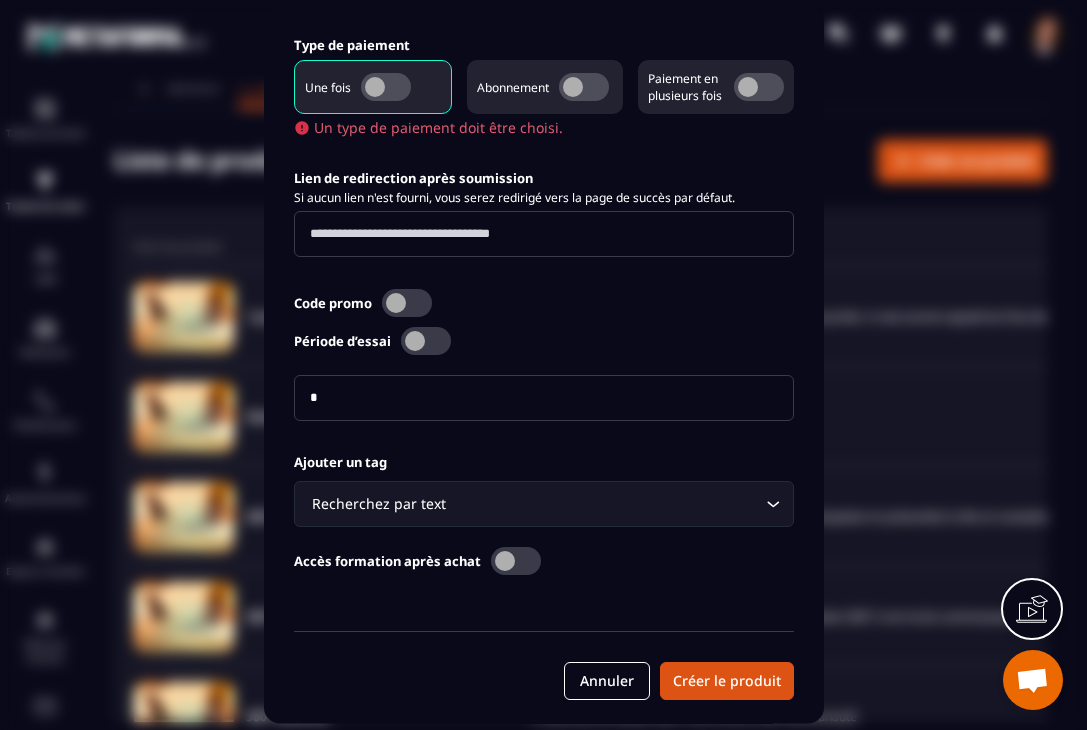 click at bounding box center (386, 88) 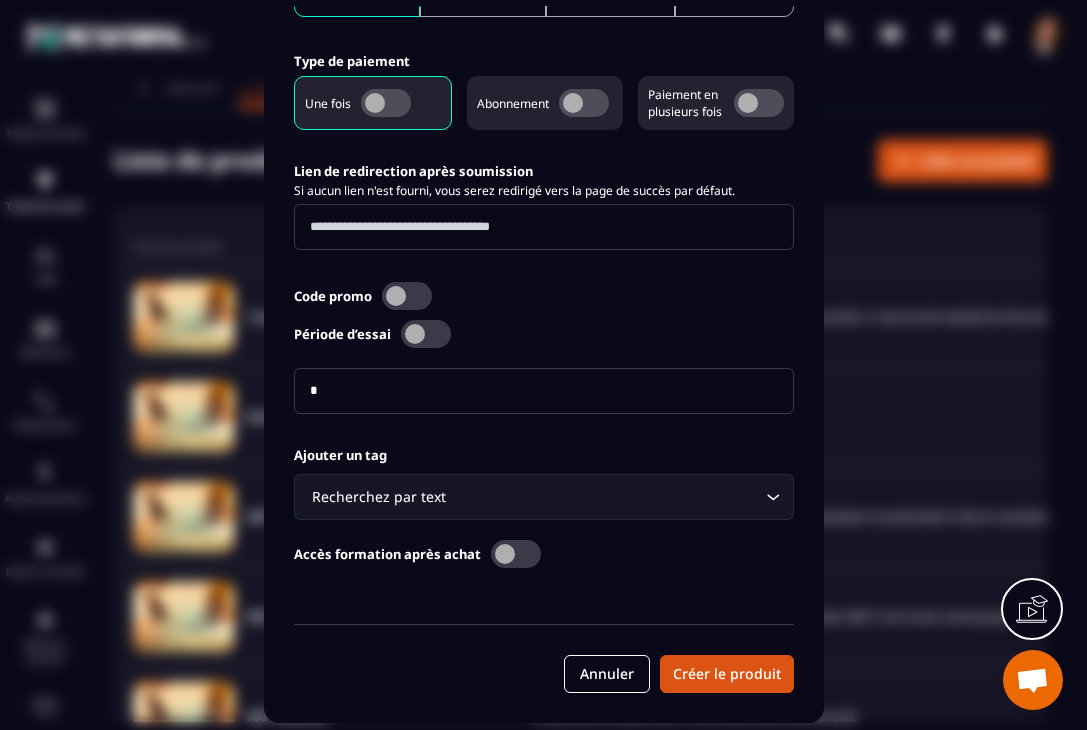 scroll, scrollTop: 821, scrollLeft: 0, axis: vertical 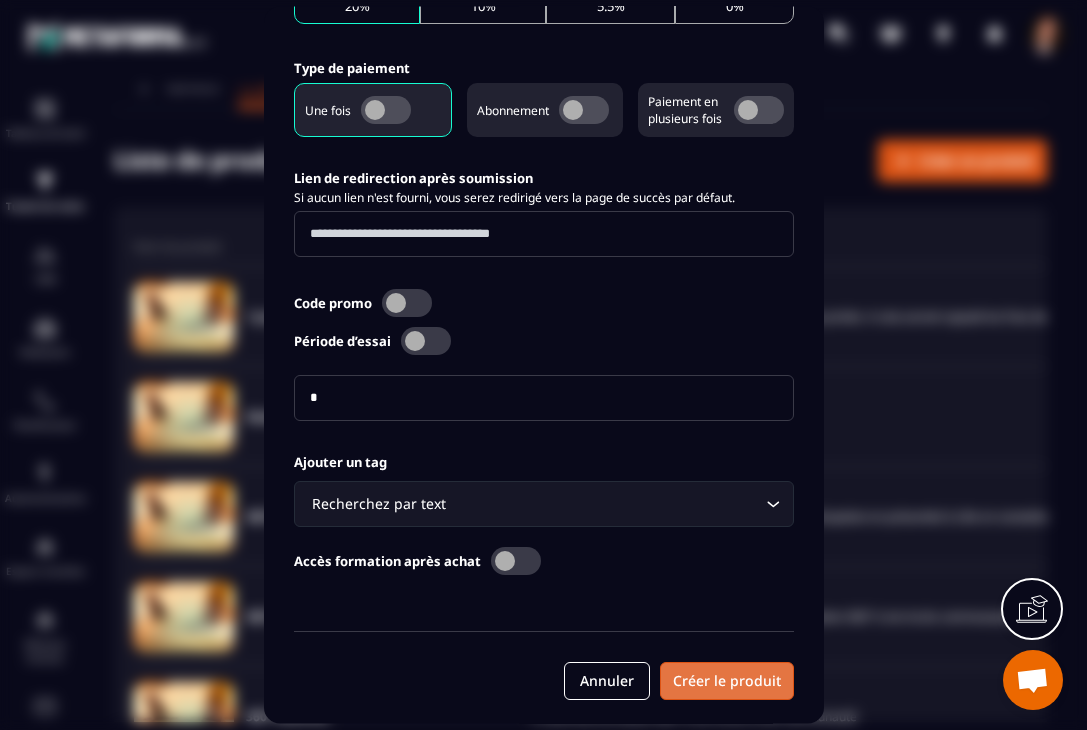 click on "Créer le produit" at bounding box center [727, 682] 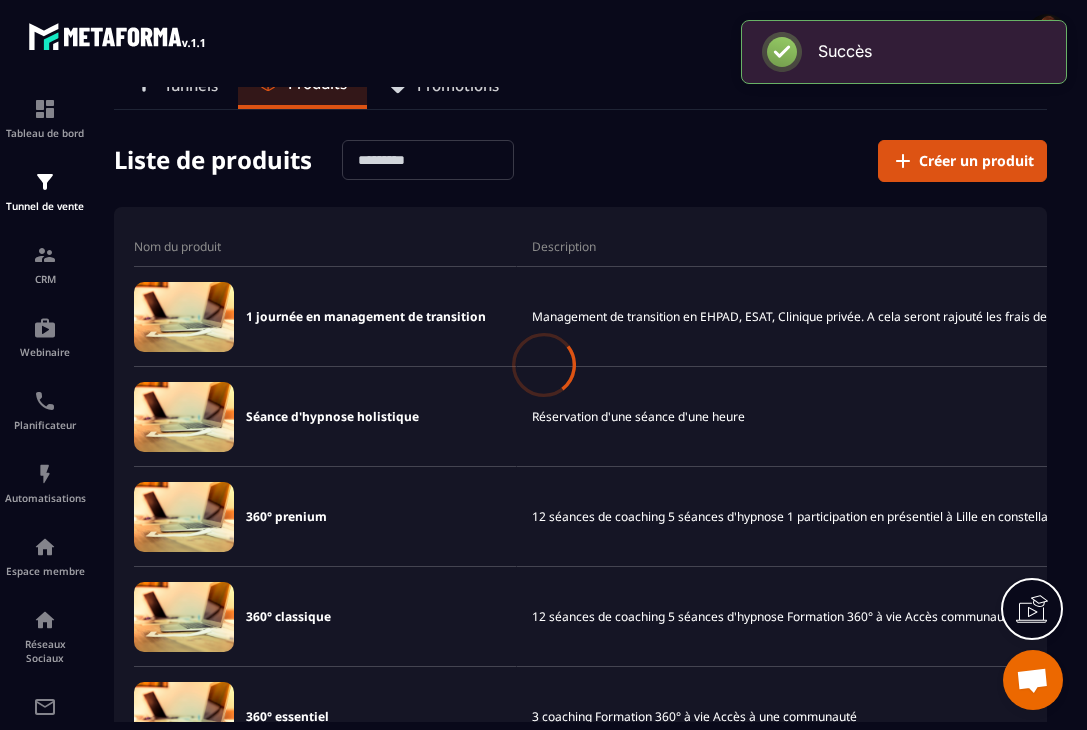 scroll, scrollTop: 821, scrollLeft: 0, axis: vertical 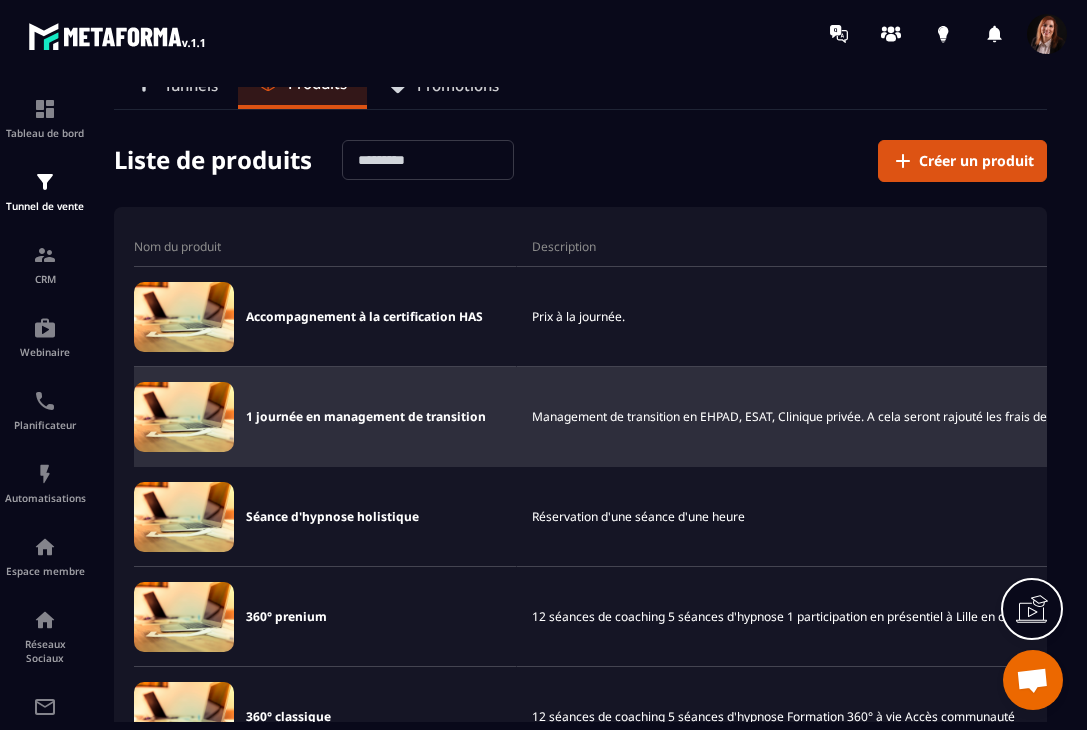 click on "1 journée en management de transition" at bounding box center [366, 417] 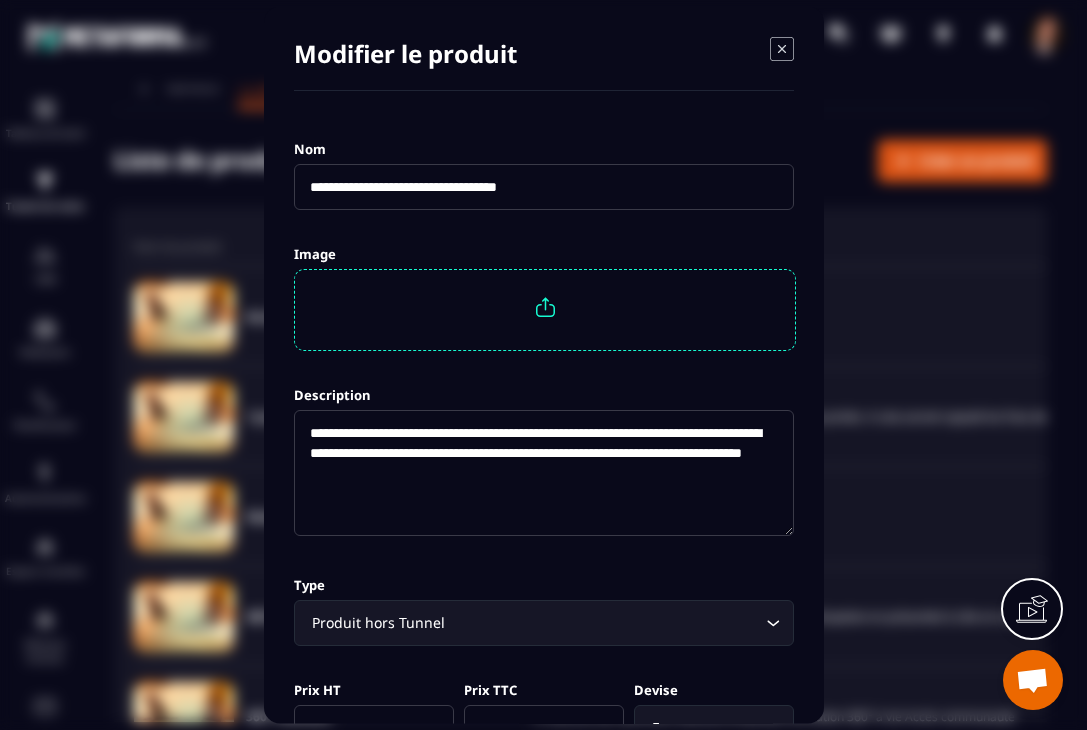 click on "**********" at bounding box center [544, 187] 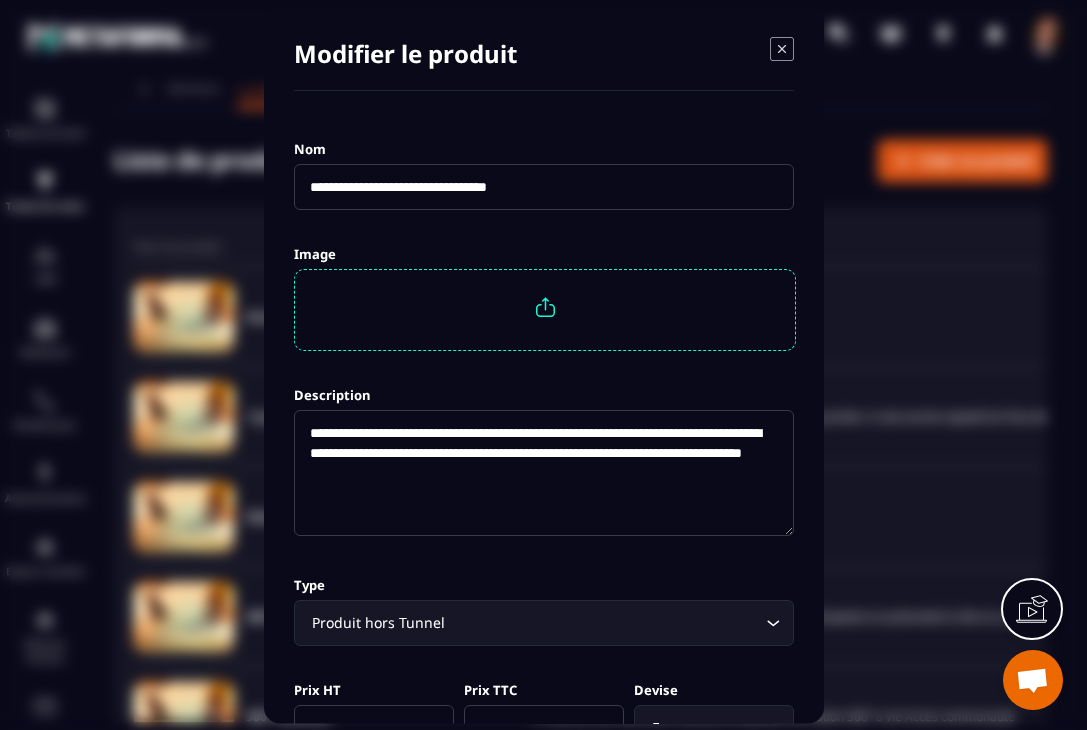 click on "**********" at bounding box center (544, 187) 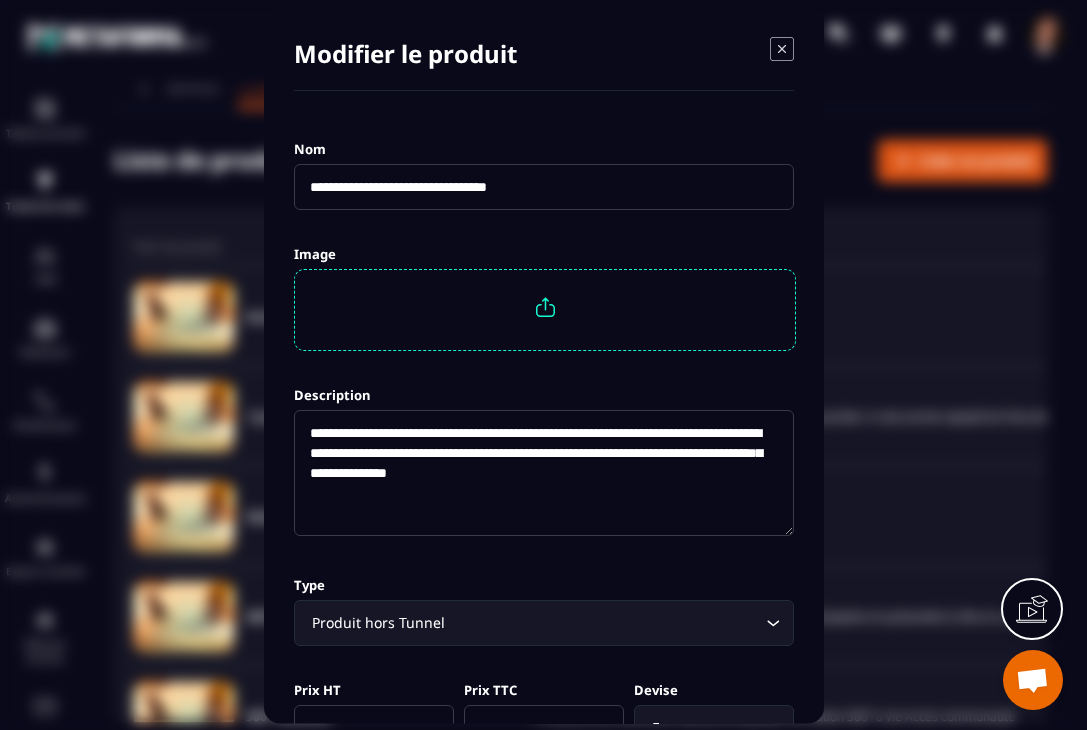 drag, startPoint x: 359, startPoint y: 452, endPoint x: 721, endPoint y: 467, distance: 362.31064 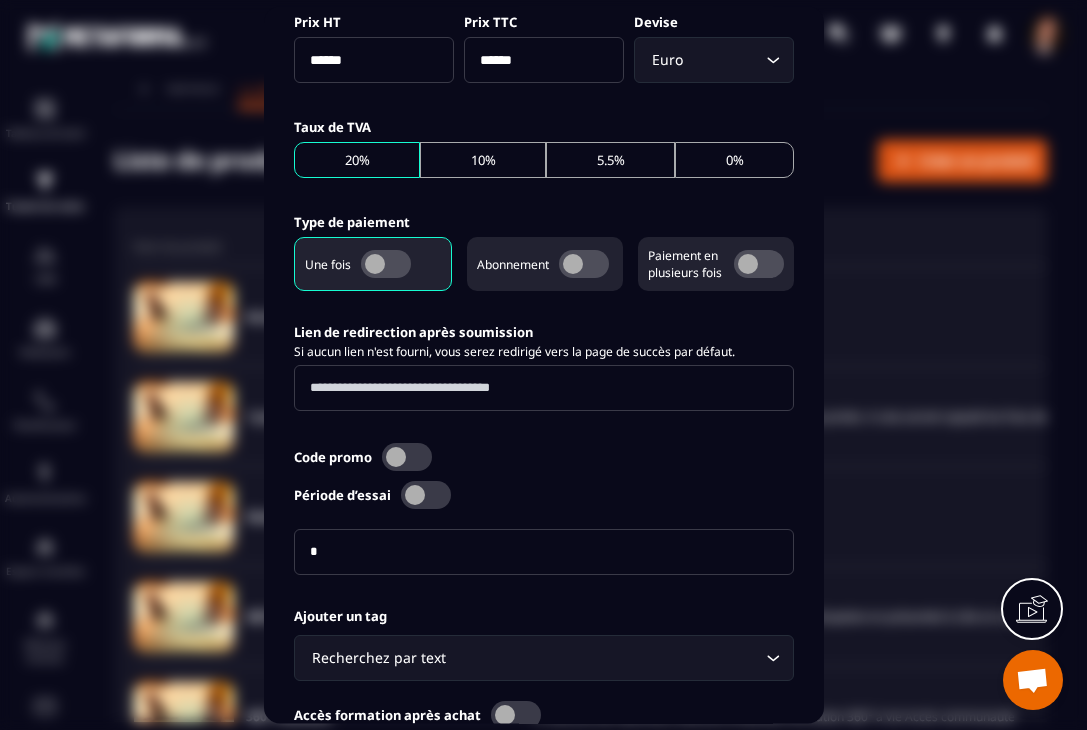 scroll, scrollTop: 821, scrollLeft: 0, axis: vertical 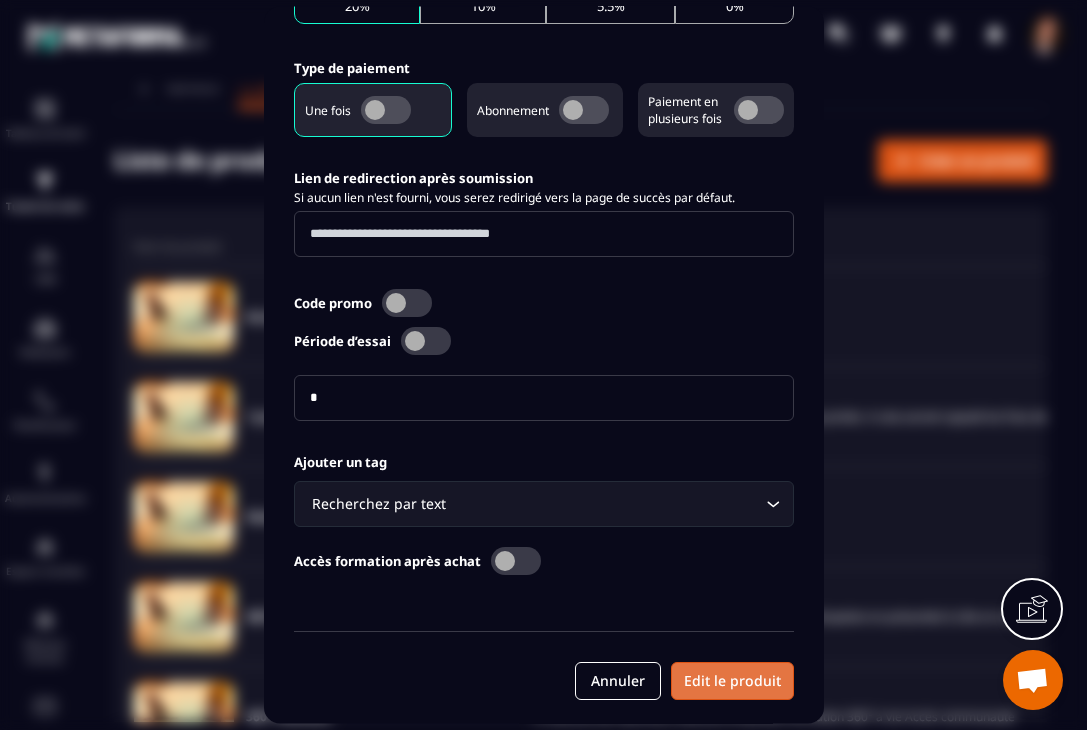 type on "**********" 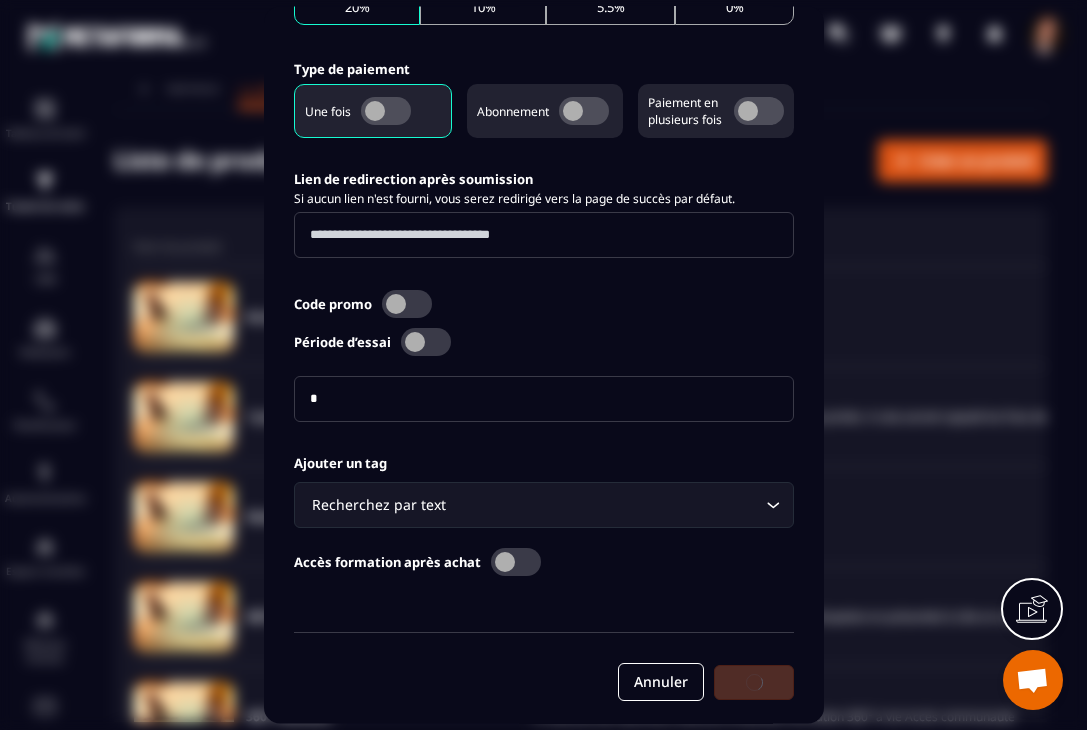 scroll, scrollTop: 821, scrollLeft: 0, axis: vertical 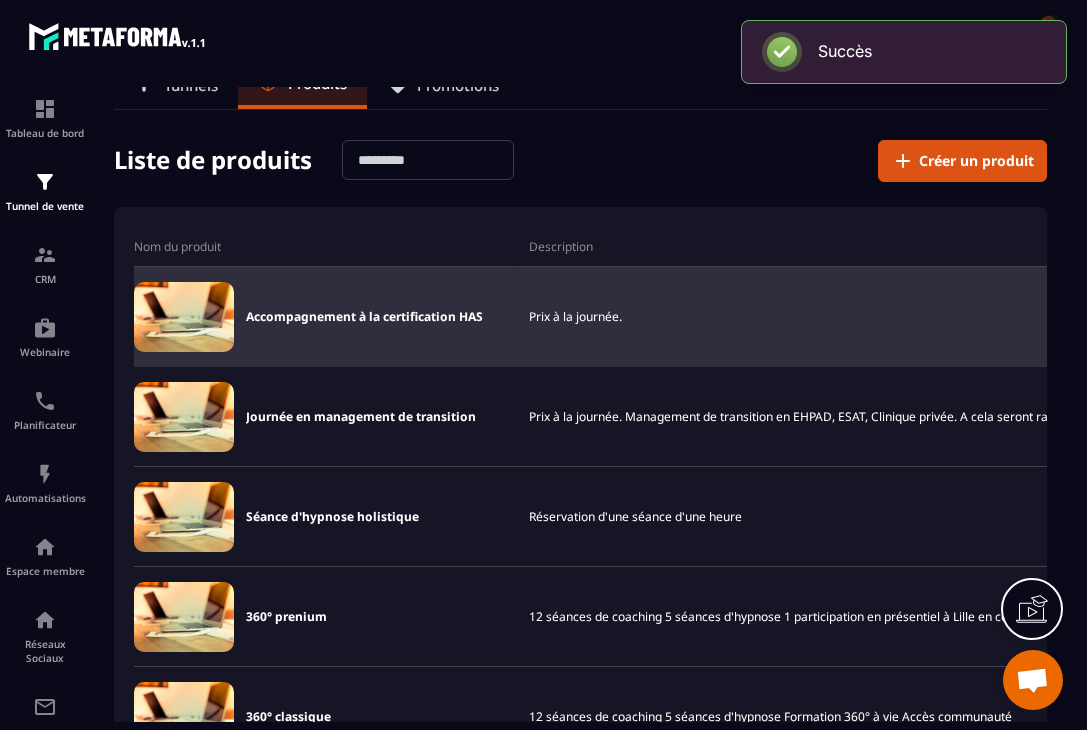 click on "Accompagnement à la certification HAS" at bounding box center [364, 317] 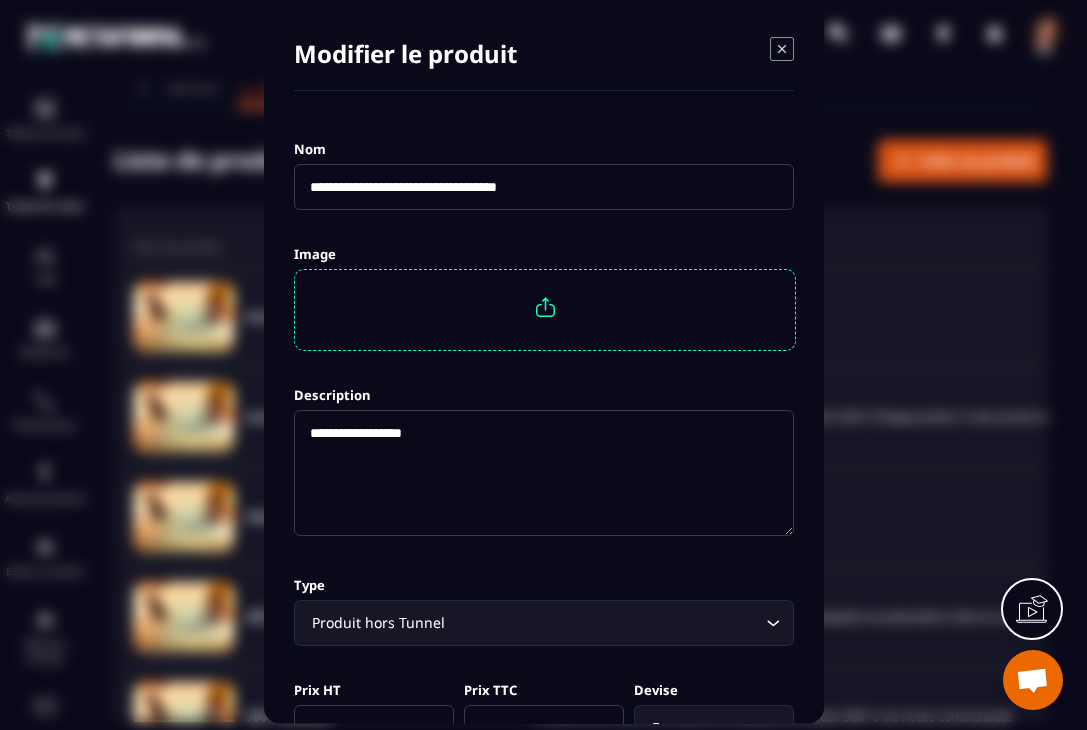 click on "**********" 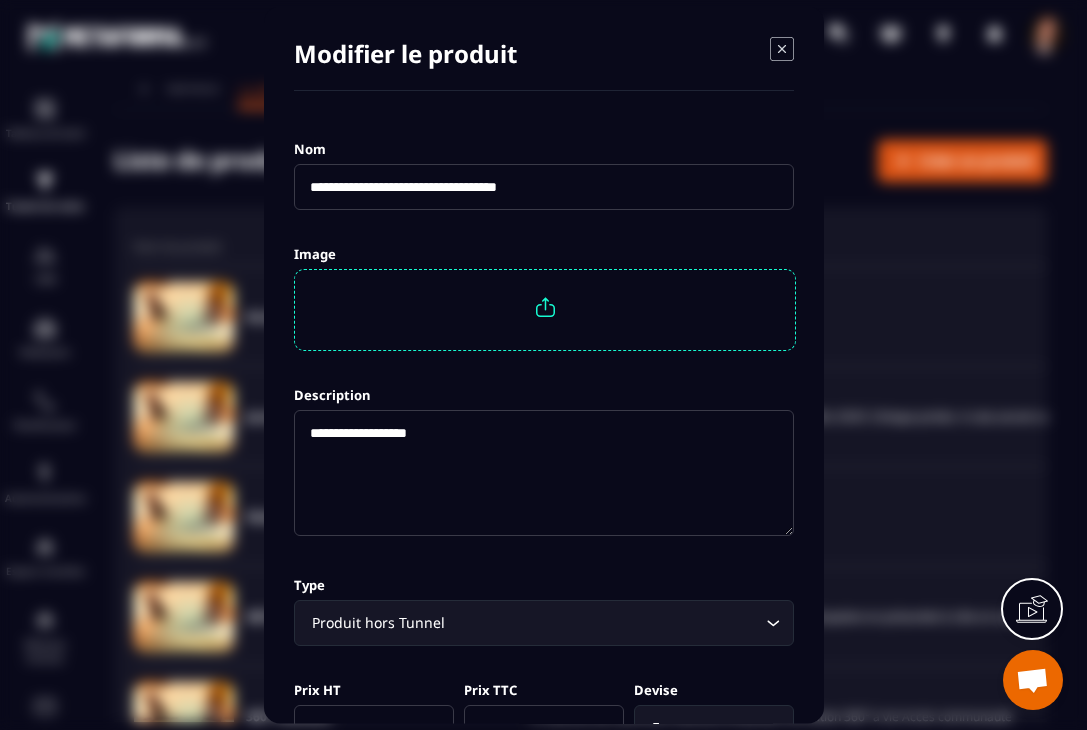 paste on "**********" 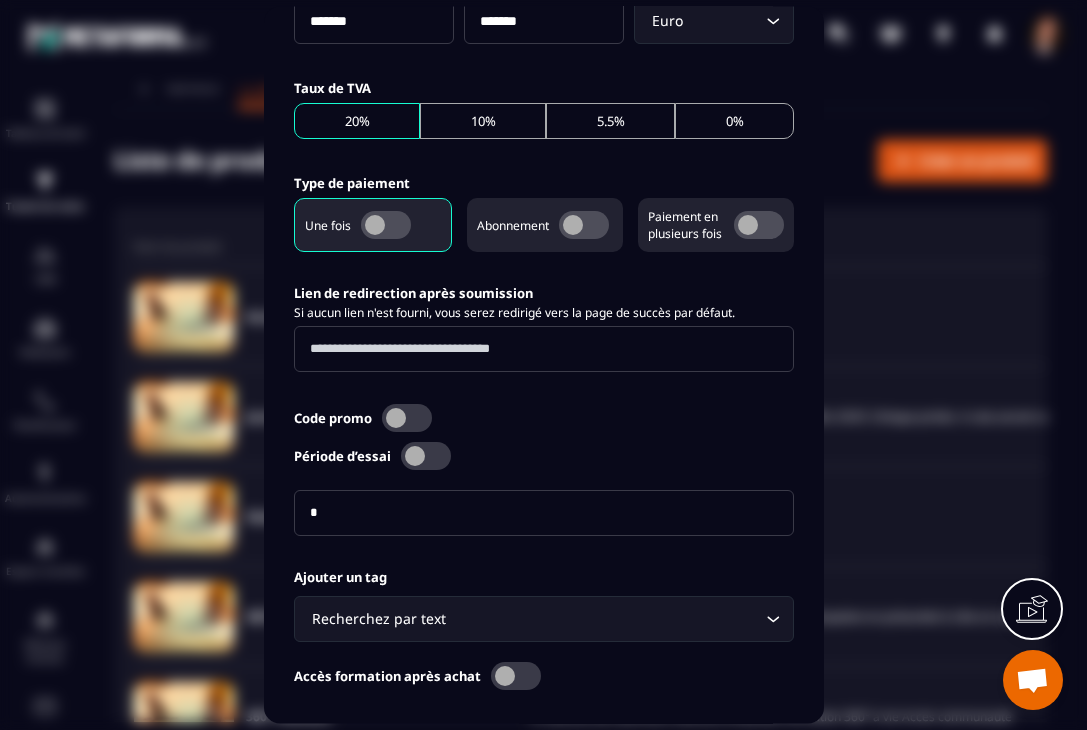 scroll, scrollTop: 821, scrollLeft: 0, axis: vertical 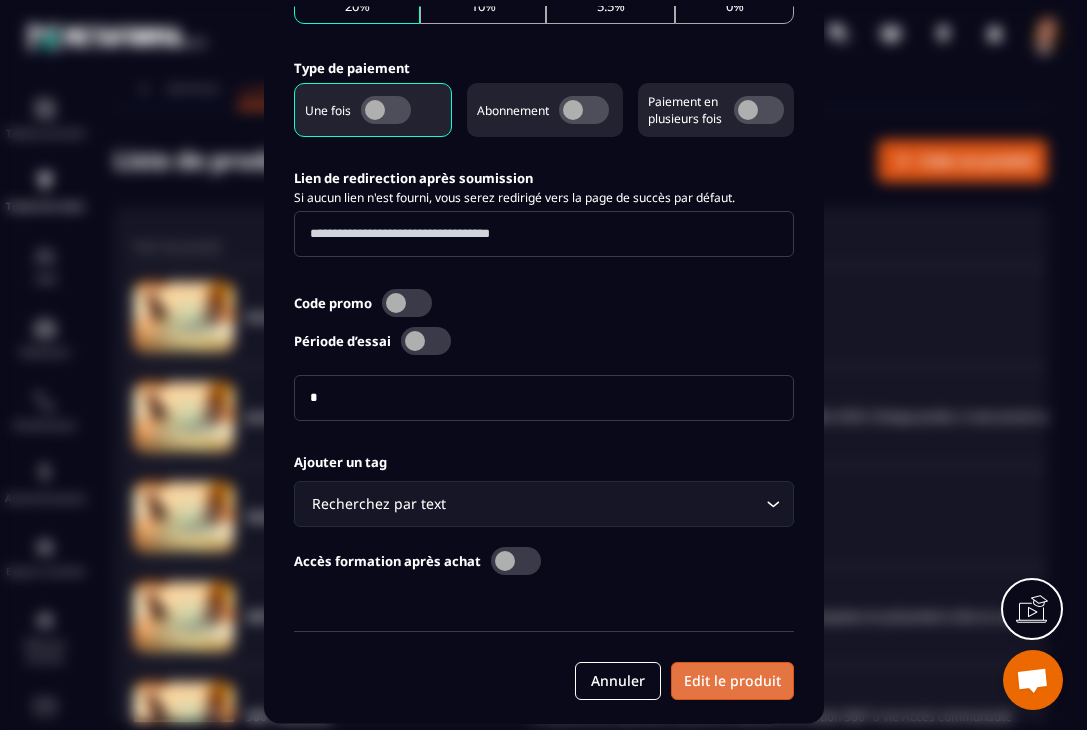 type on "**********" 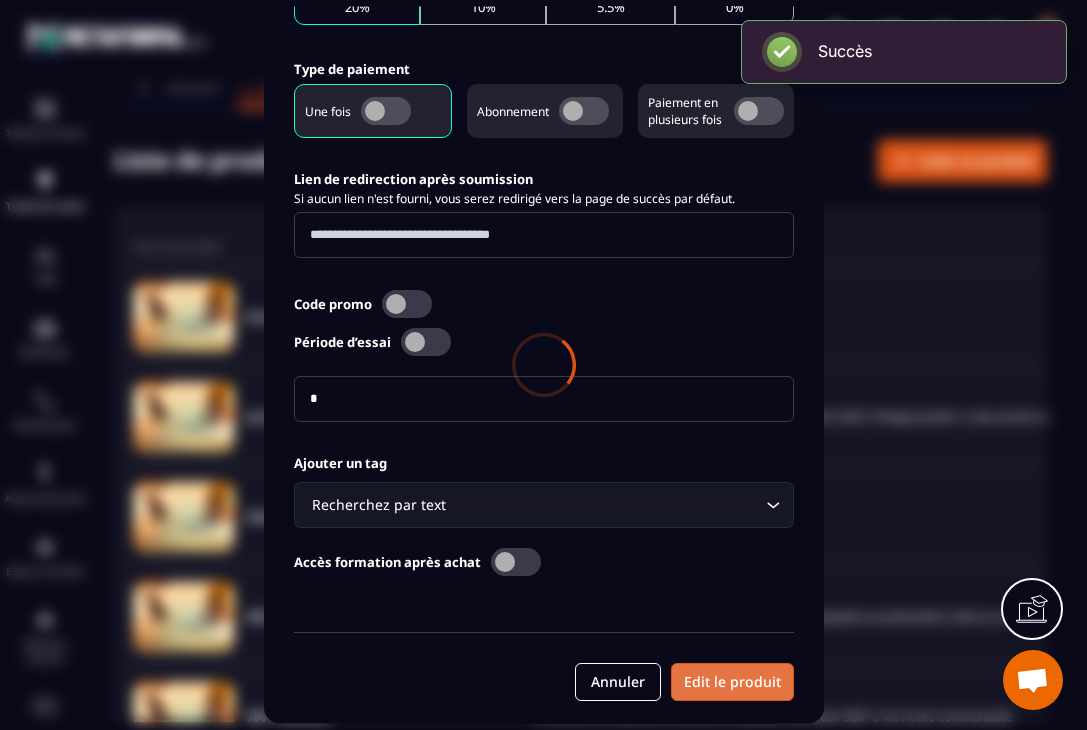 scroll, scrollTop: 821, scrollLeft: 0, axis: vertical 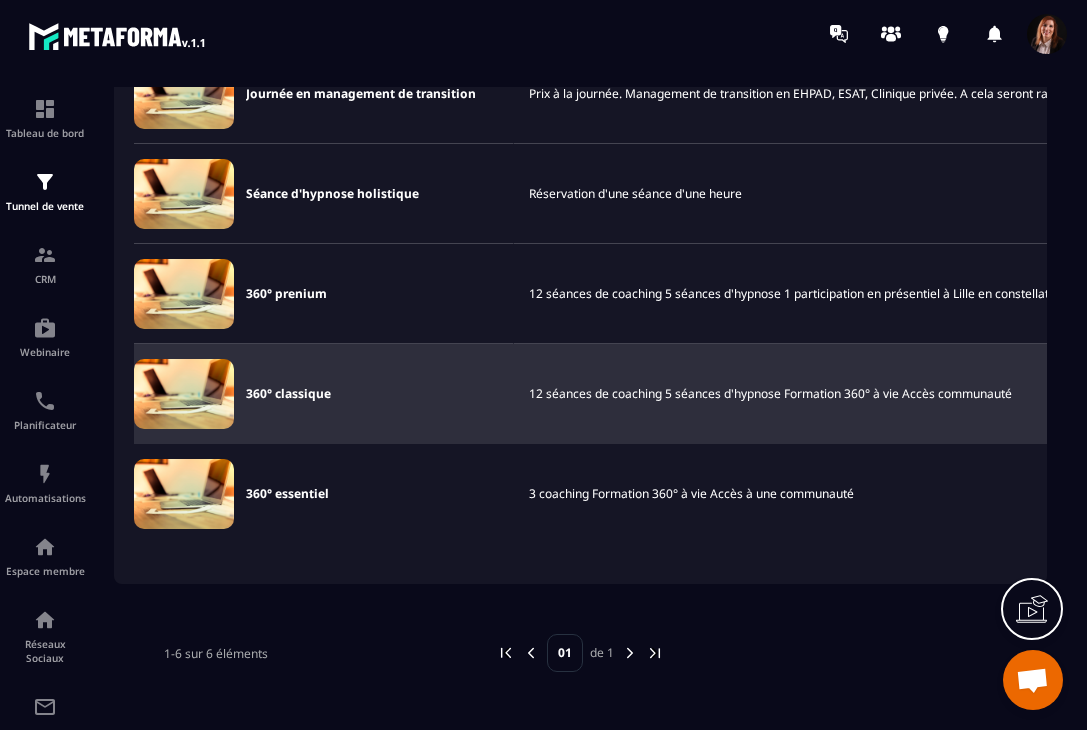 click on "360° classique" at bounding box center (288, 394) 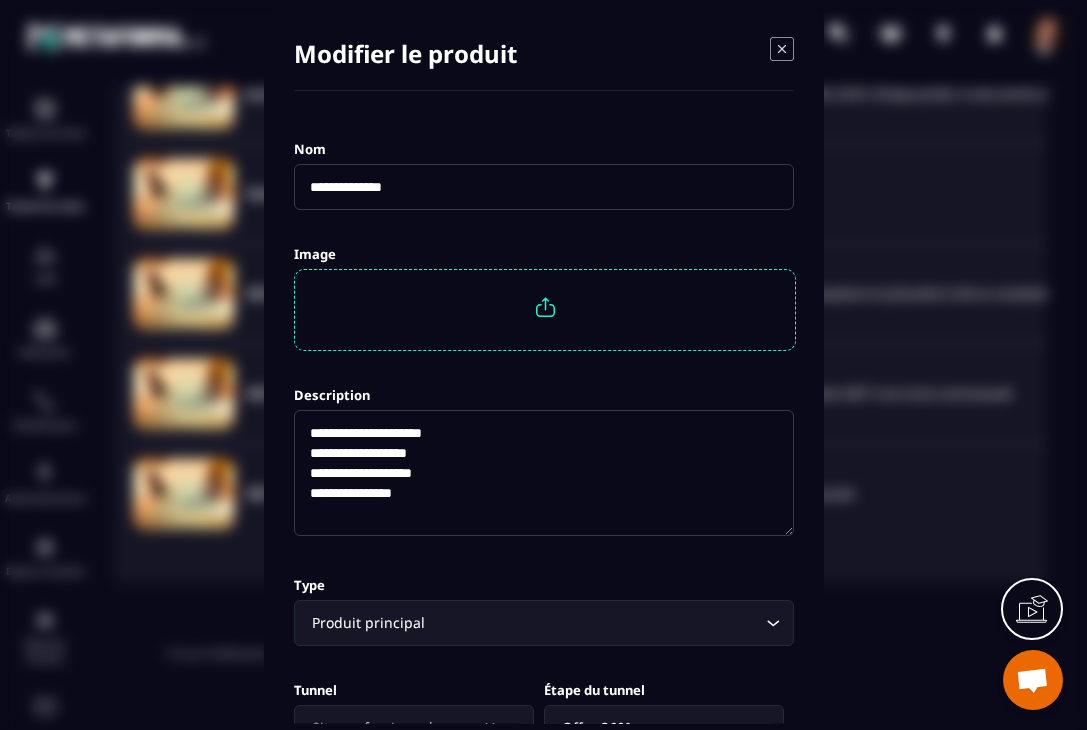 click on "**********" 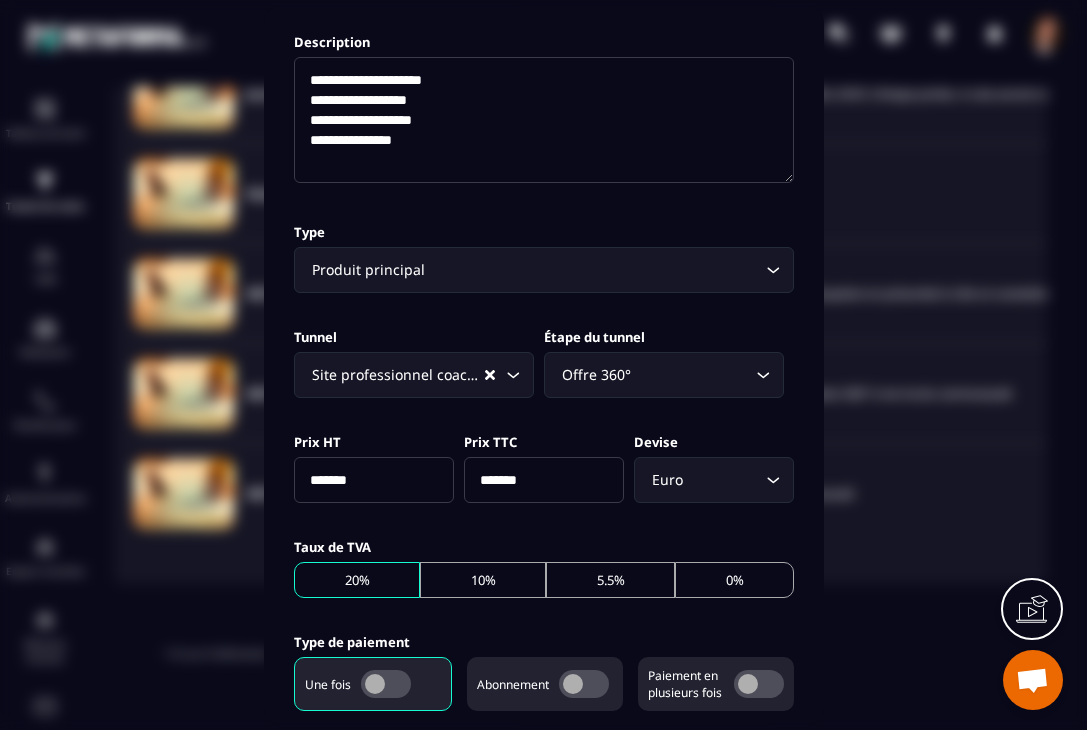 scroll, scrollTop: 852, scrollLeft: 0, axis: vertical 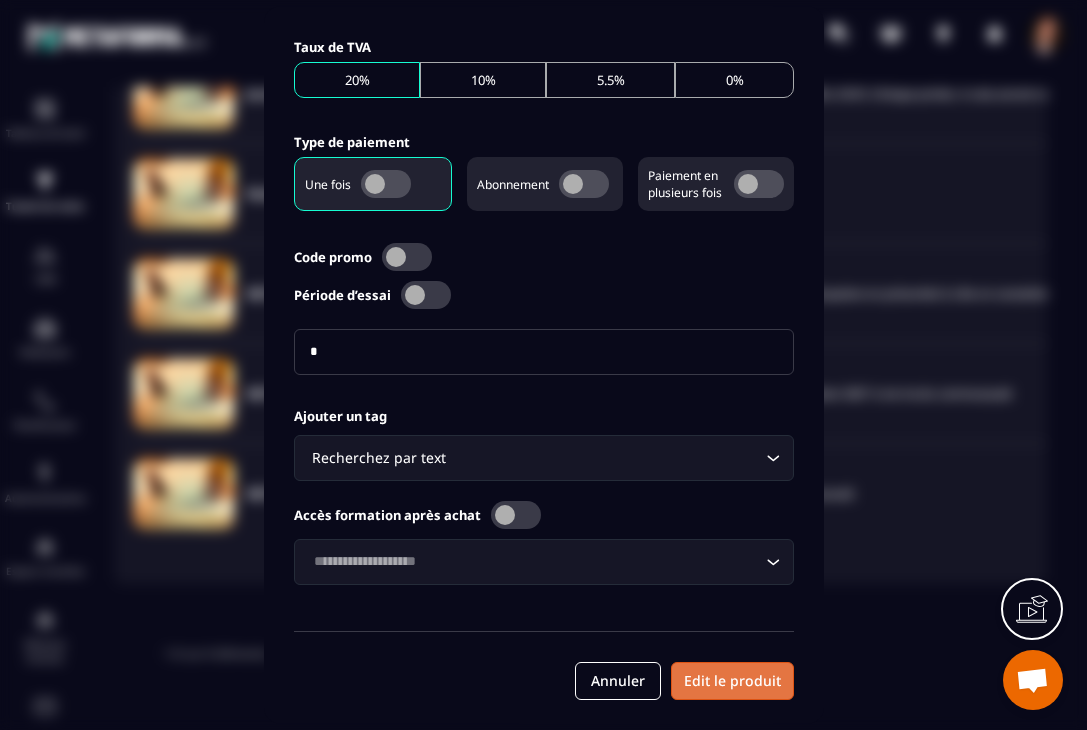 type on "**********" 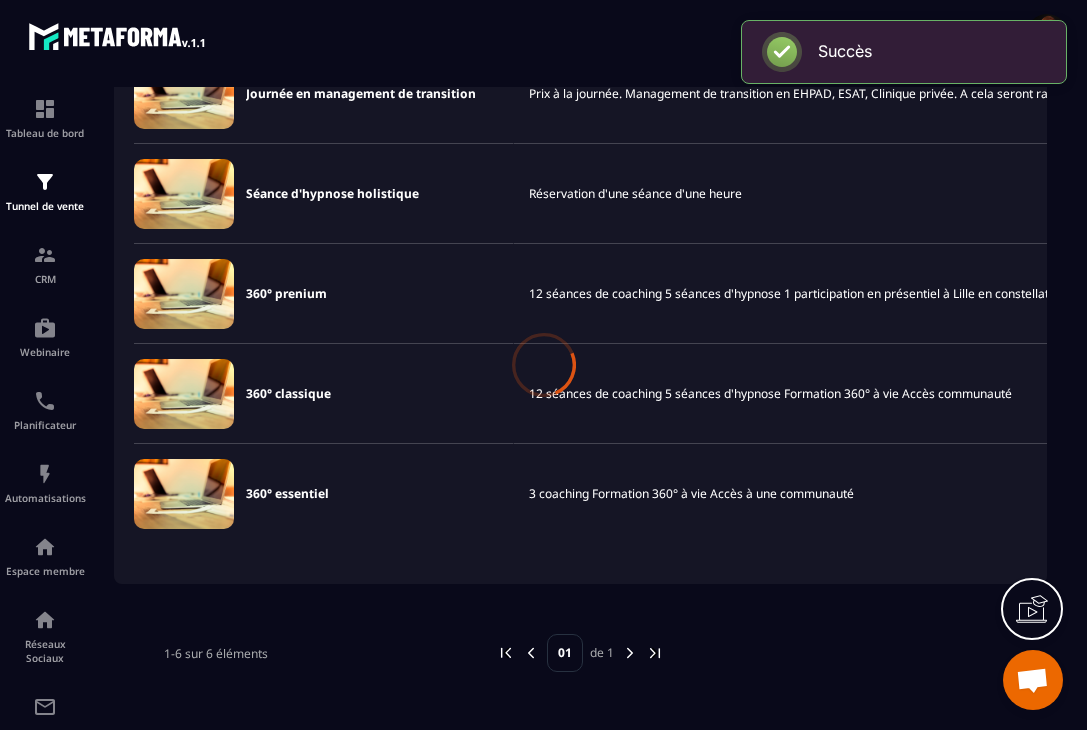 scroll, scrollTop: 852, scrollLeft: 0, axis: vertical 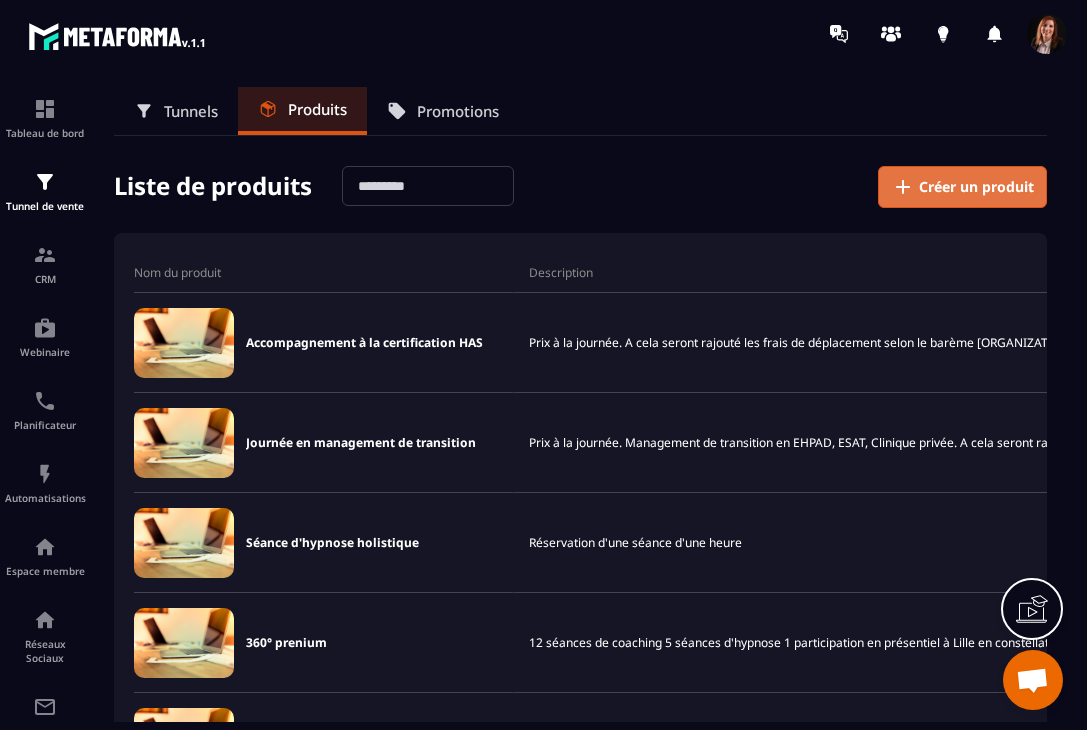 click on "Créer un produit" at bounding box center [976, 187] 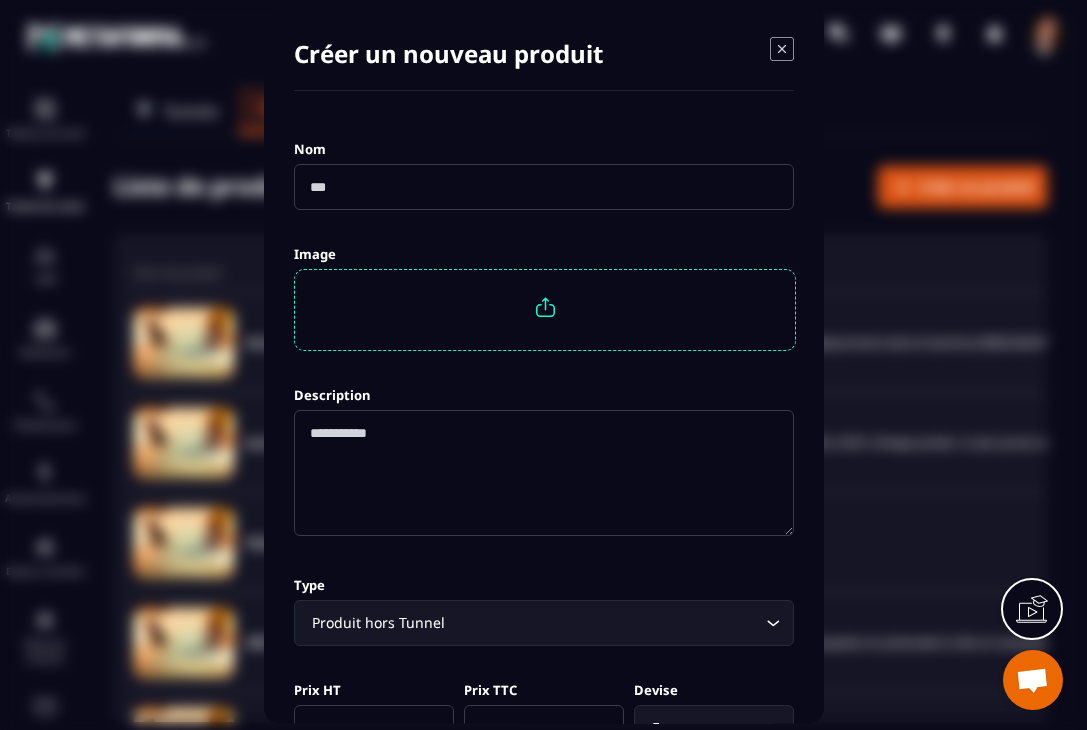 click at bounding box center (544, 187) 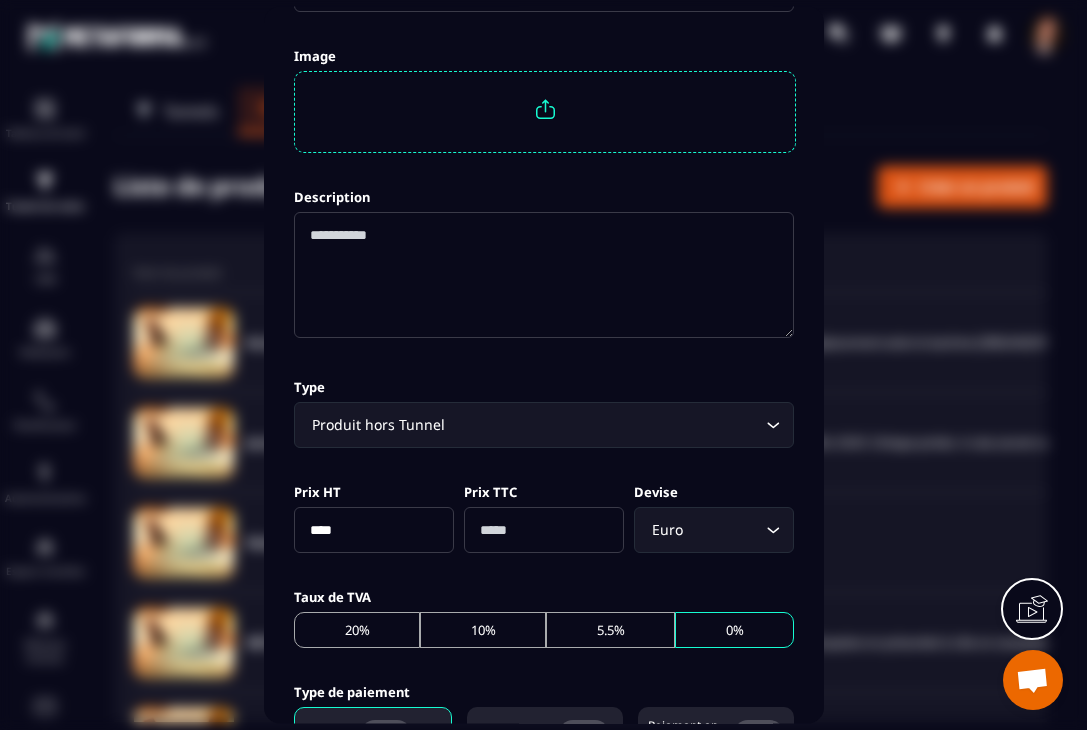 scroll, scrollTop: 211, scrollLeft: 0, axis: vertical 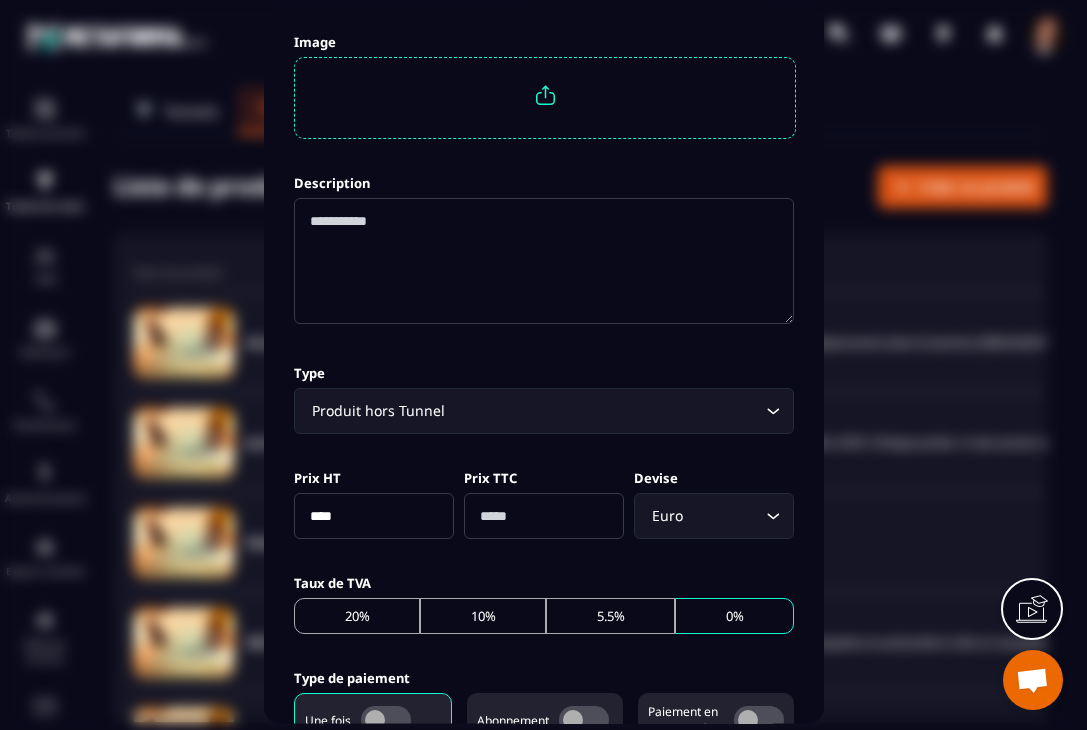 type on "**********" 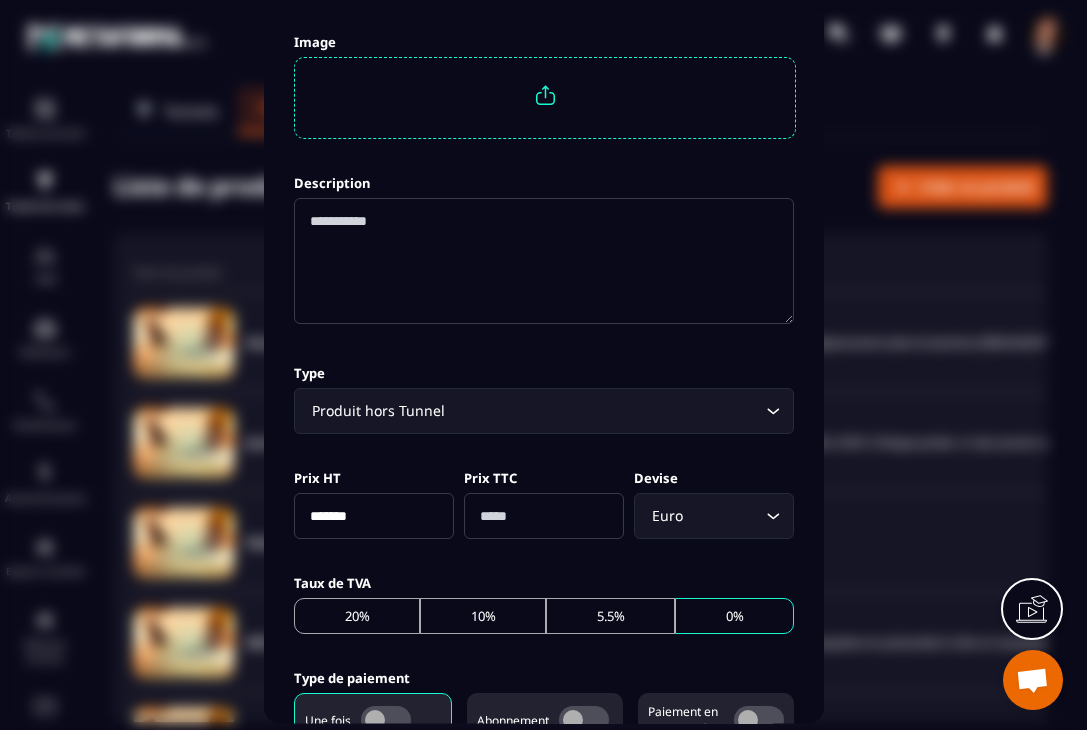 type on "*******" 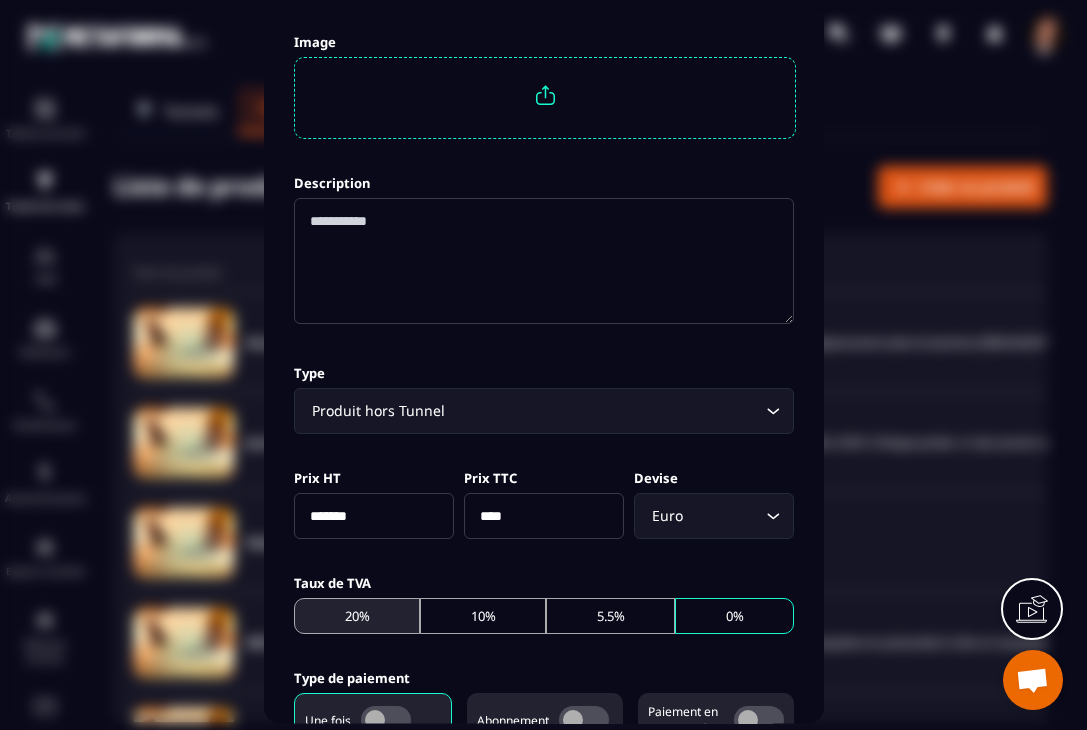 click on "20%" at bounding box center [357, 617] 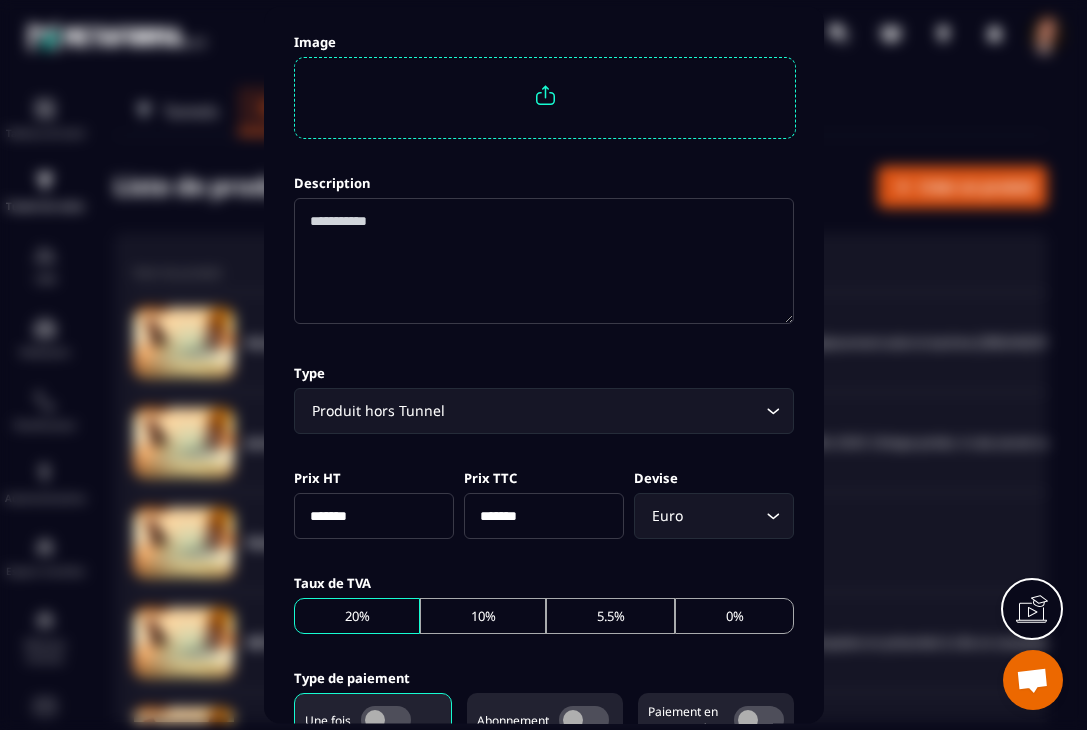 click on "*******" at bounding box center [374, 517] 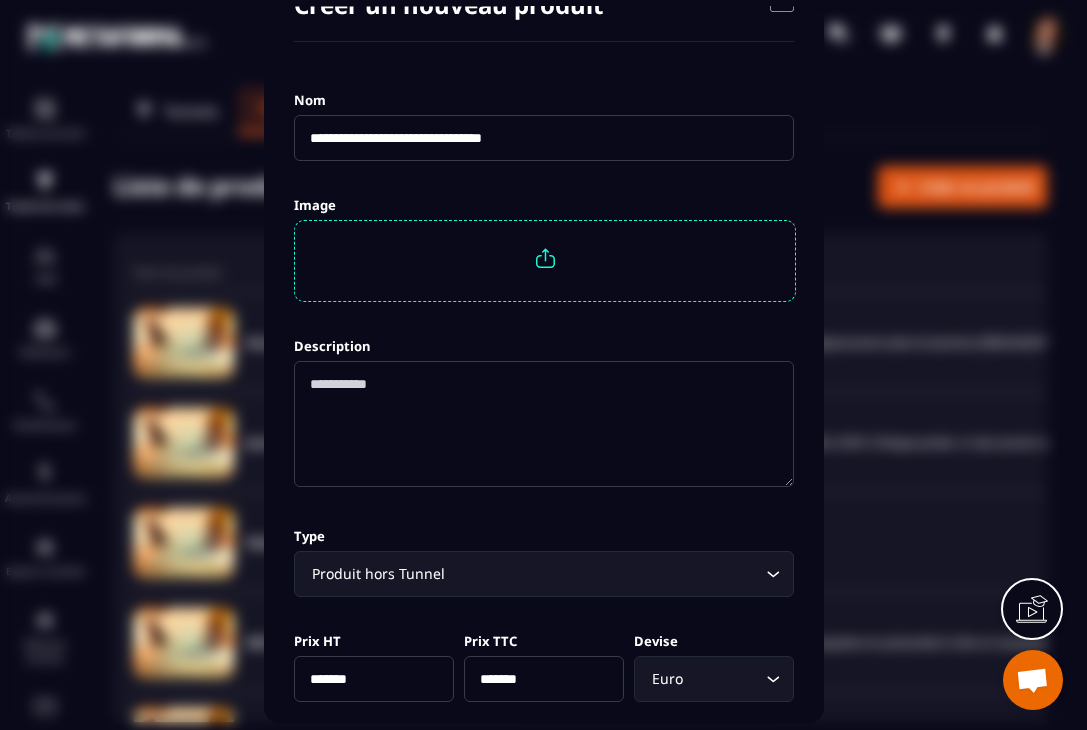 scroll, scrollTop: 49, scrollLeft: 0, axis: vertical 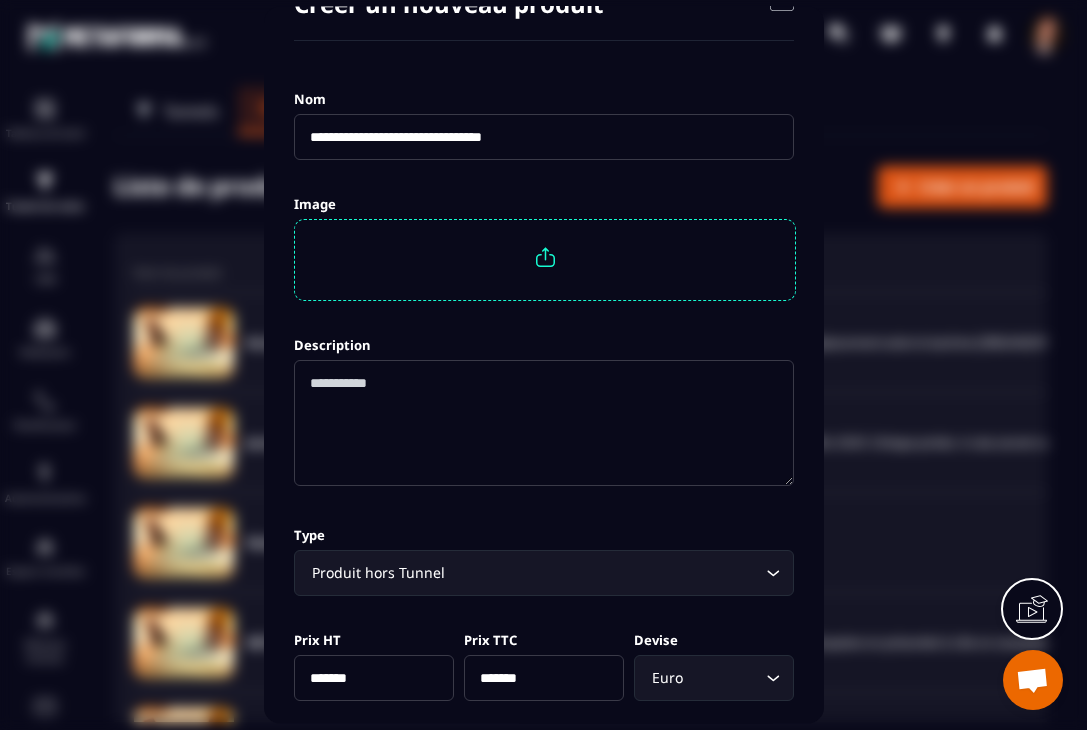 click on "**********" at bounding box center (544, 138) 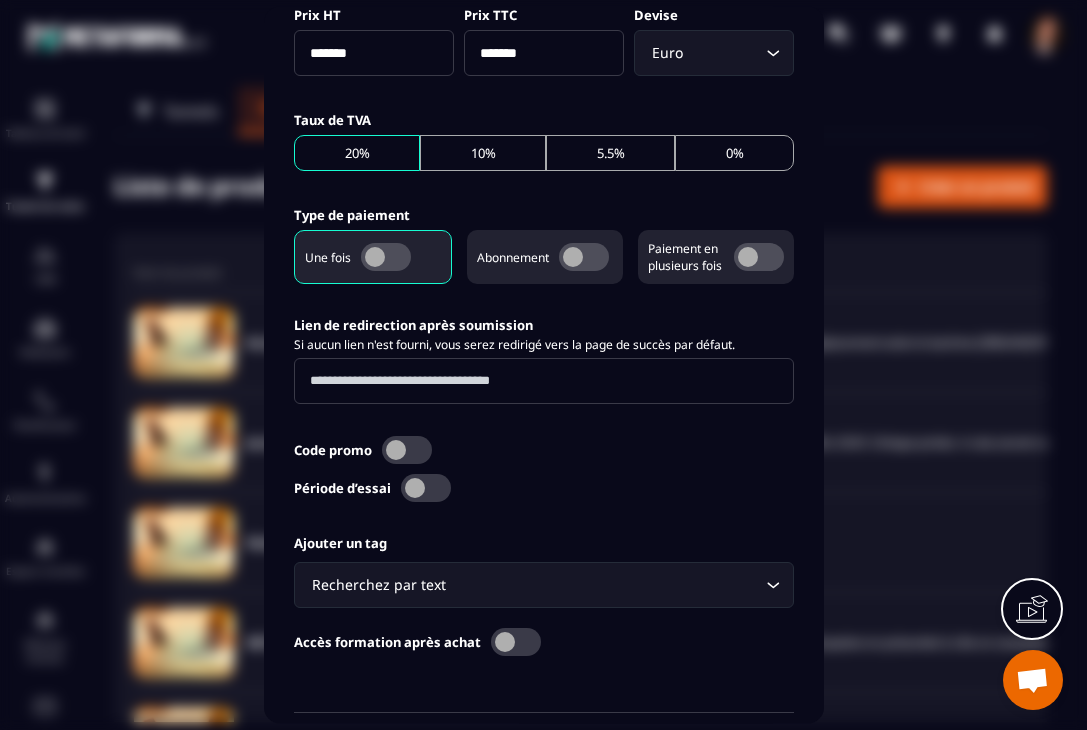 scroll, scrollTop: 755, scrollLeft: 0, axis: vertical 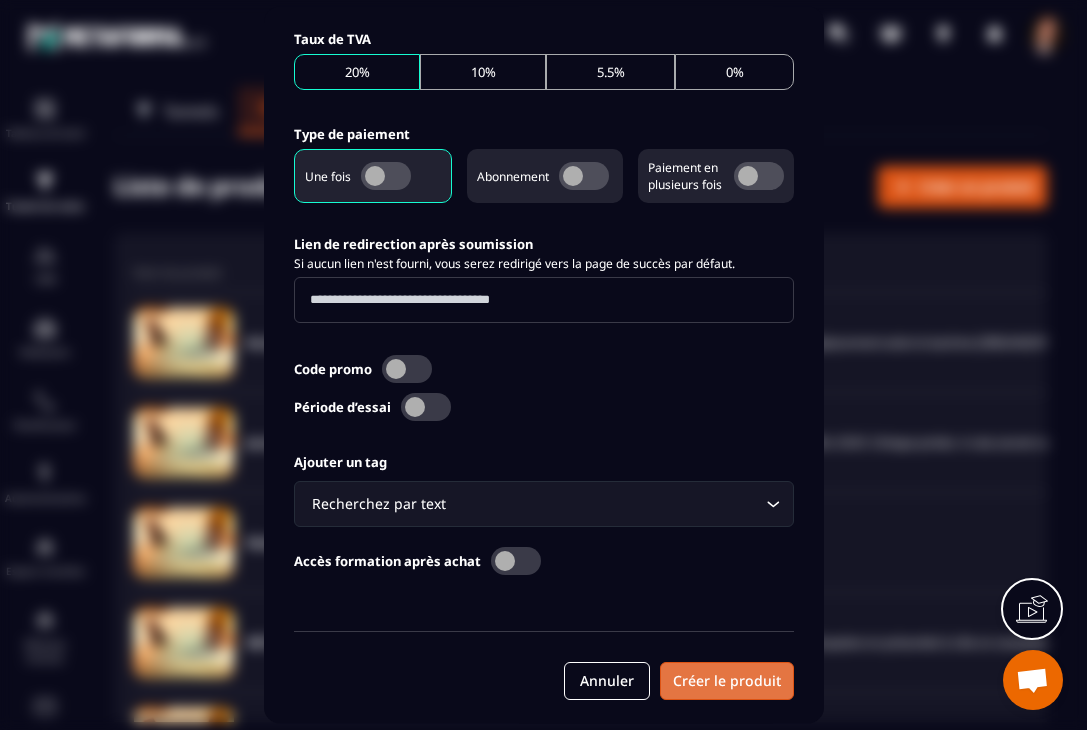 click on "Créer le produit" at bounding box center (727, 682) 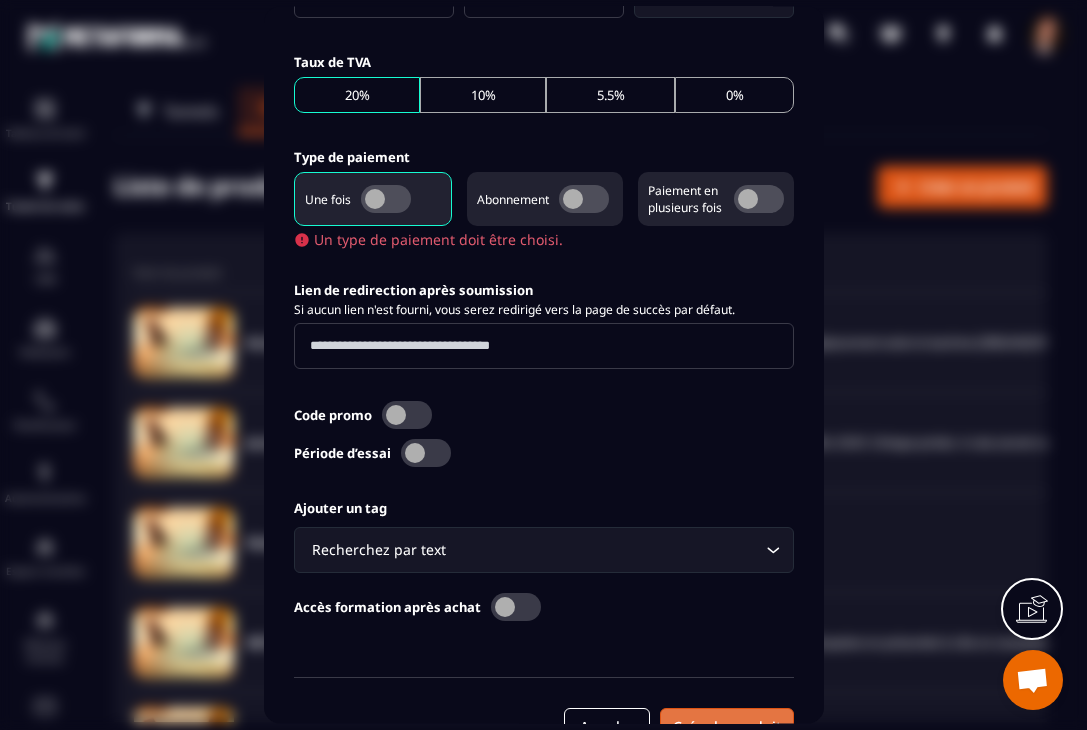 scroll, scrollTop: 778, scrollLeft: 0, axis: vertical 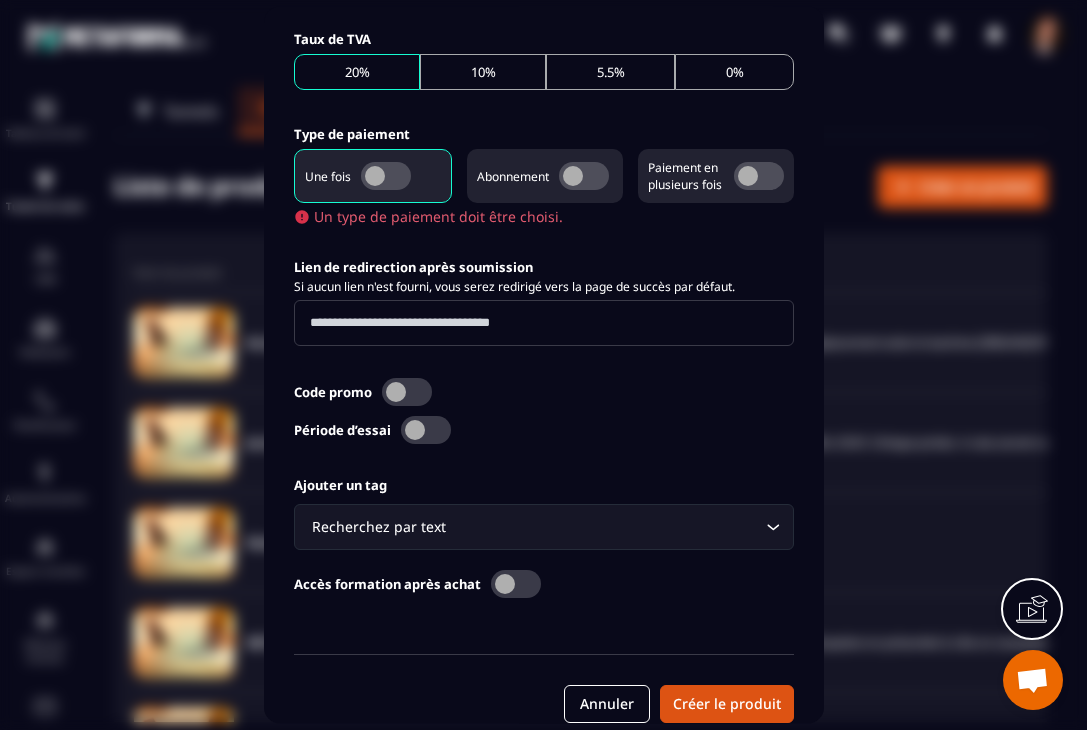 click at bounding box center [386, 177] 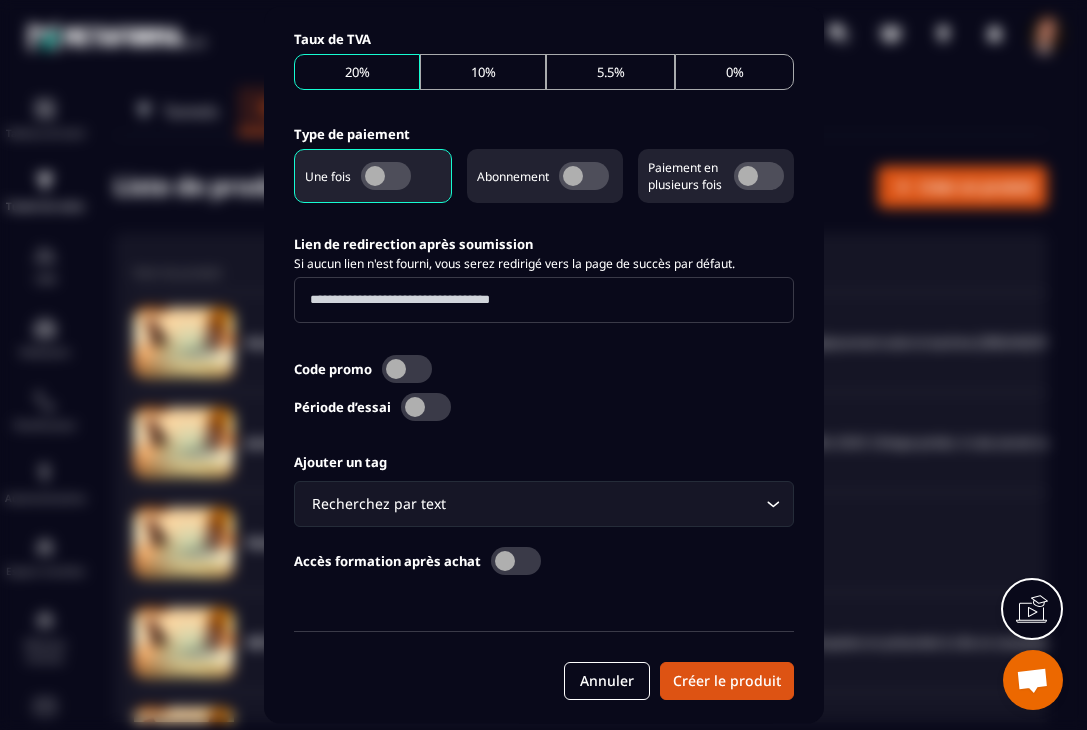 click on "Paiement en plusieurs fois" at bounding box center (686, 177) 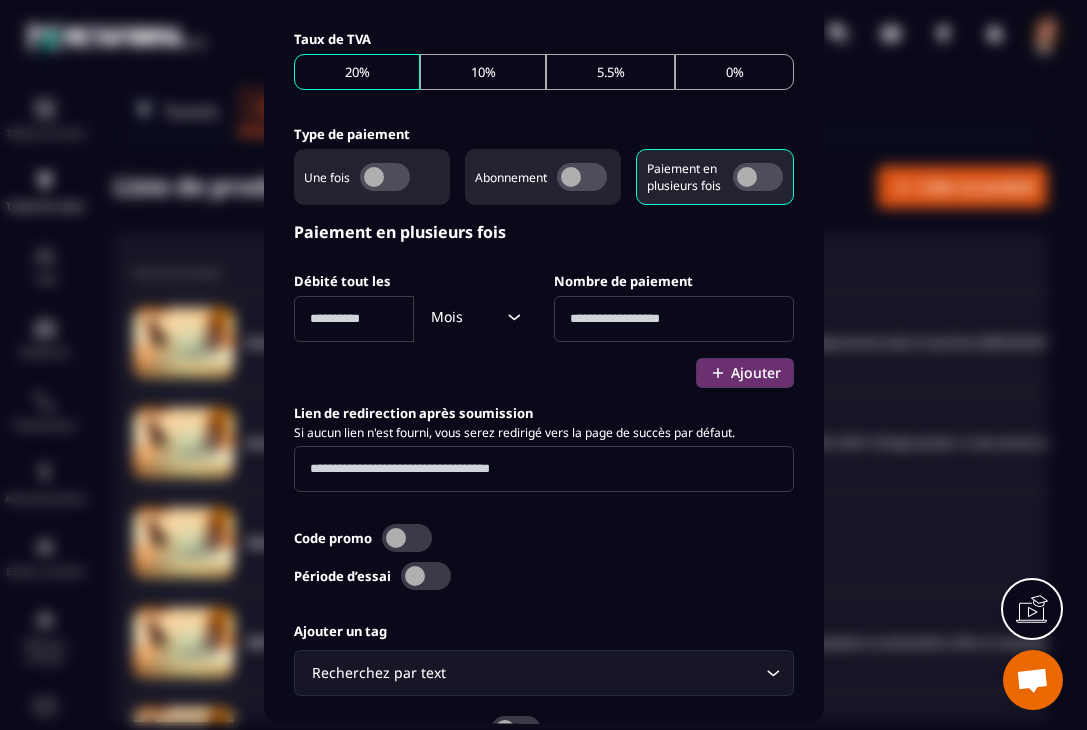 click at bounding box center [354, 320] 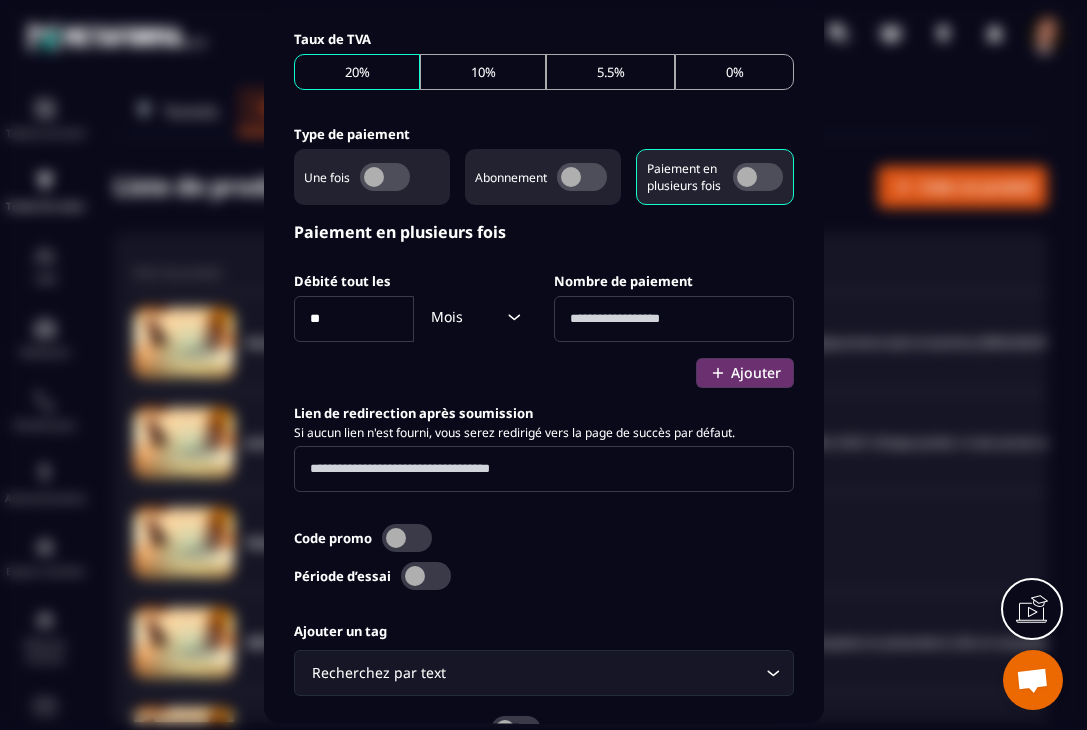 type on "**" 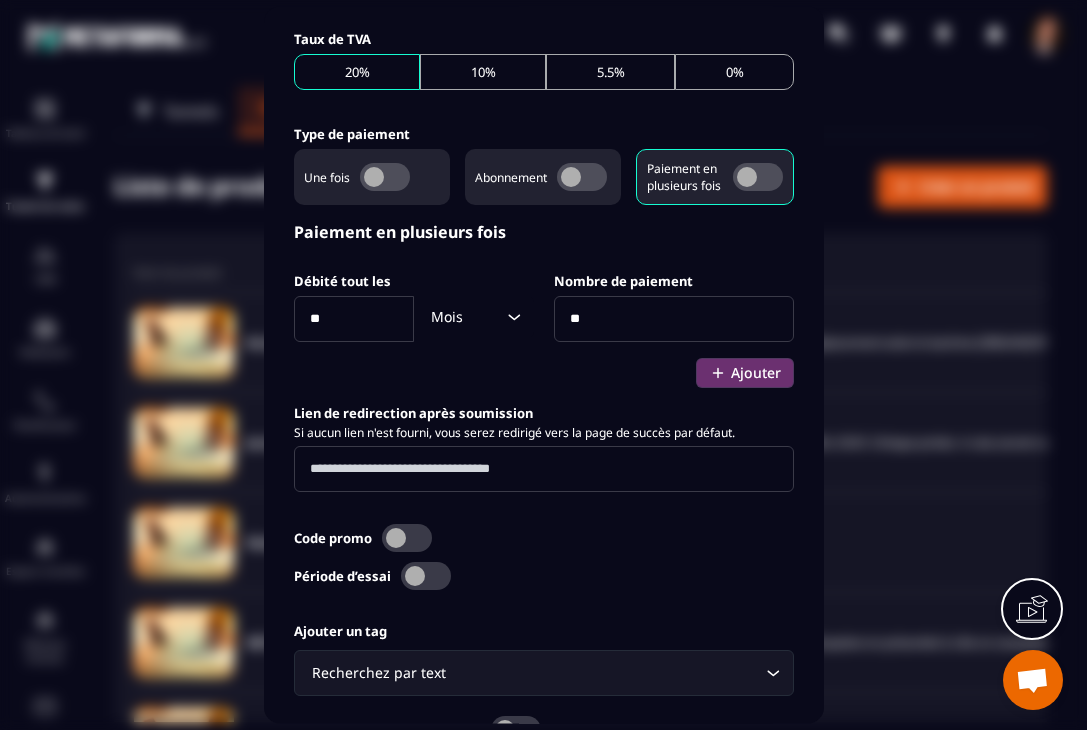 click on "**" at bounding box center (354, 320) 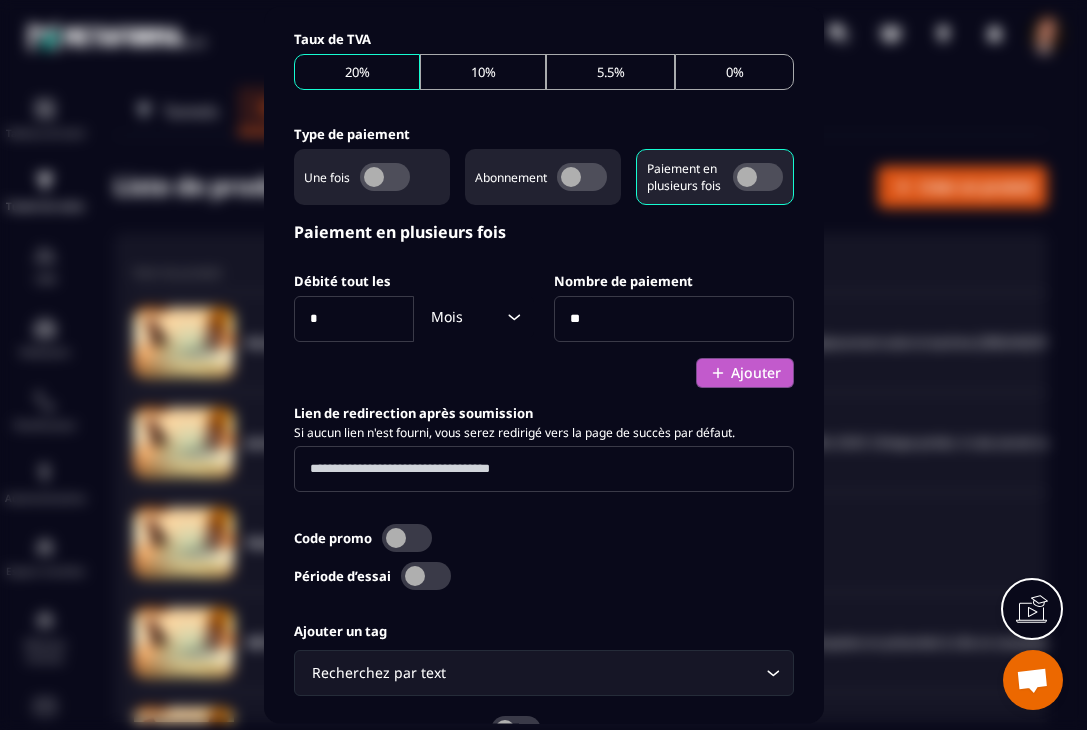 type on "*" 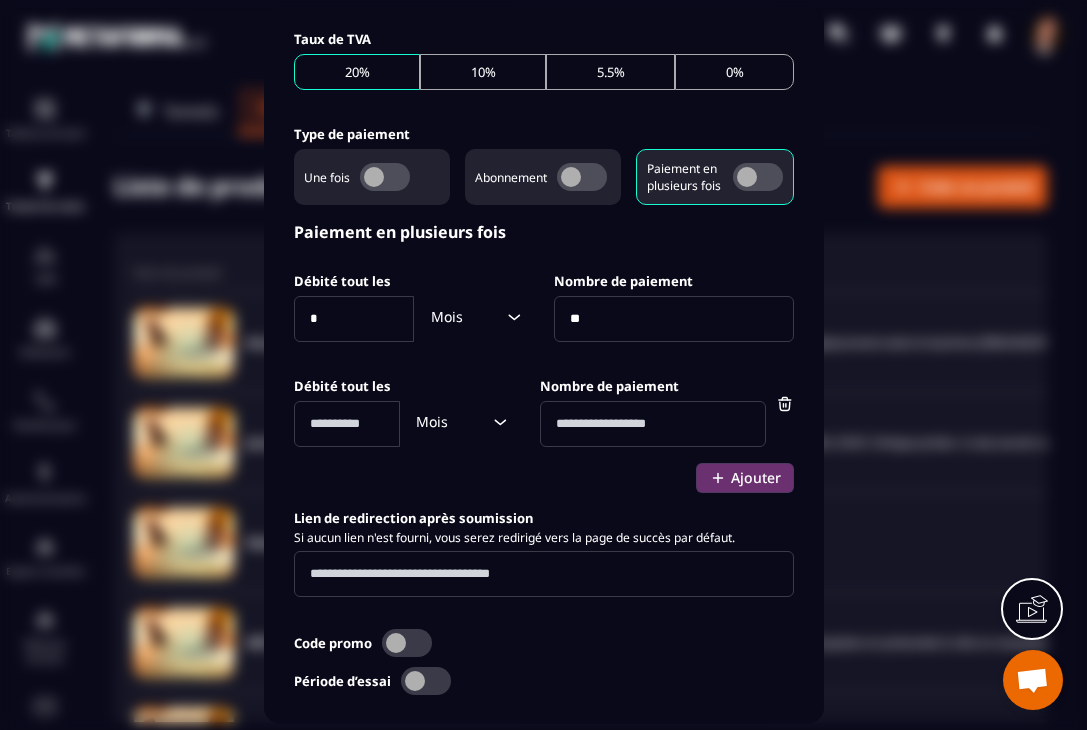 scroll, scrollTop: 779, scrollLeft: 0, axis: vertical 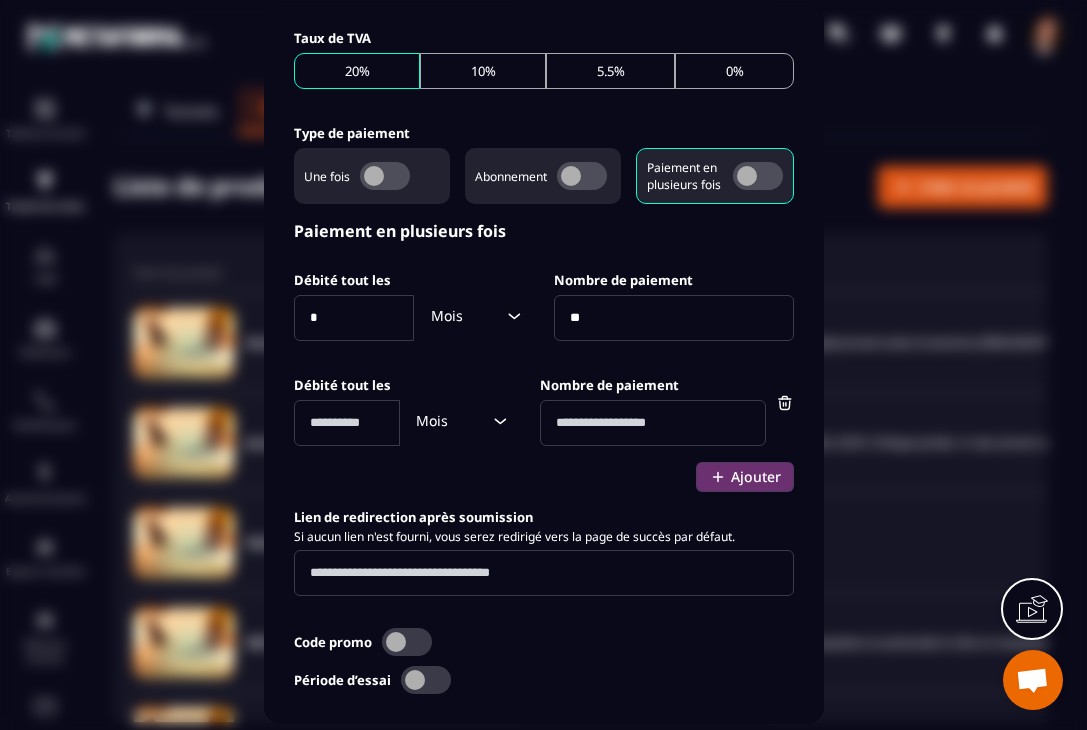 click at bounding box center (758, 177) 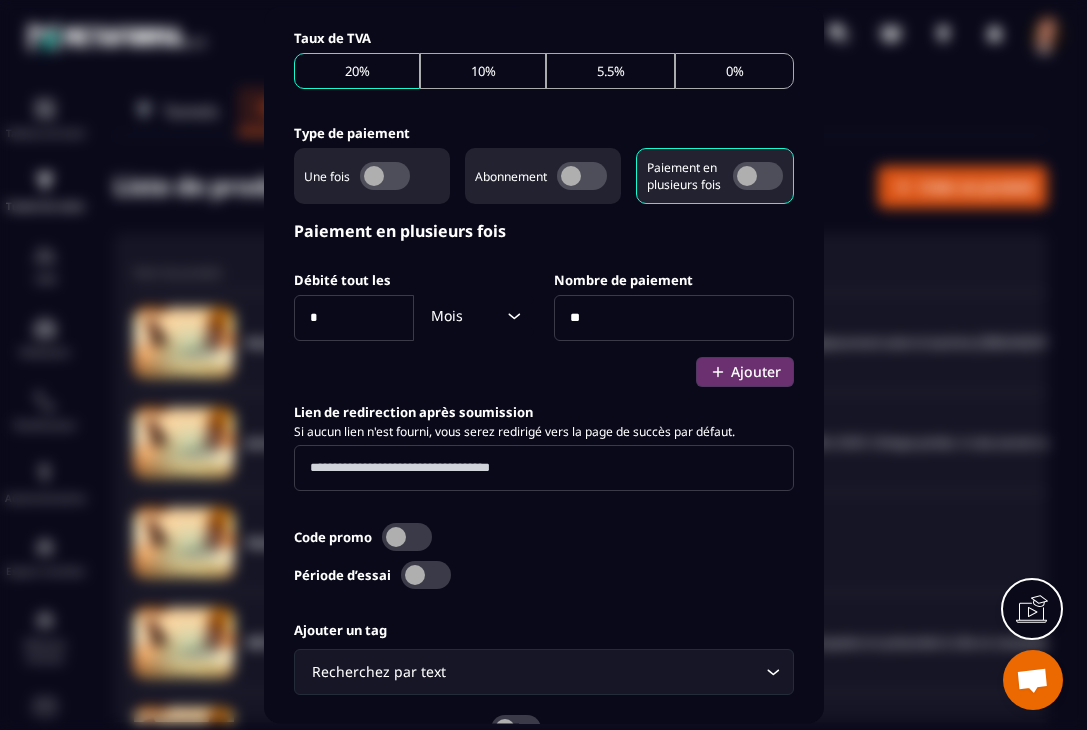 scroll, scrollTop: 946, scrollLeft: 0, axis: vertical 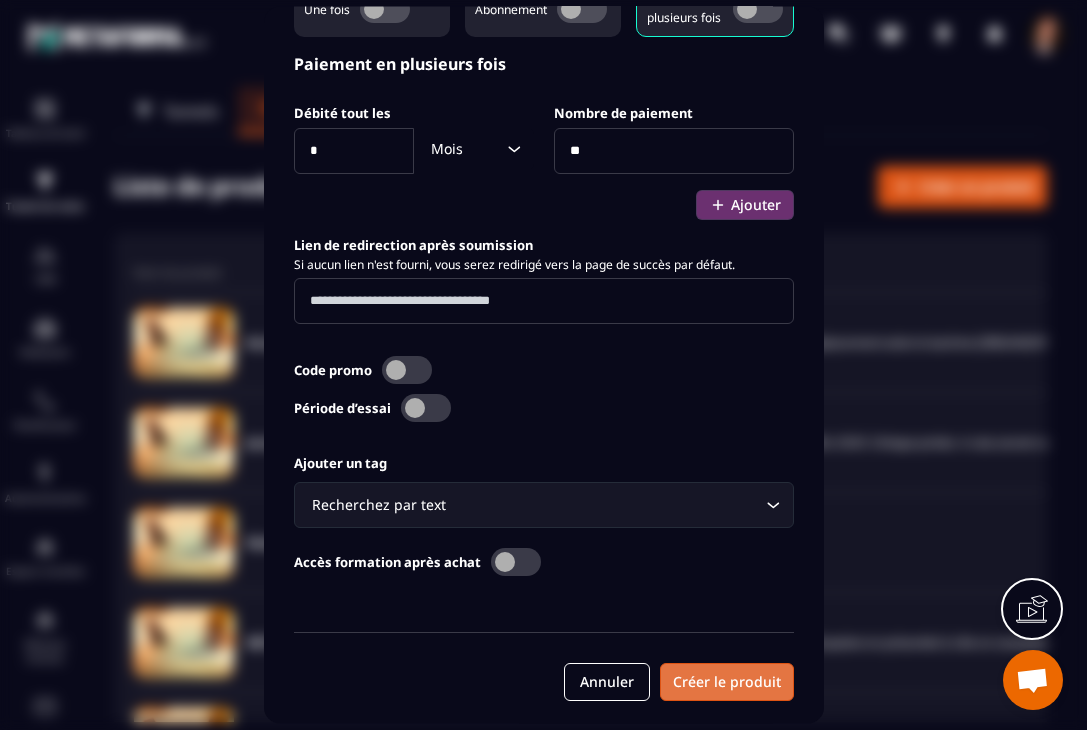 click on "Créer le produit" at bounding box center [727, 683] 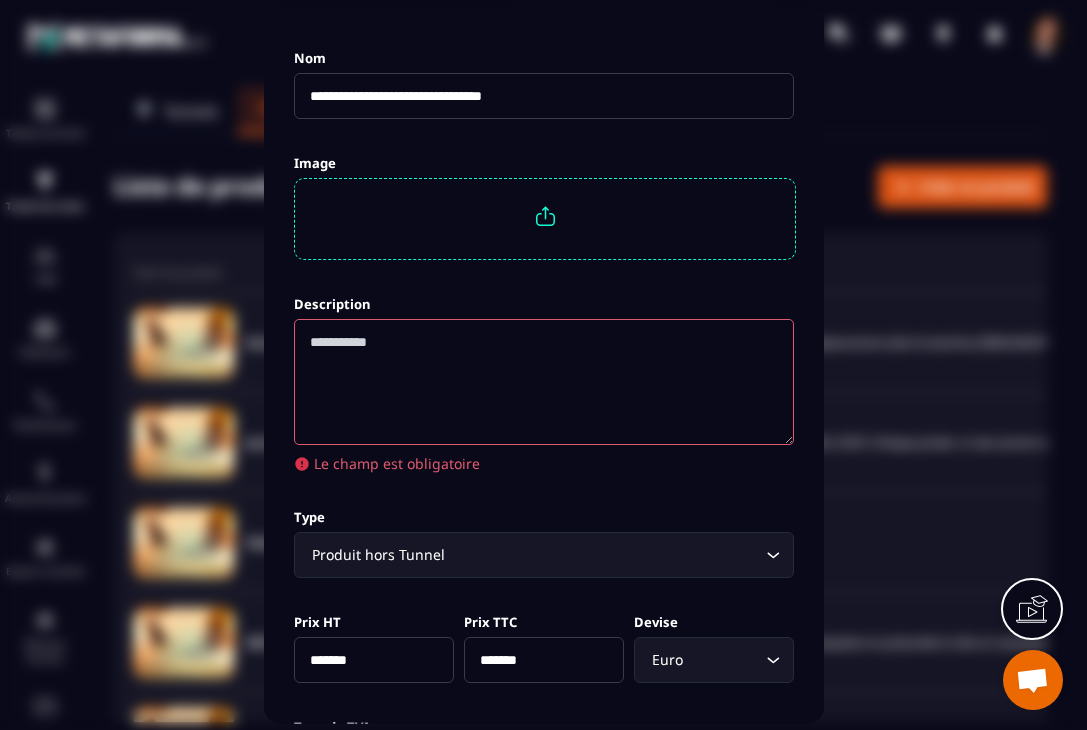 scroll, scrollTop: 100, scrollLeft: 0, axis: vertical 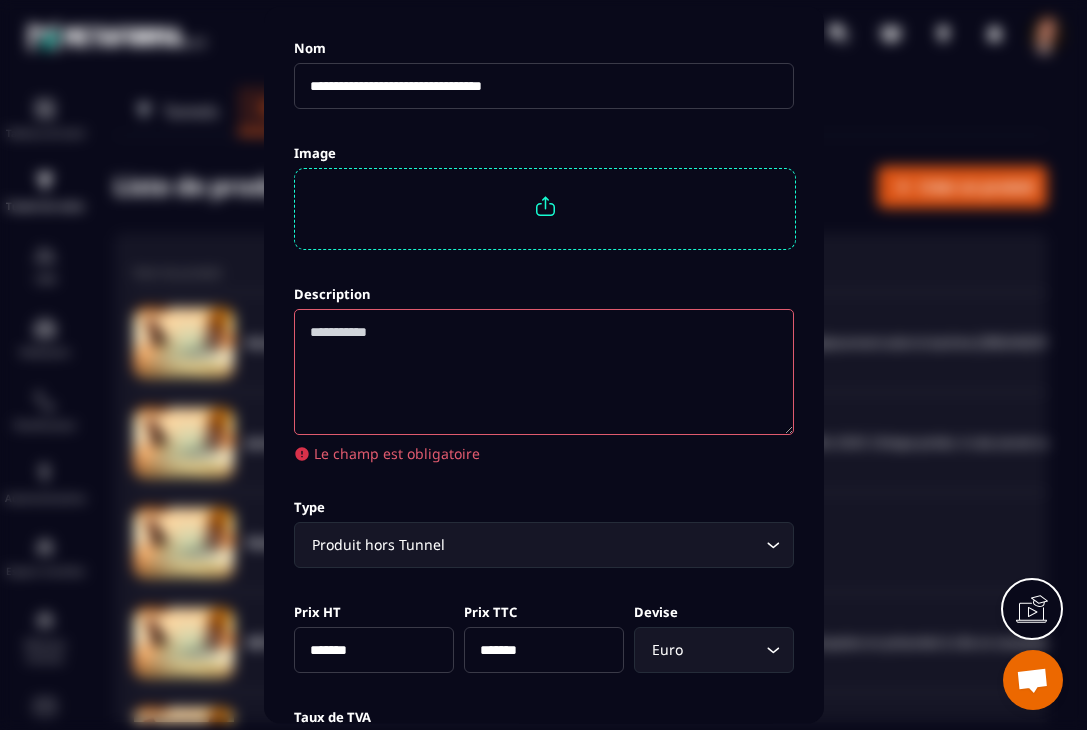 click 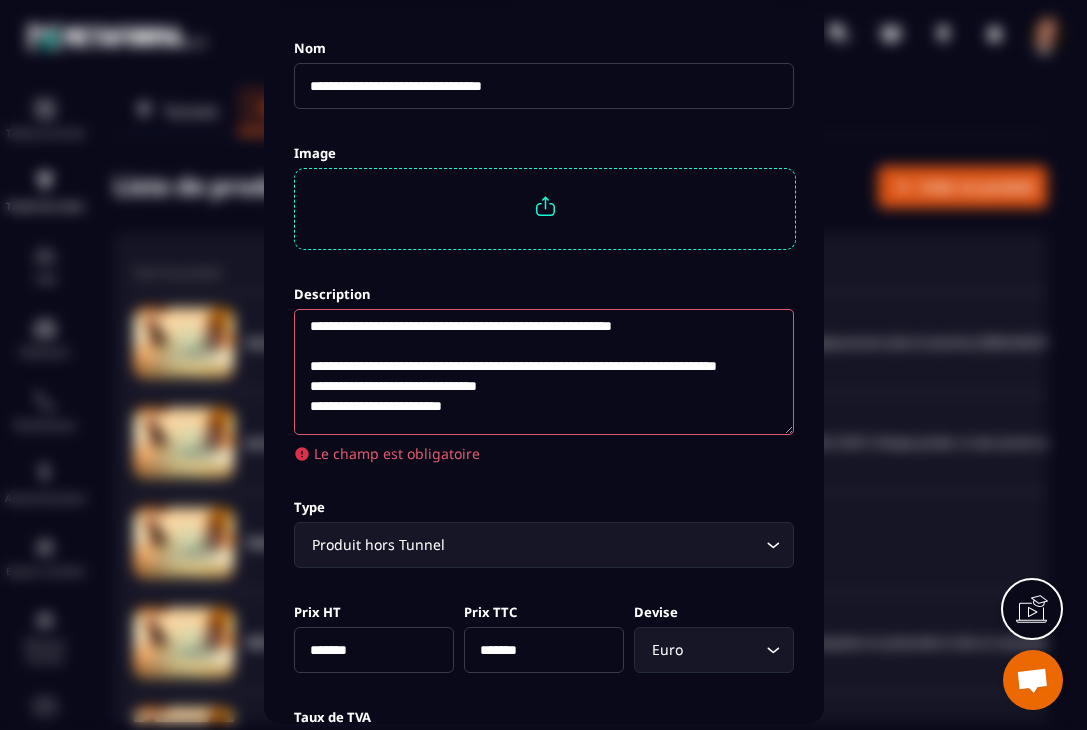scroll, scrollTop: 0, scrollLeft: 0, axis: both 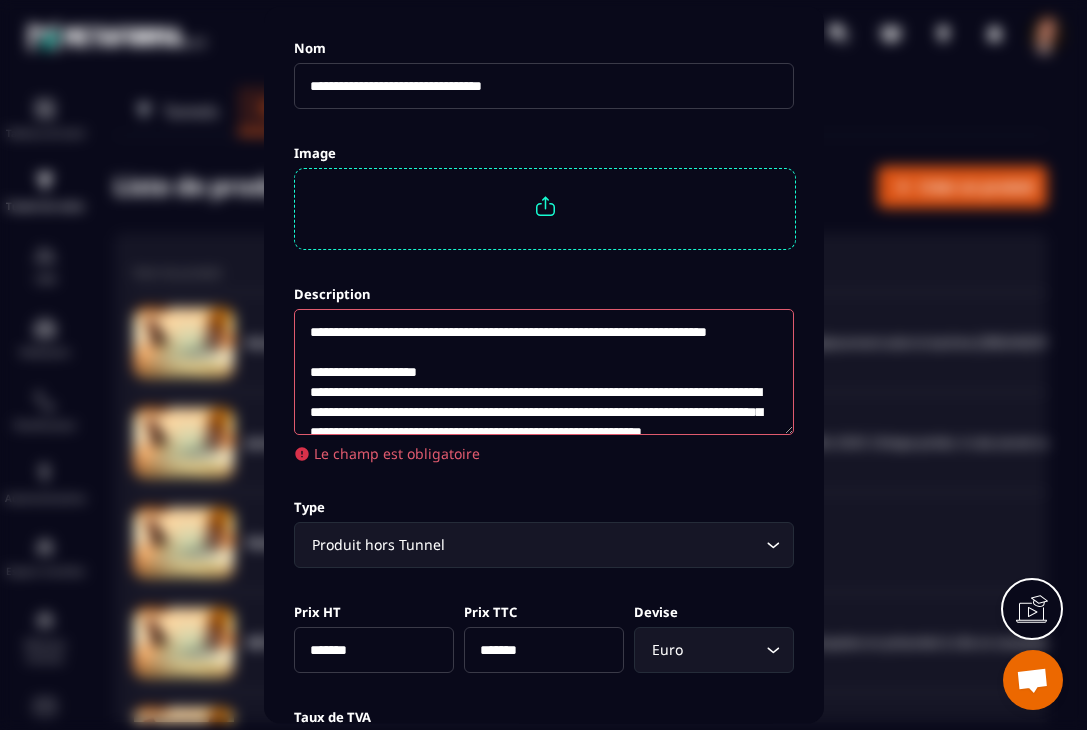 drag, startPoint x: 372, startPoint y: 356, endPoint x: 302, endPoint y: 327, distance: 75.76939 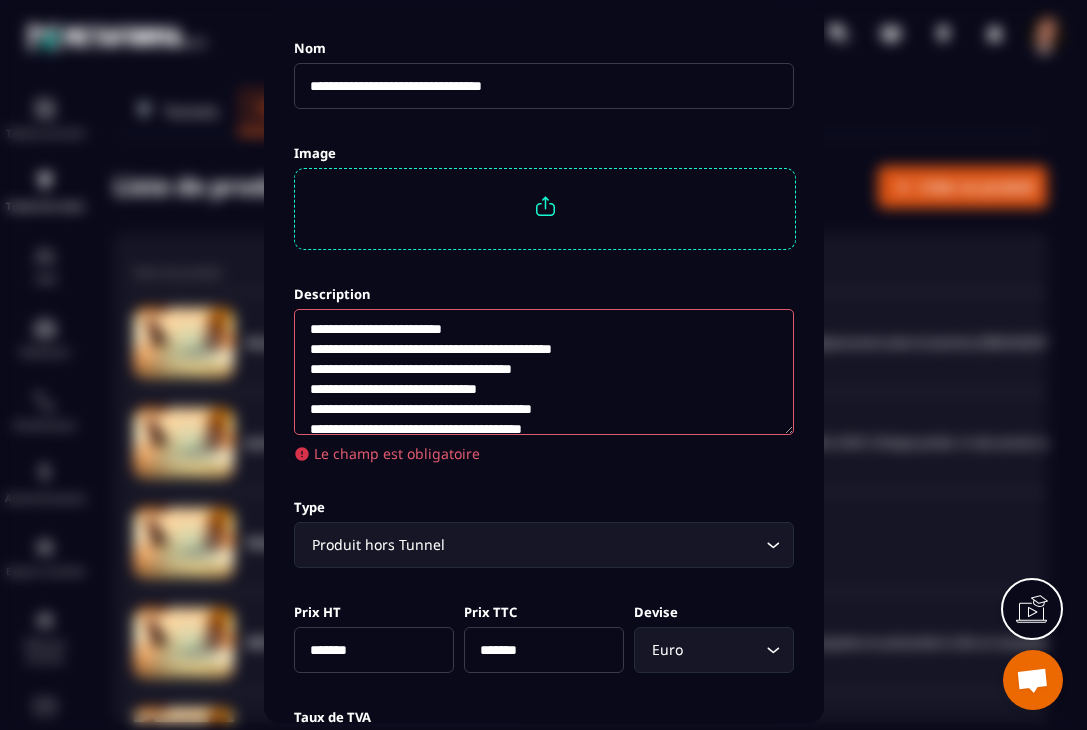 scroll, scrollTop: 147, scrollLeft: 0, axis: vertical 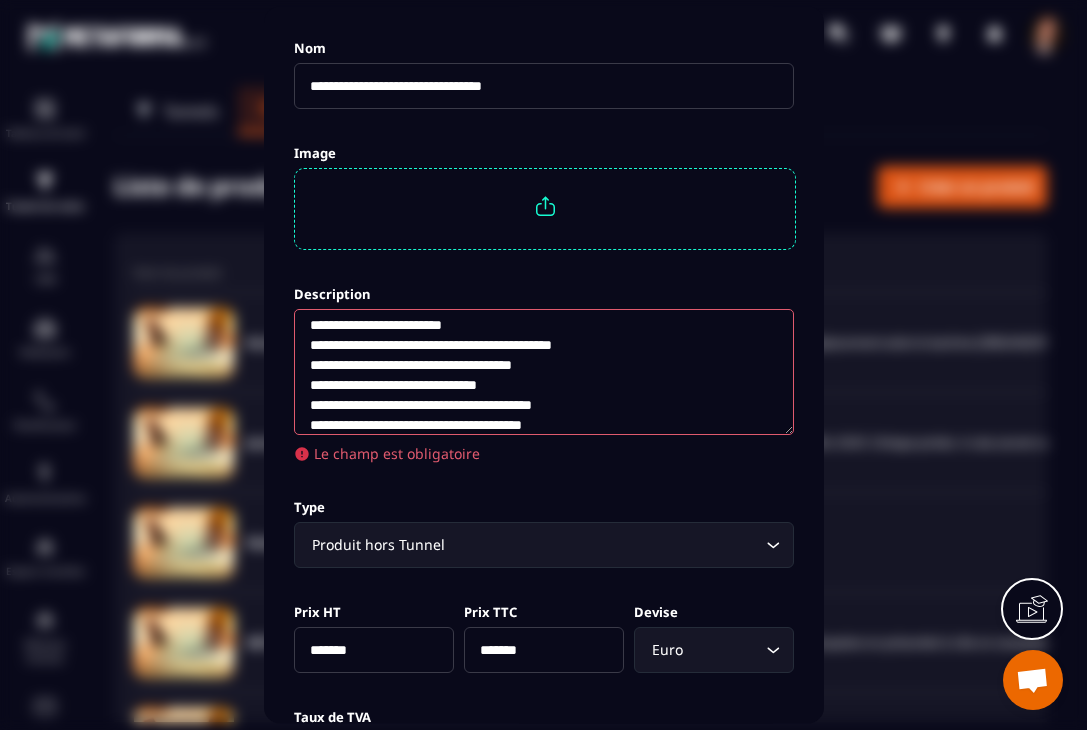 click 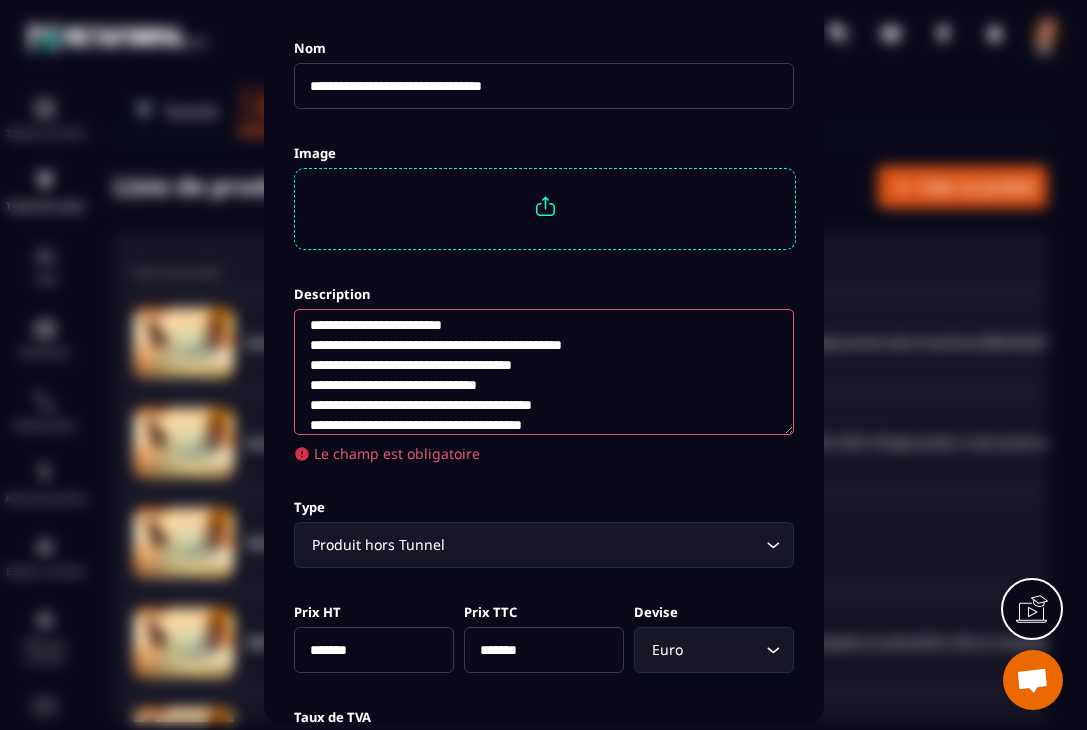 click 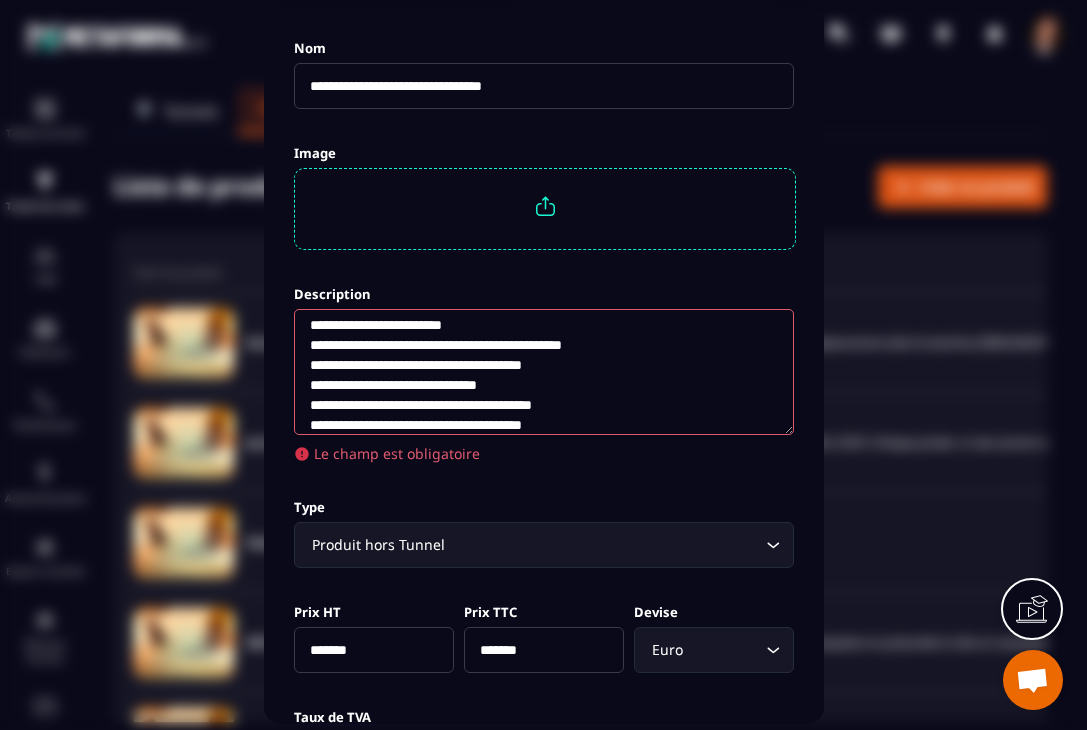 click 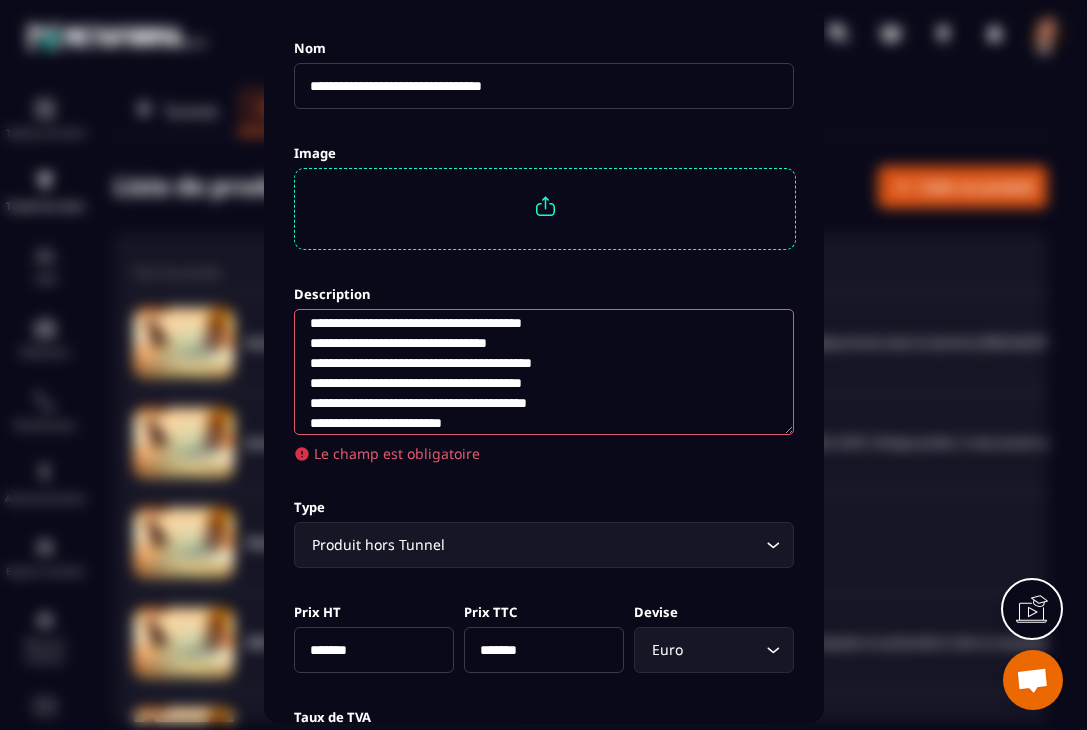 scroll, scrollTop: 198, scrollLeft: 0, axis: vertical 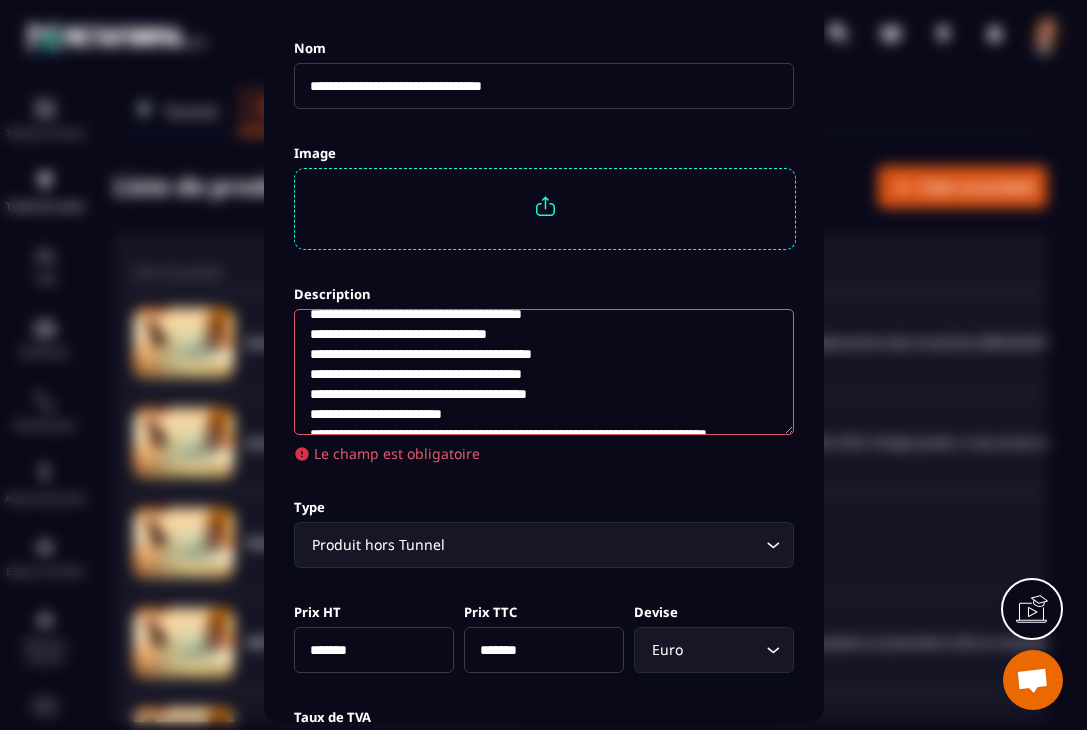 click 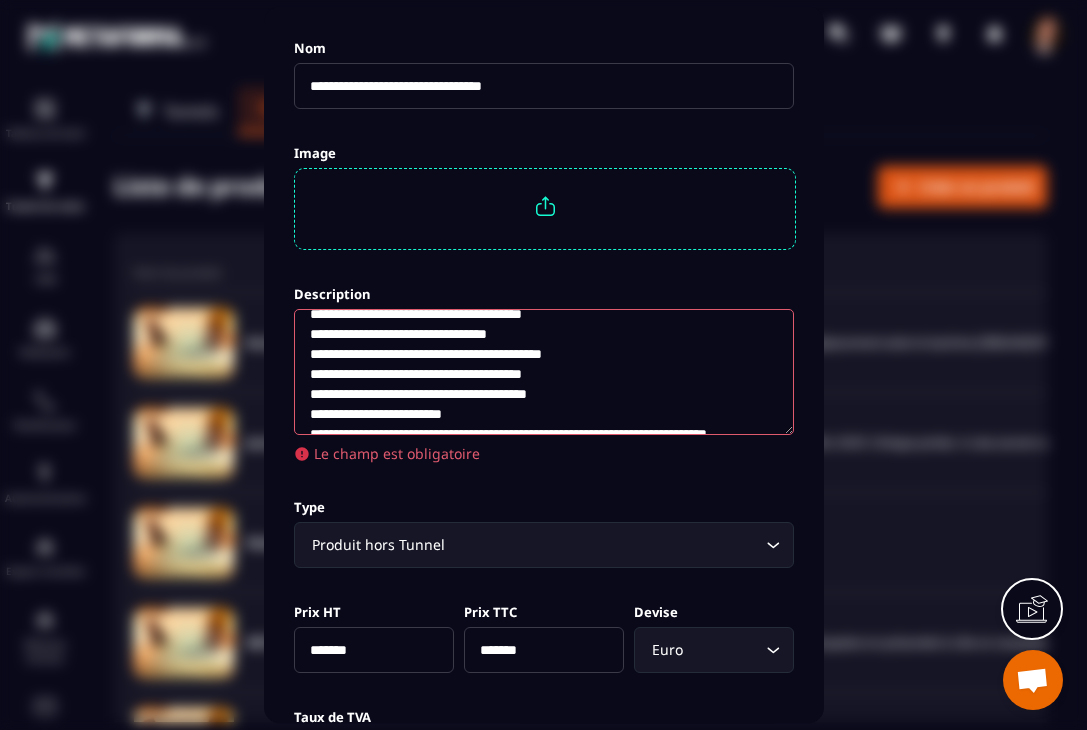 click 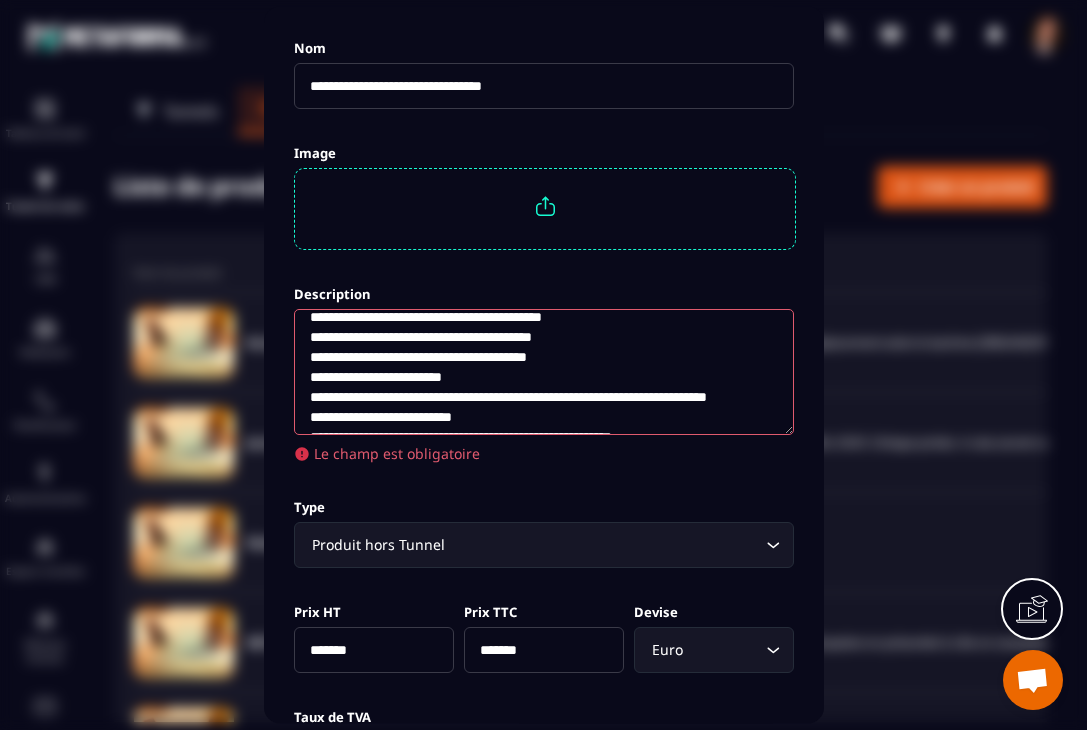 scroll, scrollTop: 247, scrollLeft: 0, axis: vertical 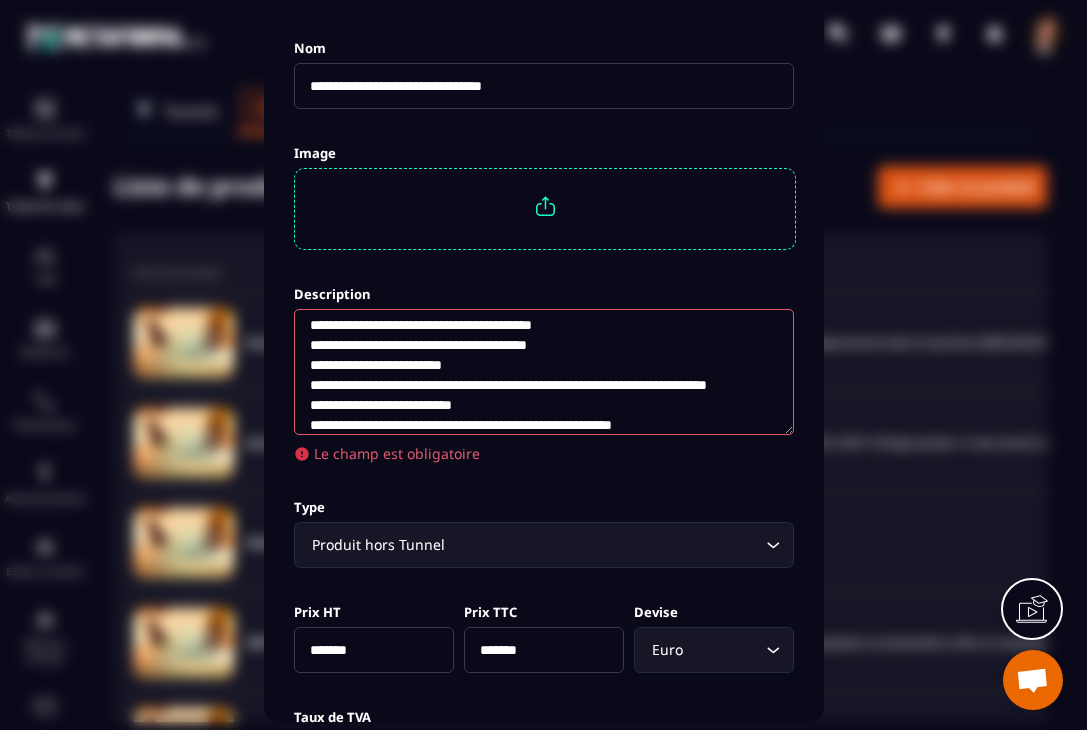 click 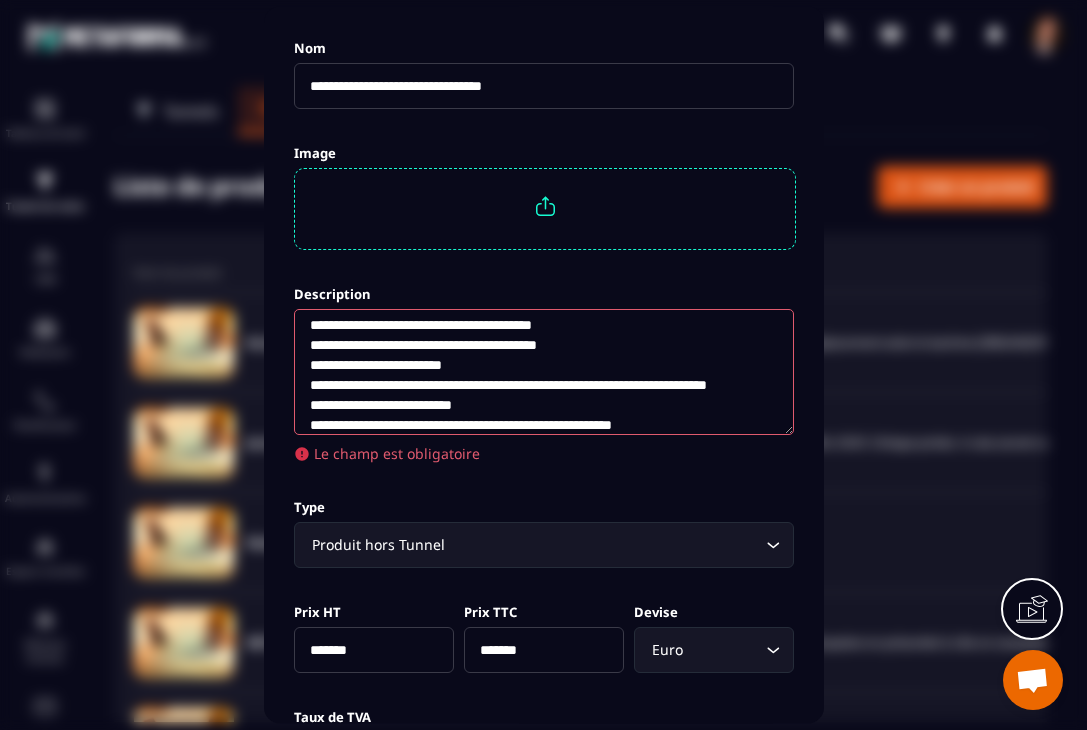 click 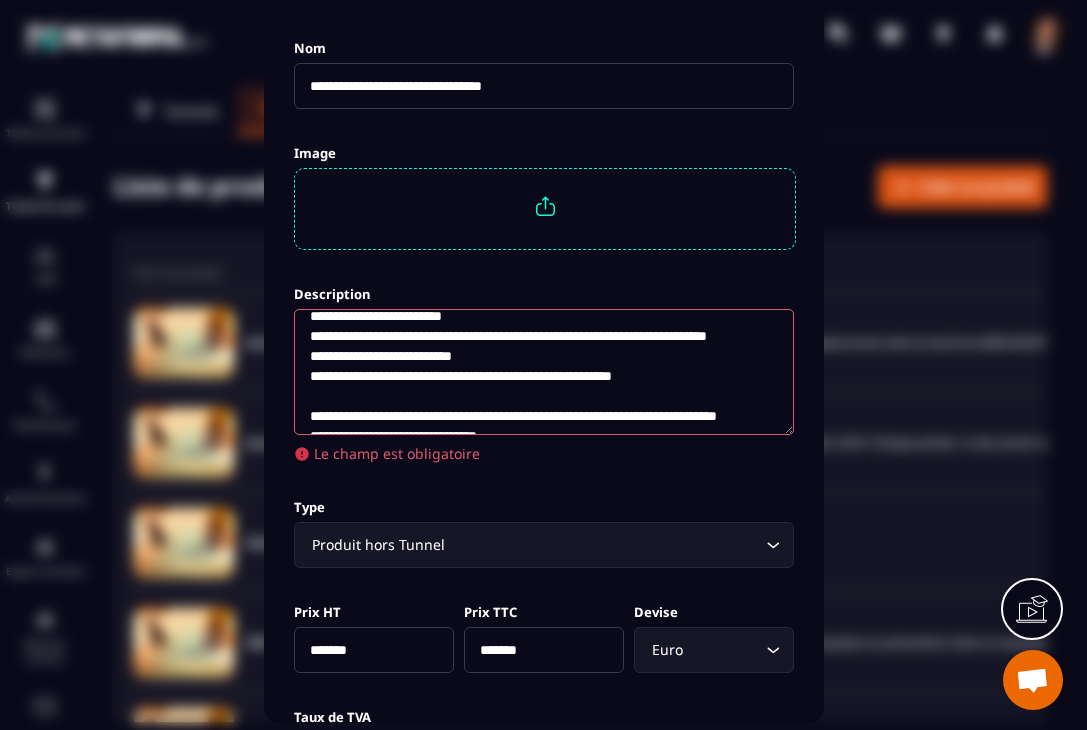 scroll, scrollTop: 319, scrollLeft: 0, axis: vertical 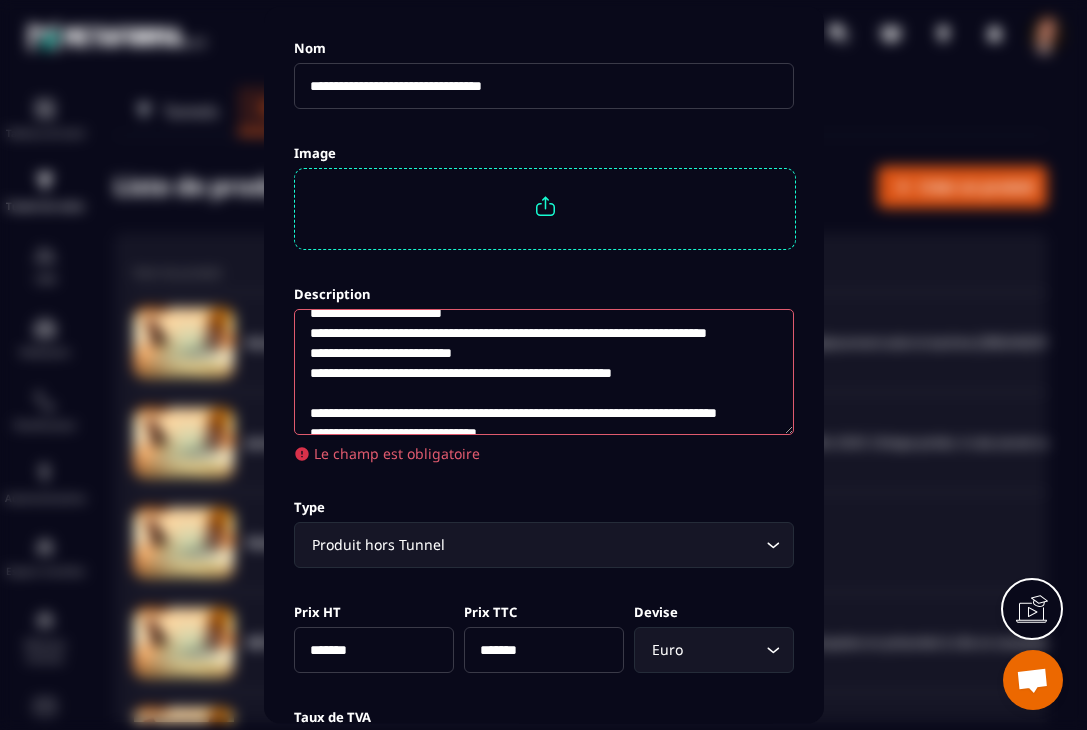 click 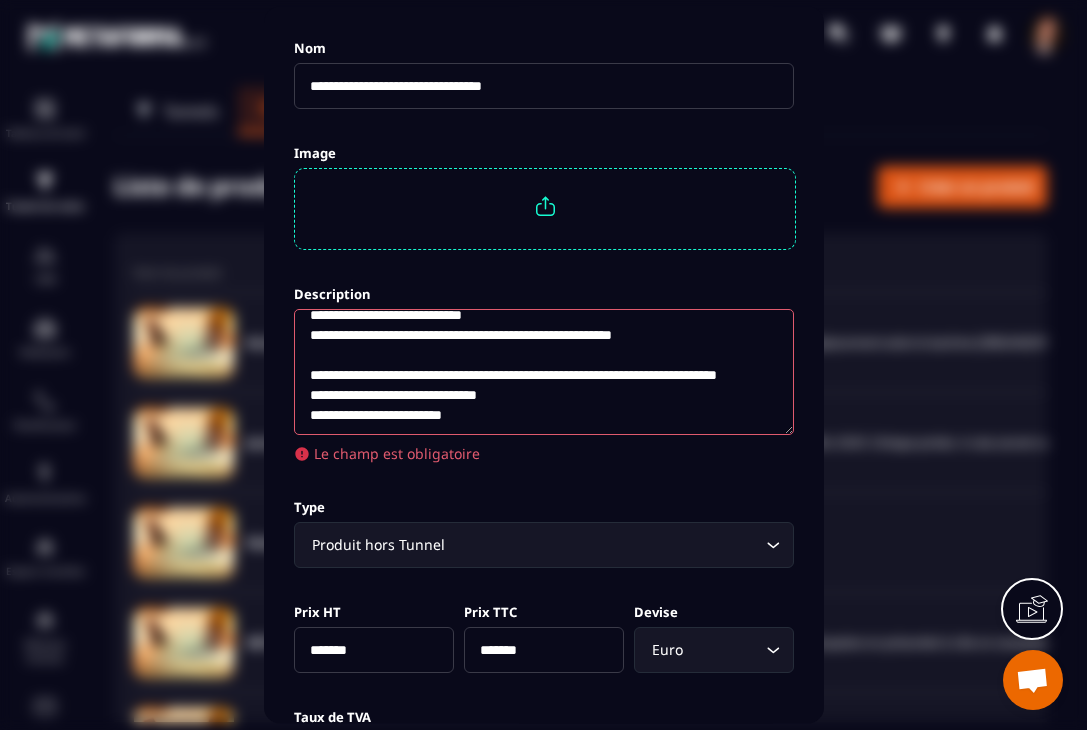 scroll, scrollTop: 362, scrollLeft: 0, axis: vertical 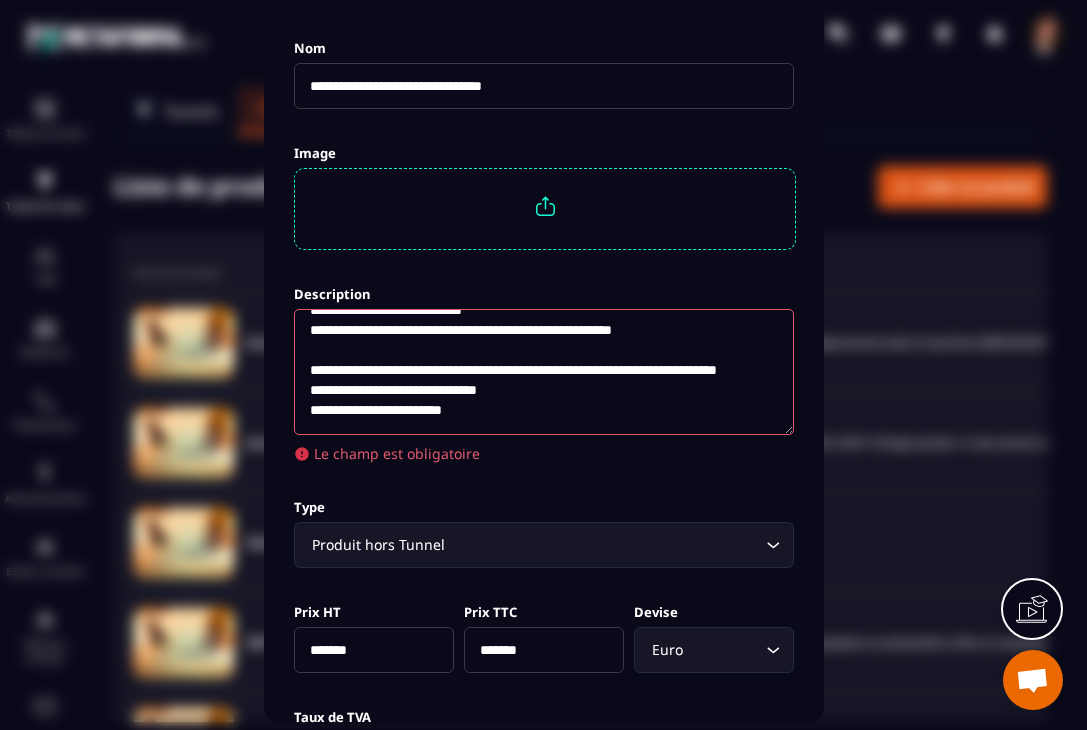 click 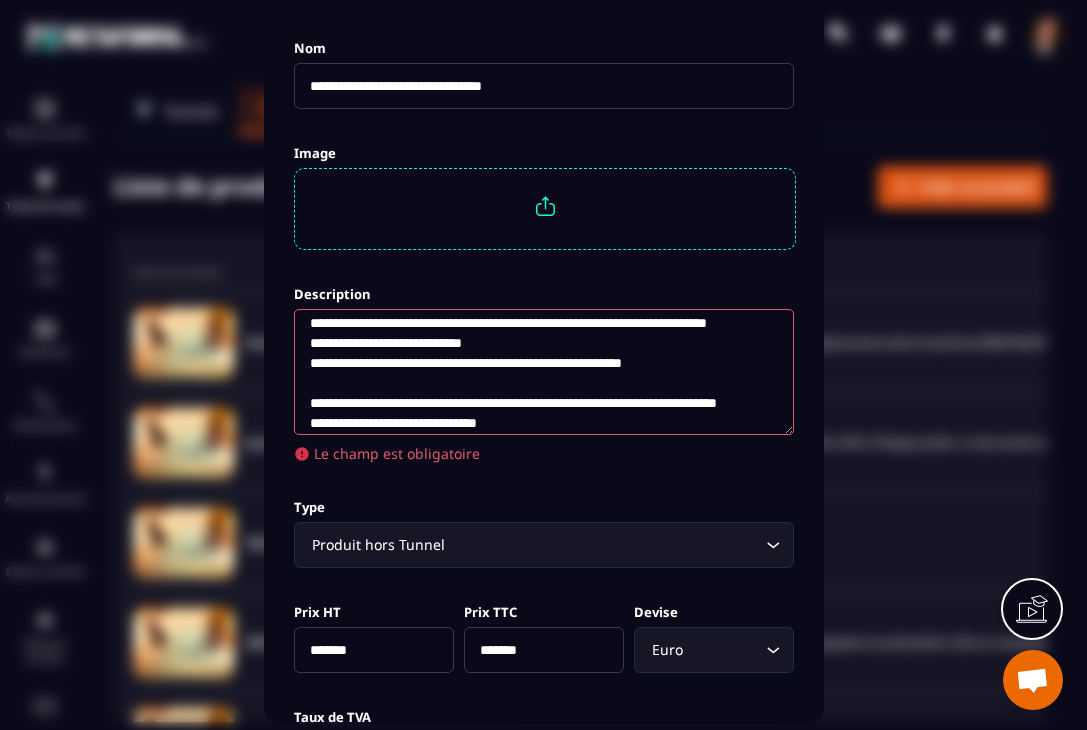 scroll, scrollTop: 326, scrollLeft: 0, axis: vertical 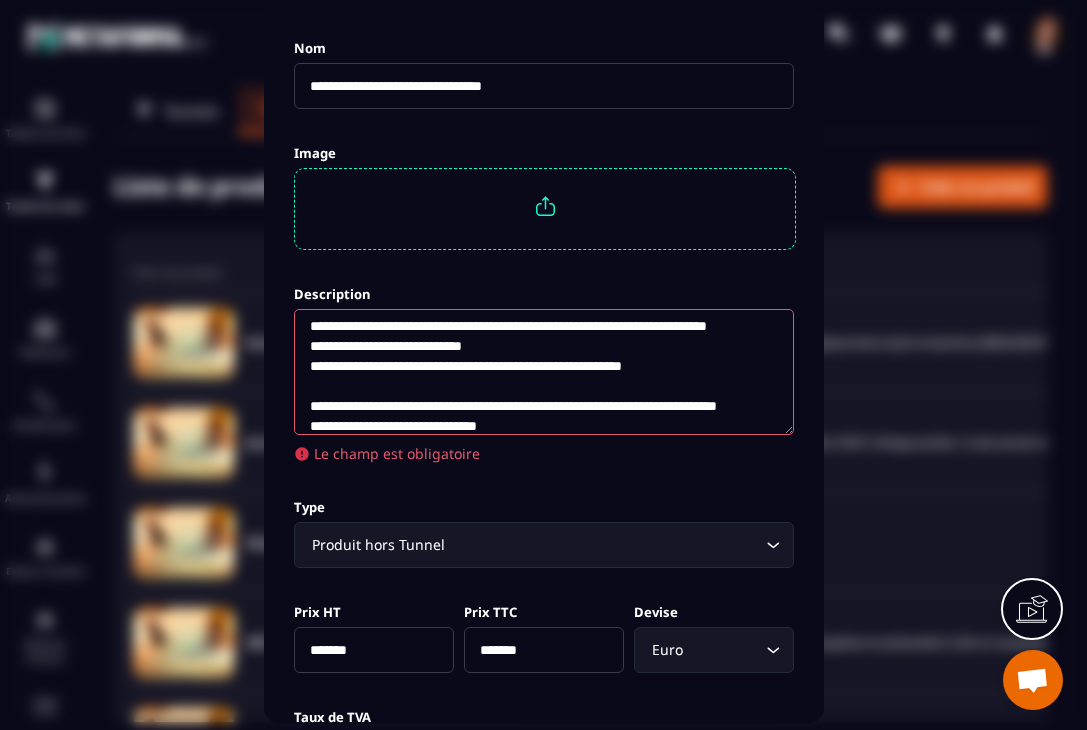drag, startPoint x: 544, startPoint y: 409, endPoint x: 429, endPoint y: 403, distance: 115.15642 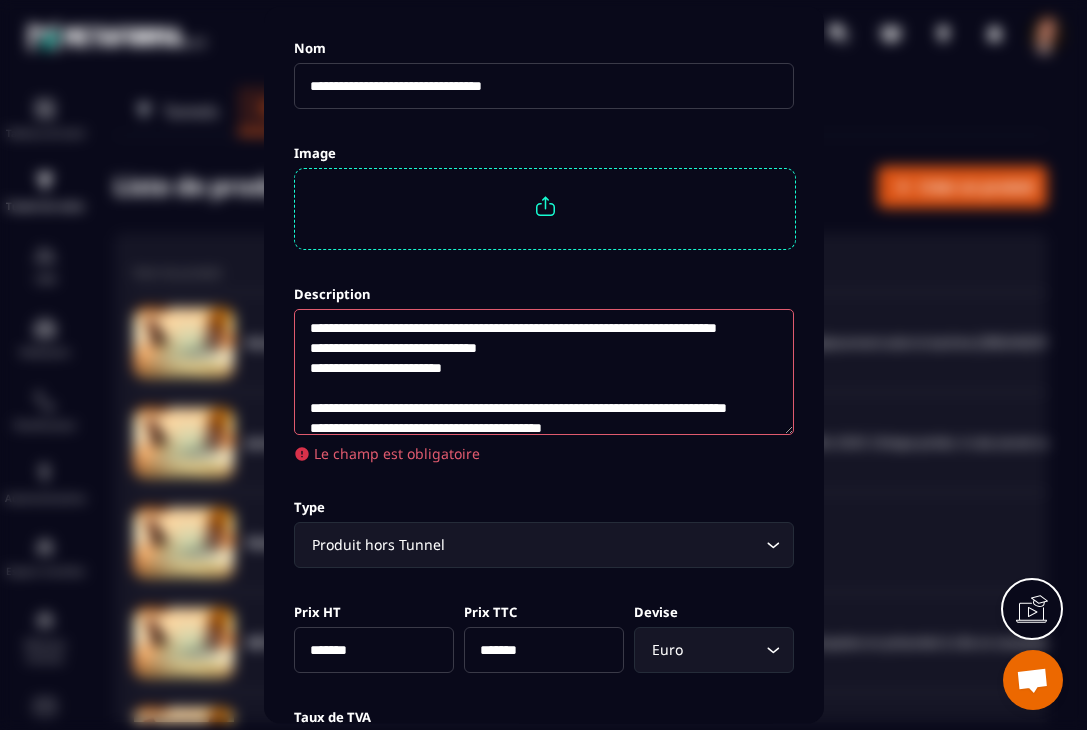 scroll, scrollTop: 406, scrollLeft: 0, axis: vertical 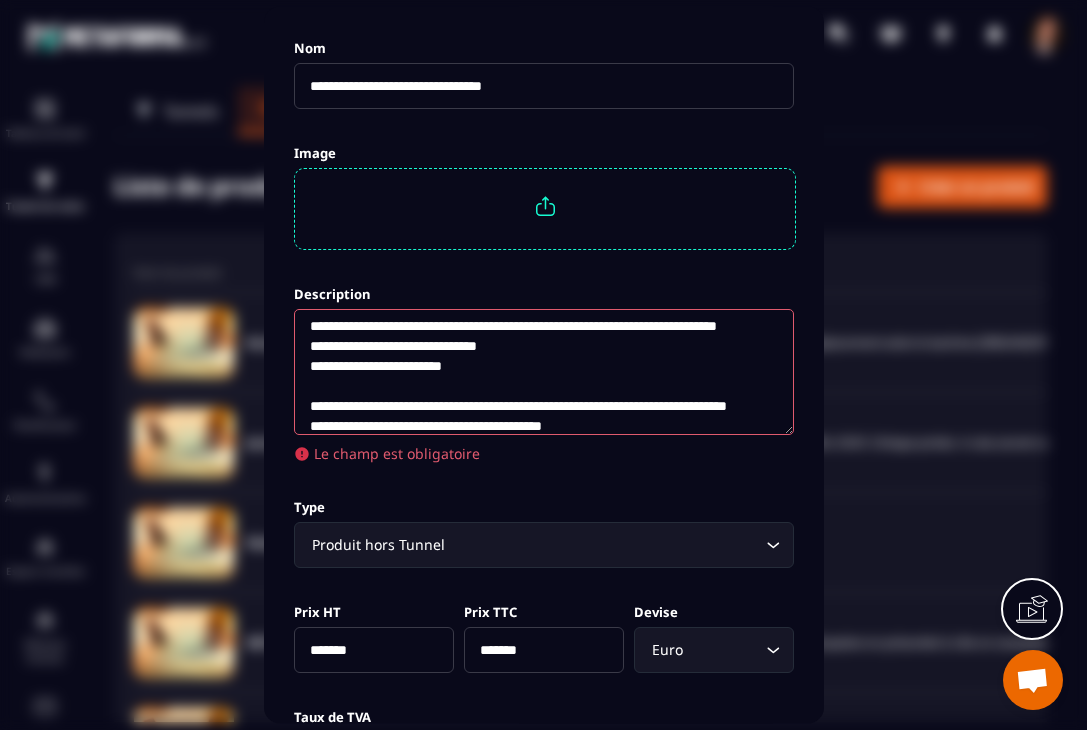click 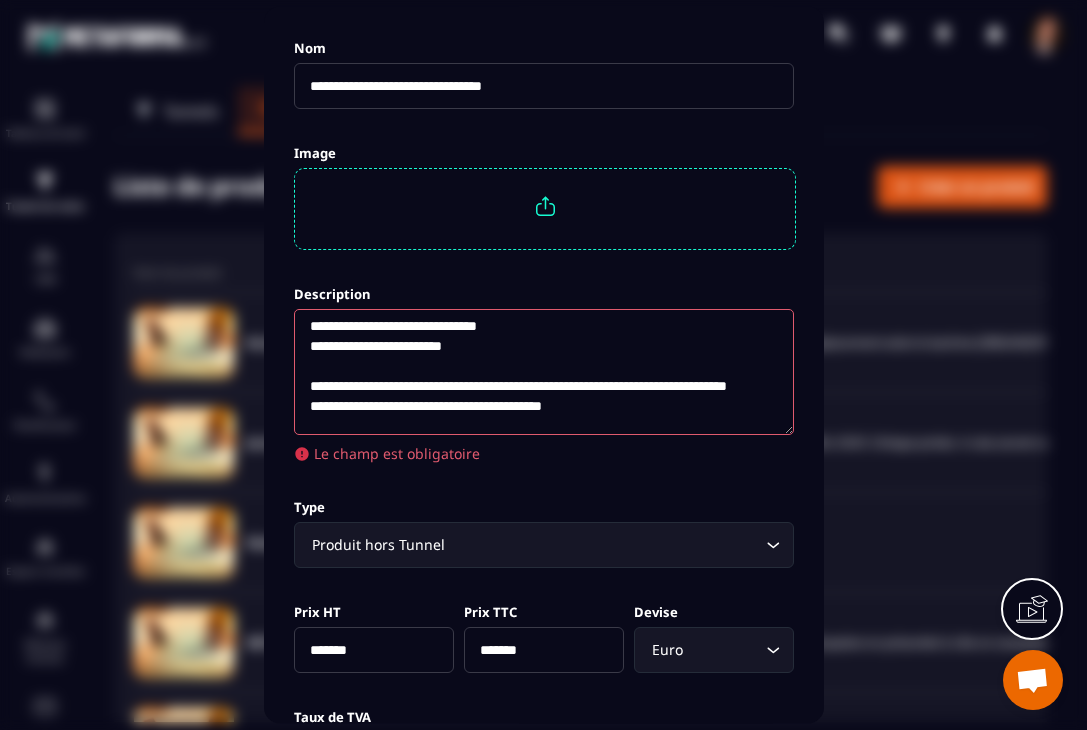 click 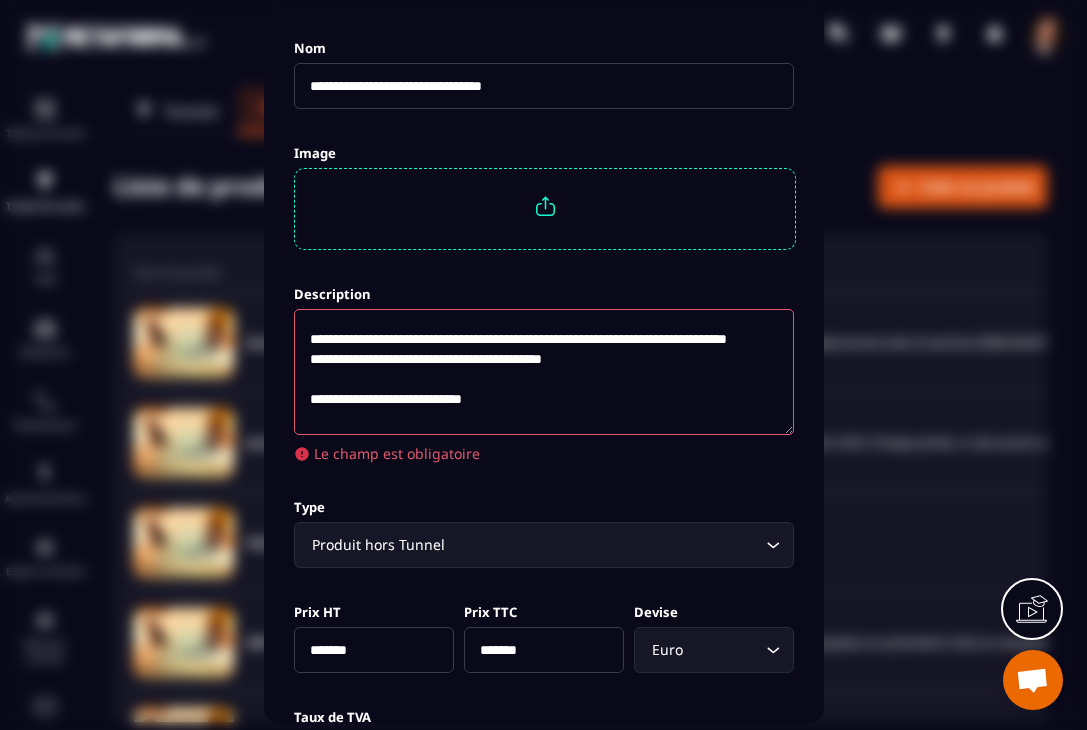 scroll, scrollTop: 479, scrollLeft: 0, axis: vertical 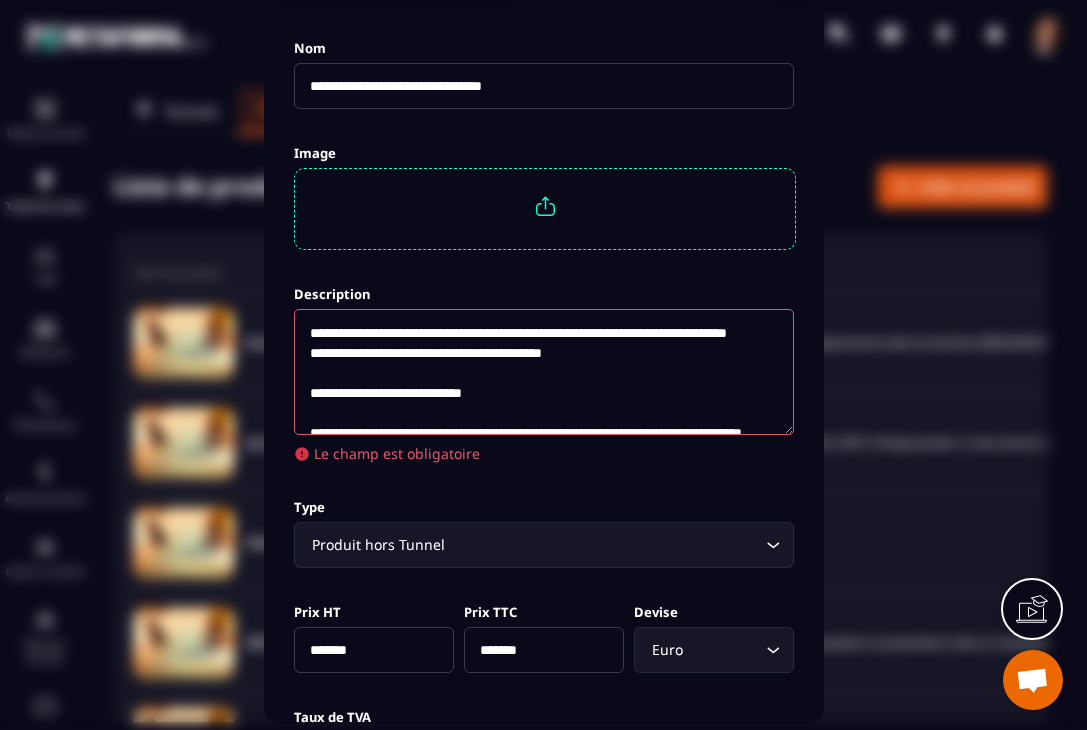 click 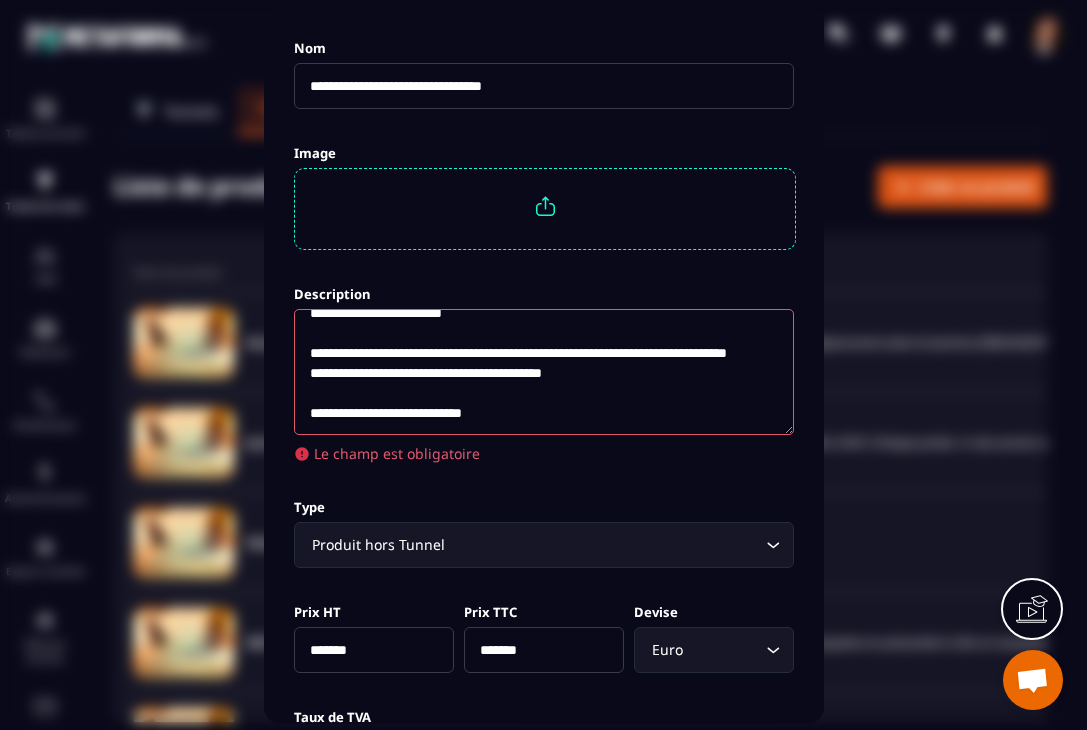 scroll, scrollTop: 499, scrollLeft: 0, axis: vertical 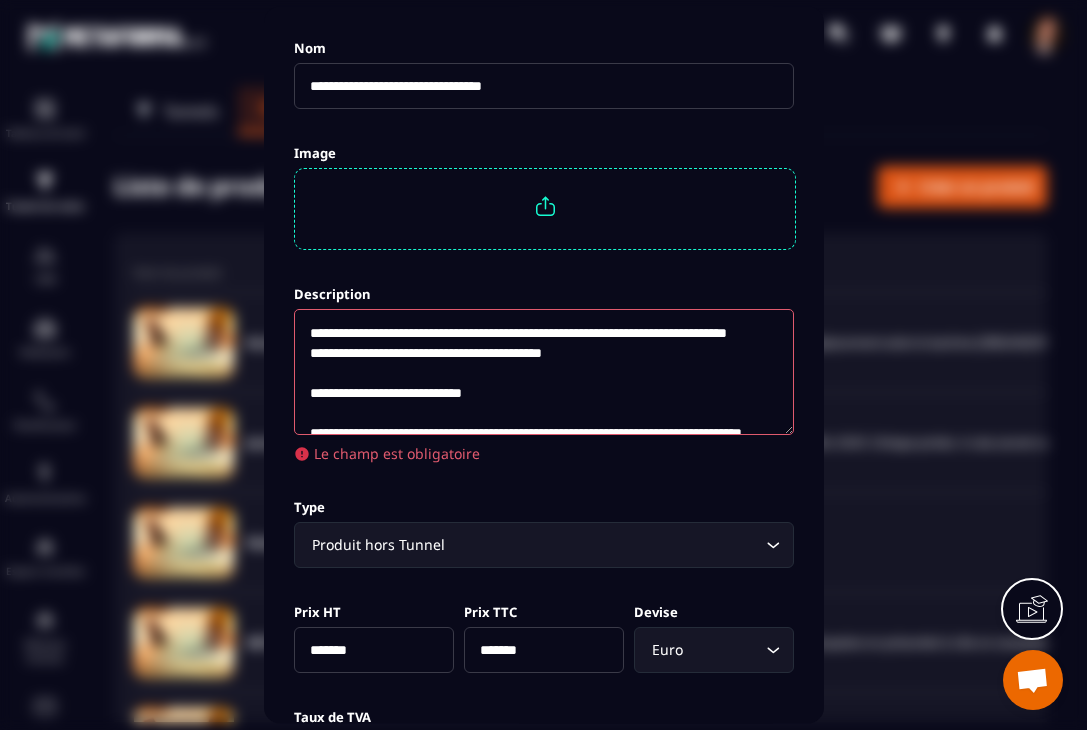 click 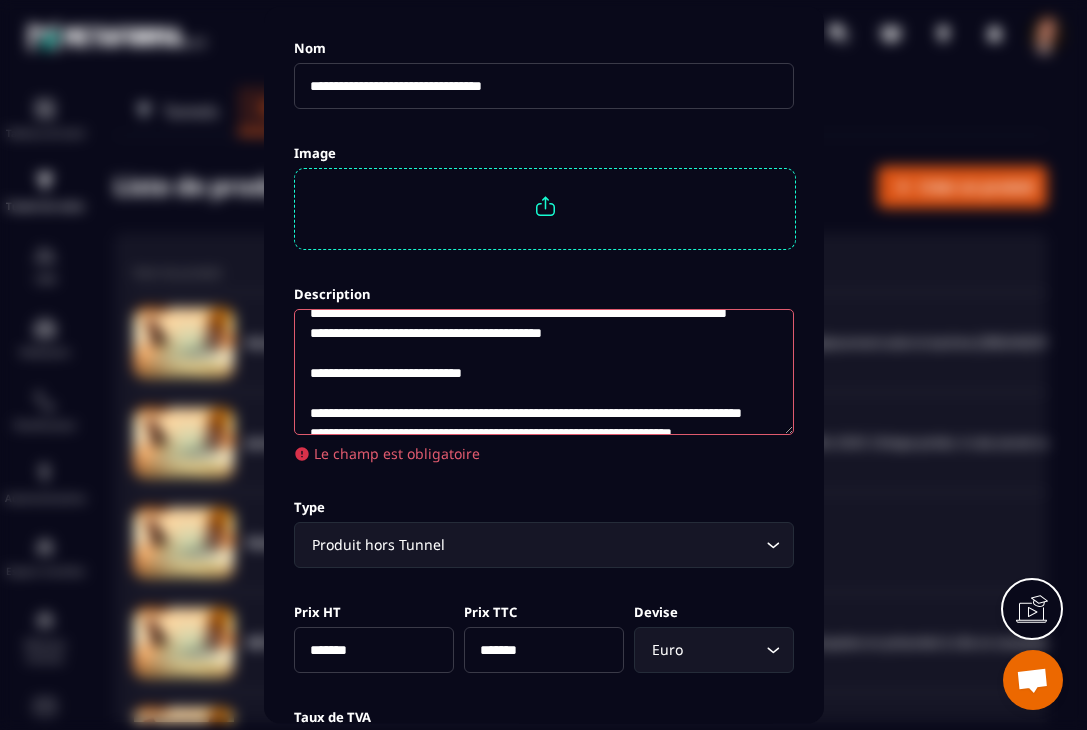 click 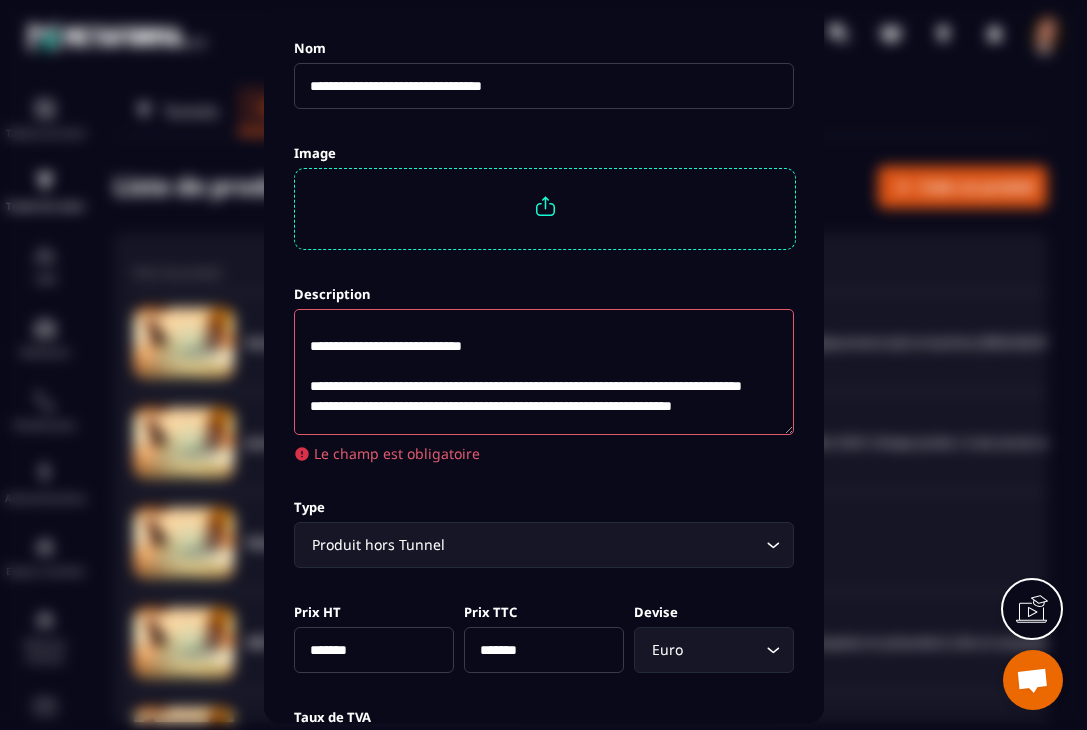 scroll, scrollTop: 532, scrollLeft: 0, axis: vertical 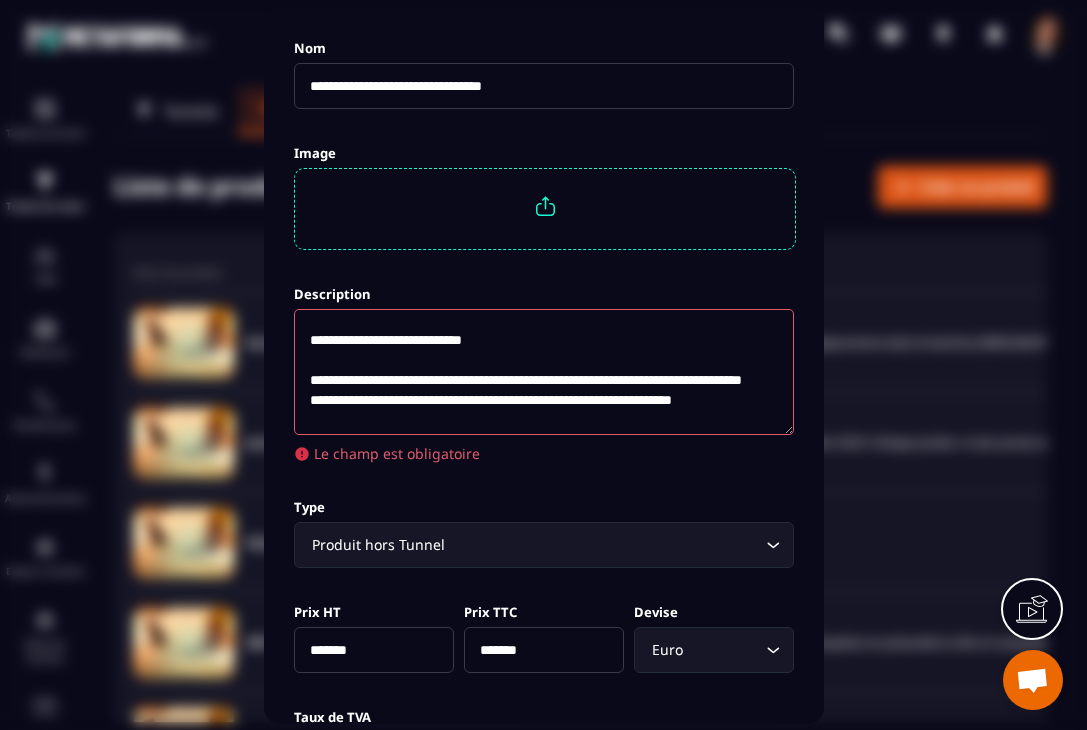 click 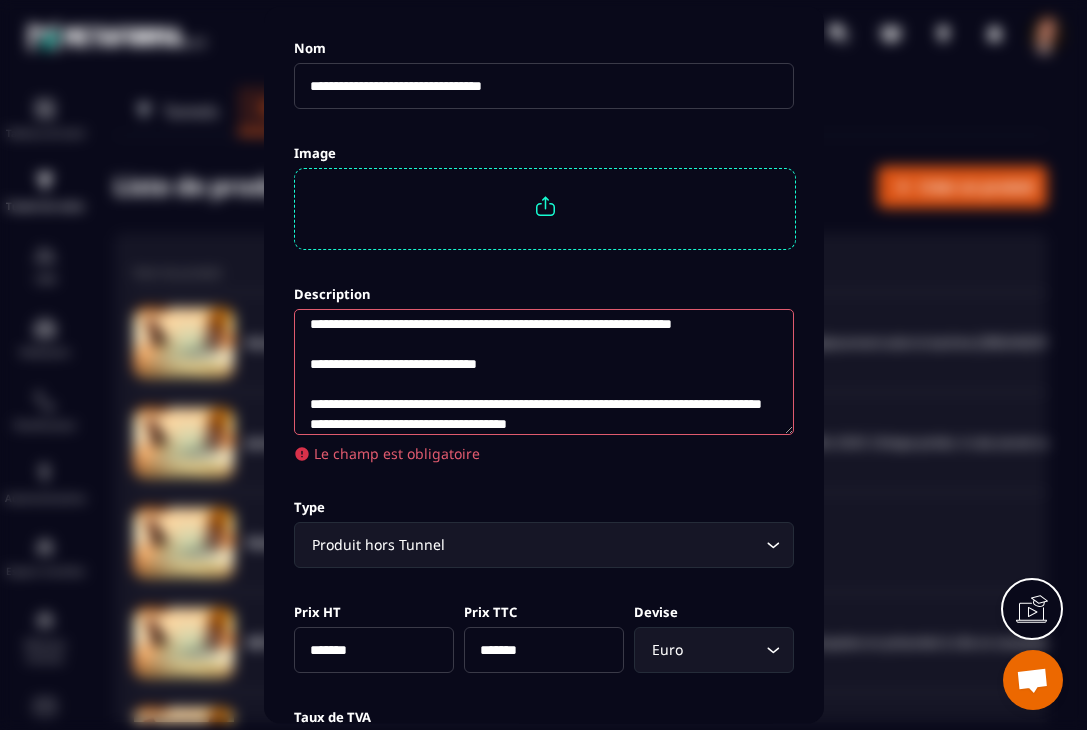 scroll, scrollTop: 613, scrollLeft: 0, axis: vertical 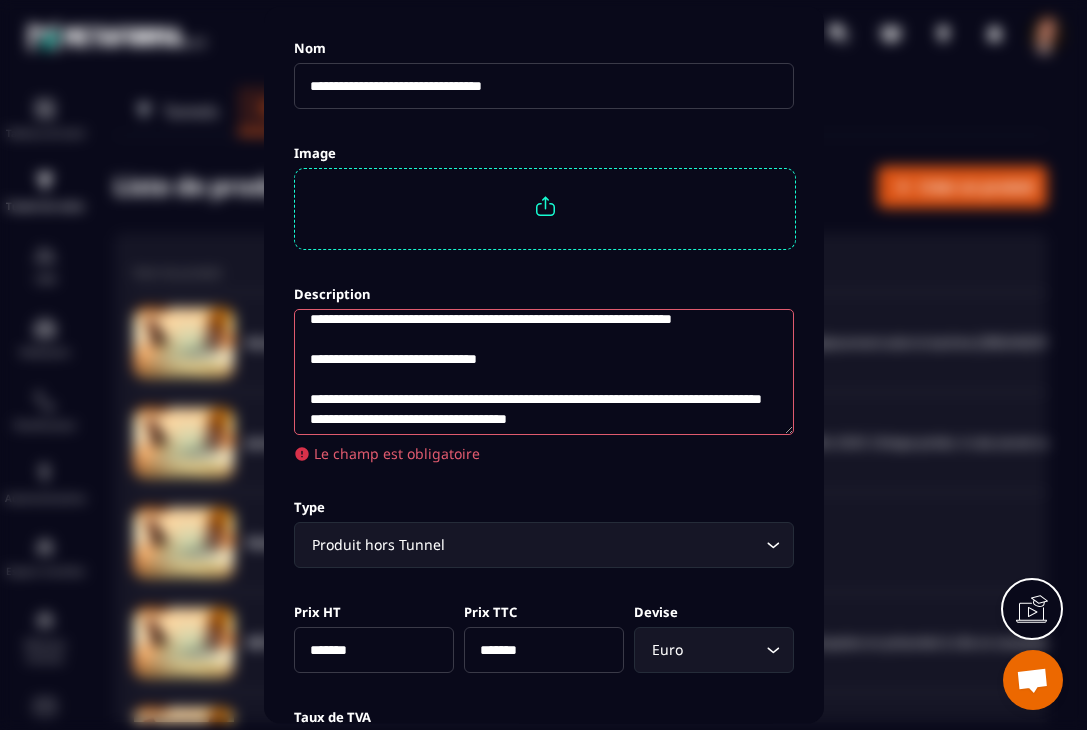 click 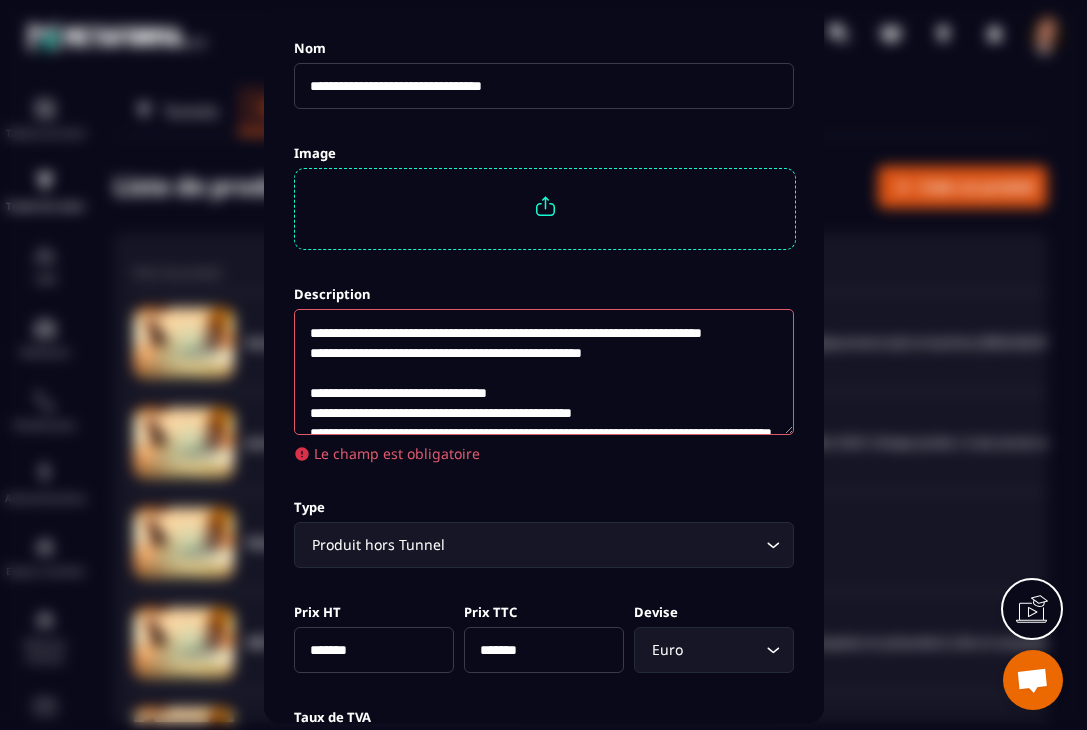 scroll, scrollTop: 780, scrollLeft: 0, axis: vertical 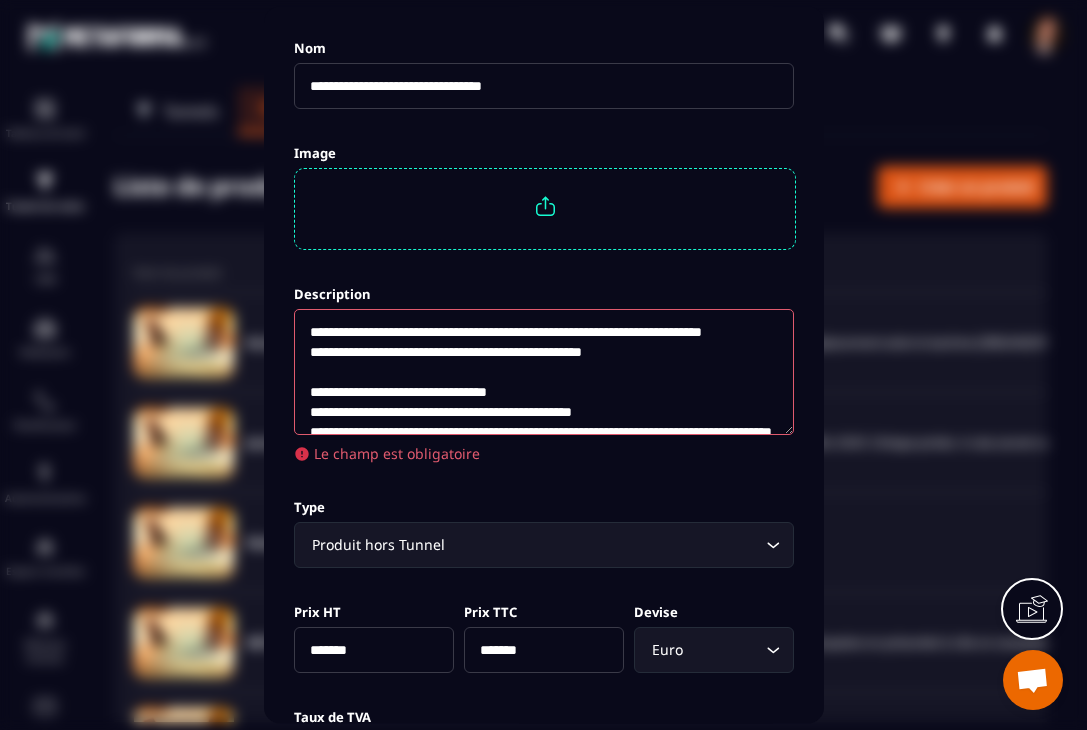 click 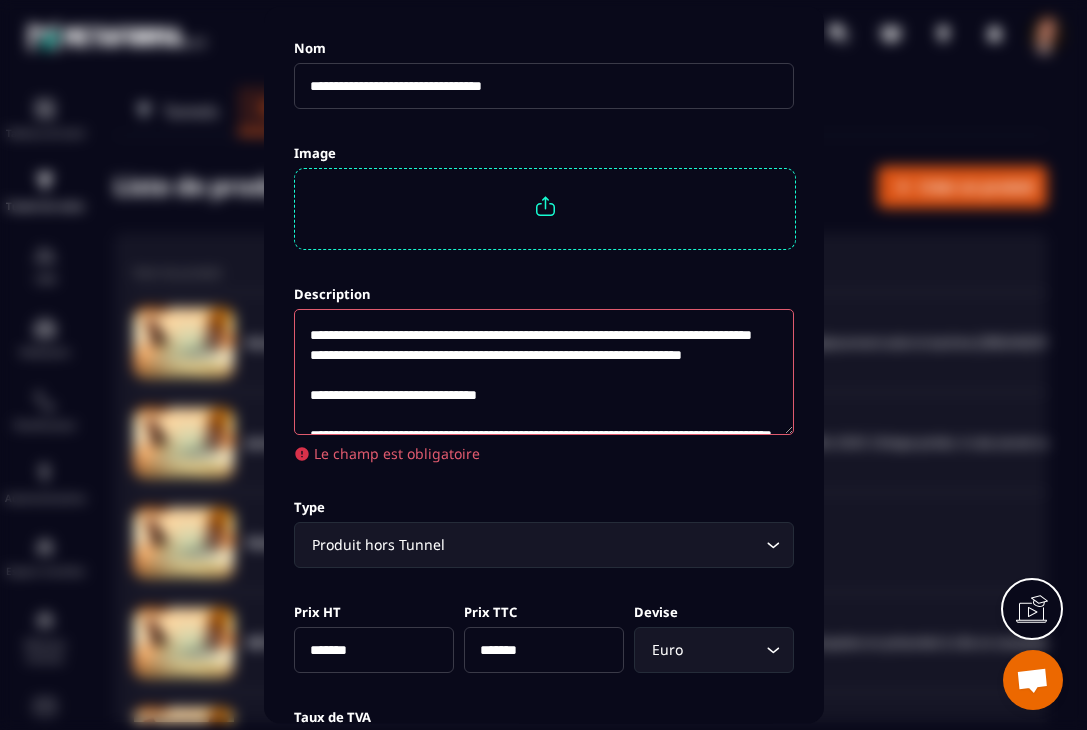 scroll, scrollTop: 599, scrollLeft: 0, axis: vertical 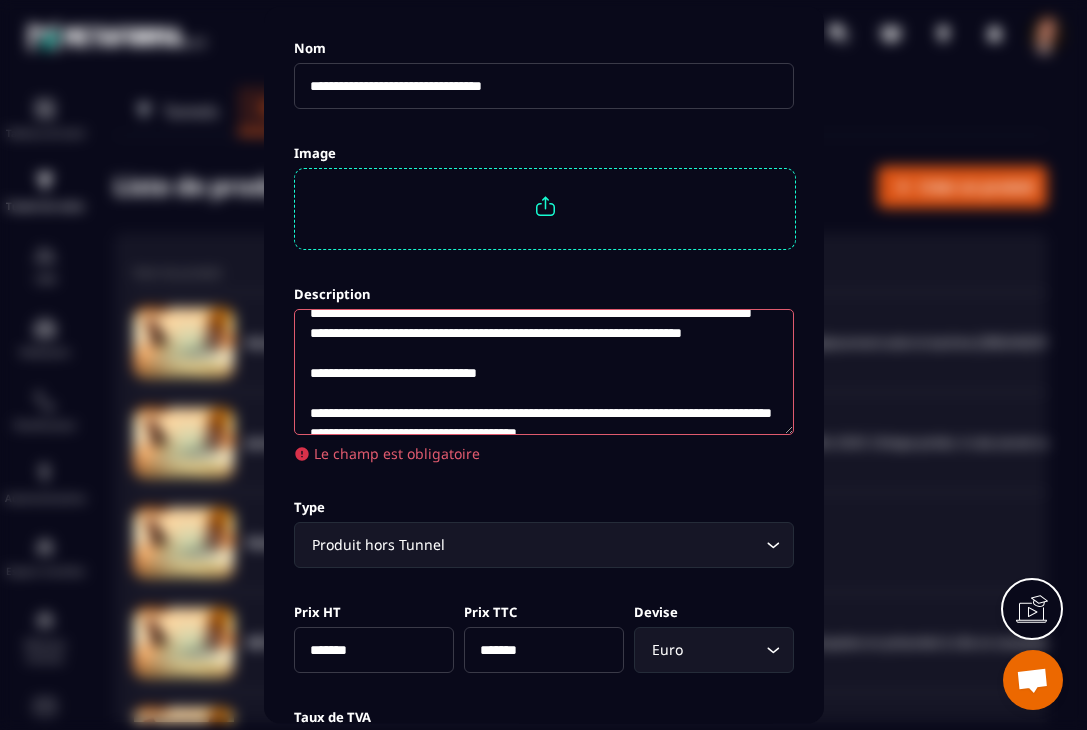 click 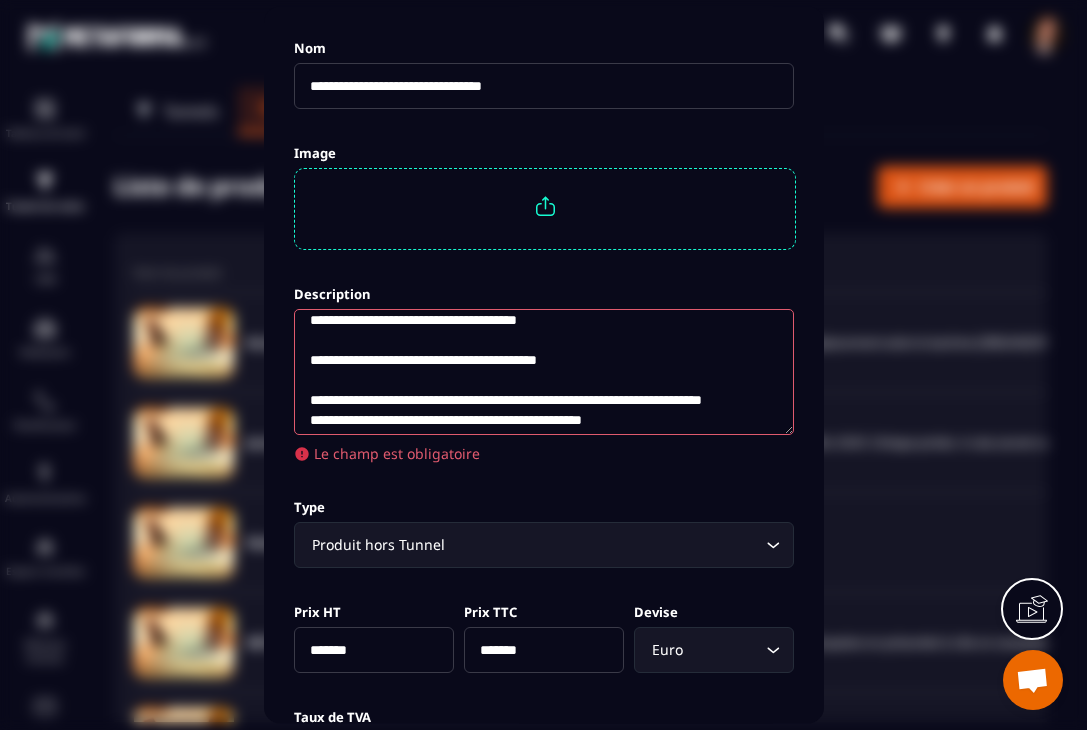 scroll, scrollTop: 700, scrollLeft: 0, axis: vertical 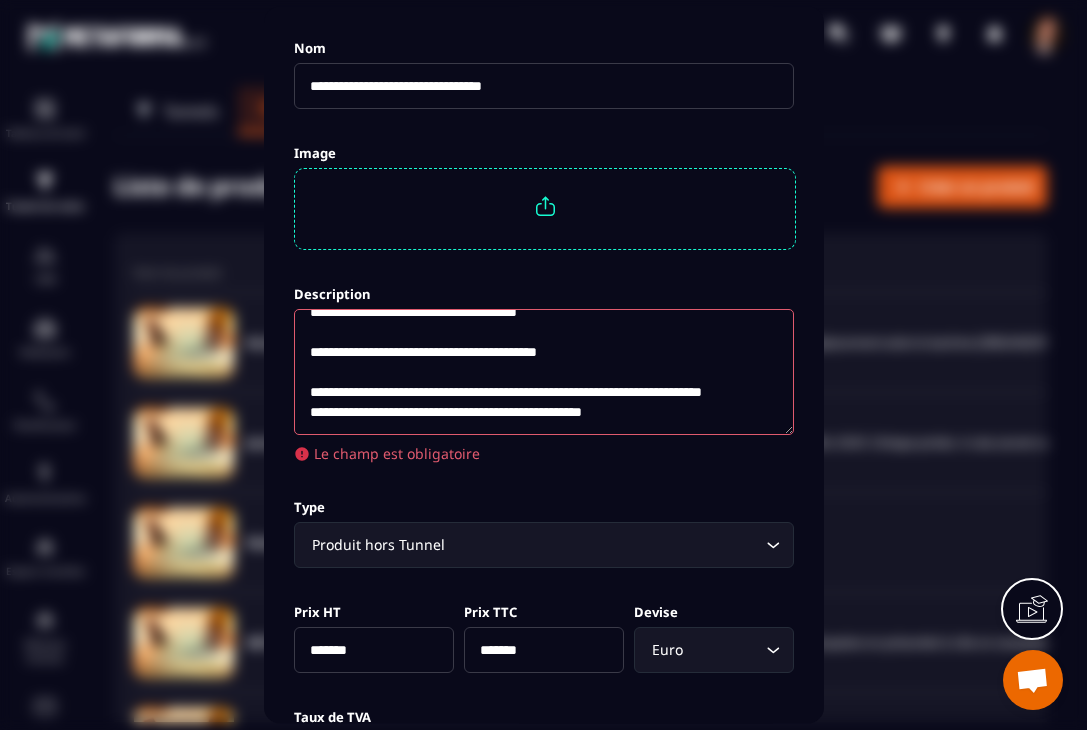 click 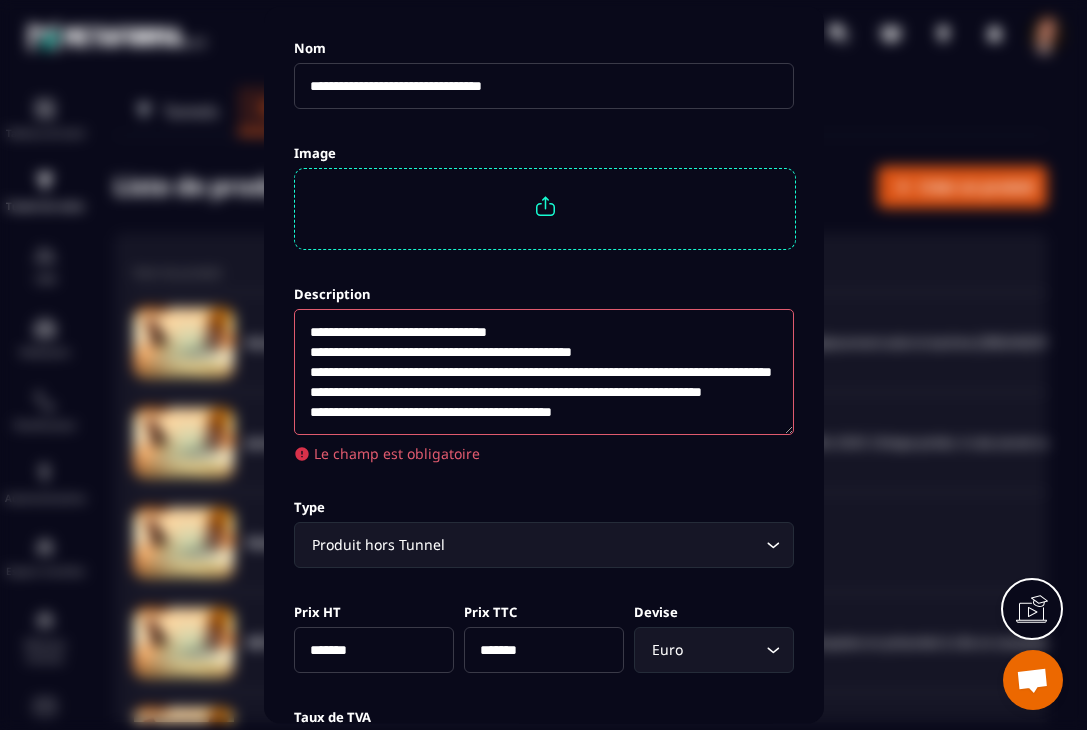 scroll, scrollTop: 824, scrollLeft: 0, axis: vertical 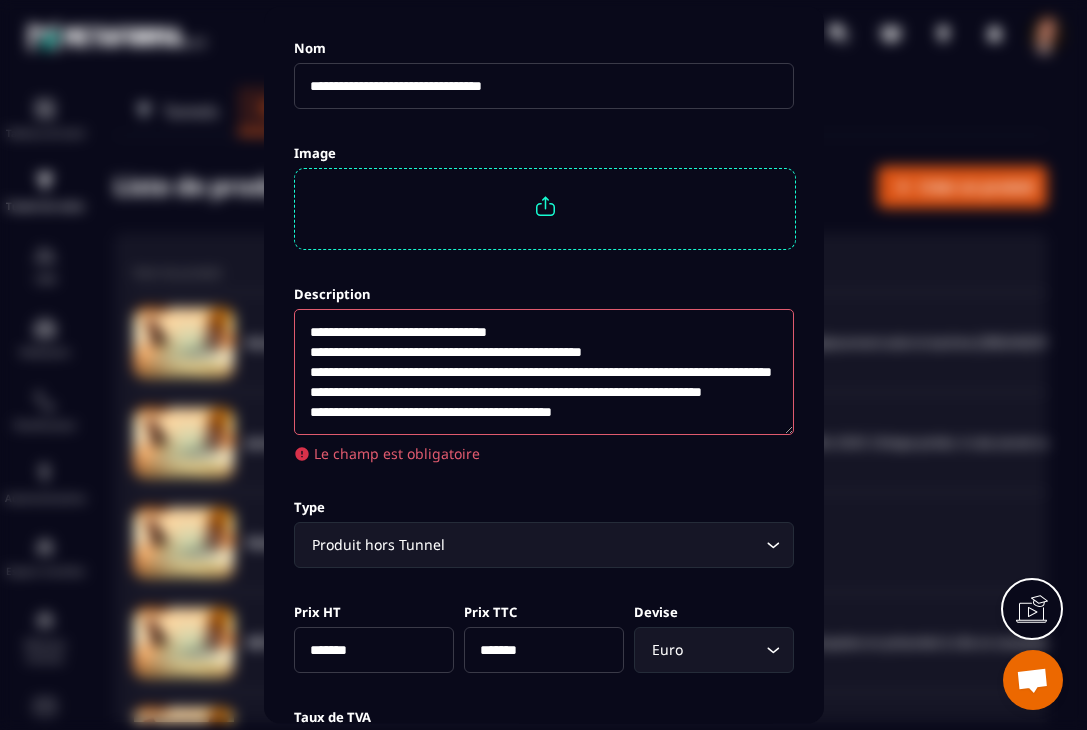 click 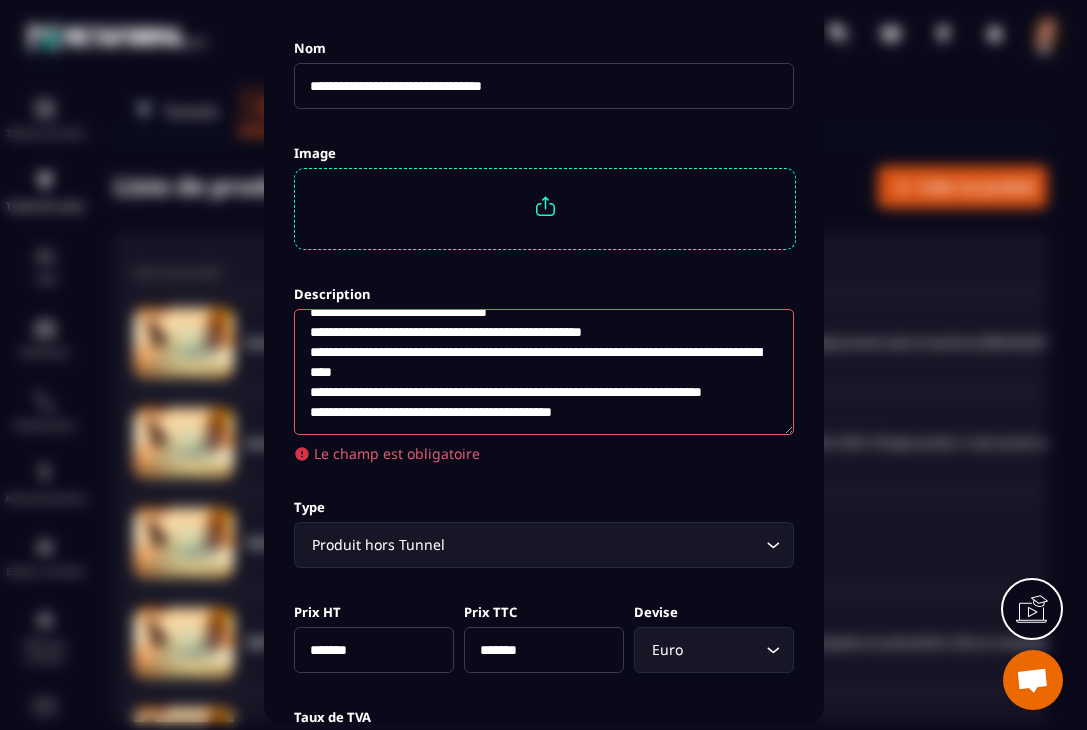 click 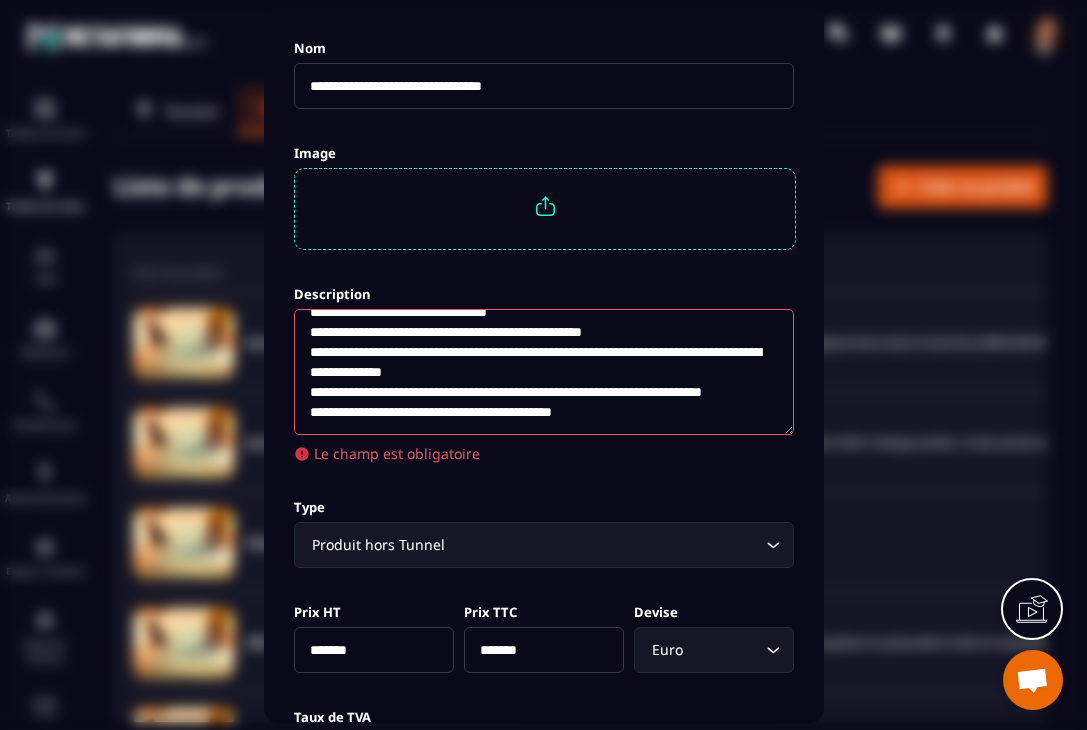 click 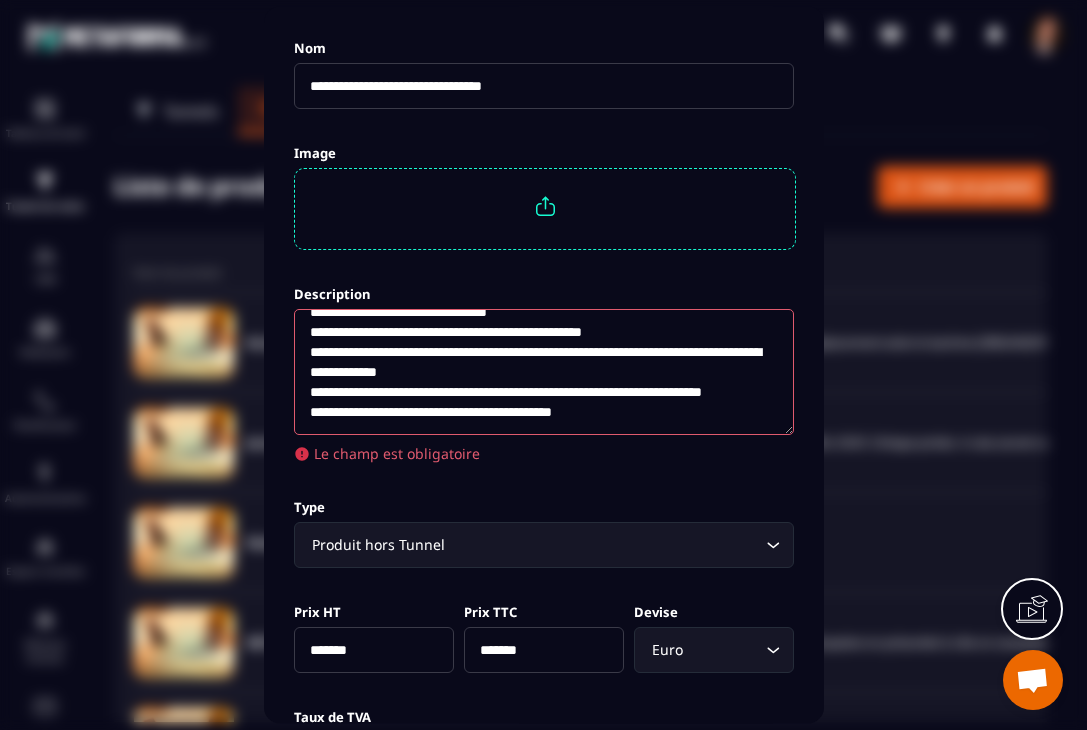 click 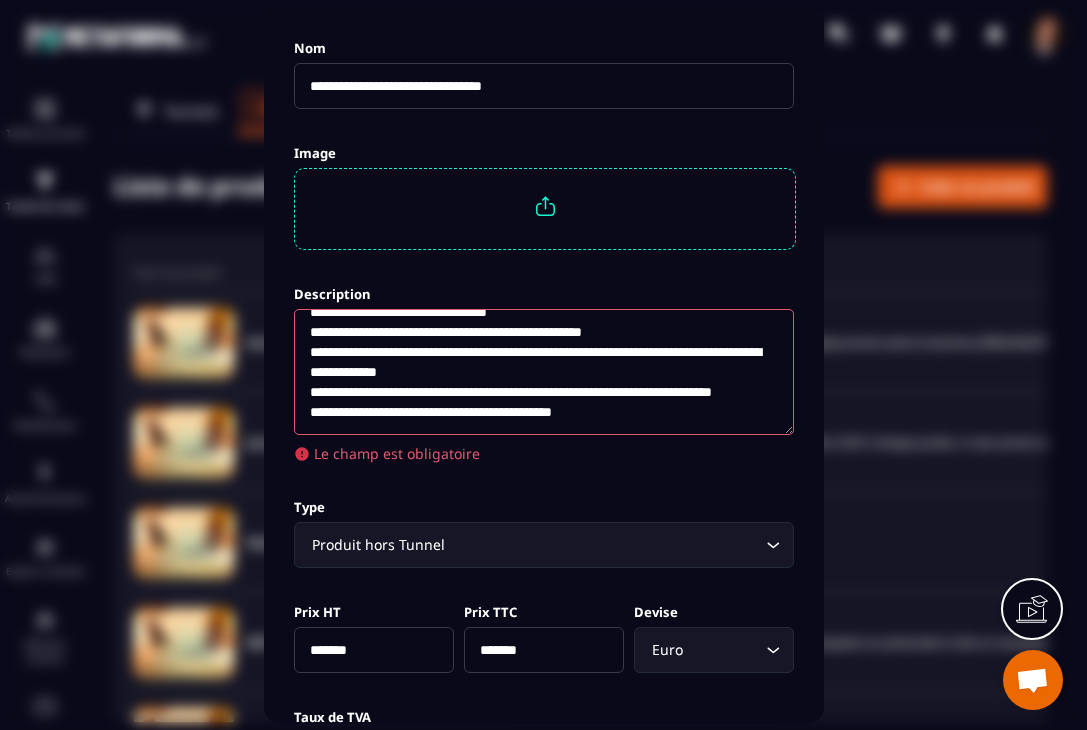 scroll, scrollTop: 980, scrollLeft: 0, axis: vertical 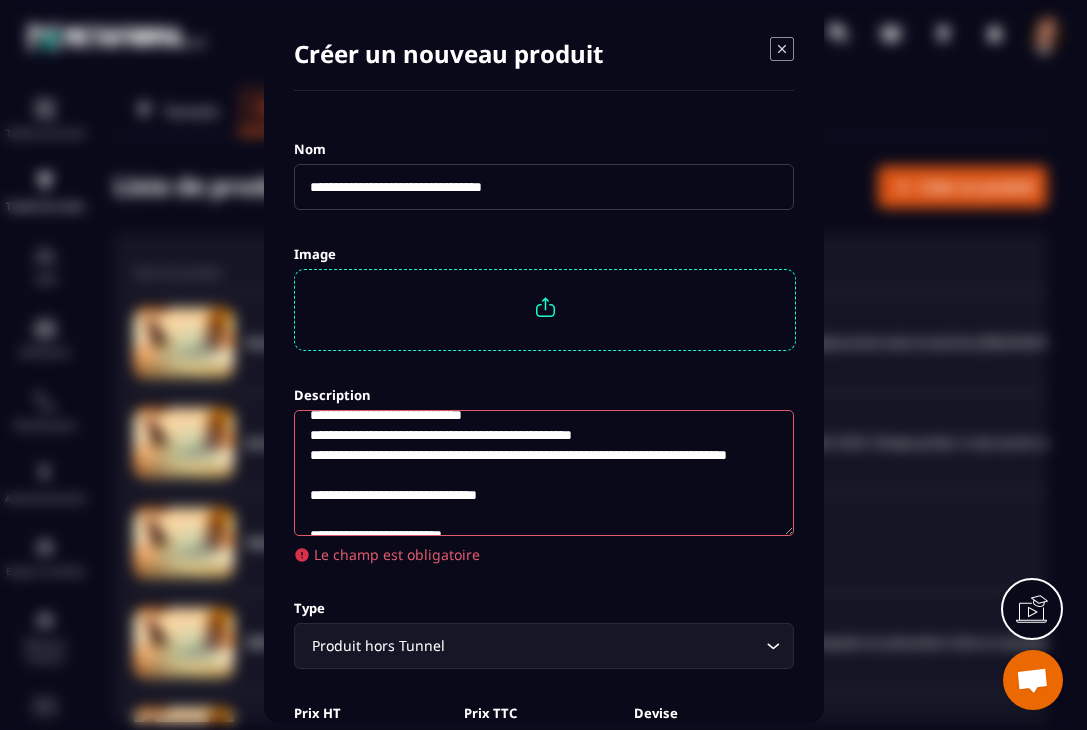 click 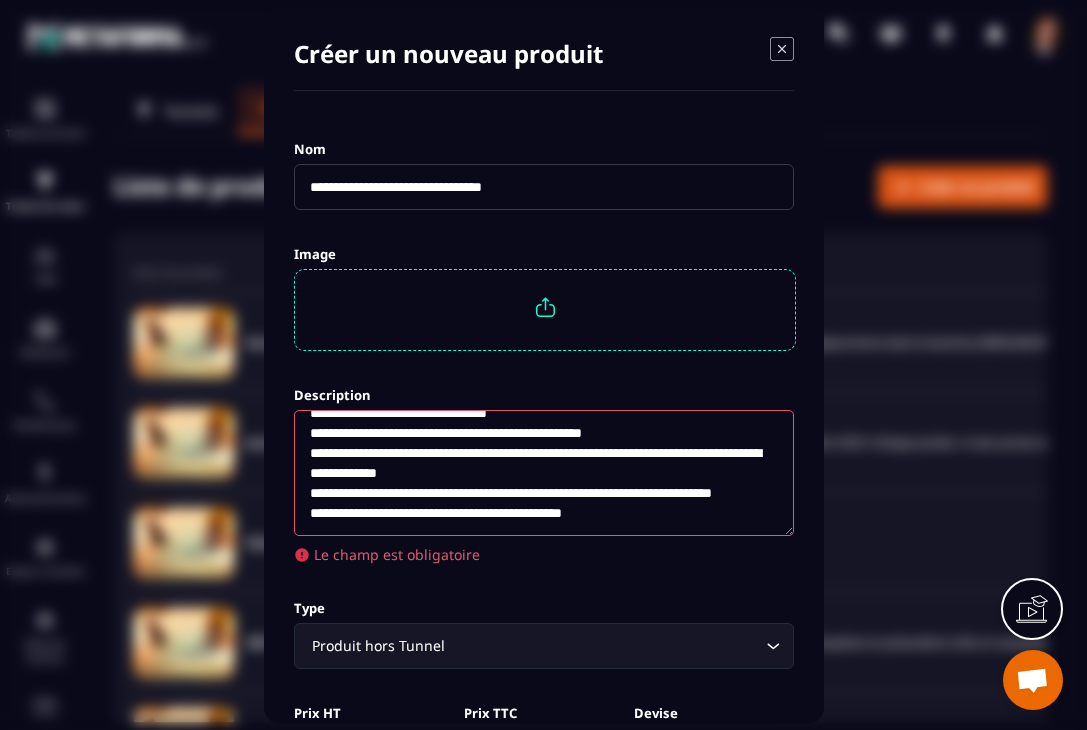 scroll, scrollTop: 980, scrollLeft: 0, axis: vertical 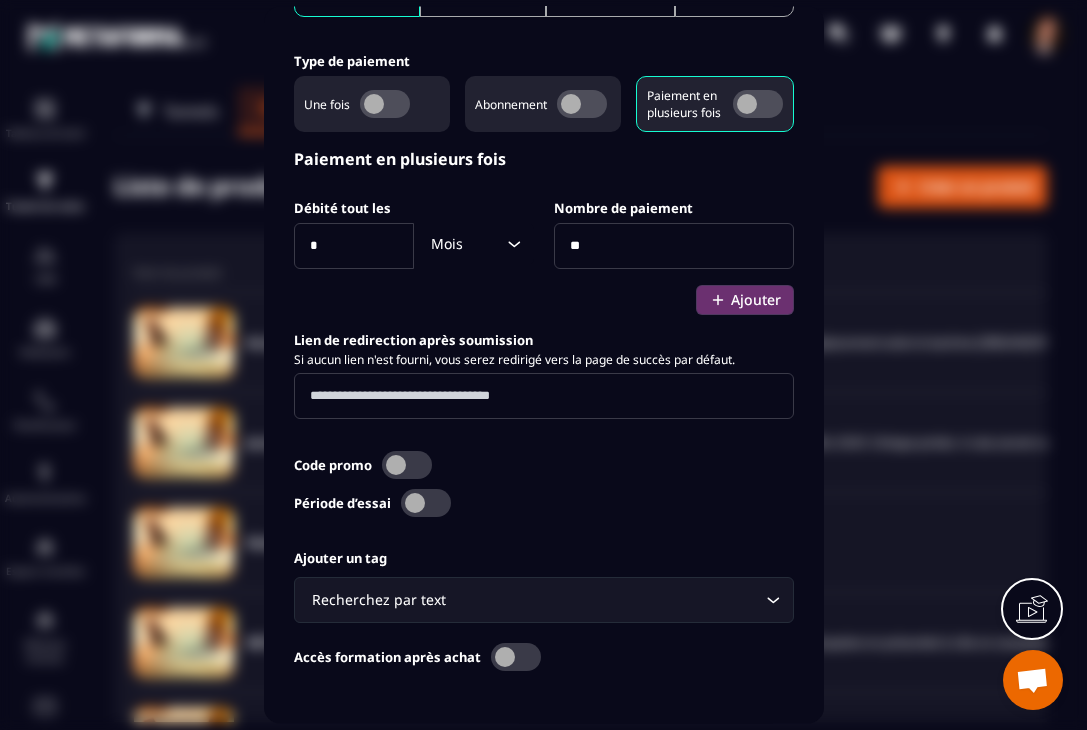 type on "**********" 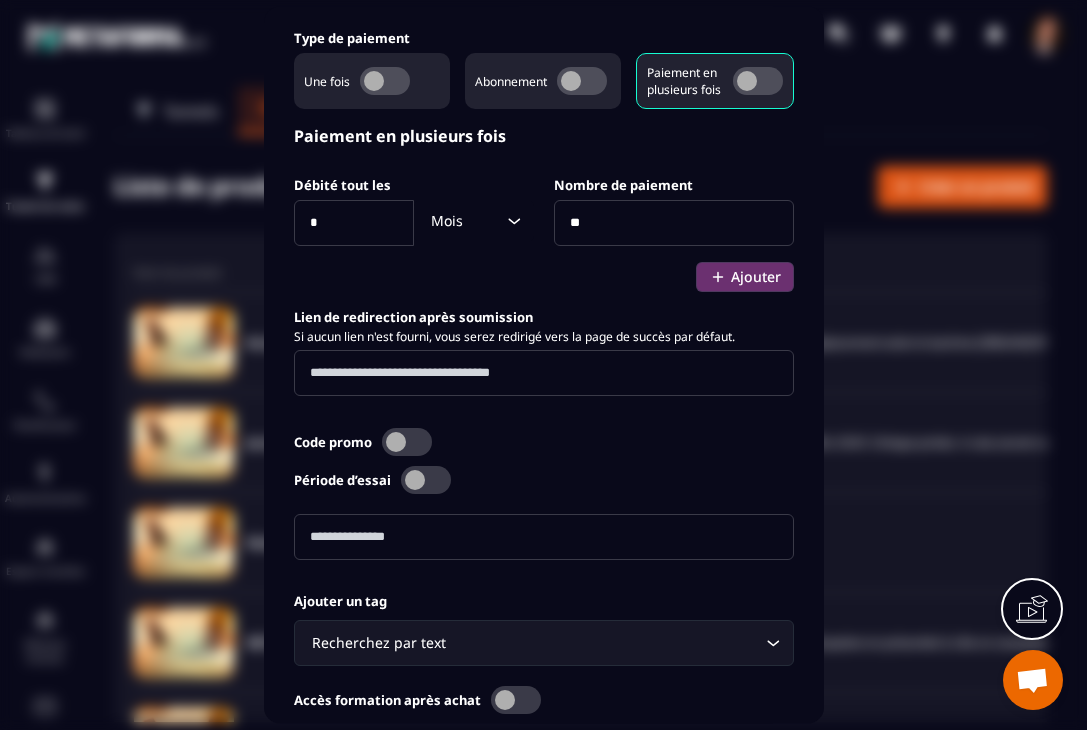 scroll, scrollTop: 828, scrollLeft: 0, axis: vertical 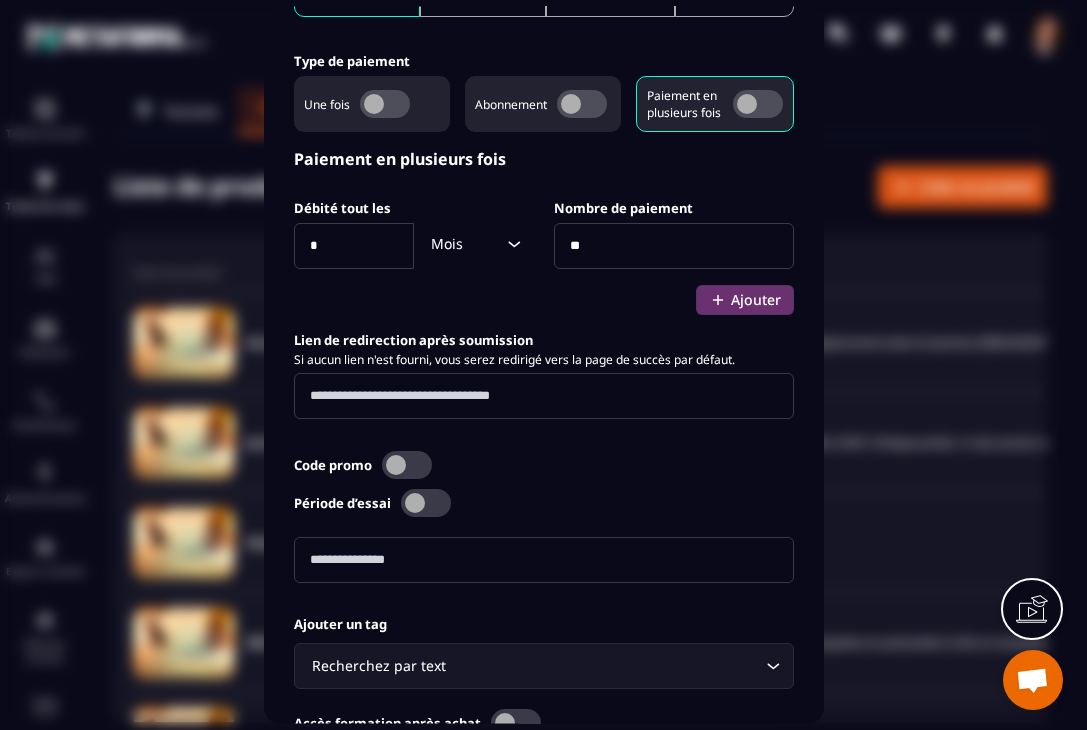 click at bounding box center [544, 561] 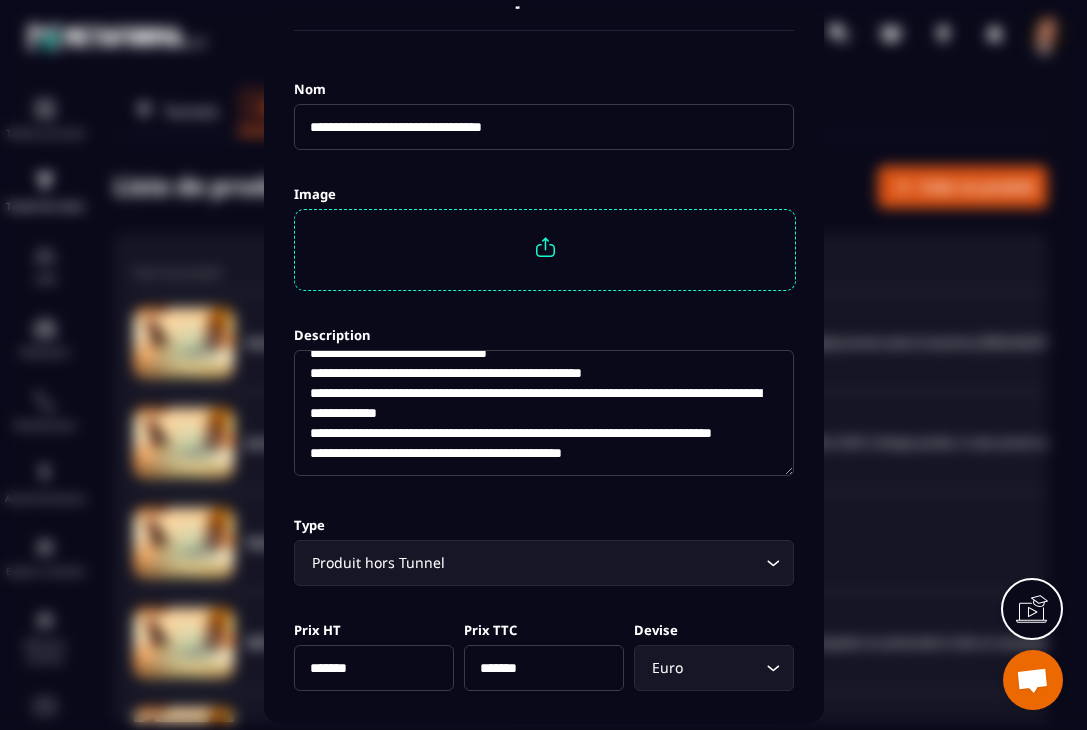 scroll, scrollTop: 0, scrollLeft: 0, axis: both 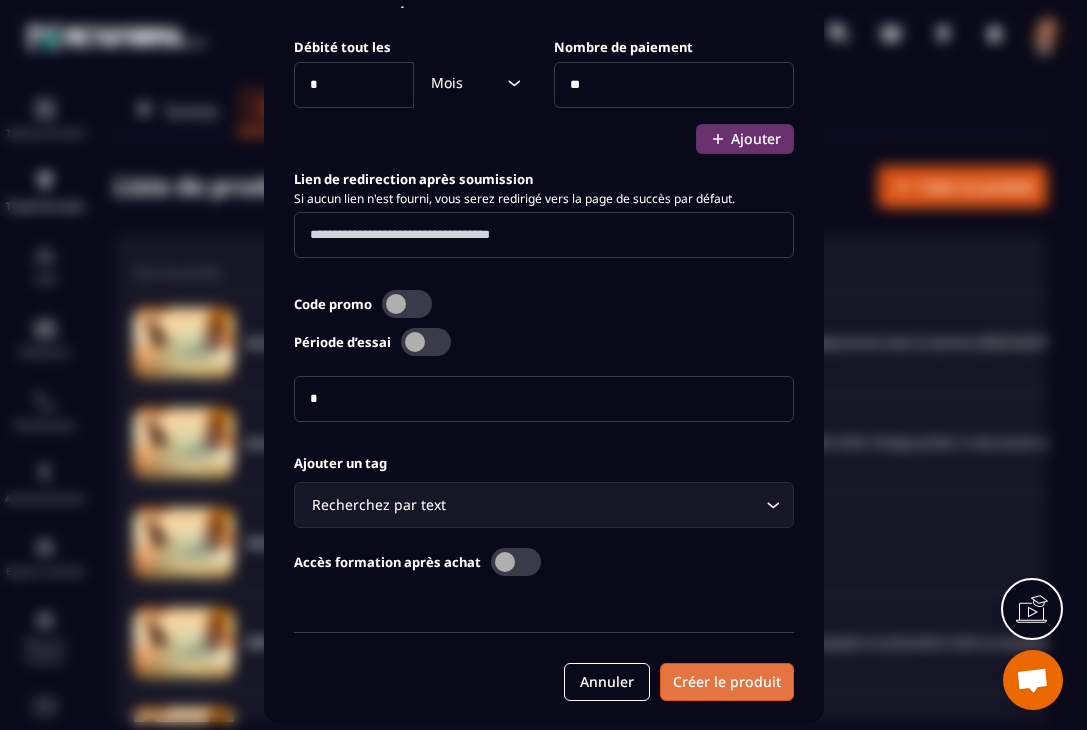 click on "Créer le produit" at bounding box center (727, 683) 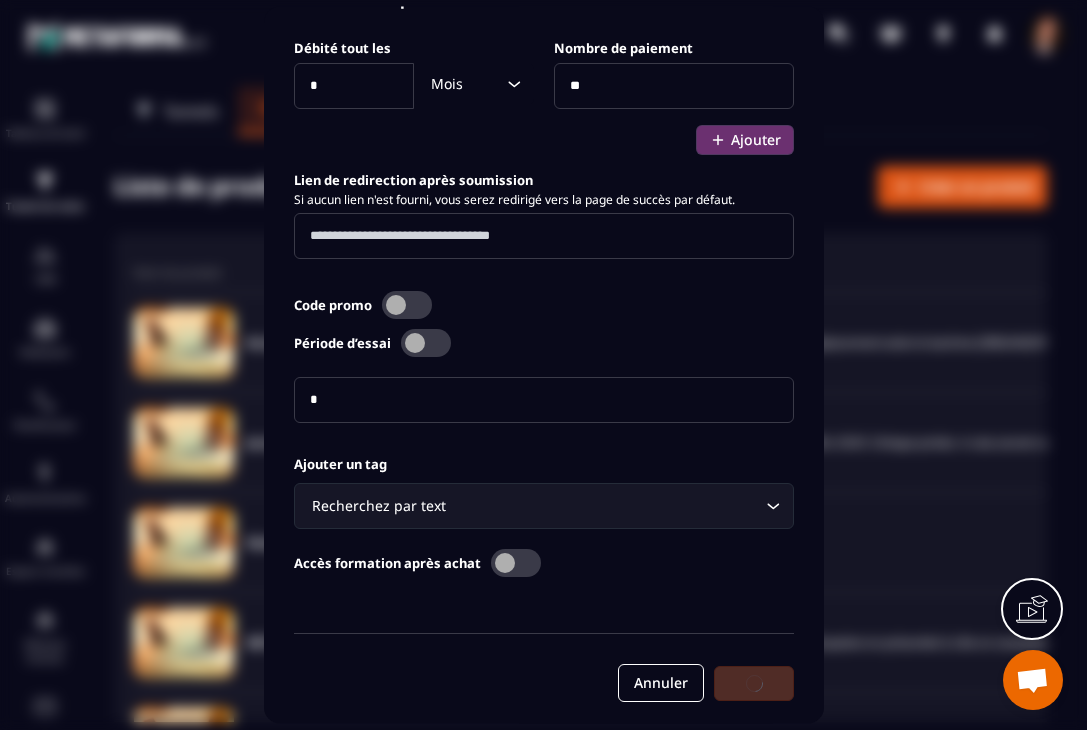 scroll, scrollTop: 989, scrollLeft: 0, axis: vertical 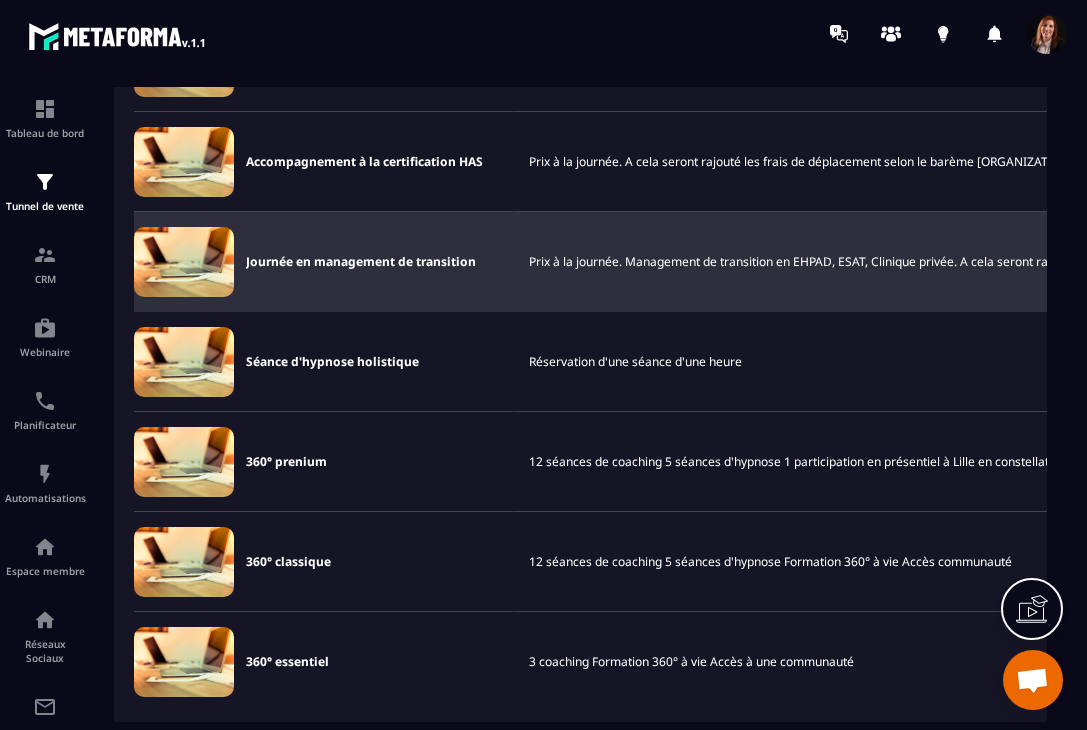 click on "Journée en management de transition" at bounding box center (361, 262) 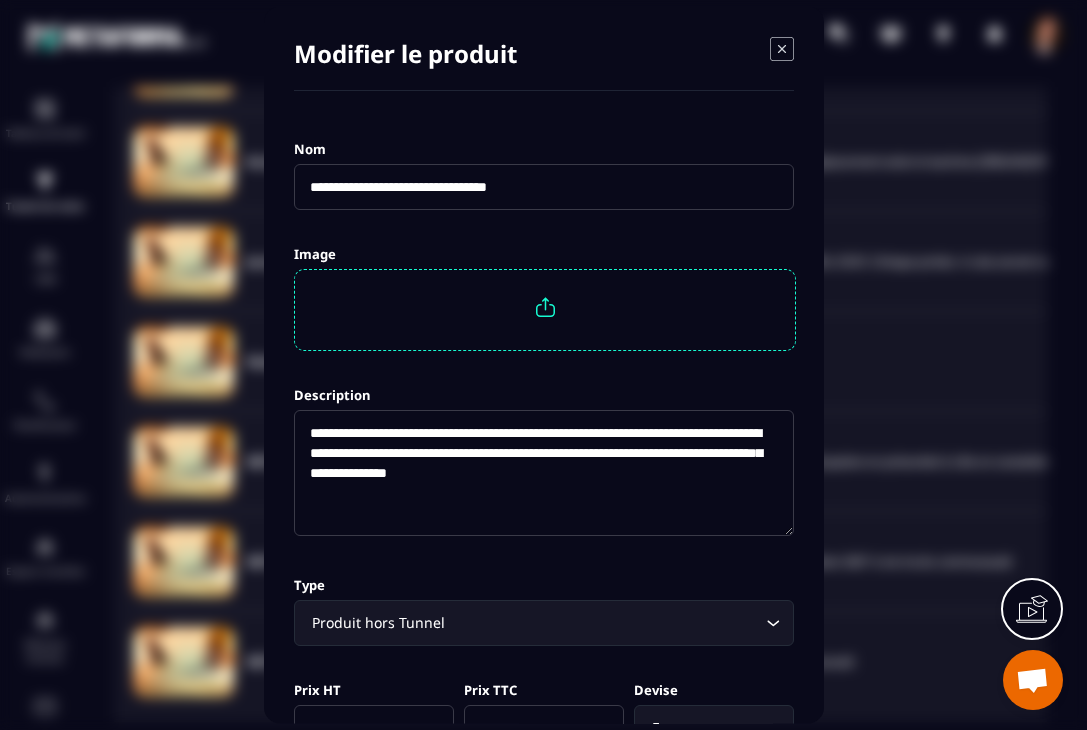 click on "**********" at bounding box center (544, 187) 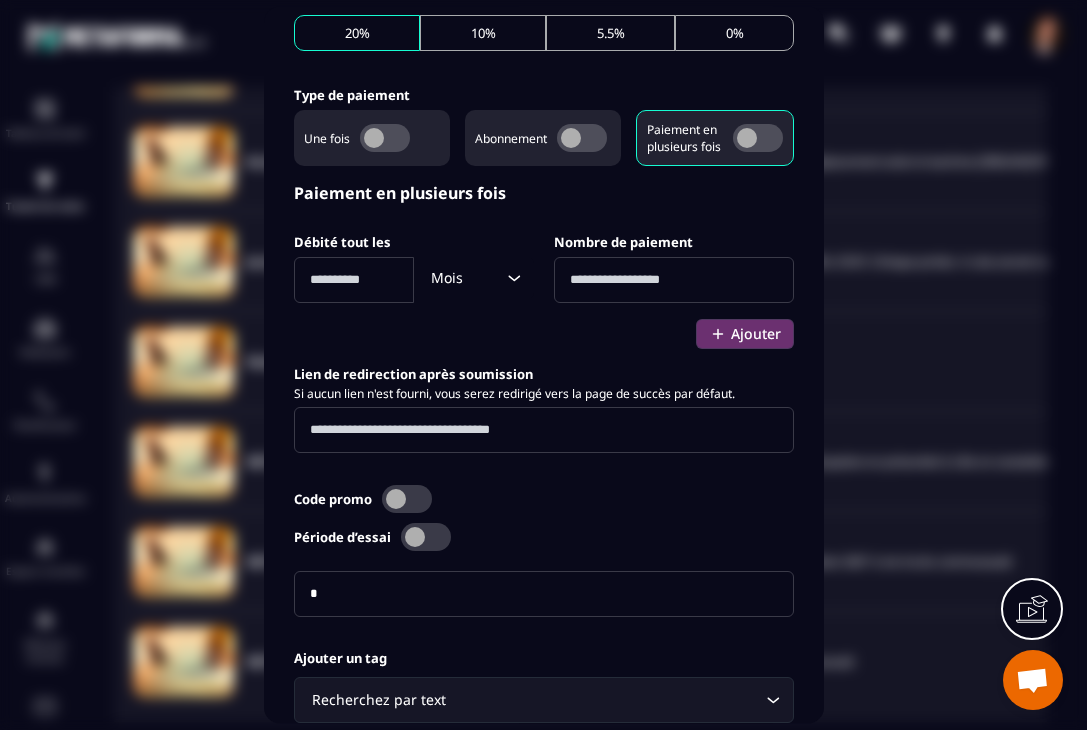 scroll, scrollTop: 989, scrollLeft: 0, axis: vertical 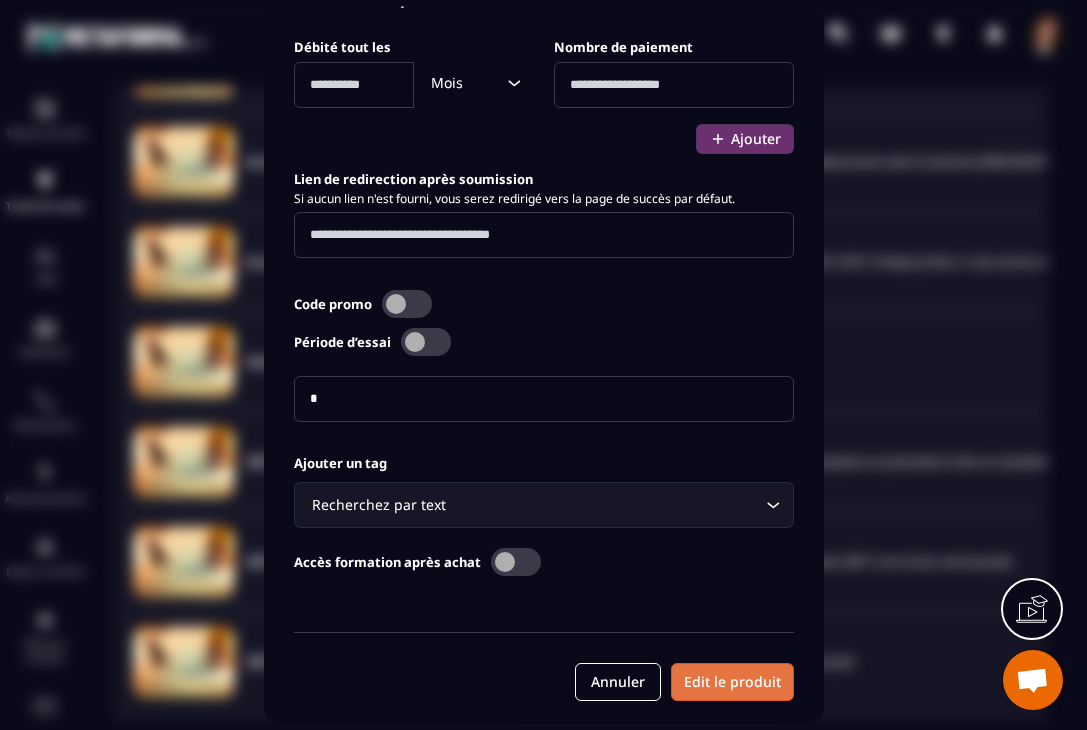 type on "**********" 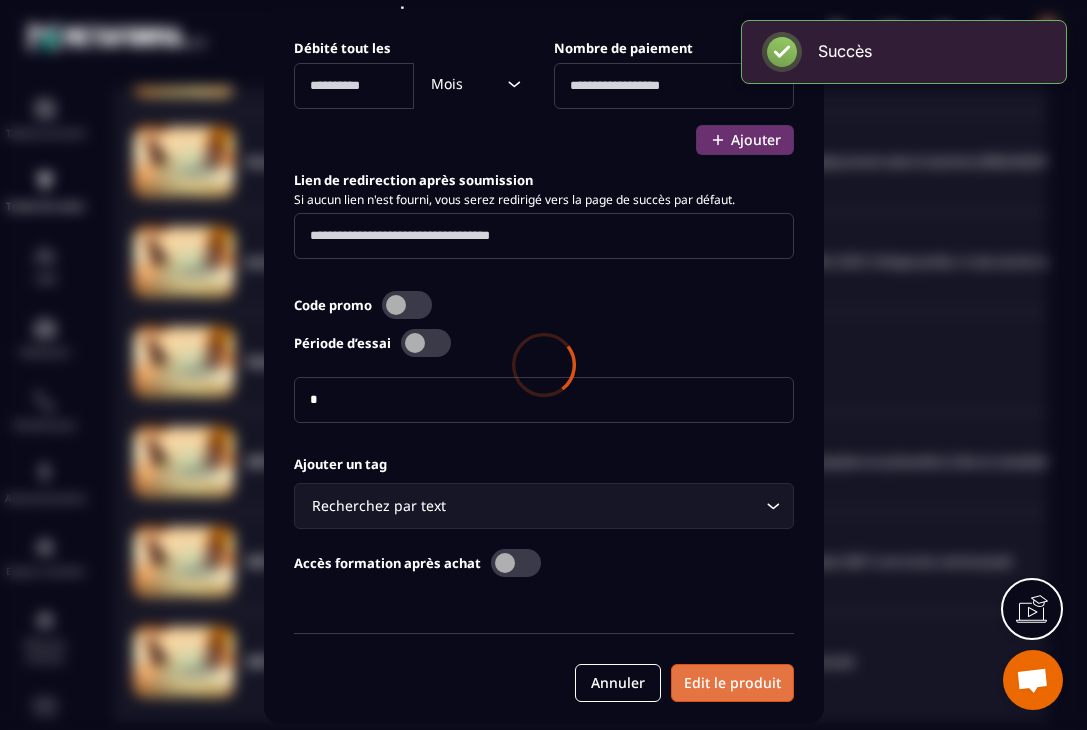scroll, scrollTop: 989, scrollLeft: 0, axis: vertical 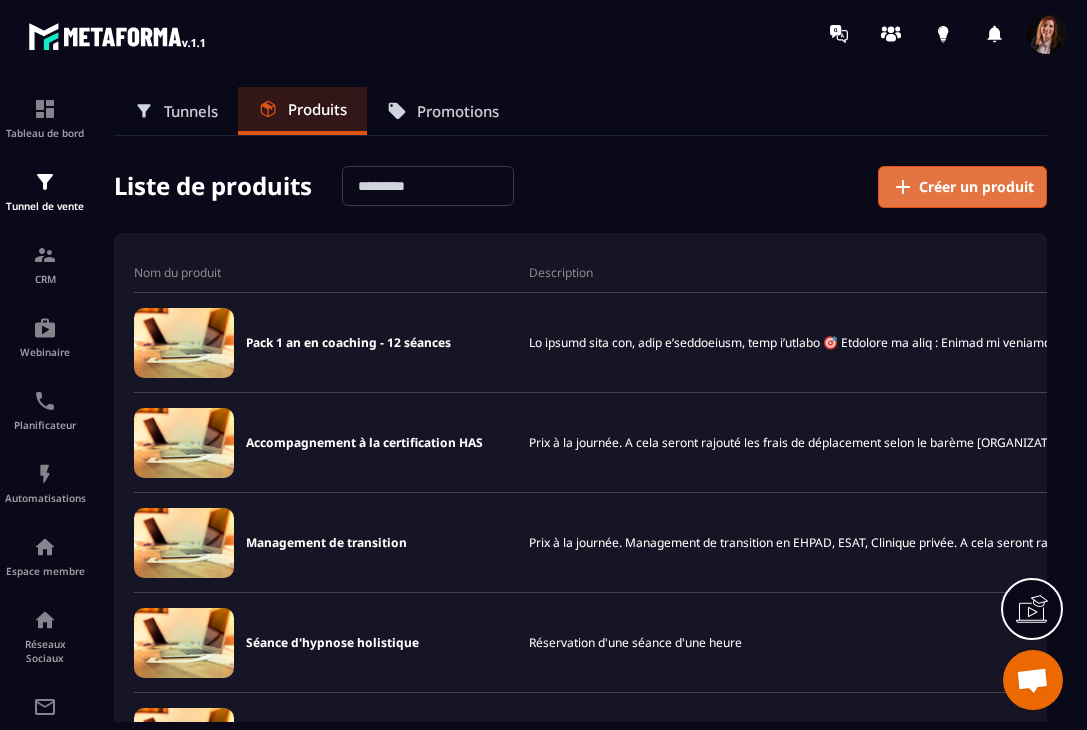 click on "Créer un produit" at bounding box center (976, 187) 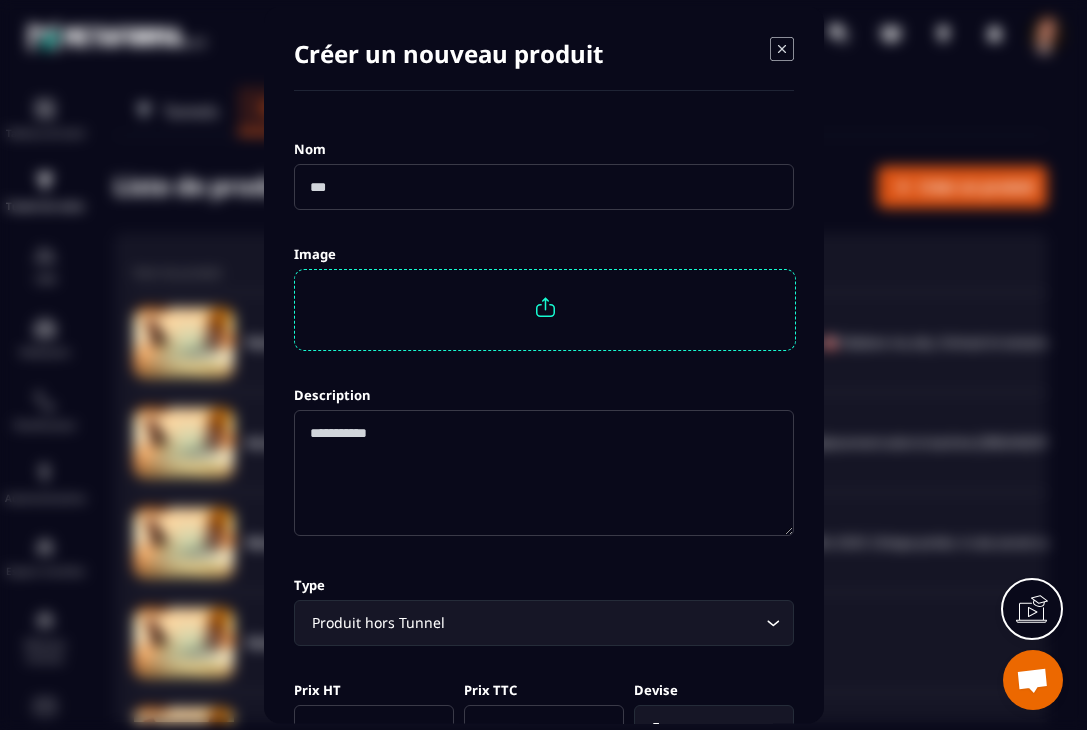 click at bounding box center [544, 187] 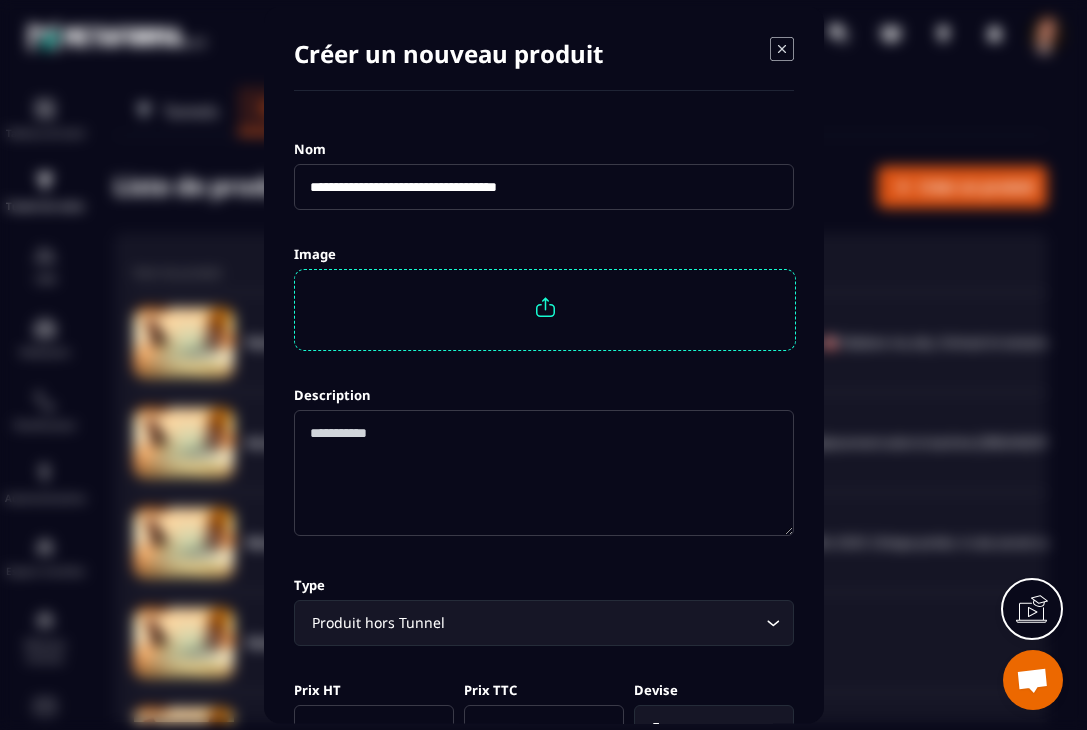 type on "**********" 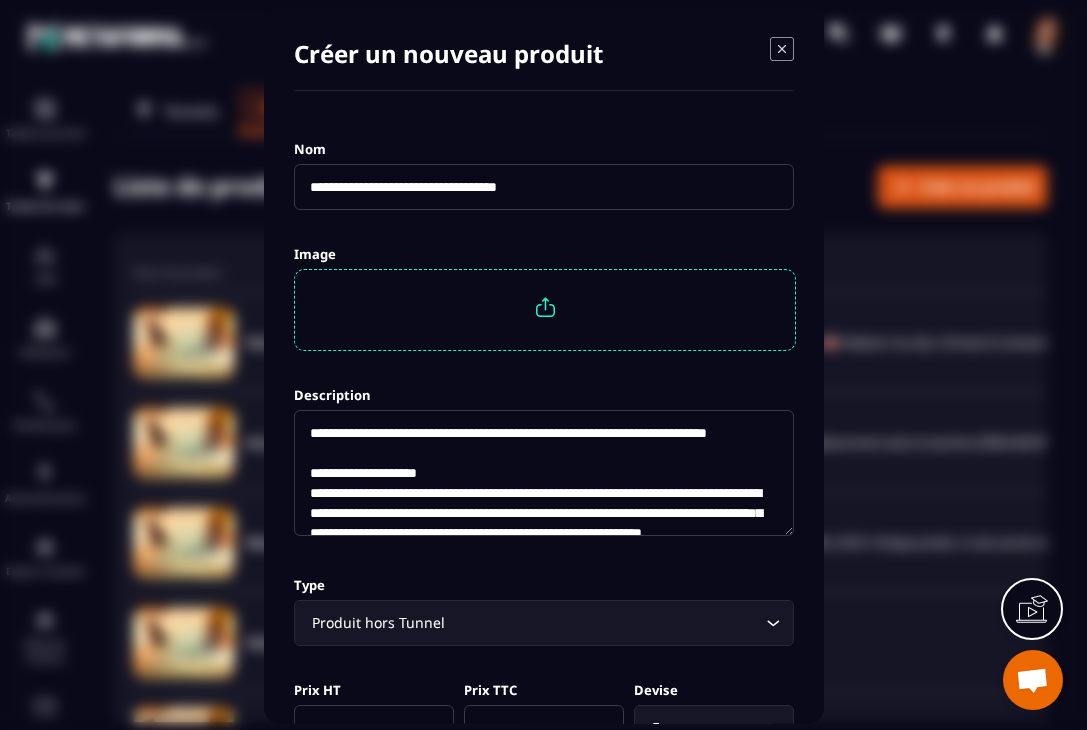 scroll, scrollTop: 1027, scrollLeft: 0, axis: vertical 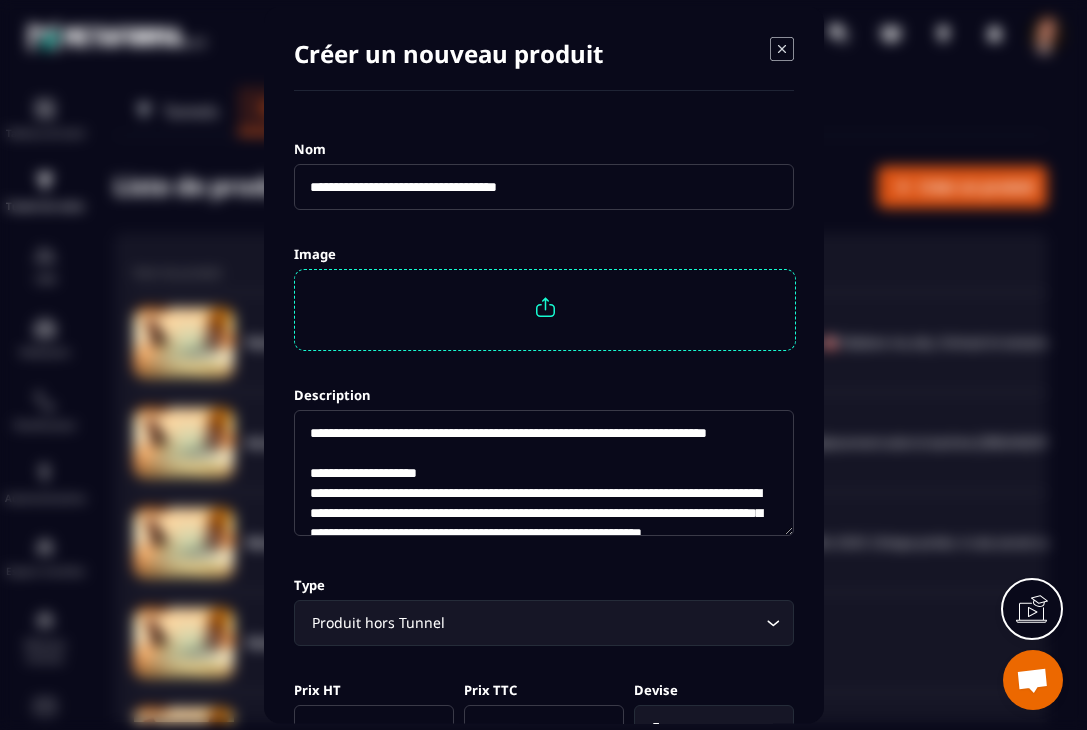 drag, startPoint x: 660, startPoint y: 520, endPoint x: 266, endPoint y: 245, distance: 480.47998 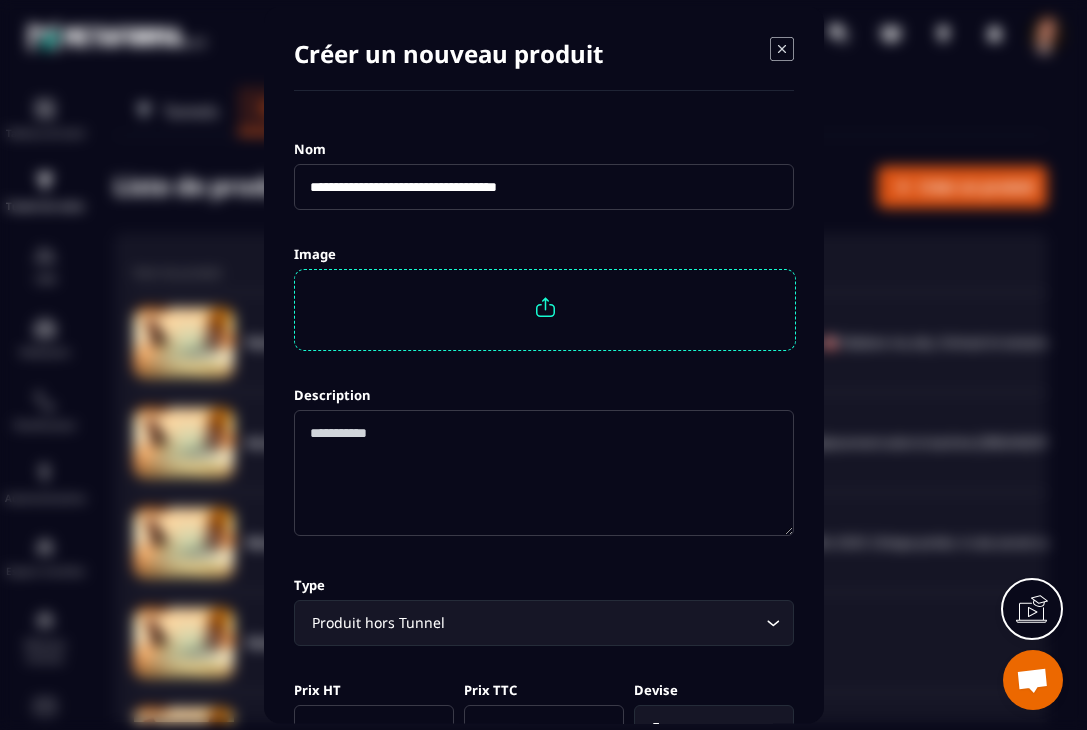 click on "**********" at bounding box center (544, 187) 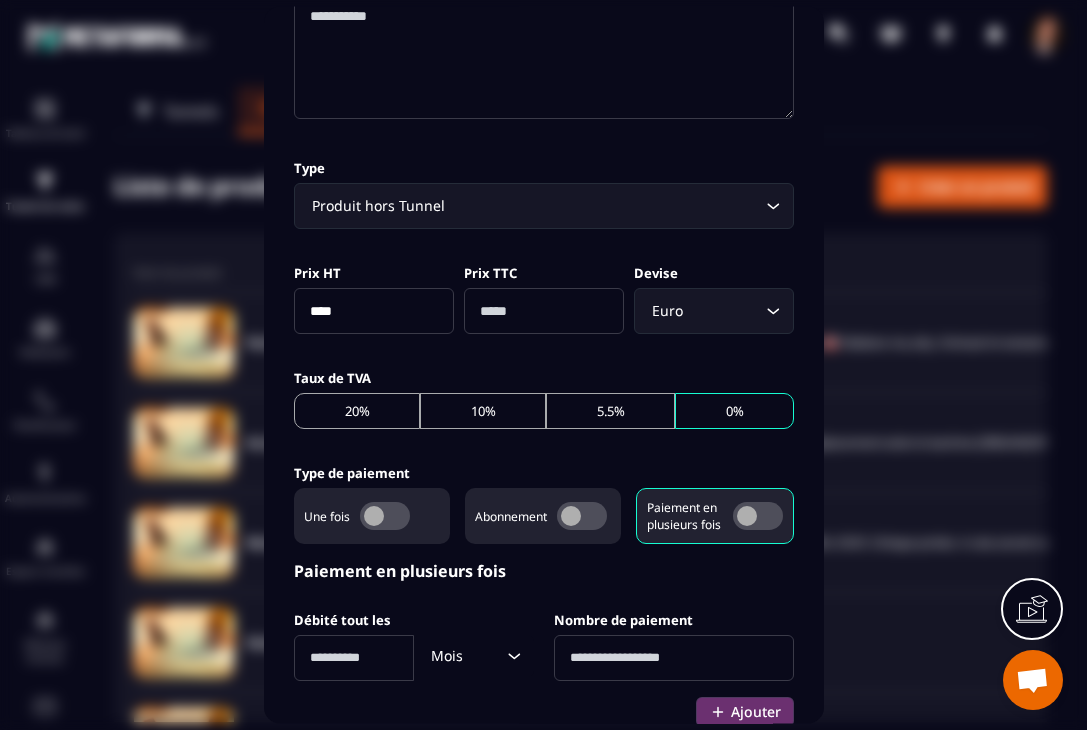 scroll, scrollTop: 440, scrollLeft: 0, axis: vertical 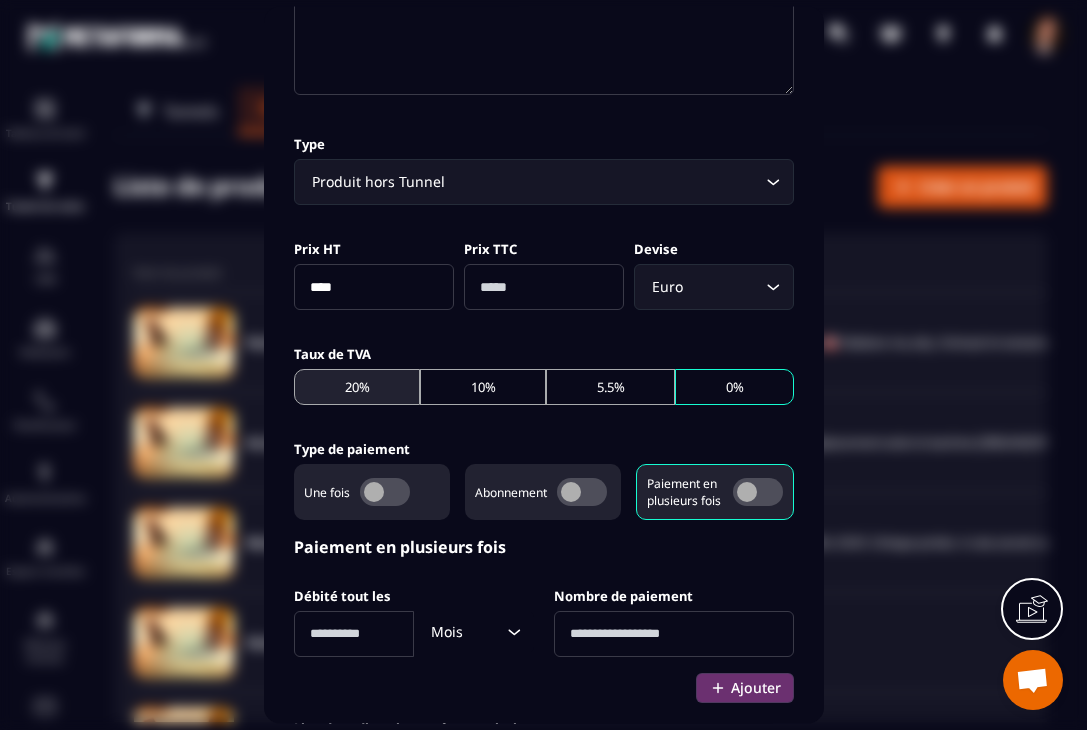 click on "20%" at bounding box center (357, 388) 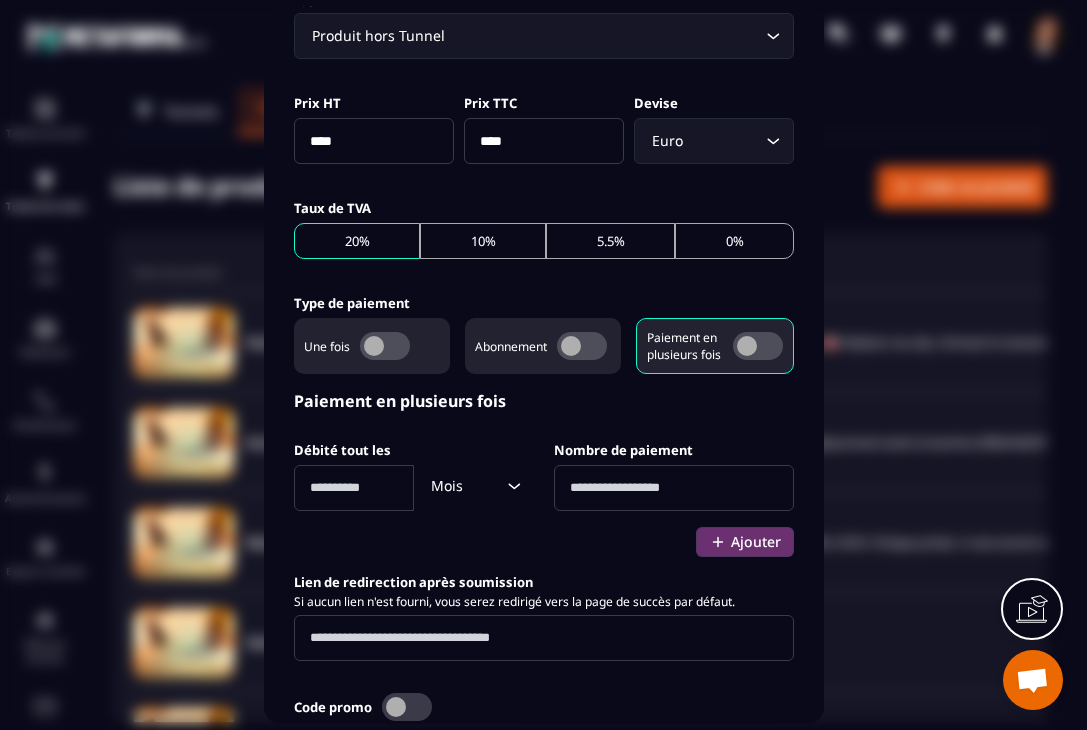 scroll, scrollTop: 588, scrollLeft: 0, axis: vertical 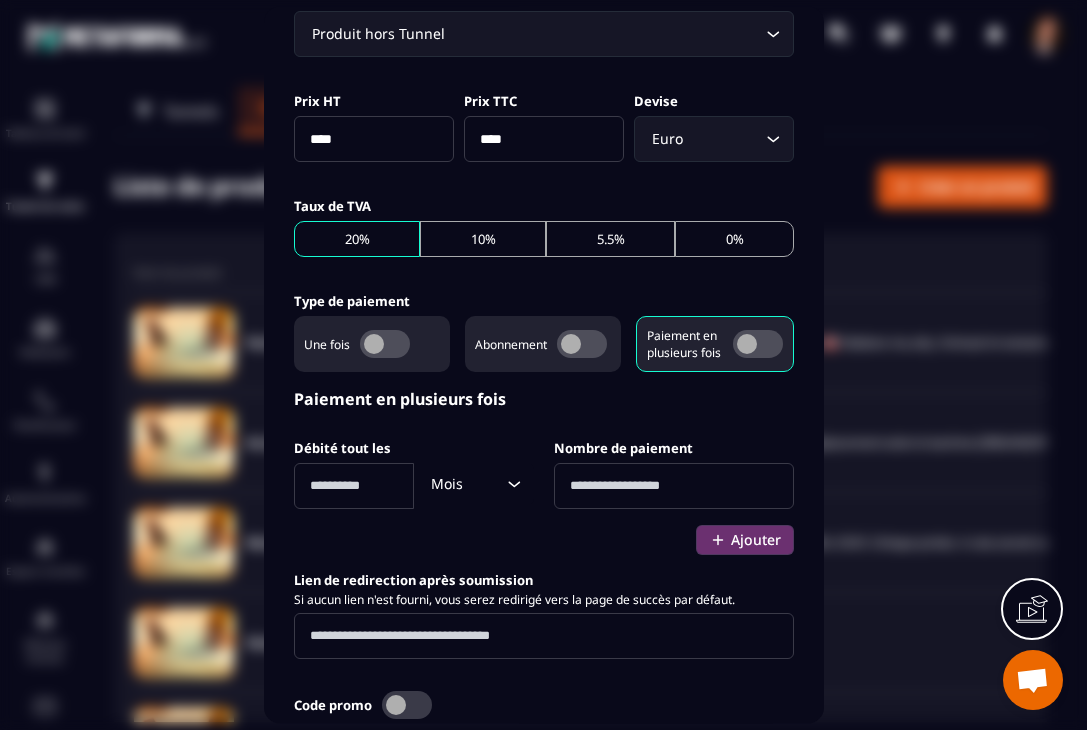 click on "****" at bounding box center (374, 140) 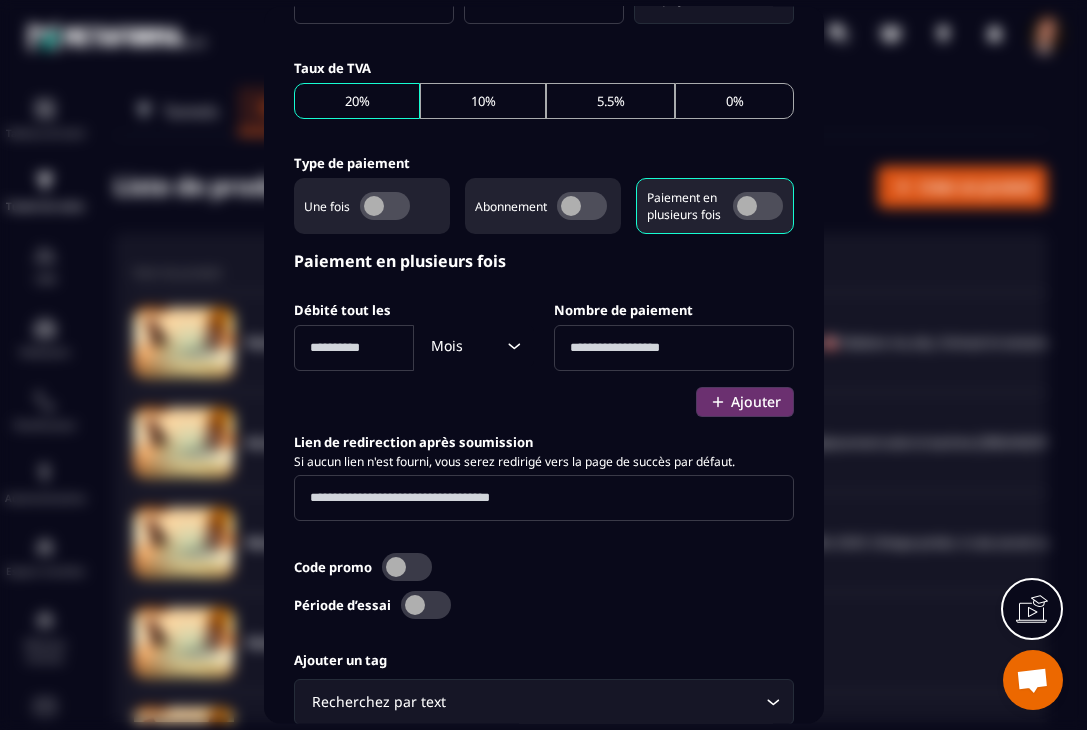 scroll, scrollTop: 728, scrollLeft: 0, axis: vertical 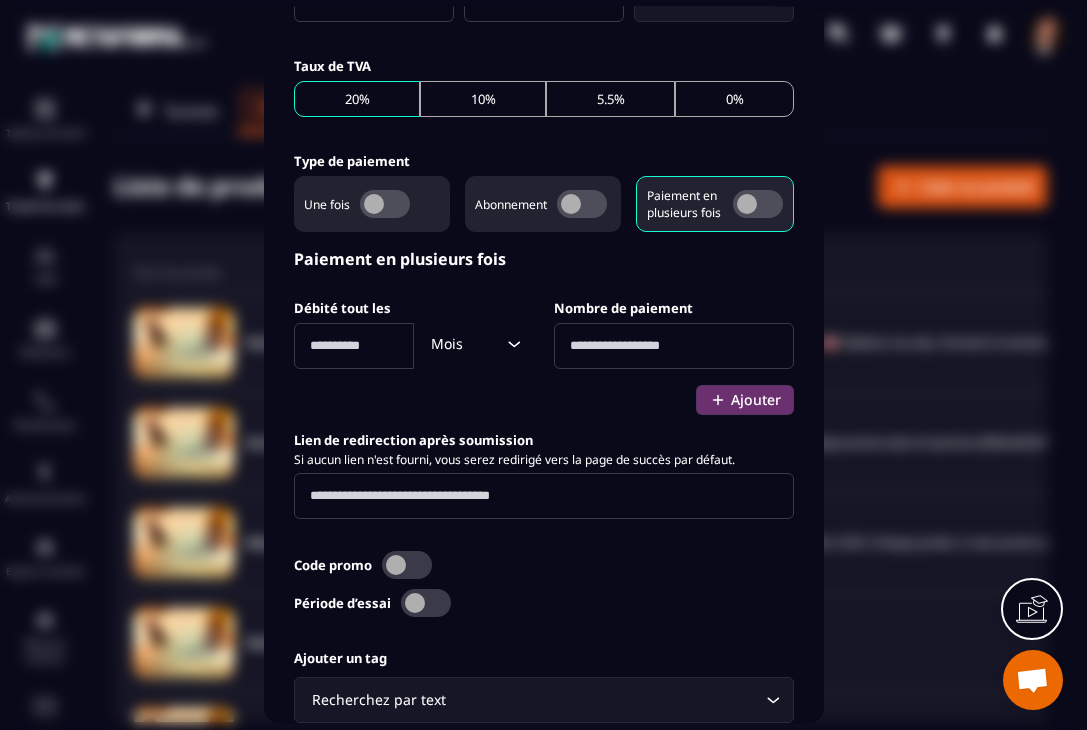 type on "*******" 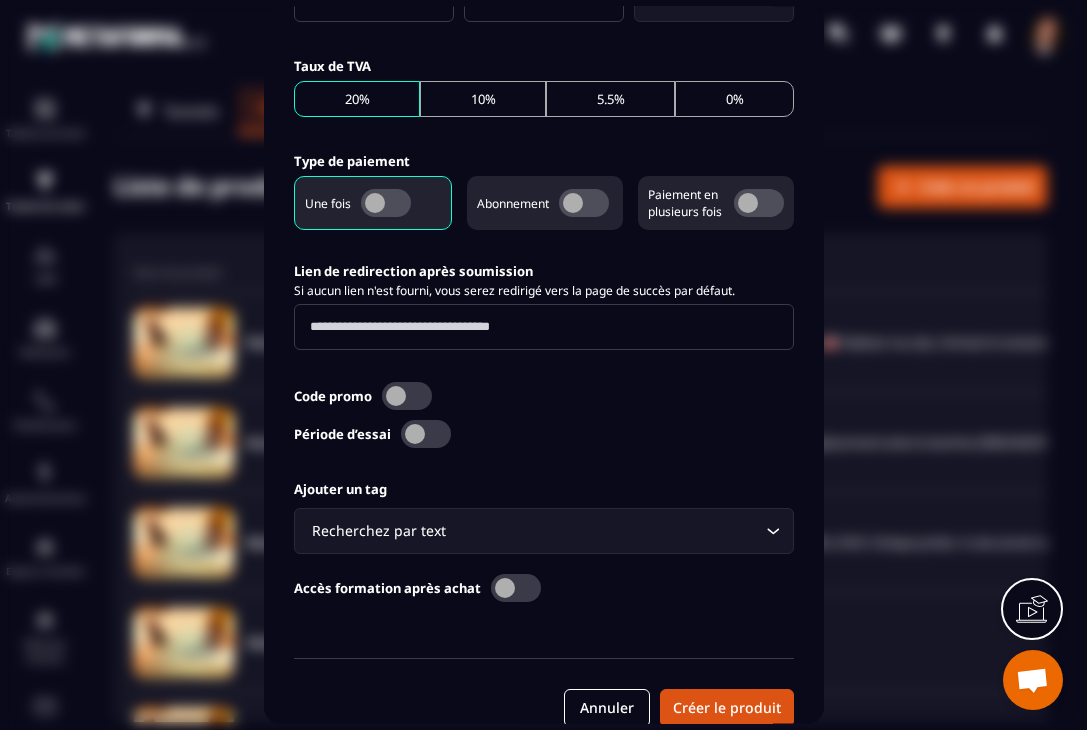 scroll, scrollTop: 755, scrollLeft: 0, axis: vertical 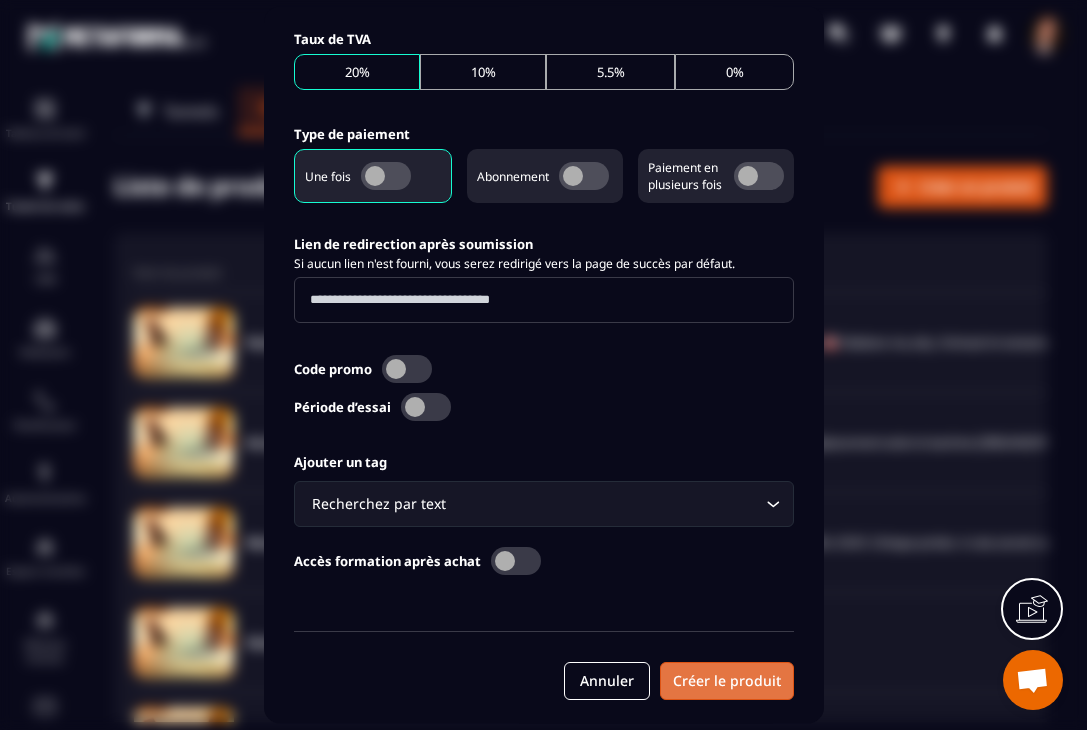 click on "Créer le produit" at bounding box center [727, 682] 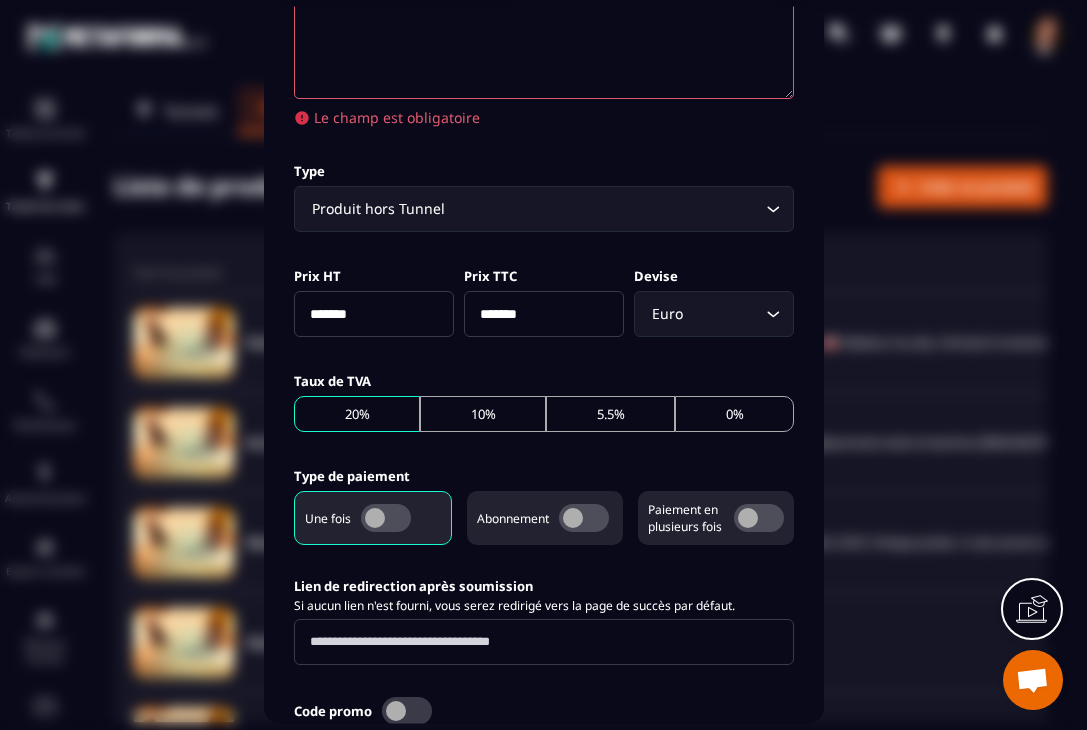 scroll, scrollTop: 0, scrollLeft: 0, axis: both 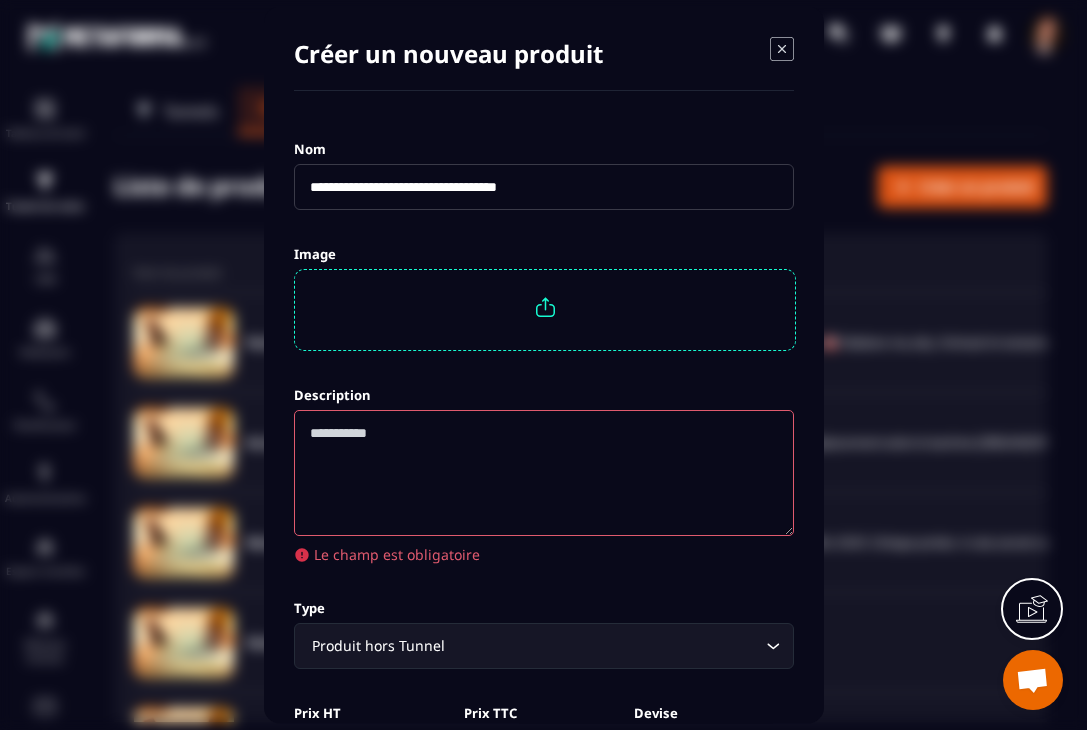 click 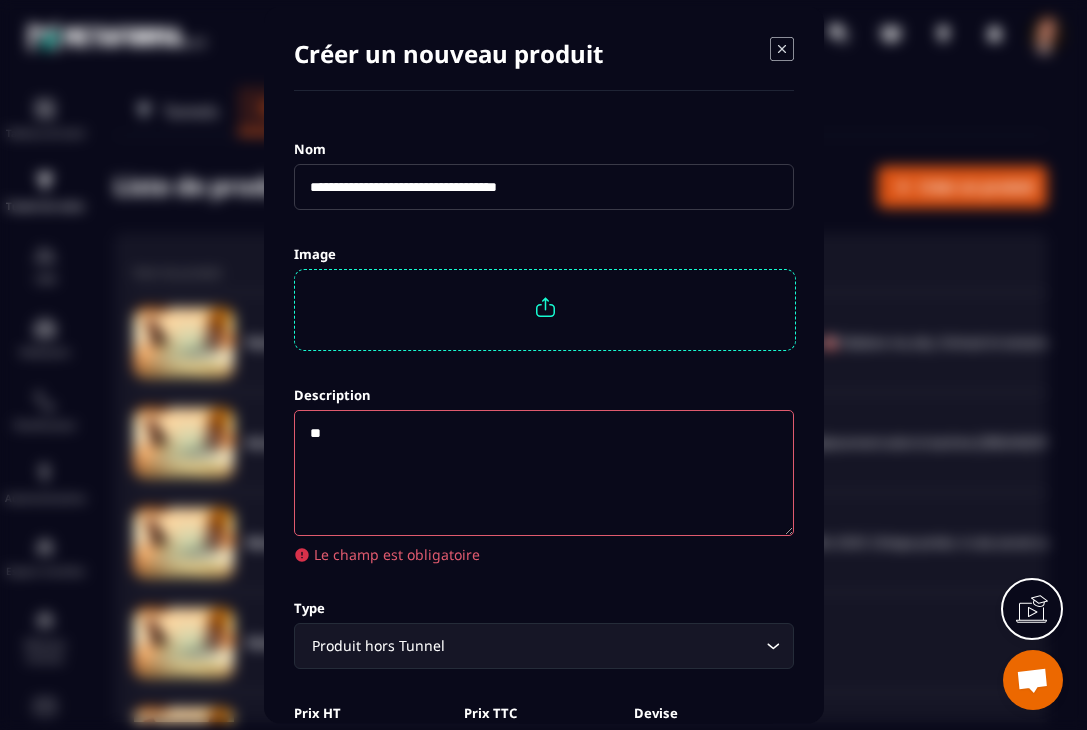 type on "*" 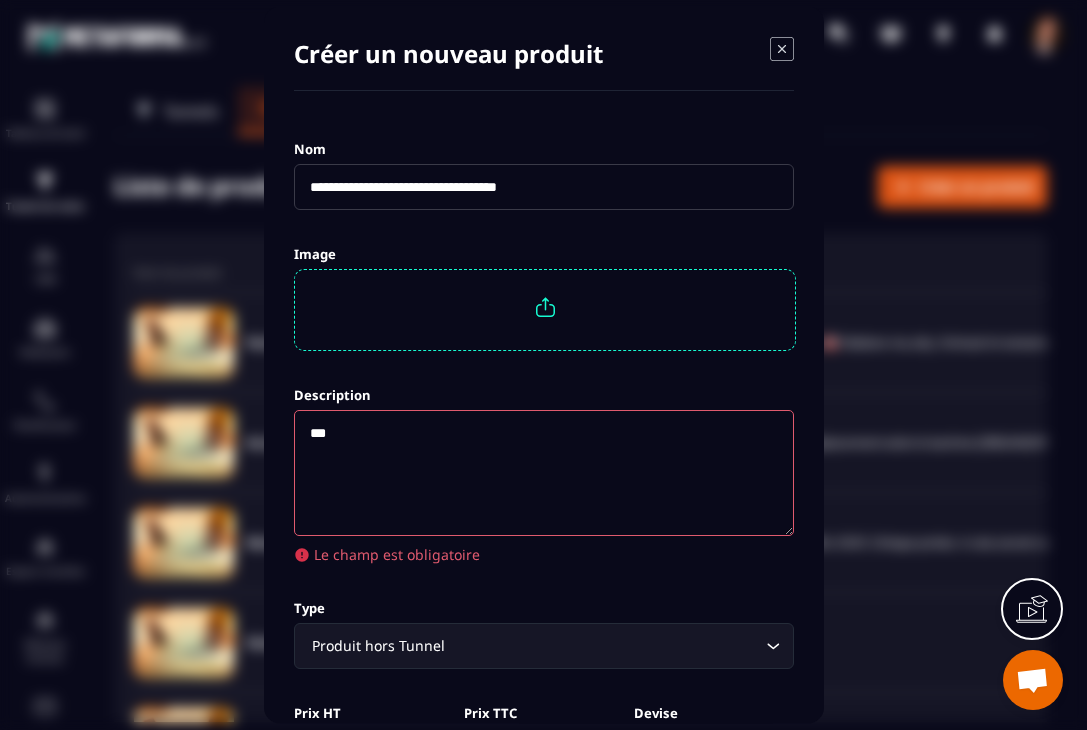 type on "***" 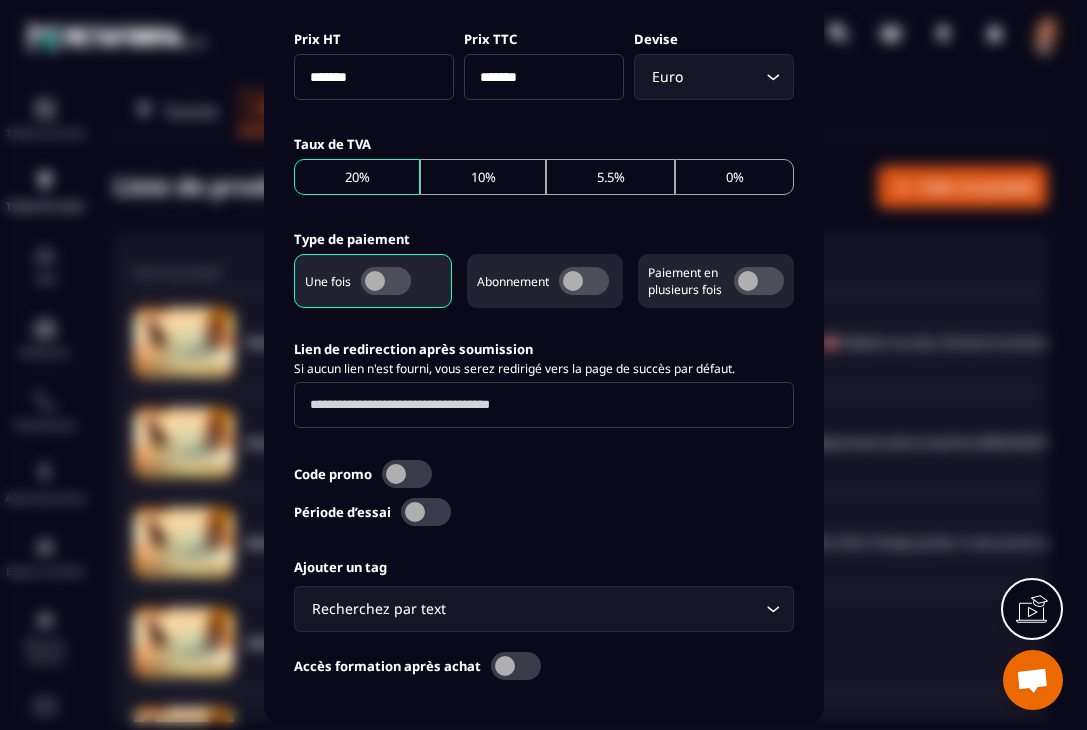 scroll, scrollTop: 778, scrollLeft: 0, axis: vertical 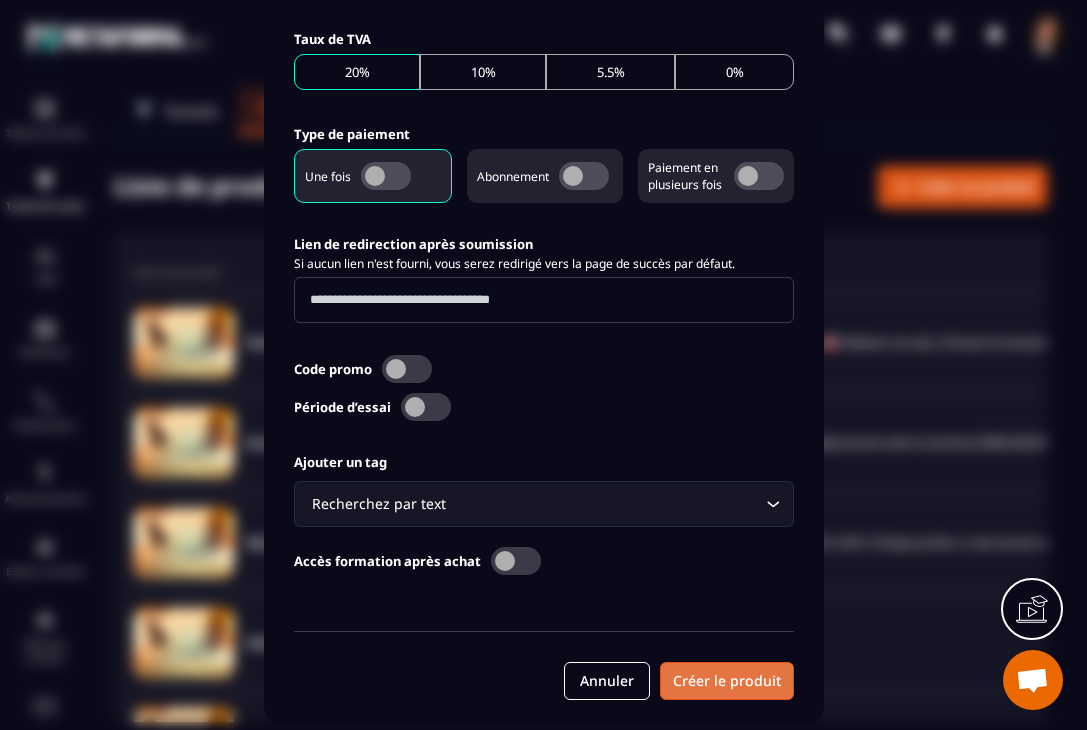 click on "Créer le produit" at bounding box center [727, 682] 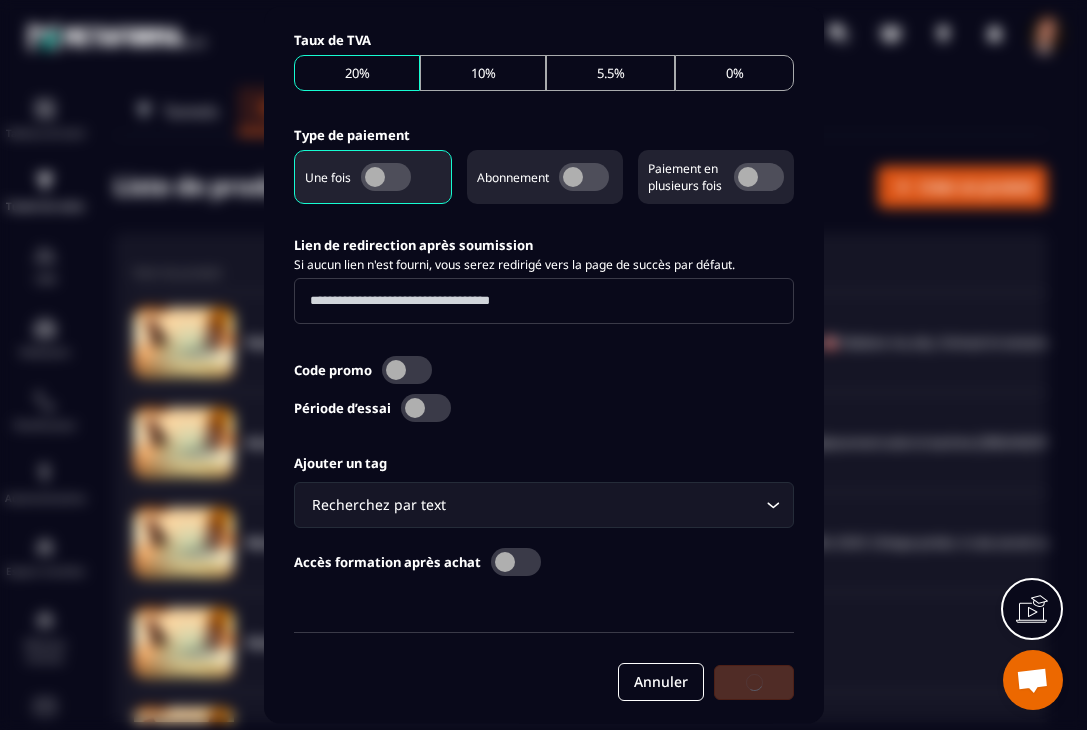 scroll, scrollTop: 755, scrollLeft: 0, axis: vertical 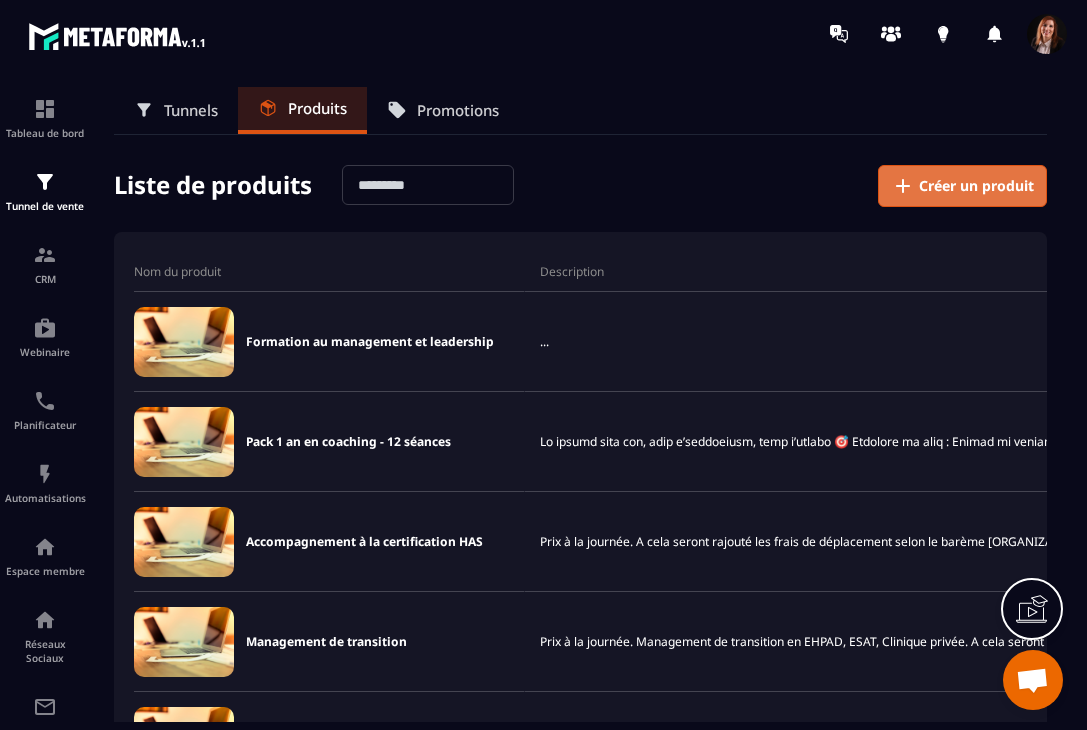 click on "Créer un produit" at bounding box center (976, 186) 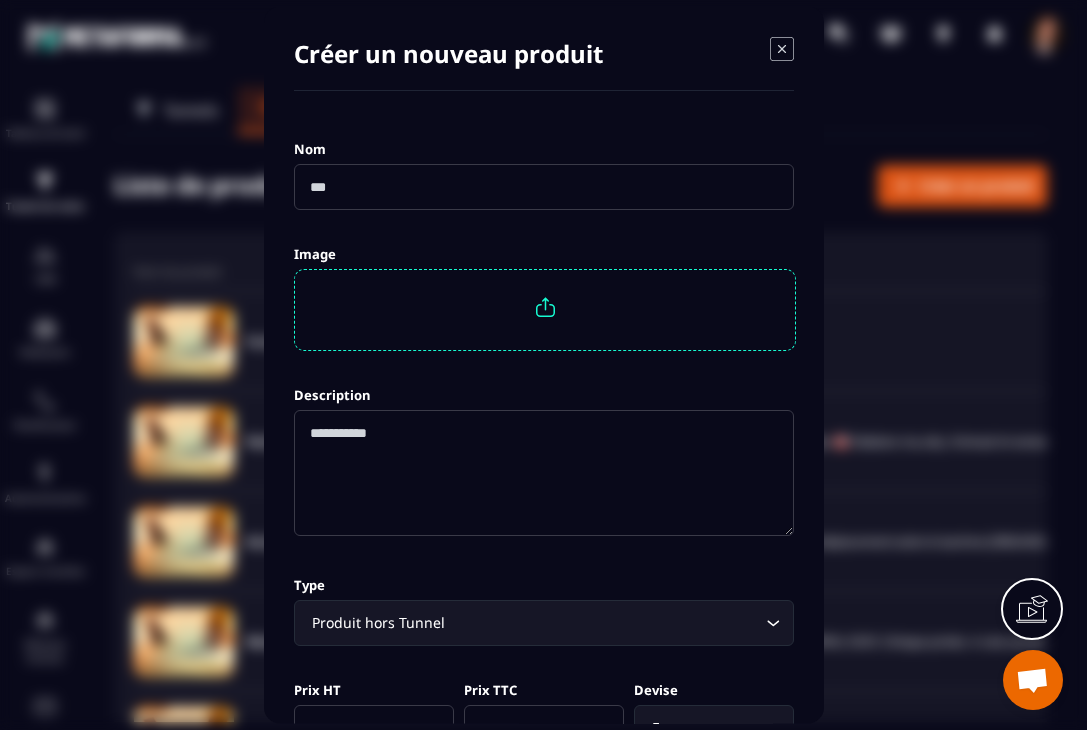 click at bounding box center [544, 187] 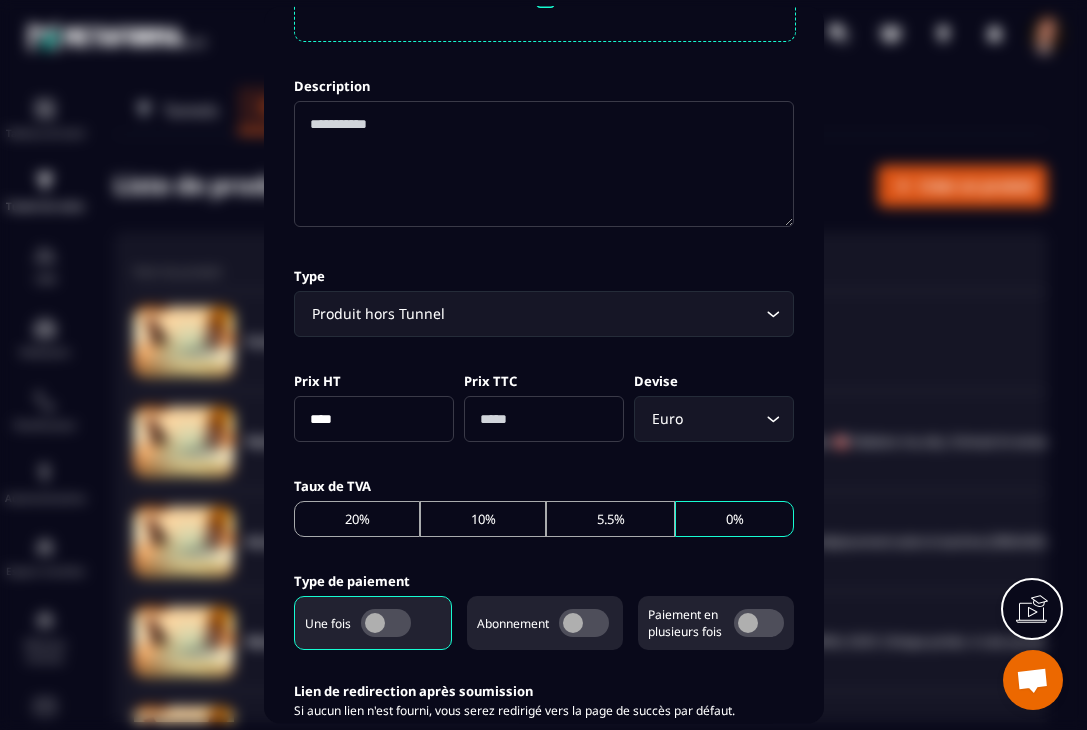 scroll, scrollTop: 342, scrollLeft: 0, axis: vertical 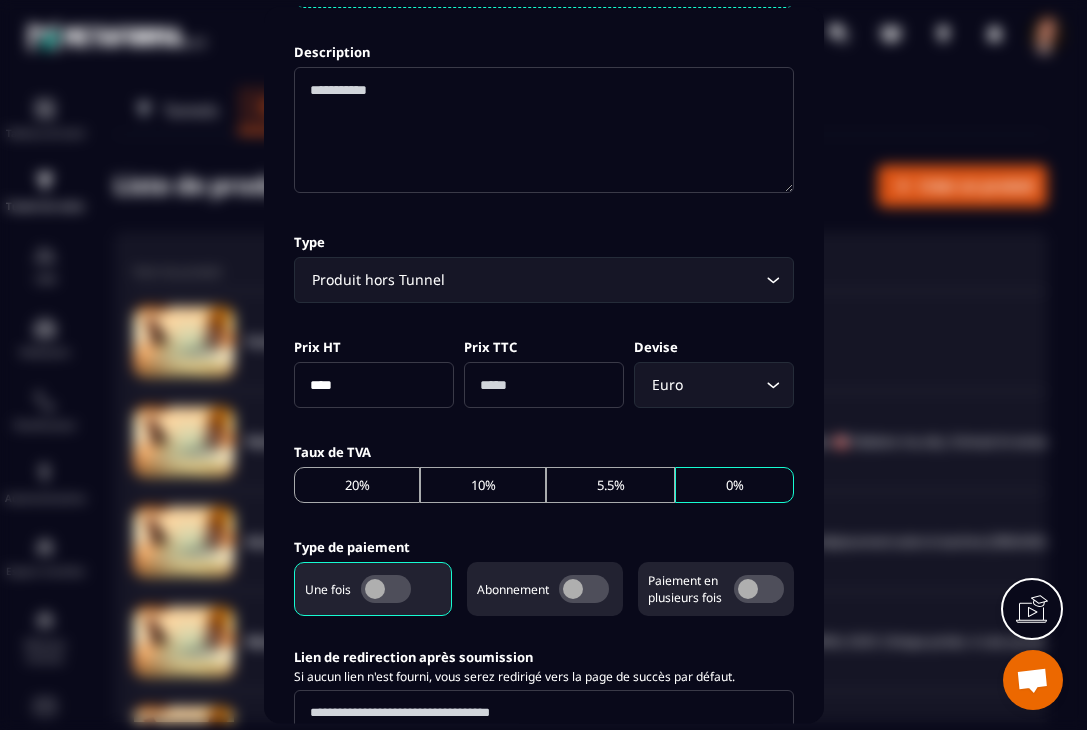 type on "**********" 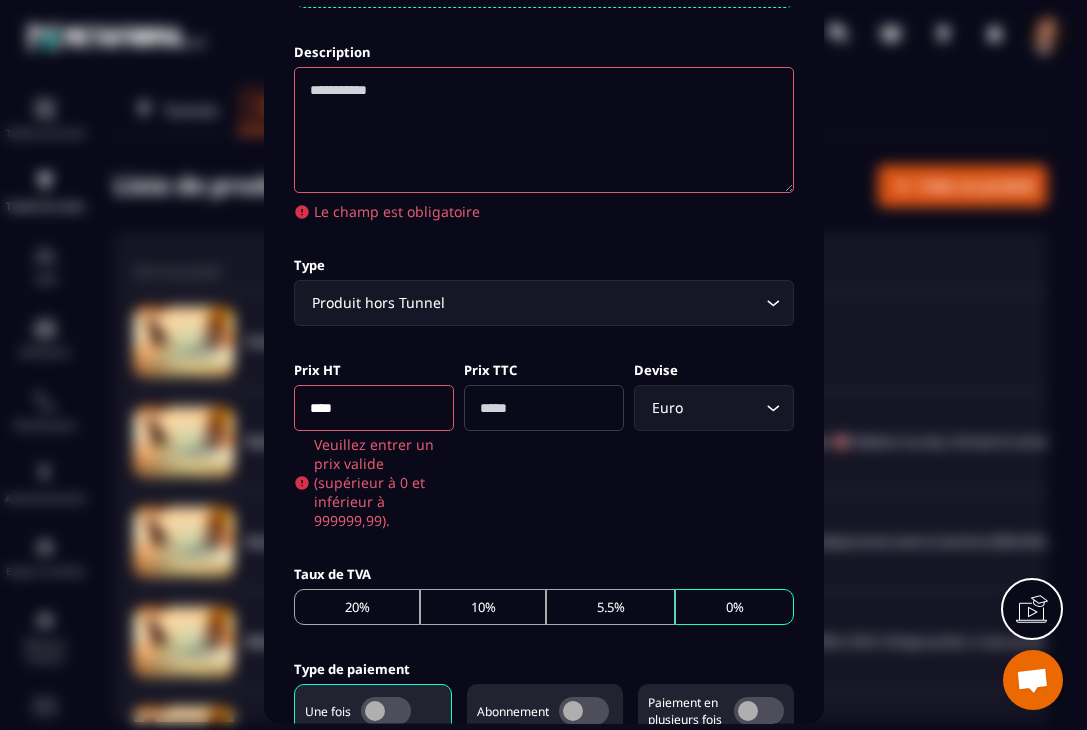 click on "****" at bounding box center (374, 409) 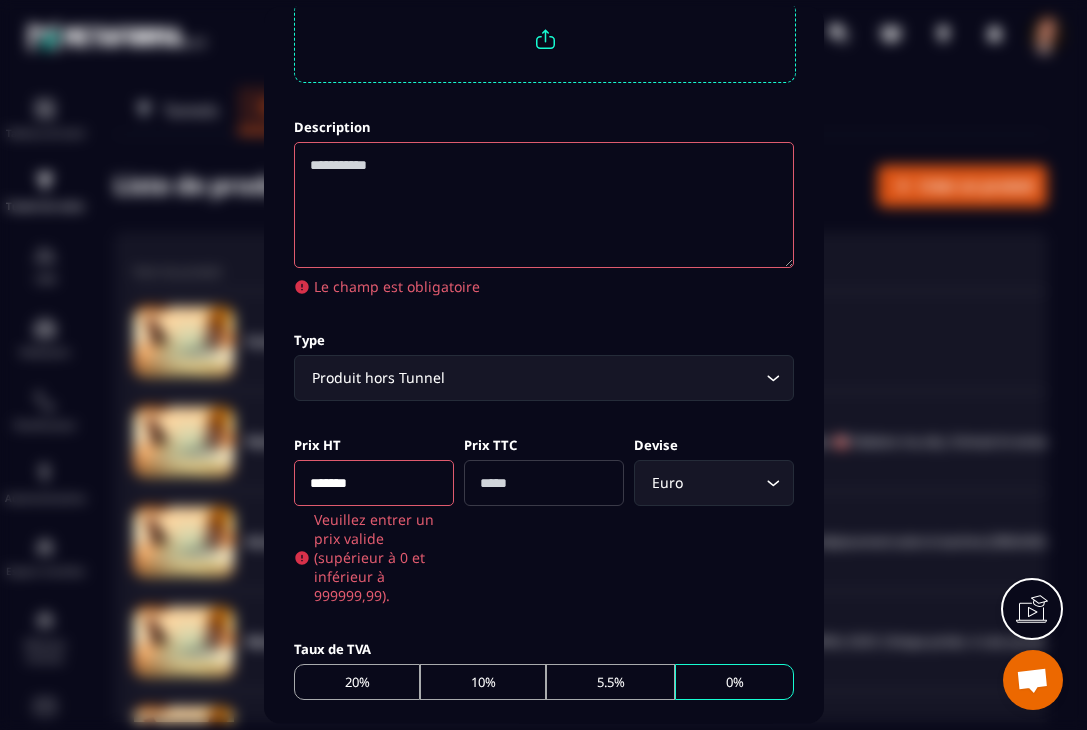 scroll, scrollTop: 0, scrollLeft: 0, axis: both 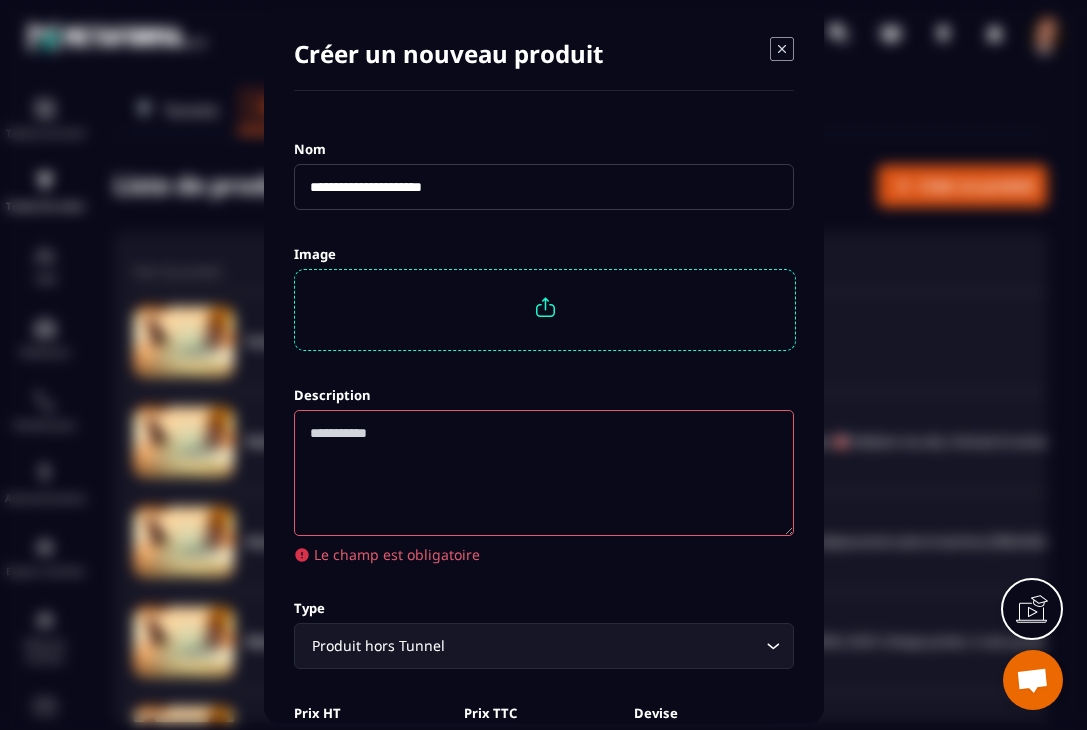type on "*******" 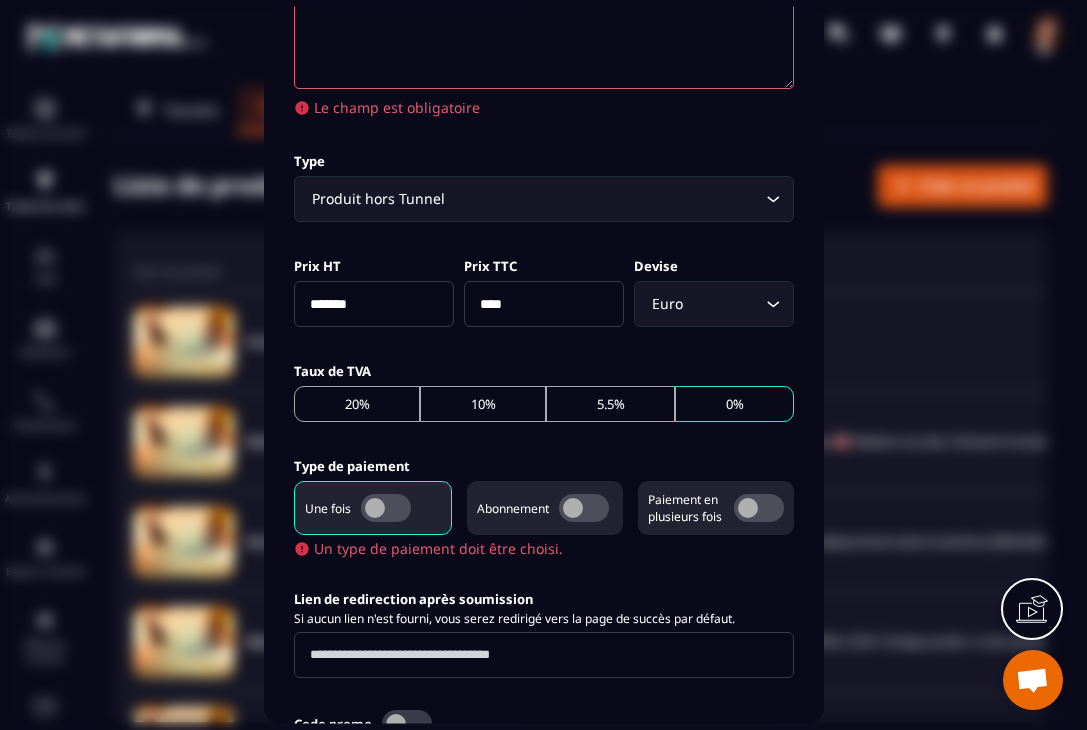 scroll, scrollTop: 456, scrollLeft: 0, axis: vertical 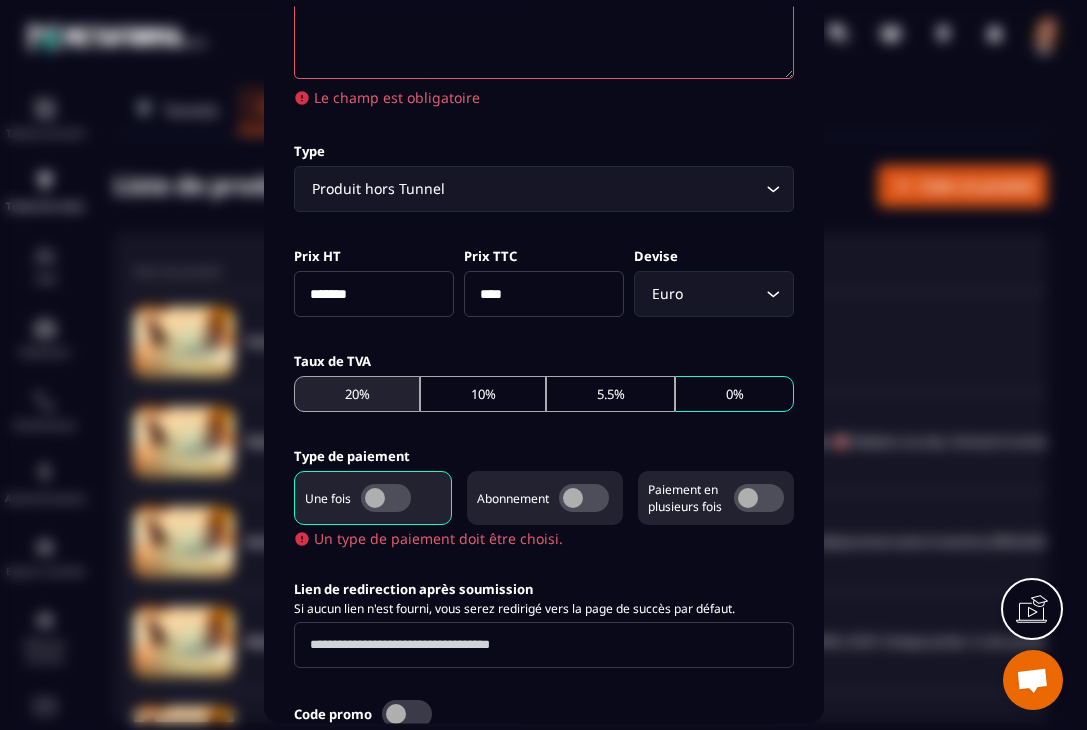 type on "**********" 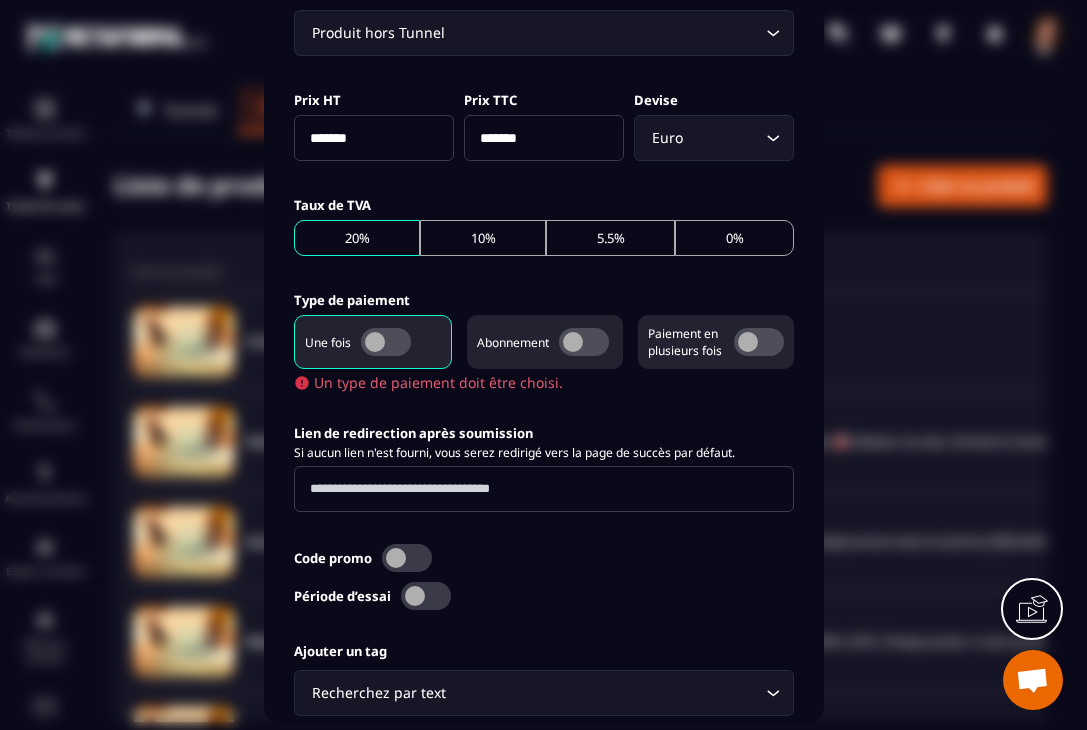 scroll, scrollTop: 621, scrollLeft: 0, axis: vertical 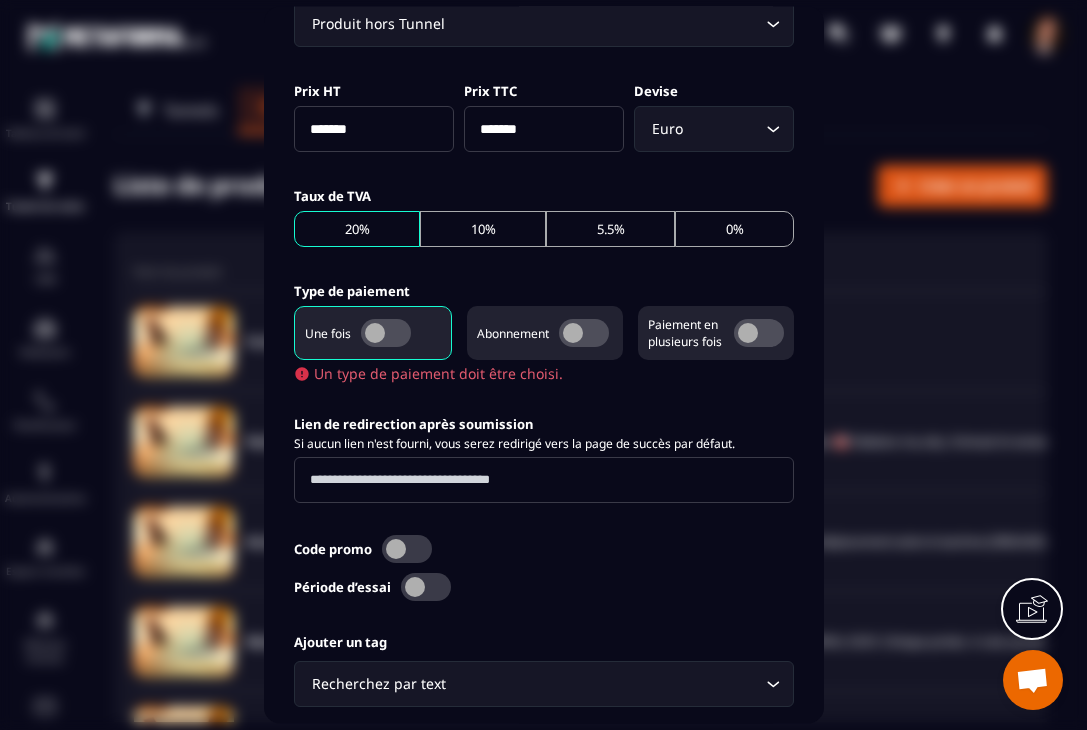 click at bounding box center [386, 334] 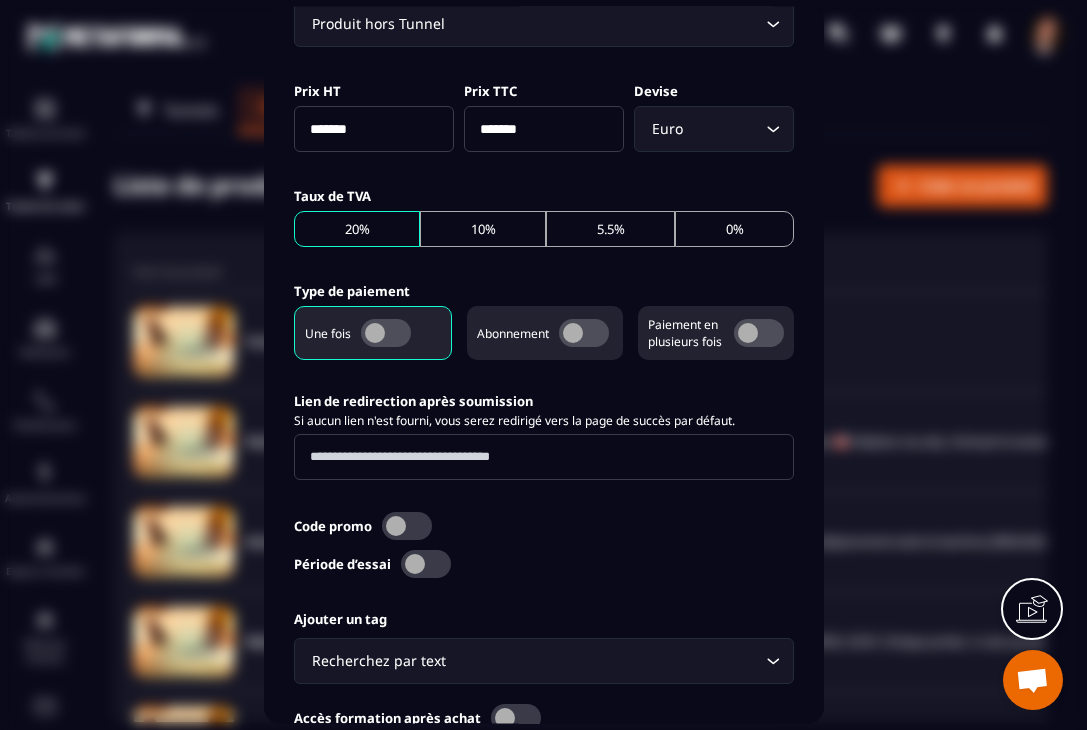 scroll, scrollTop: 778, scrollLeft: 0, axis: vertical 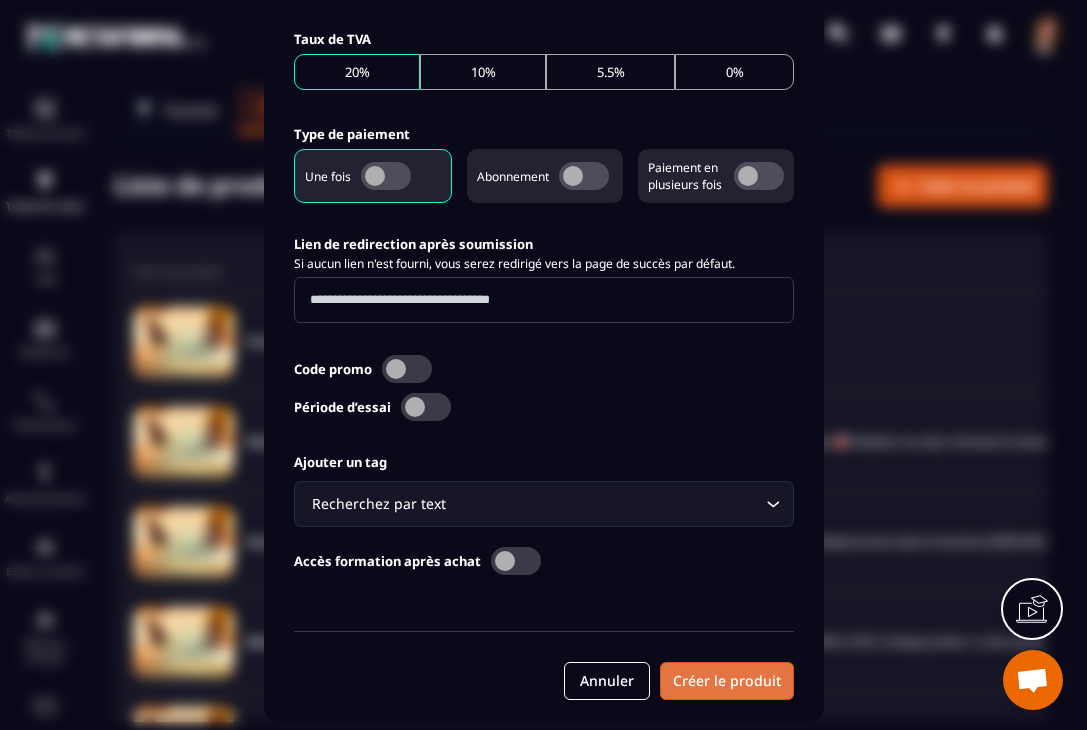 click on "Créer le produit" at bounding box center (727, 682) 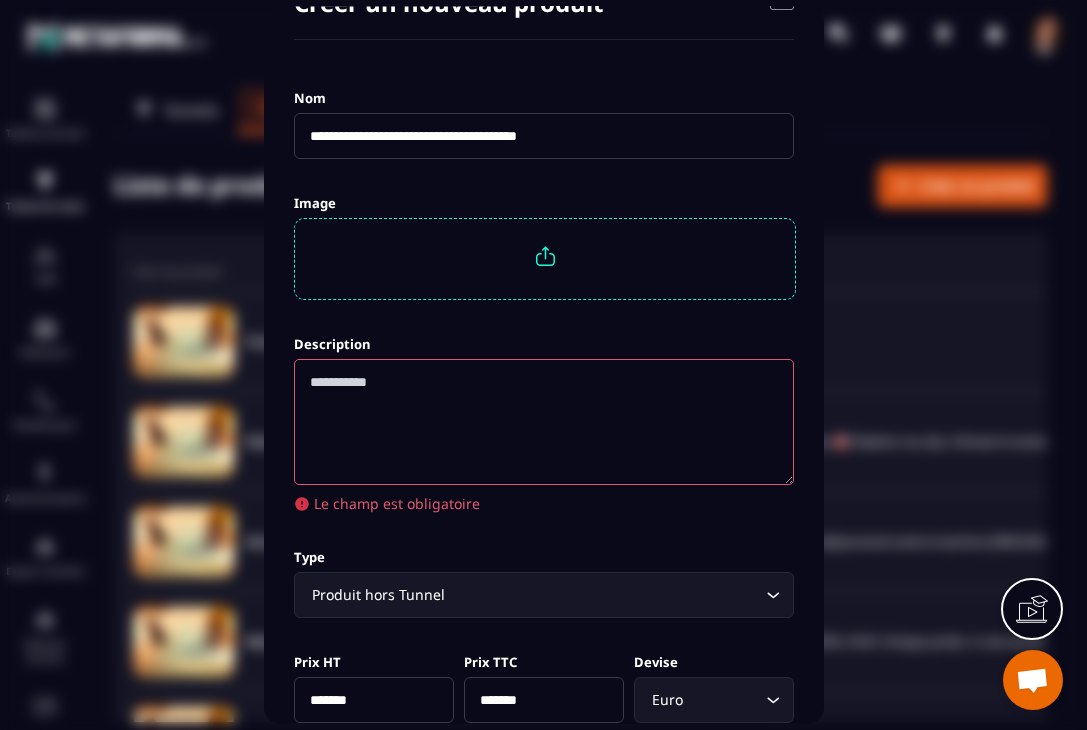 scroll, scrollTop: 73, scrollLeft: 0, axis: vertical 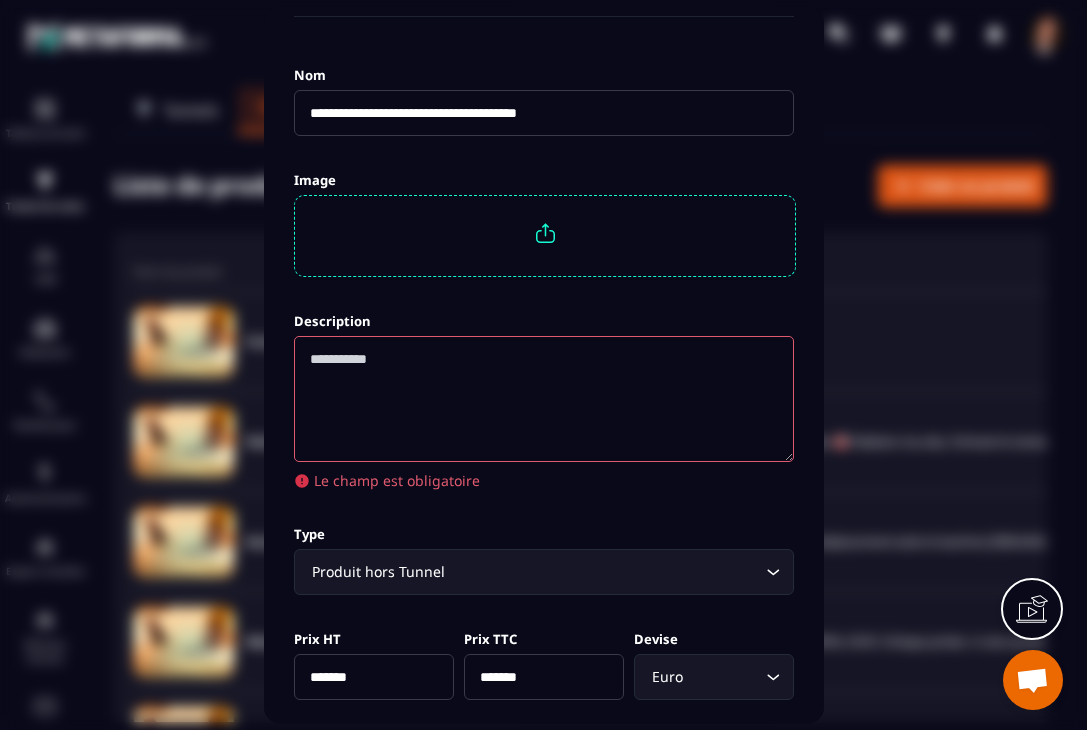 click 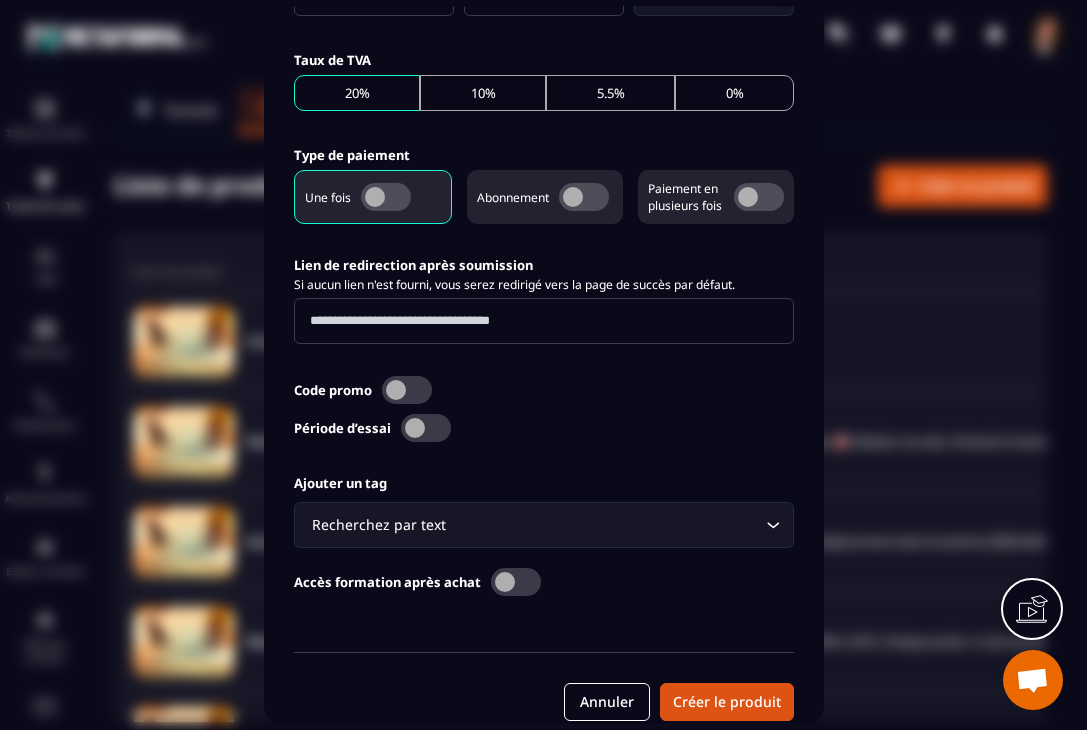 scroll, scrollTop: 778, scrollLeft: 0, axis: vertical 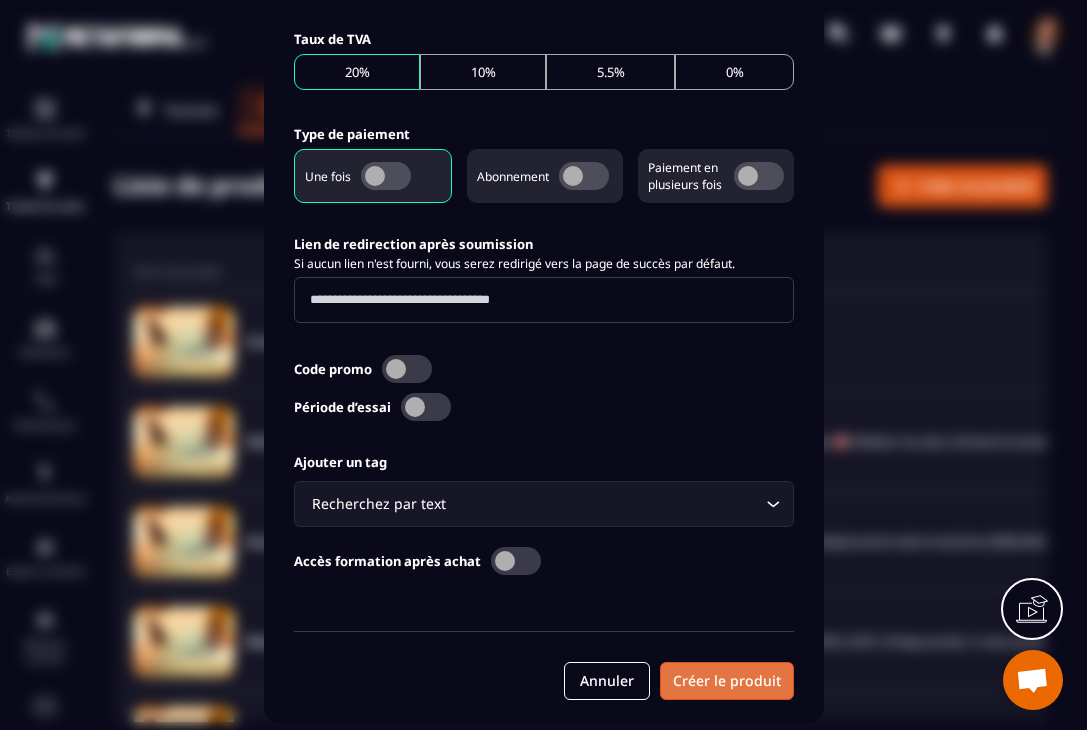 type on "***" 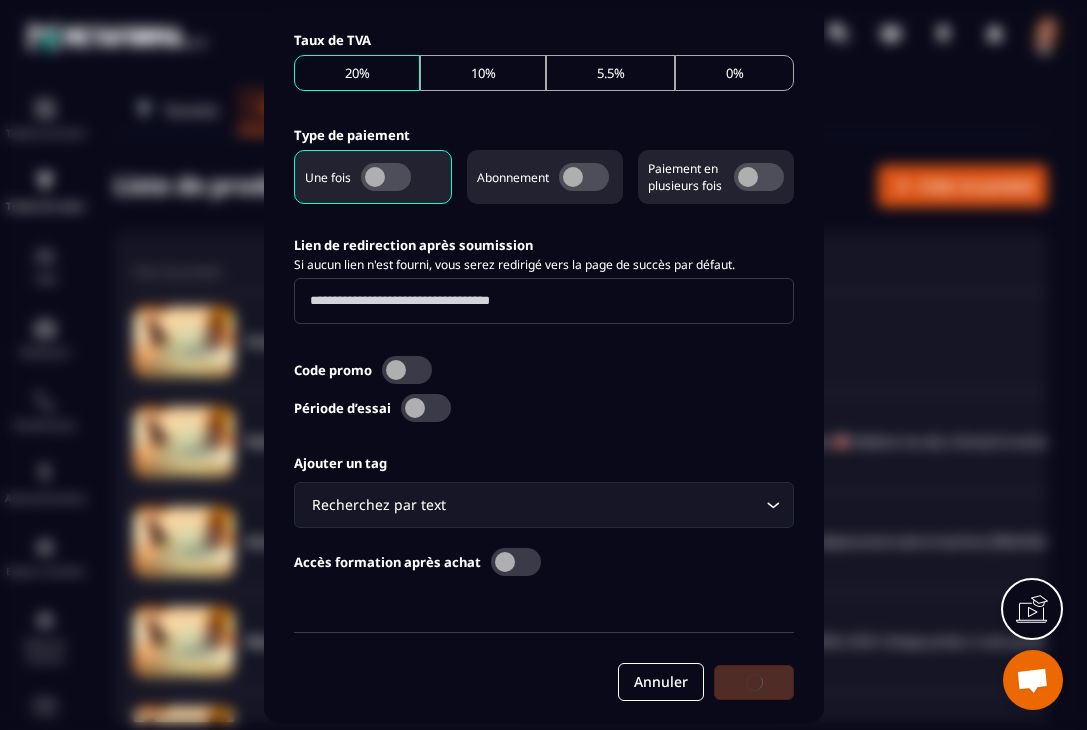 scroll, scrollTop: 755, scrollLeft: 0, axis: vertical 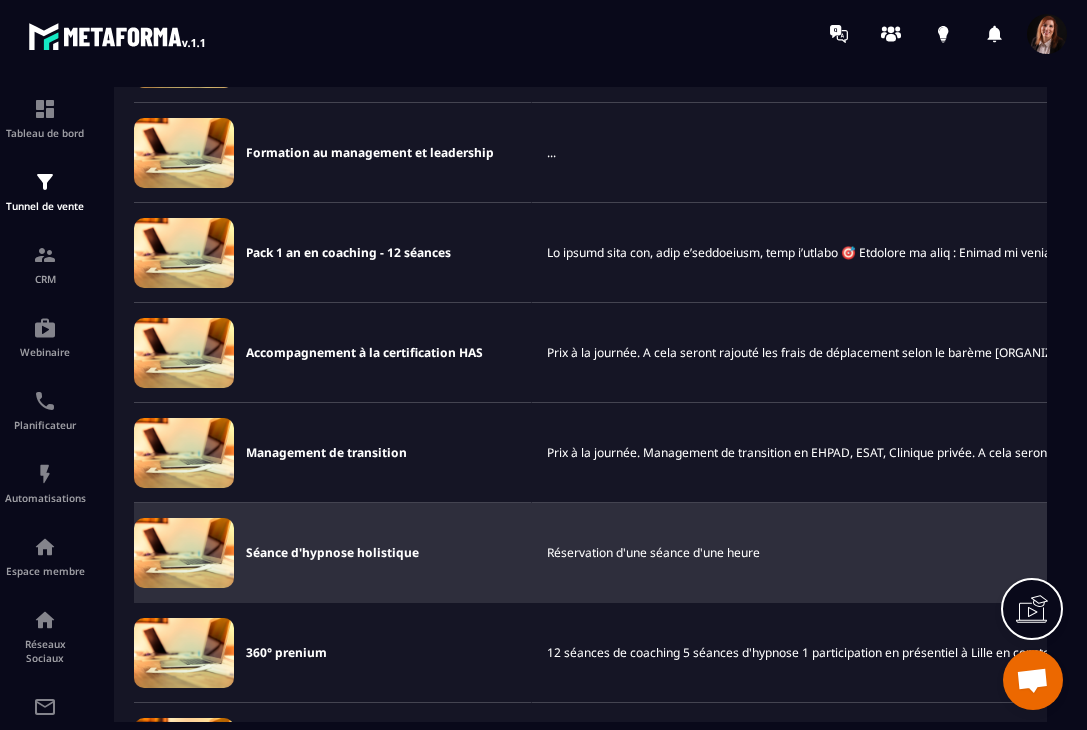 click on "Séance d'hypnose holistique" at bounding box center [332, 553] 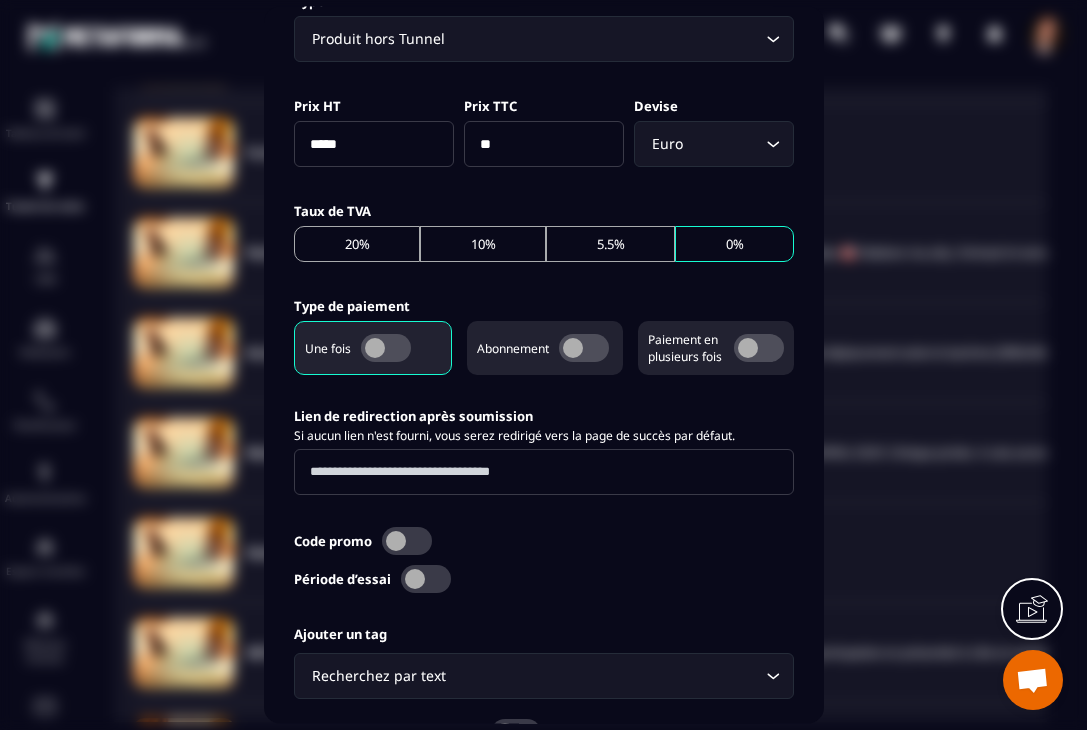 scroll, scrollTop: 755, scrollLeft: 0, axis: vertical 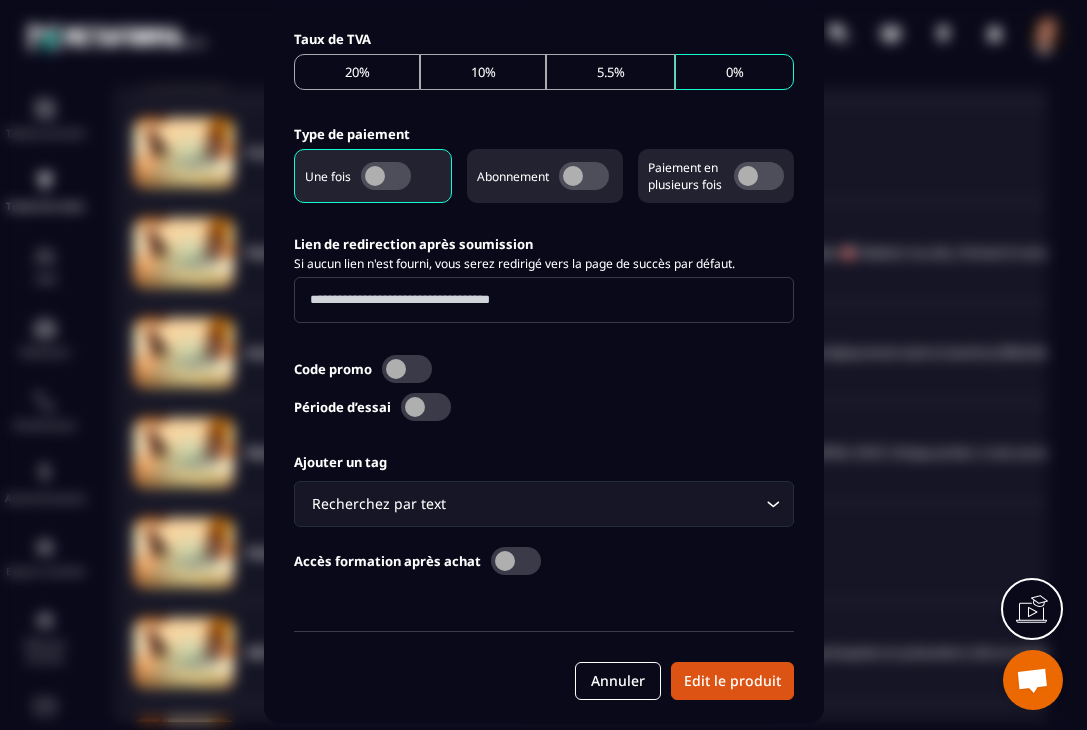 click at bounding box center [543, 365] 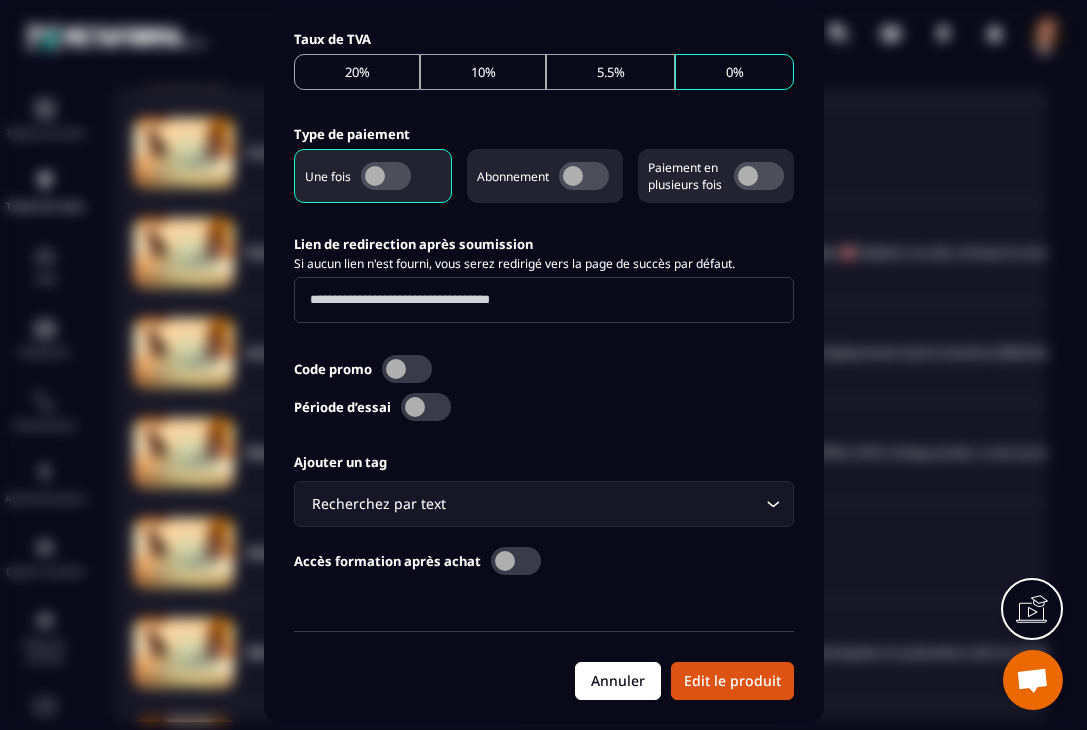 click on "Annuler" at bounding box center (618, 682) 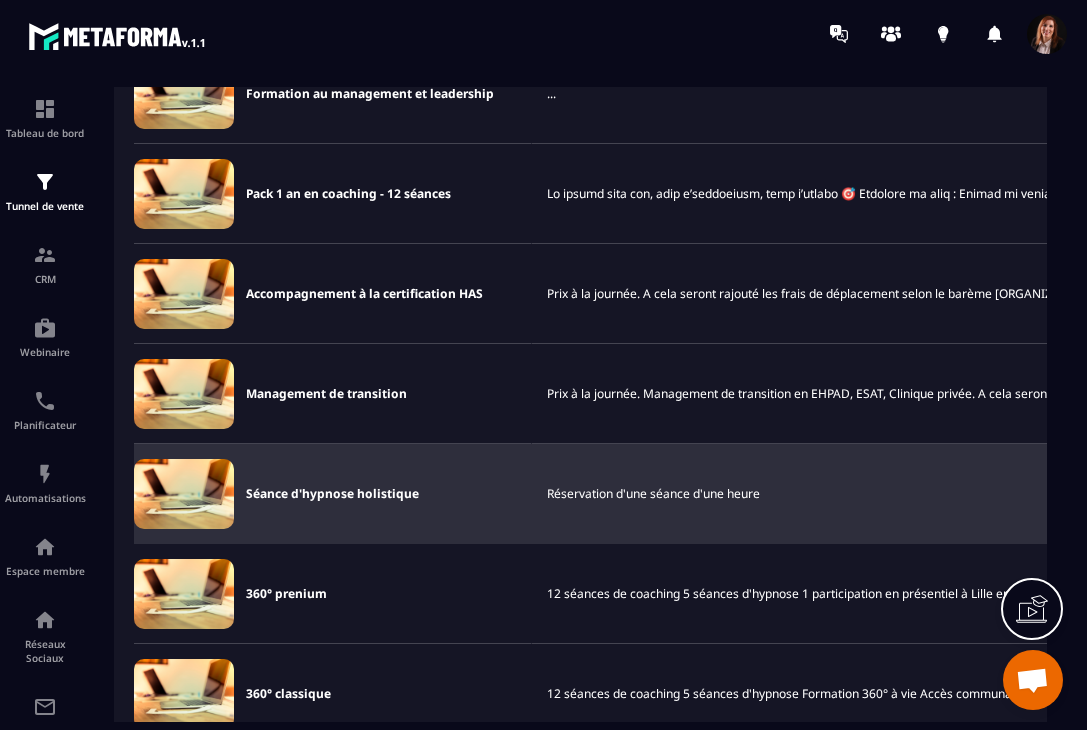 scroll, scrollTop: 0, scrollLeft: 0, axis: both 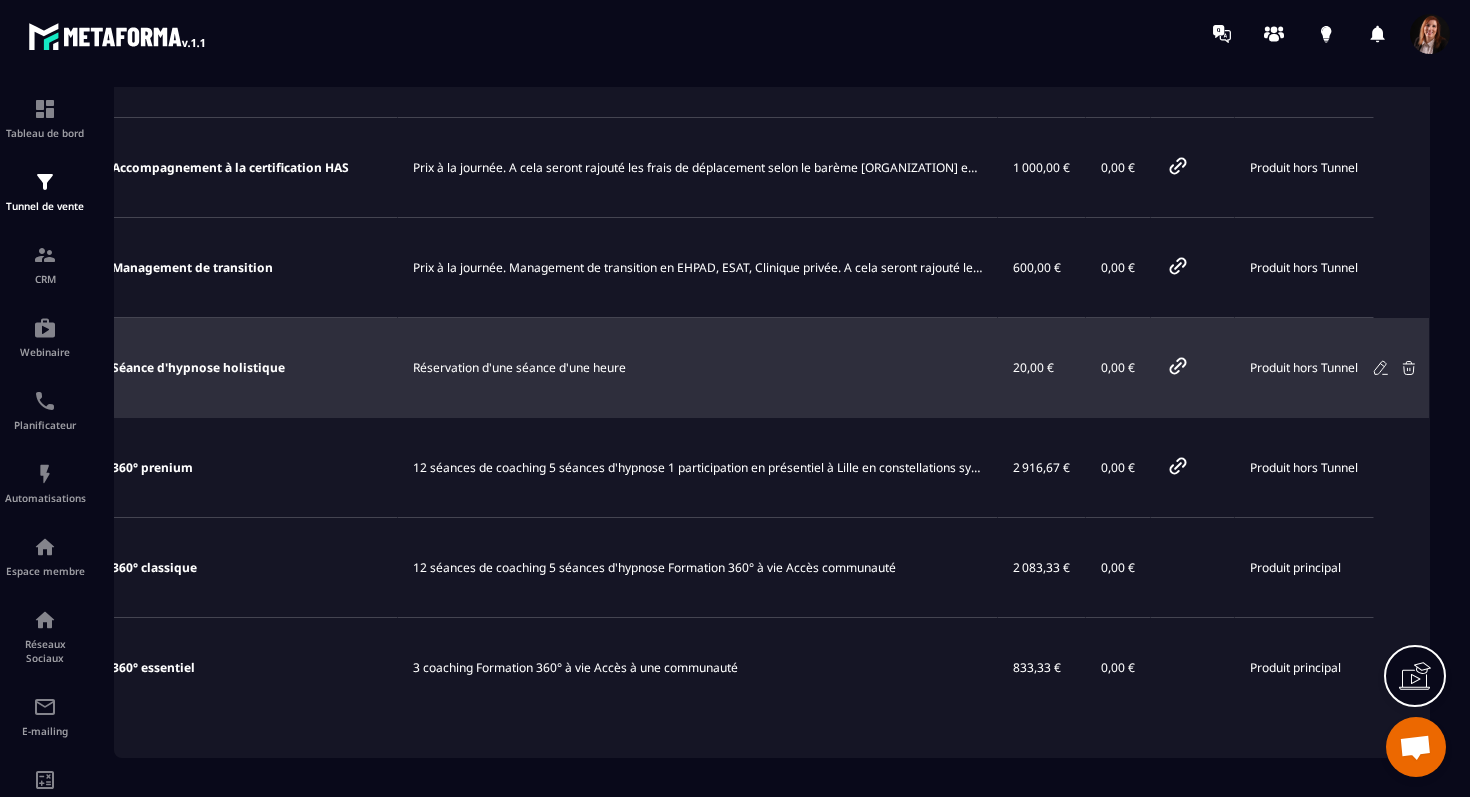 click 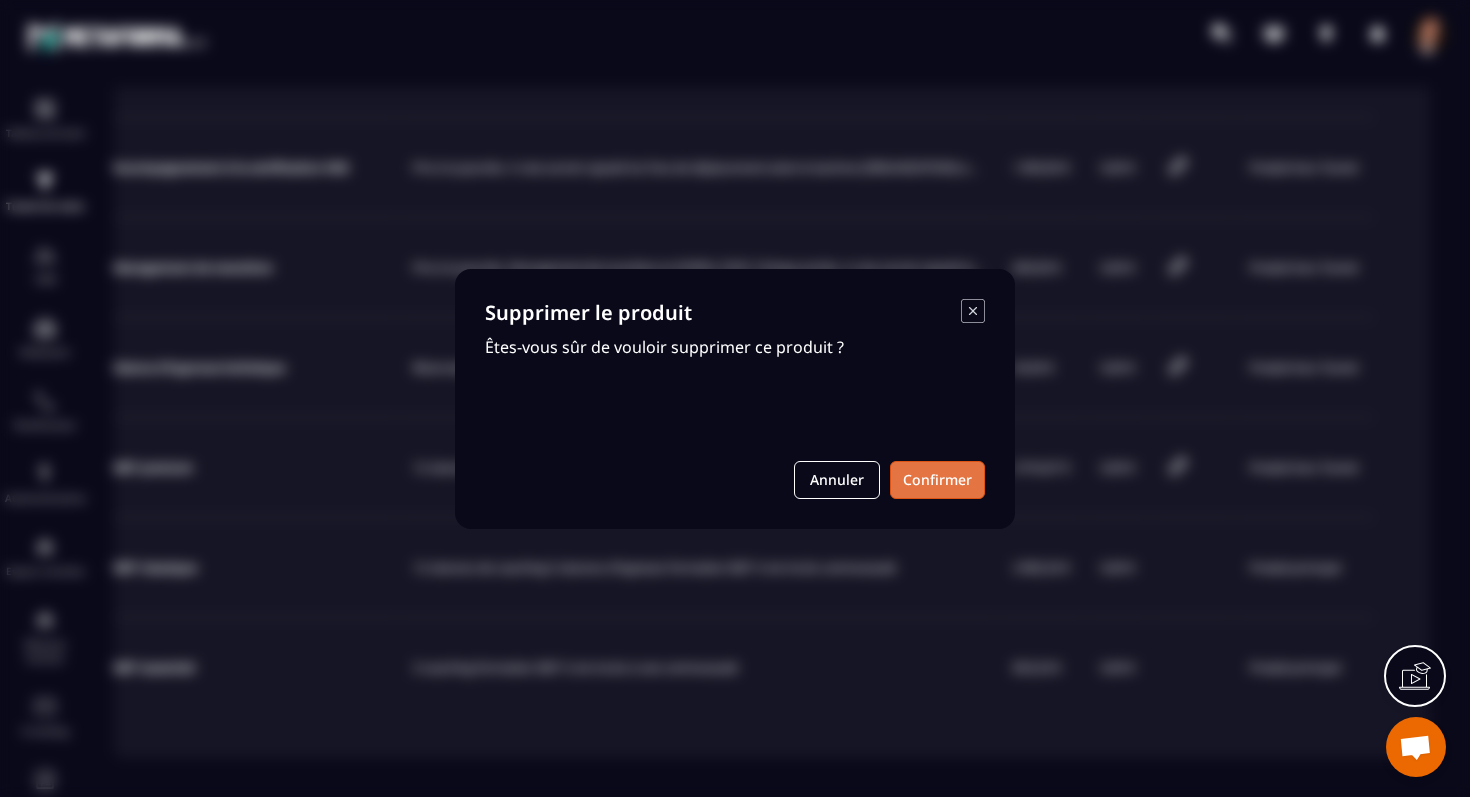 click on "Confirmer" at bounding box center [937, 480] 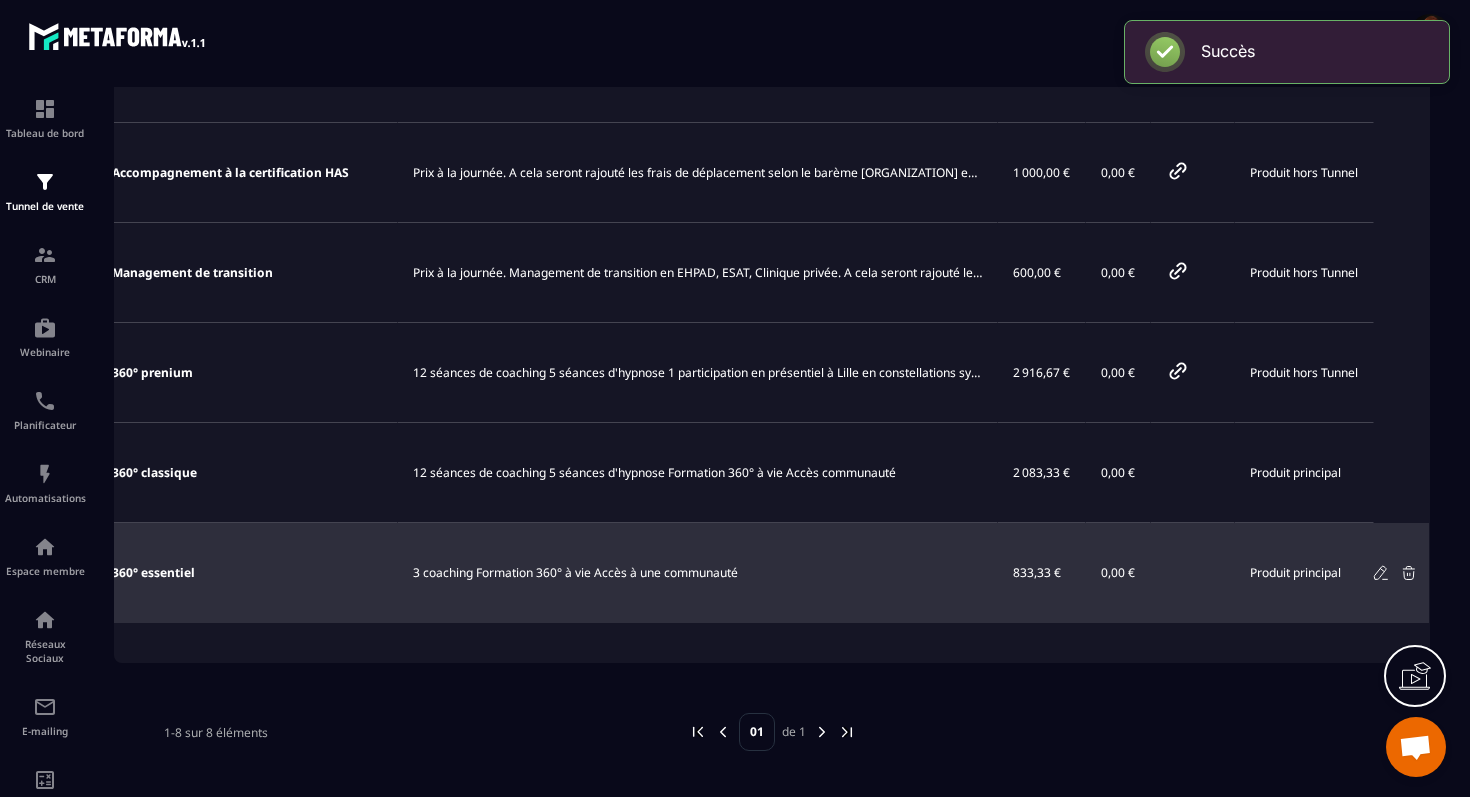 scroll, scrollTop: 471, scrollLeft: 0, axis: vertical 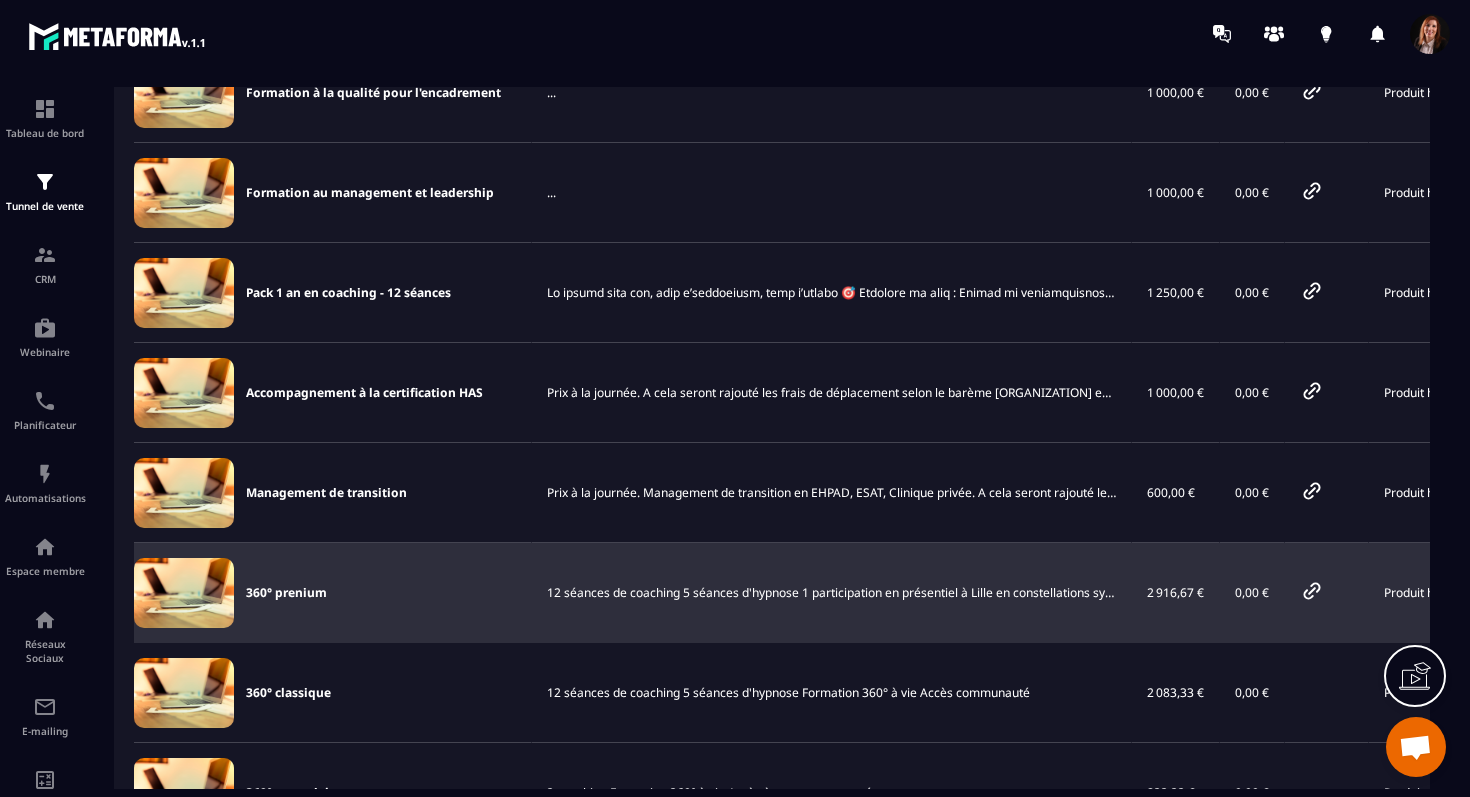 click on "12 séances de coaching
5 séances d'hypnose
1 participation en présentiel à Lille en constellations systémiques
1 étude de profil professionnel en astrologie chinoise BAZI
Hotline personnalisée avec réponse sous 24h
Intégration d'une communauté" at bounding box center (832, 593) 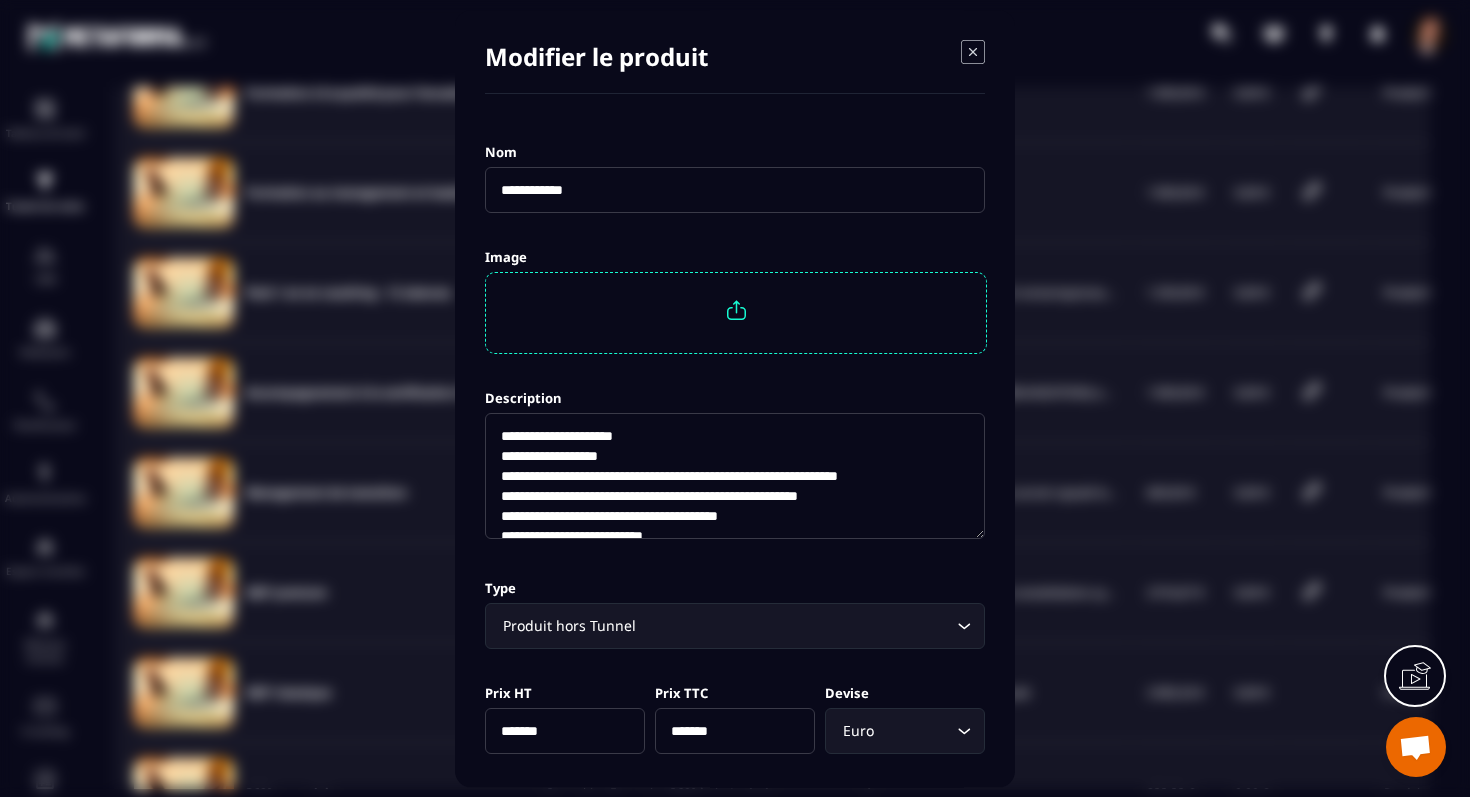 scroll, scrollTop: 20, scrollLeft: 0, axis: vertical 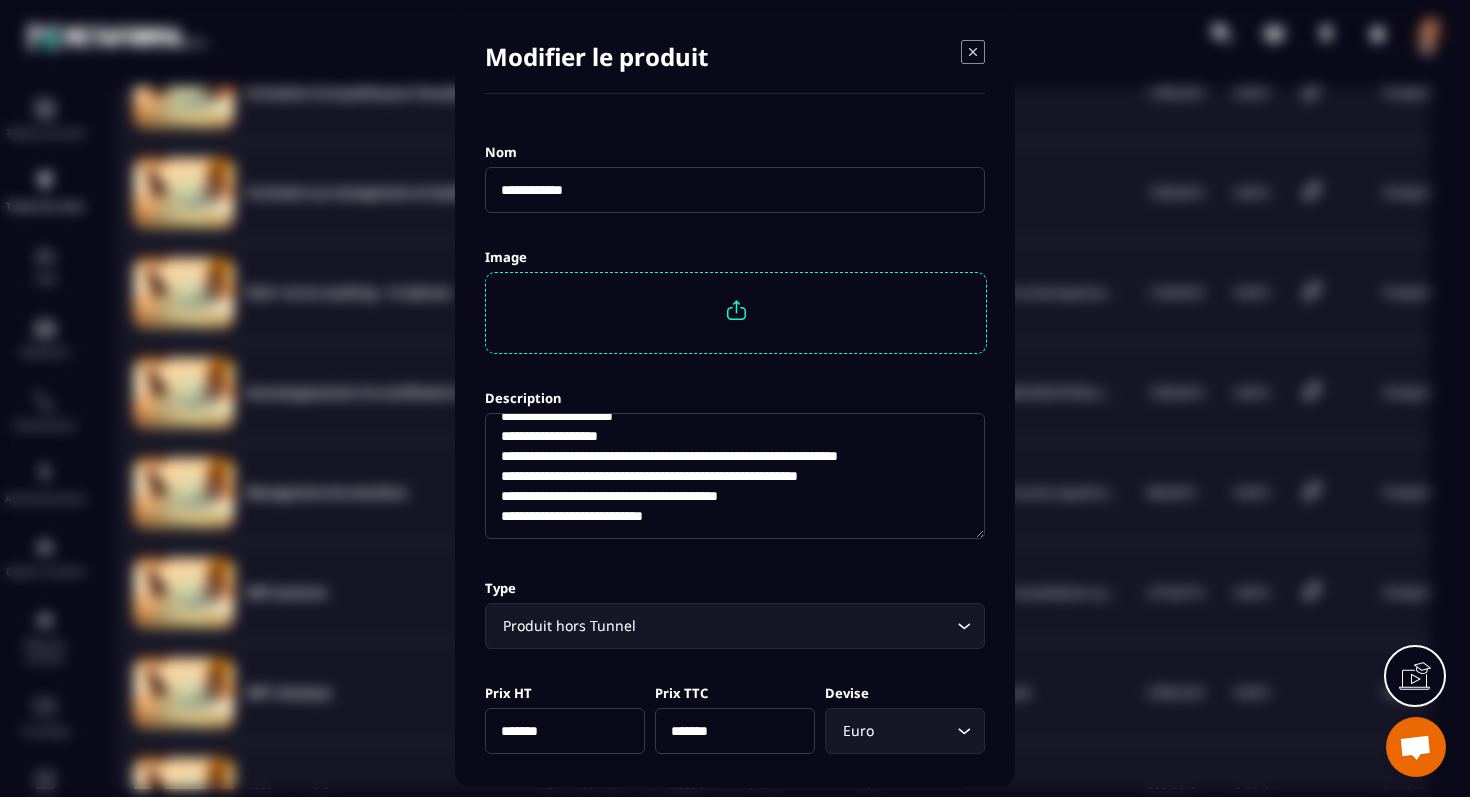 click on "**********" 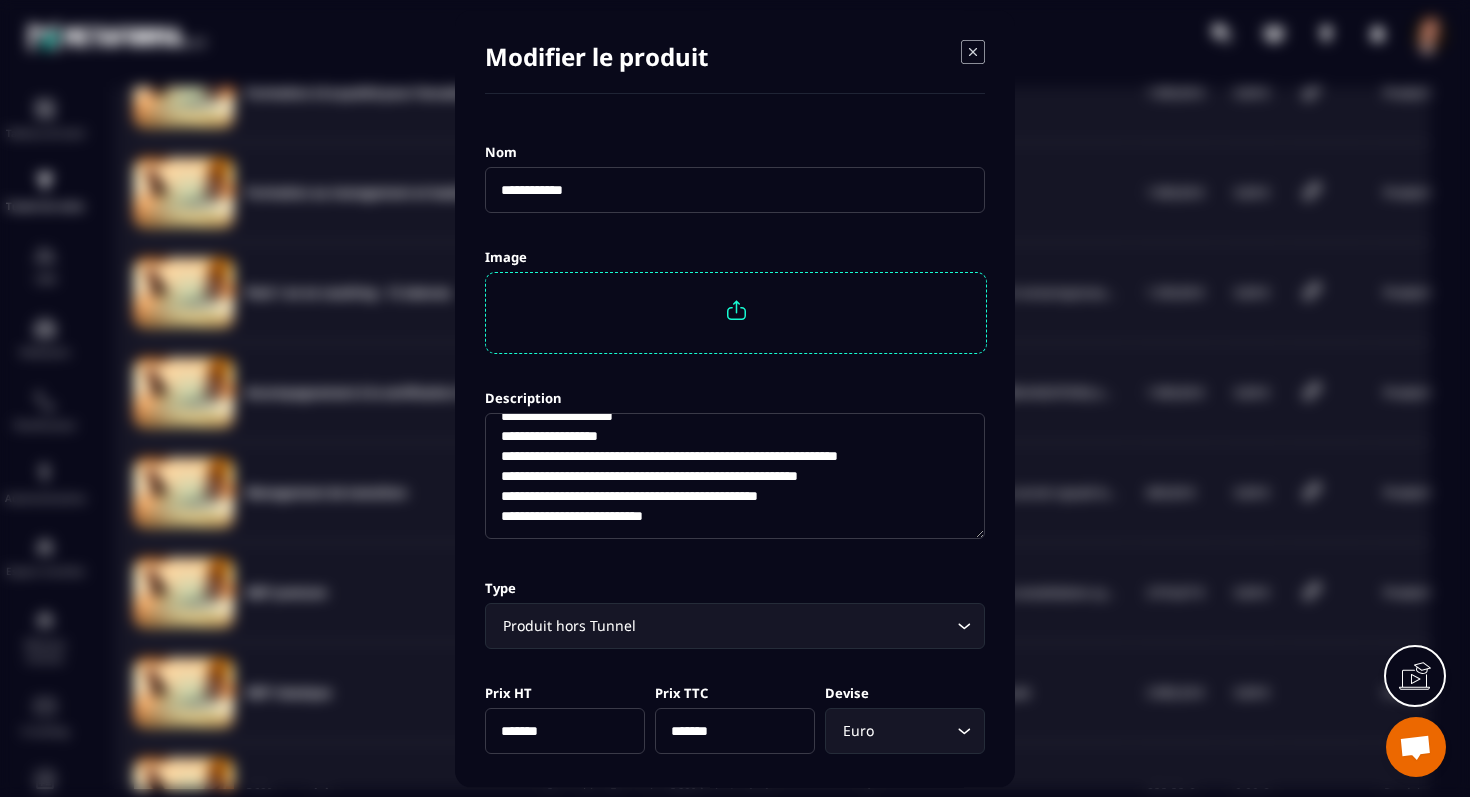 drag, startPoint x: 897, startPoint y: 474, endPoint x: 499, endPoint y: 466, distance: 398.08038 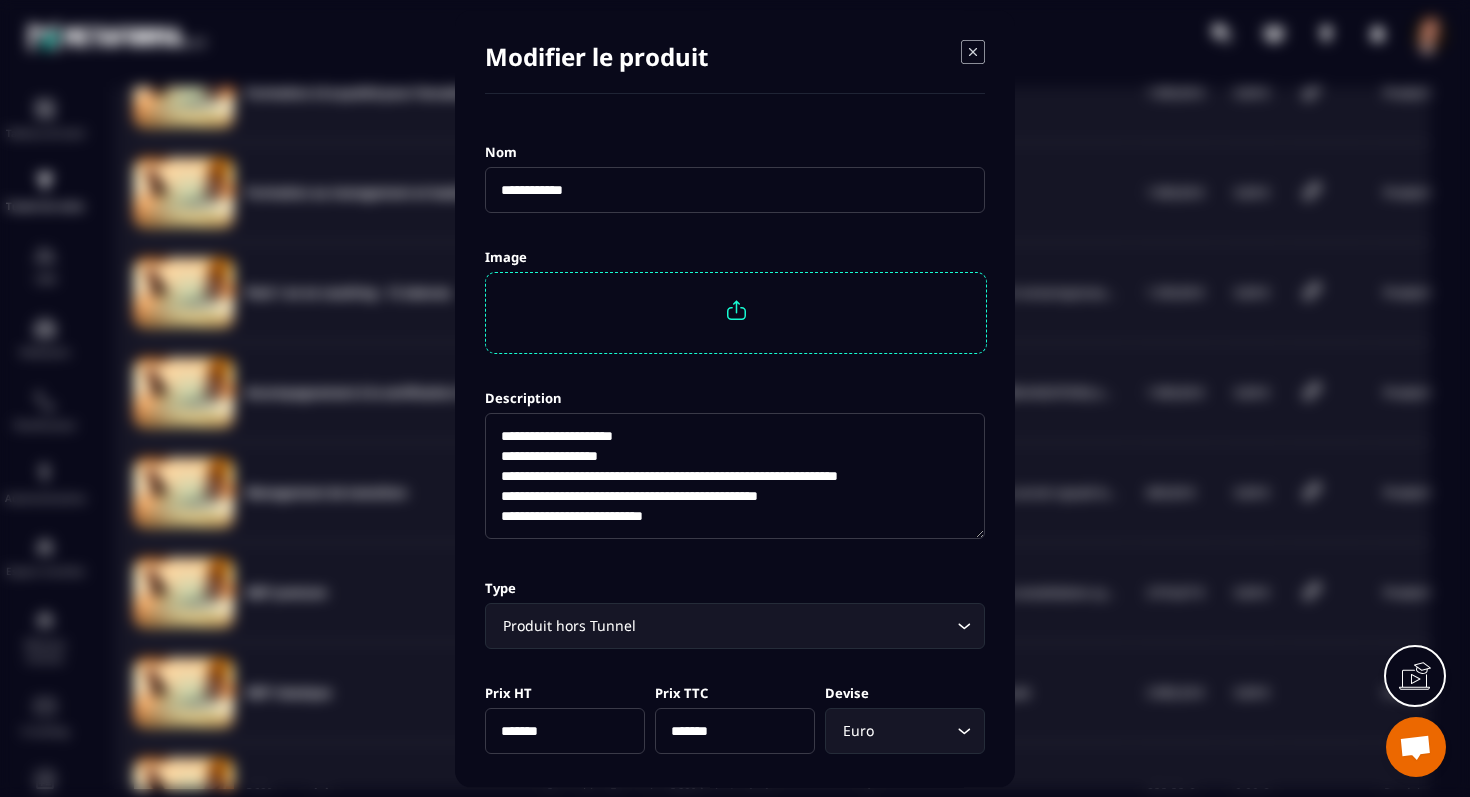 scroll, scrollTop: 0, scrollLeft: 0, axis: both 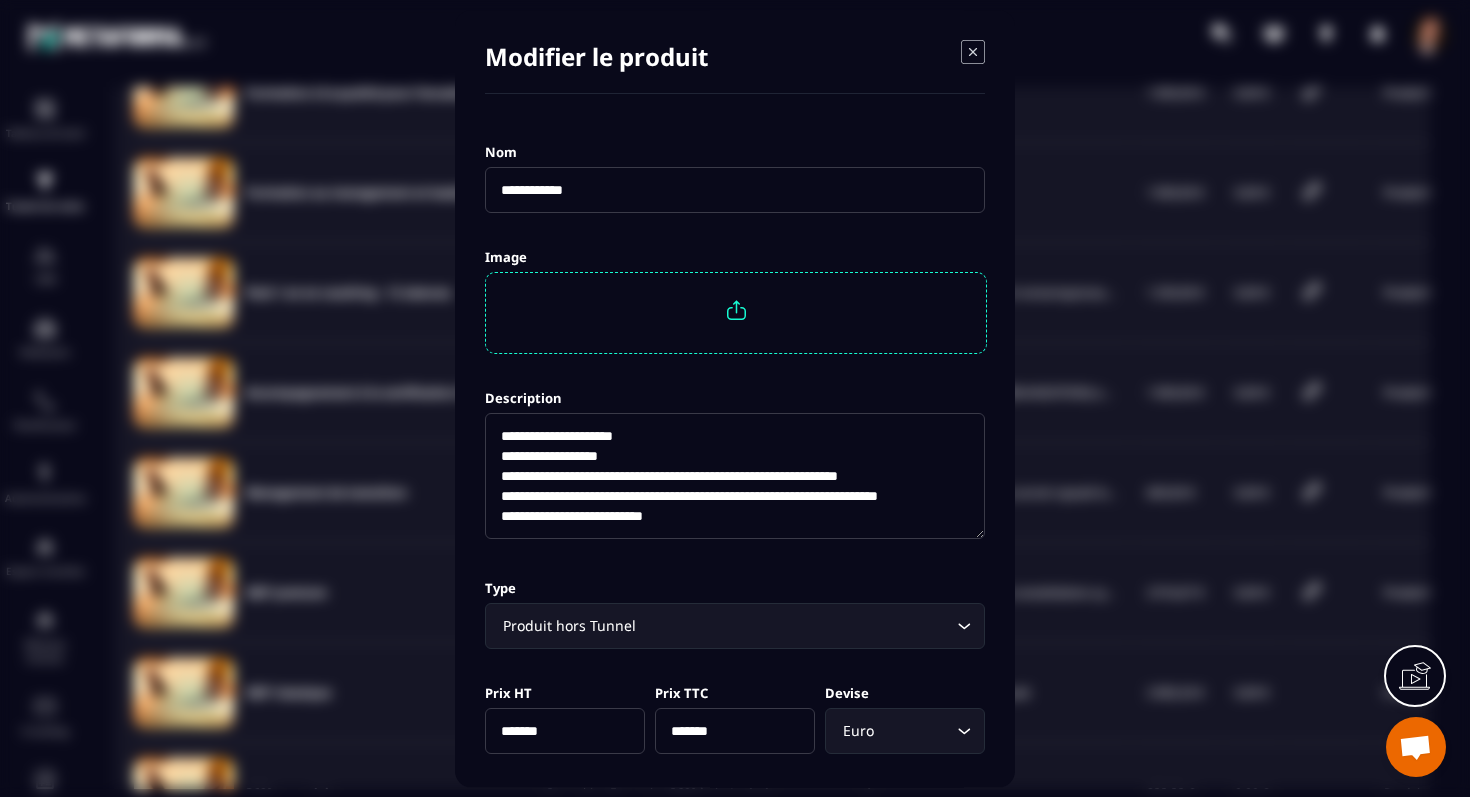 click on "**********" 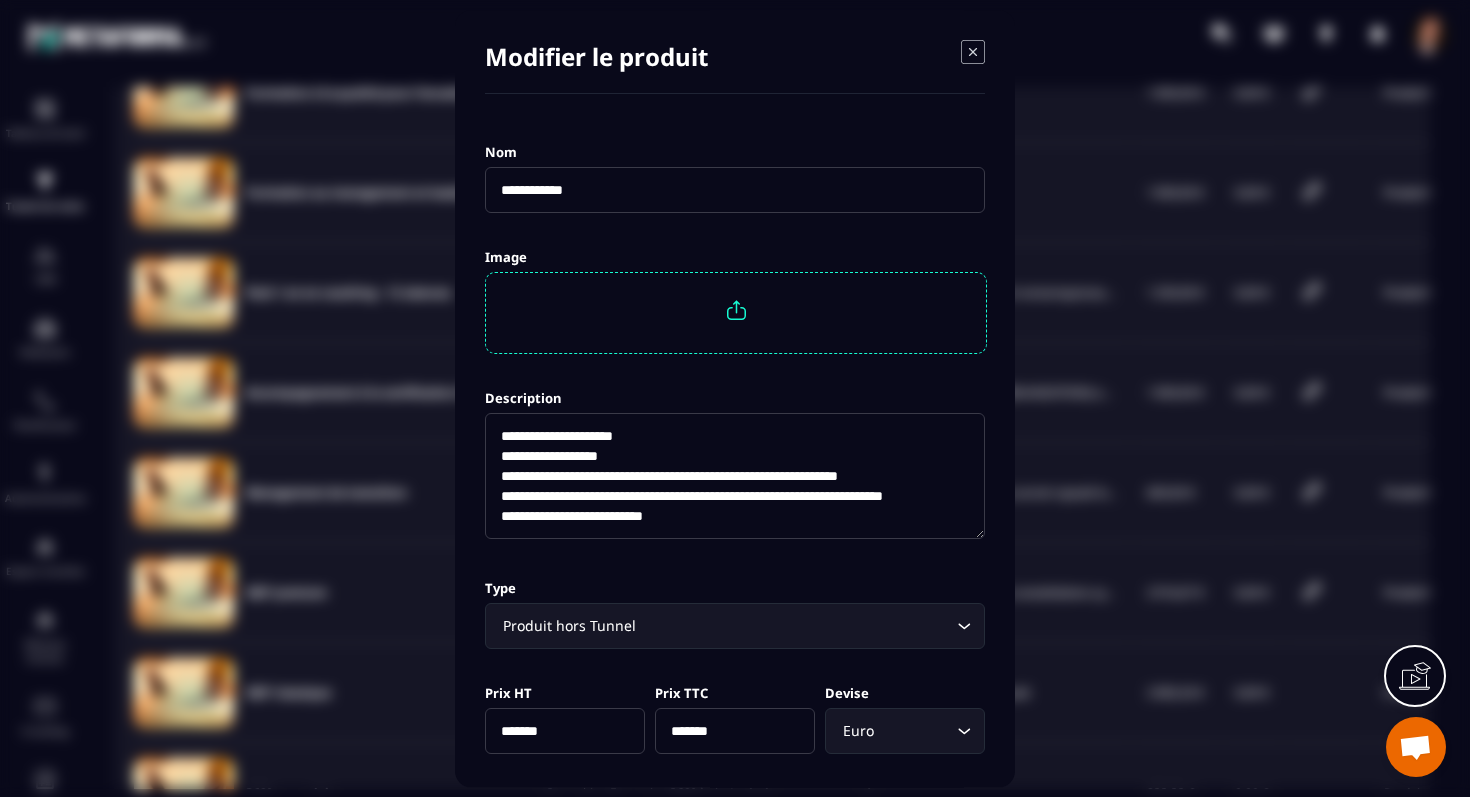 scroll, scrollTop: 20, scrollLeft: 0, axis: vertical 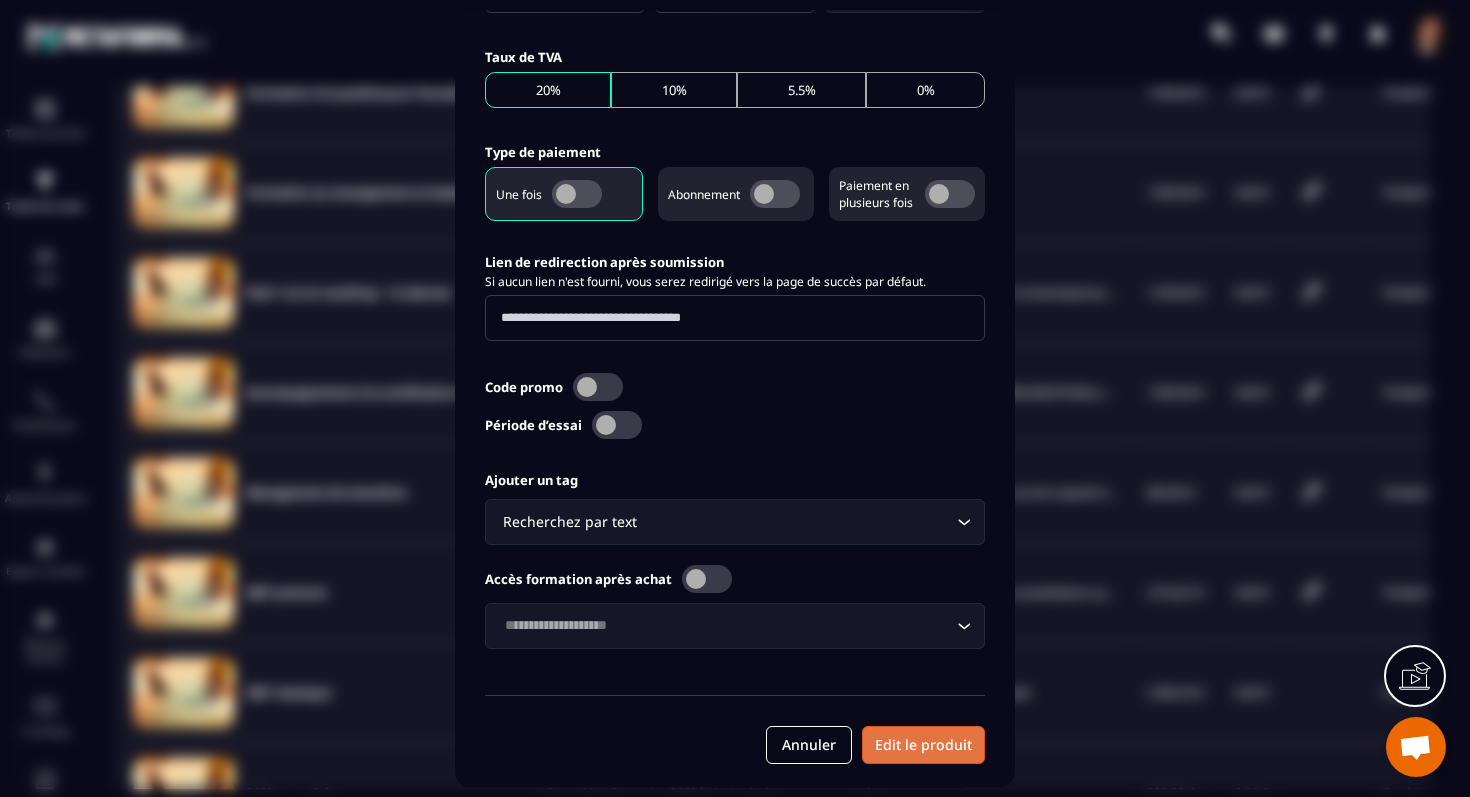 type on "**********" 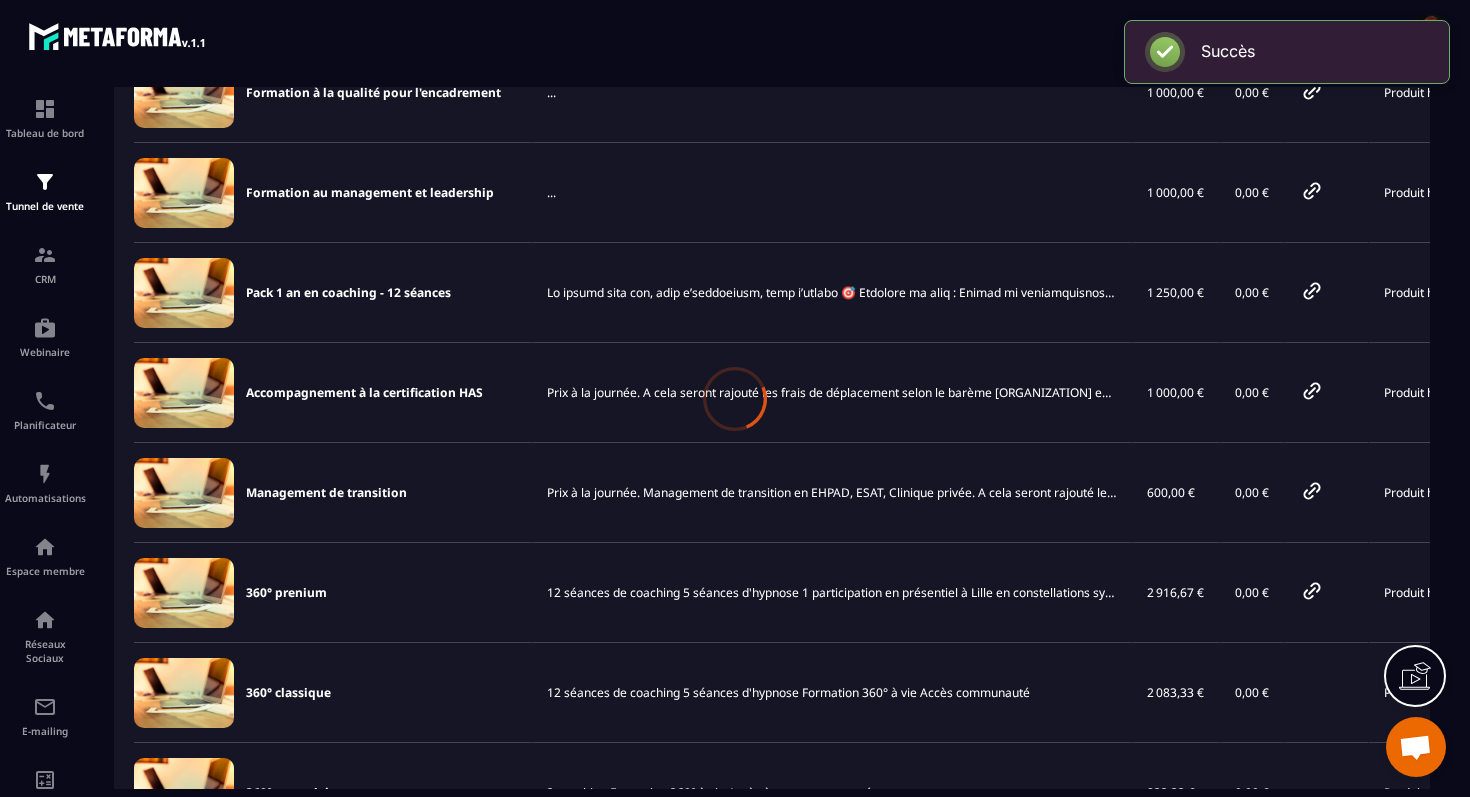 scroll, scrollTop: 741, scrollLeft: 0, axis: vertical 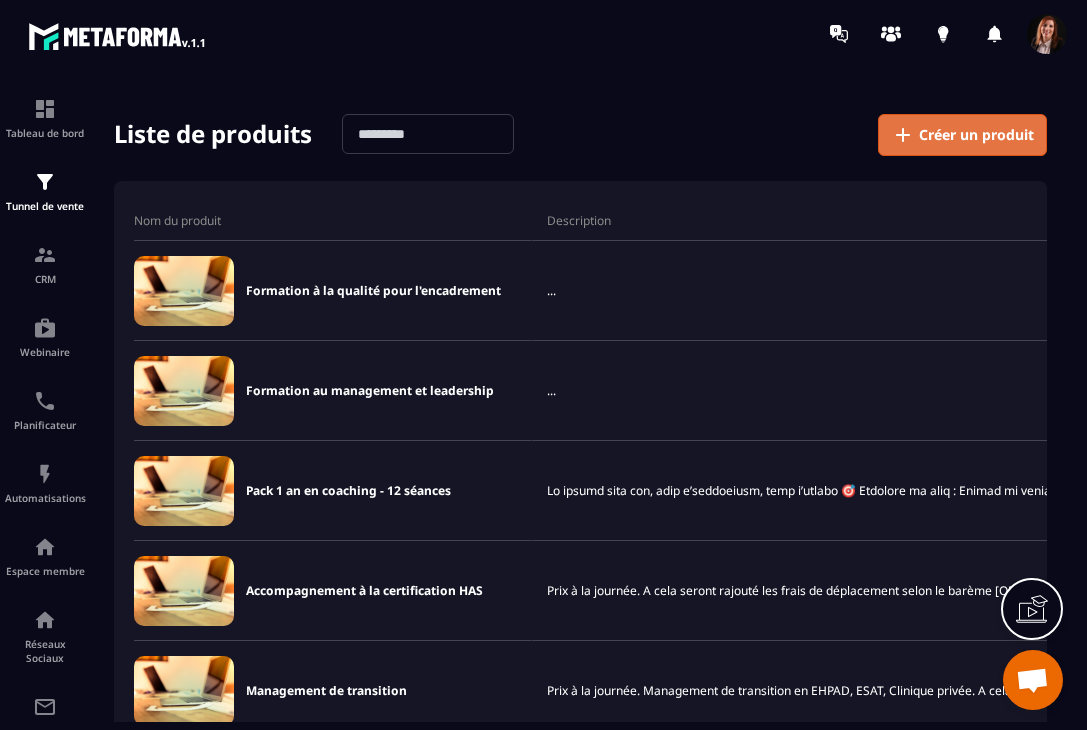 click on "Créer un produit" at bounding box center [976, 135] 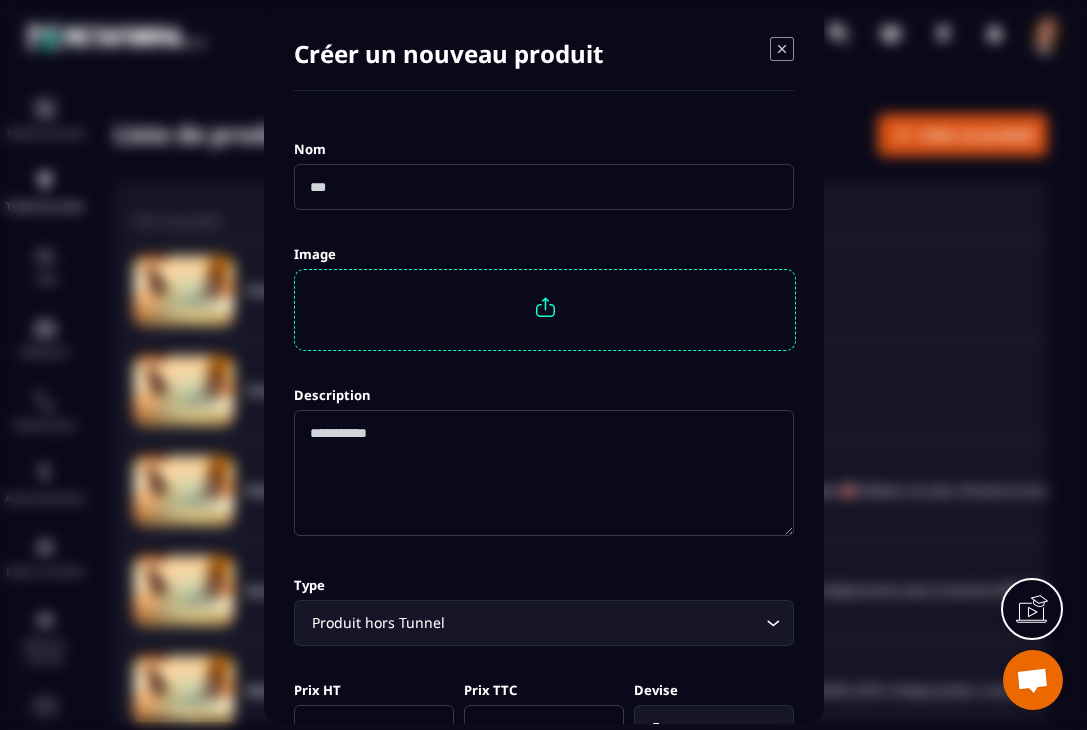 click at bounding box center (544, 187) 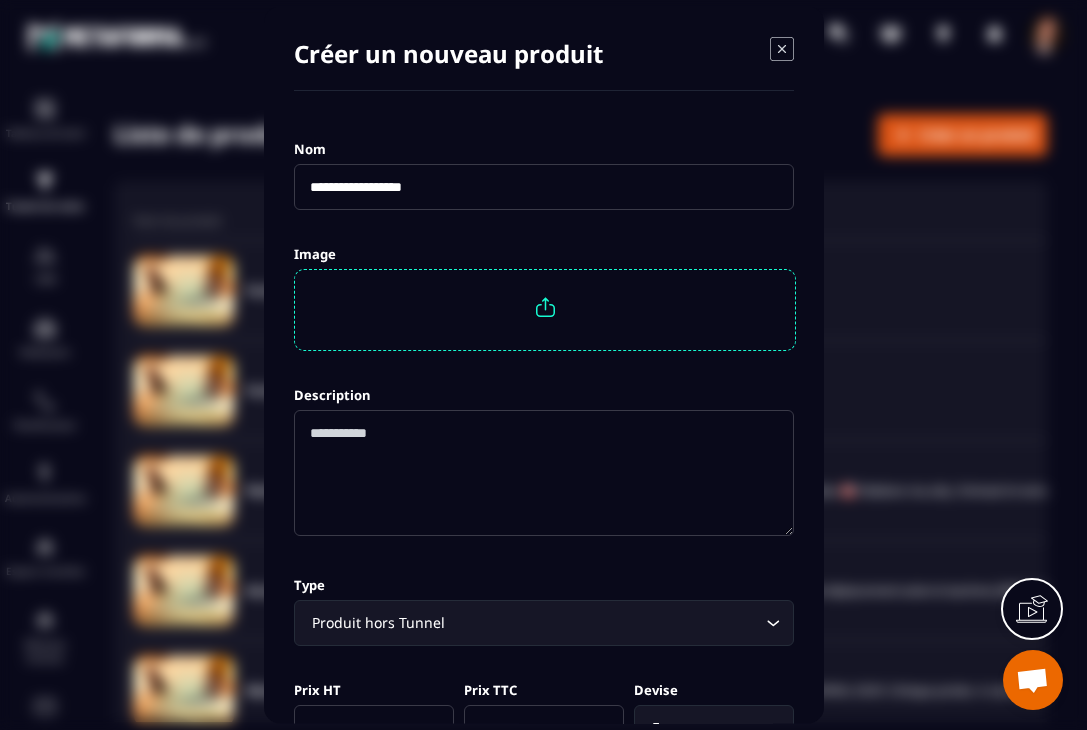 click on "**********" at bounding box center (544, 187) 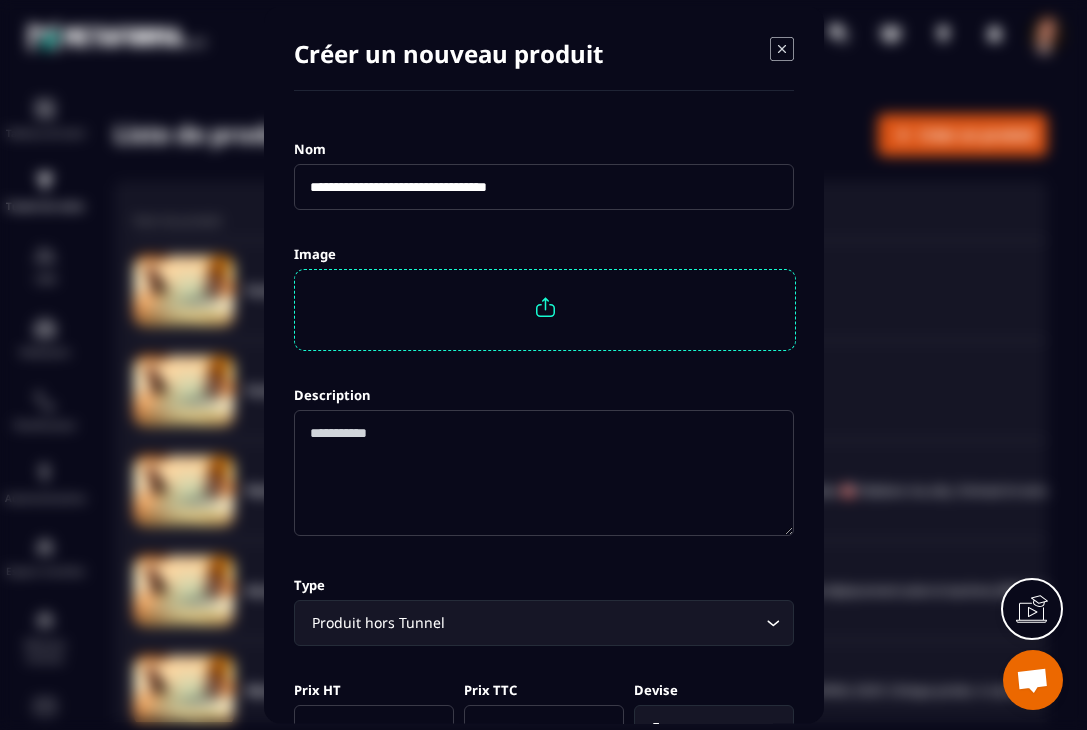 type on "**********" 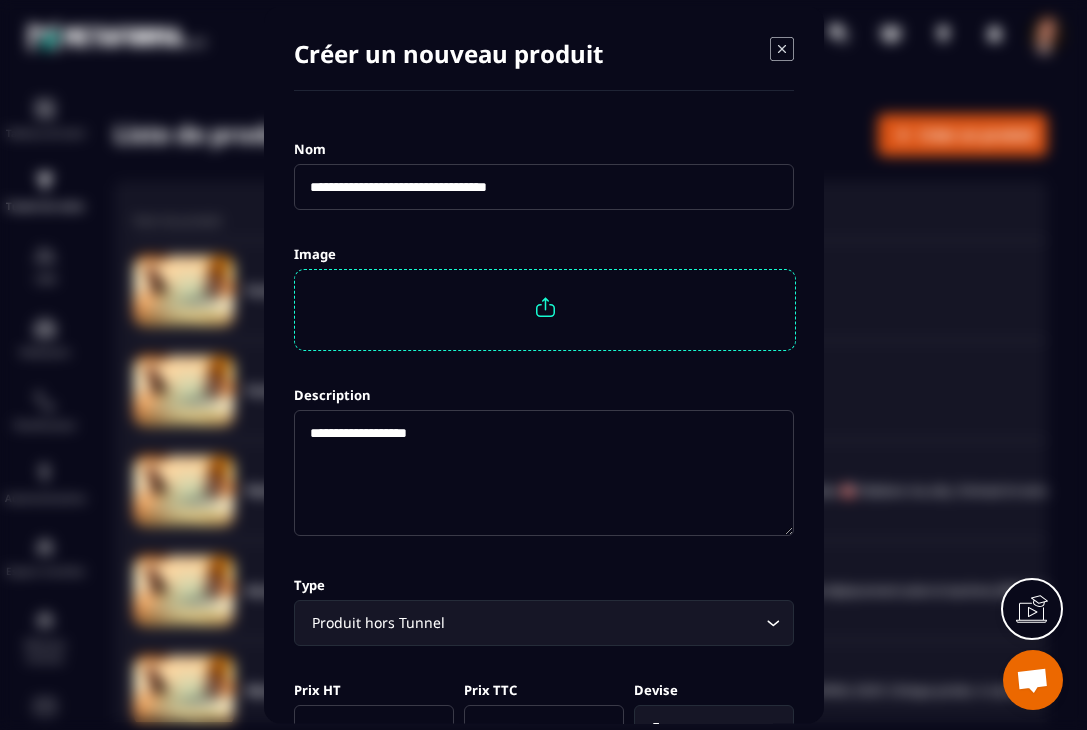 paste on "**********" 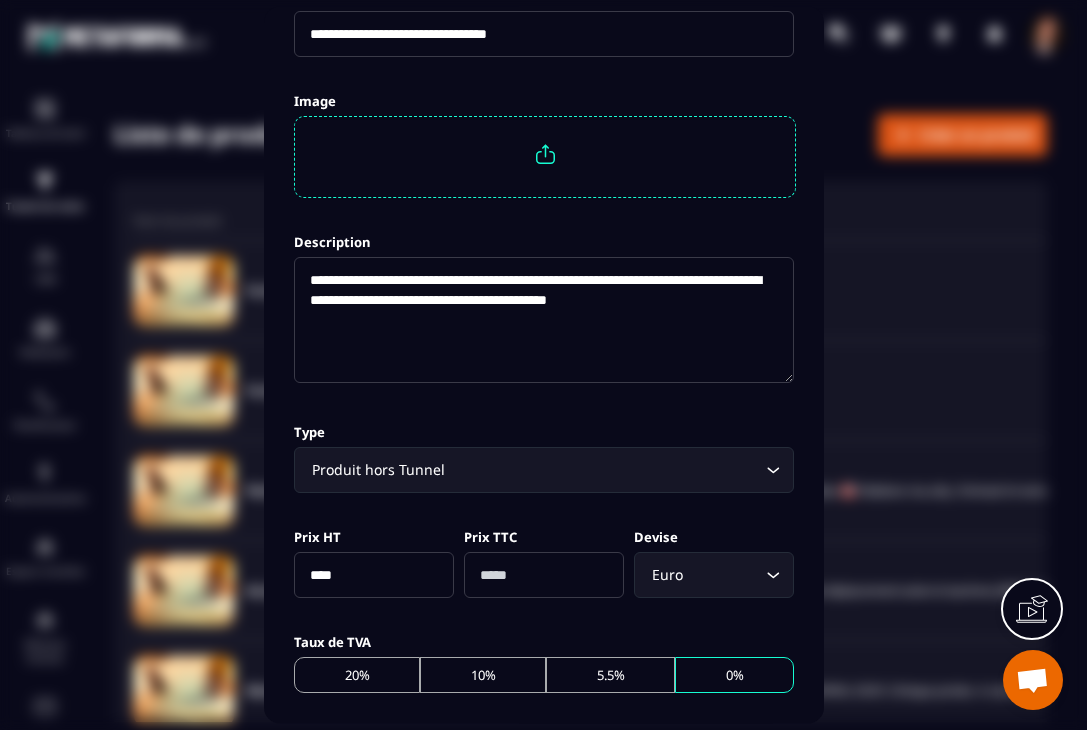 scroll, scrollTop: 194, scrollLeft: 0, axis: vertical 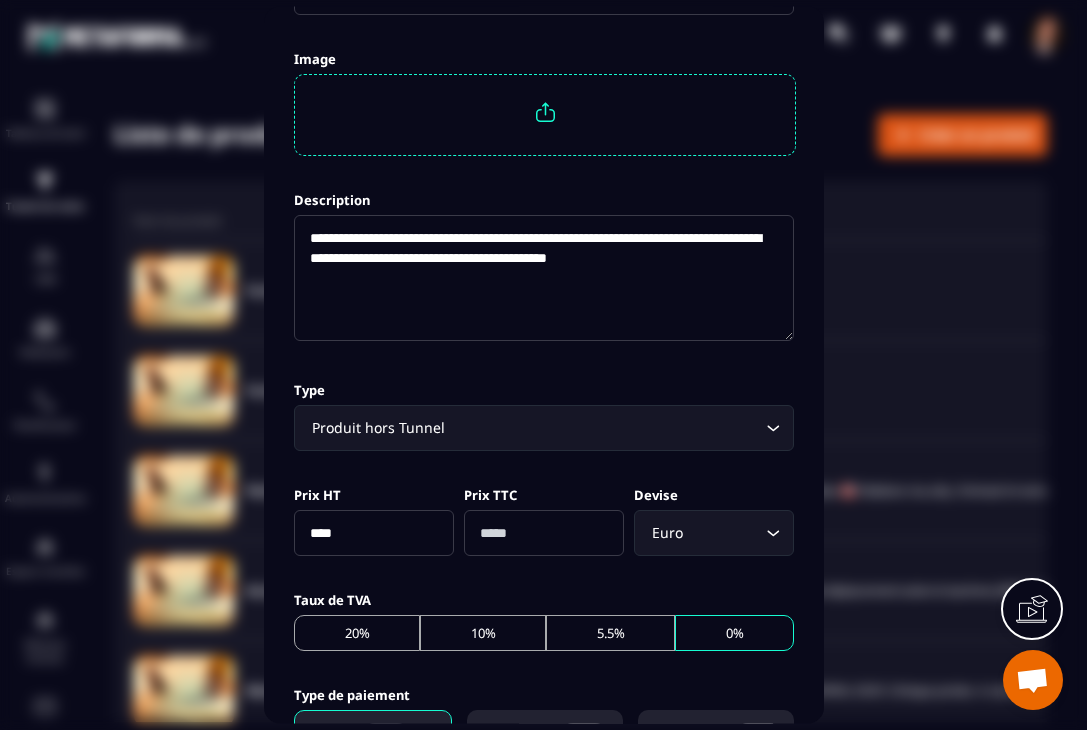 type on "**********" 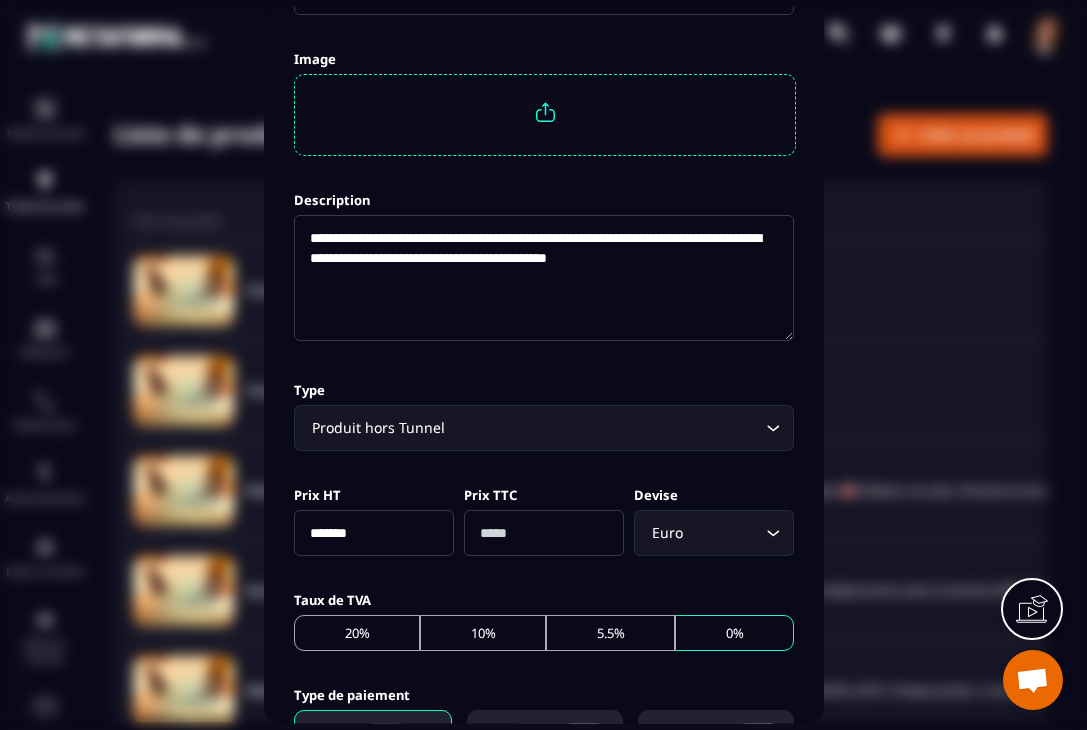 click on "*******" at bounding box center [374, 534] 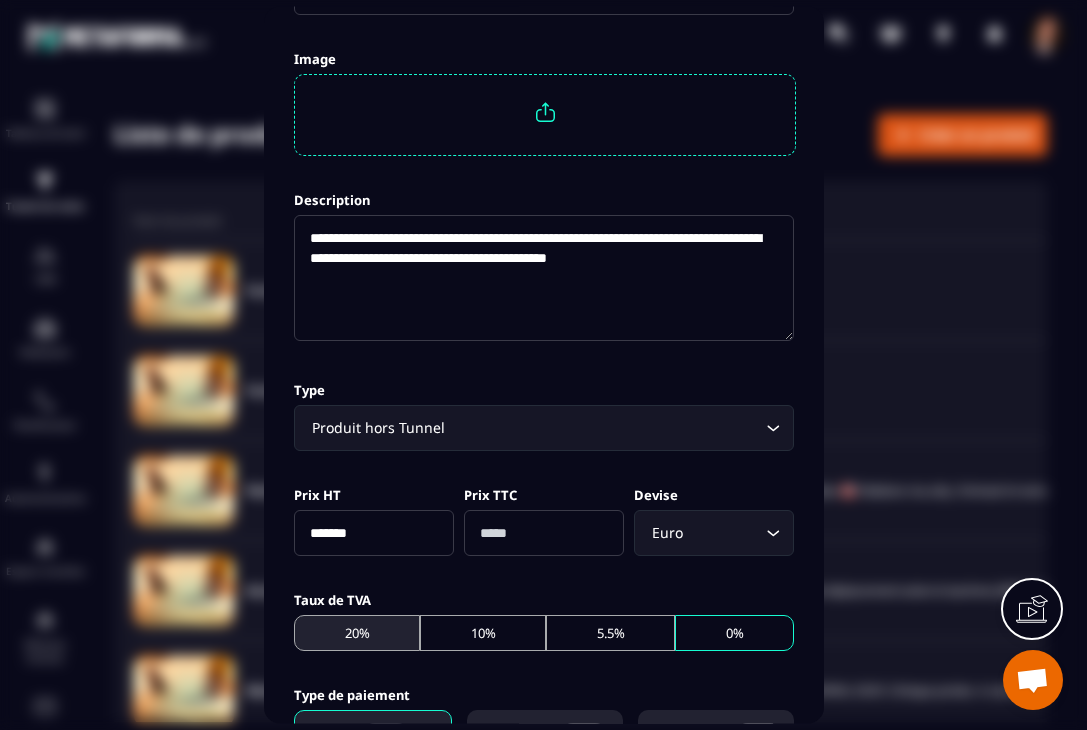 type on "*******" 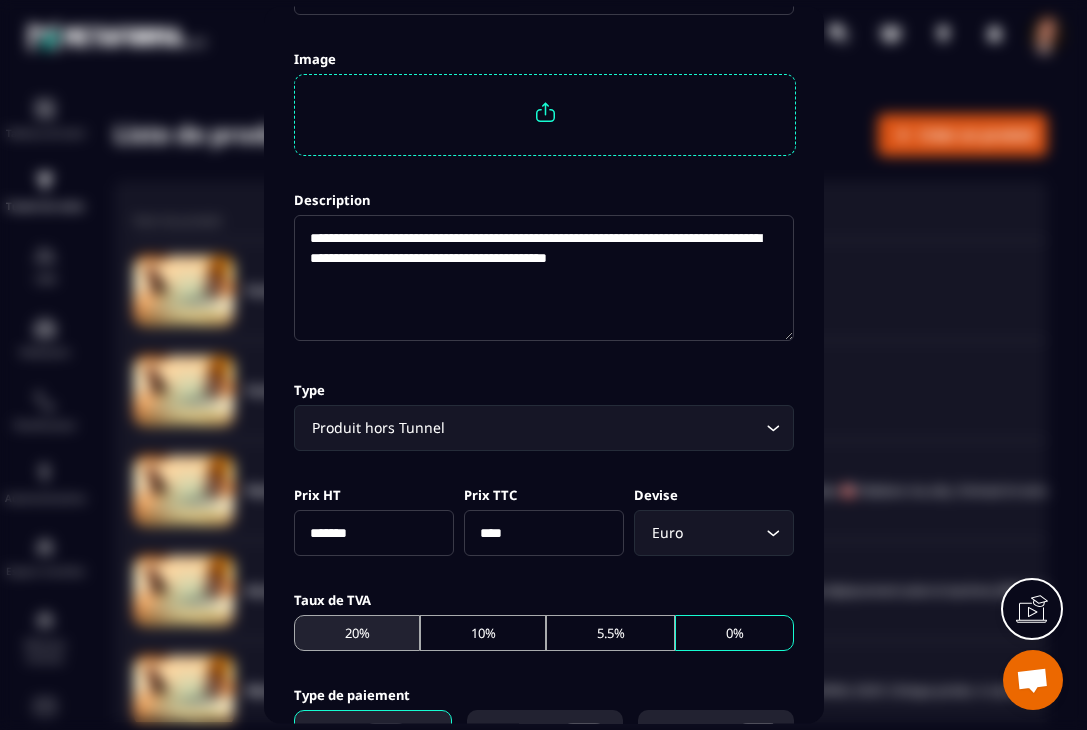 click on "20%" 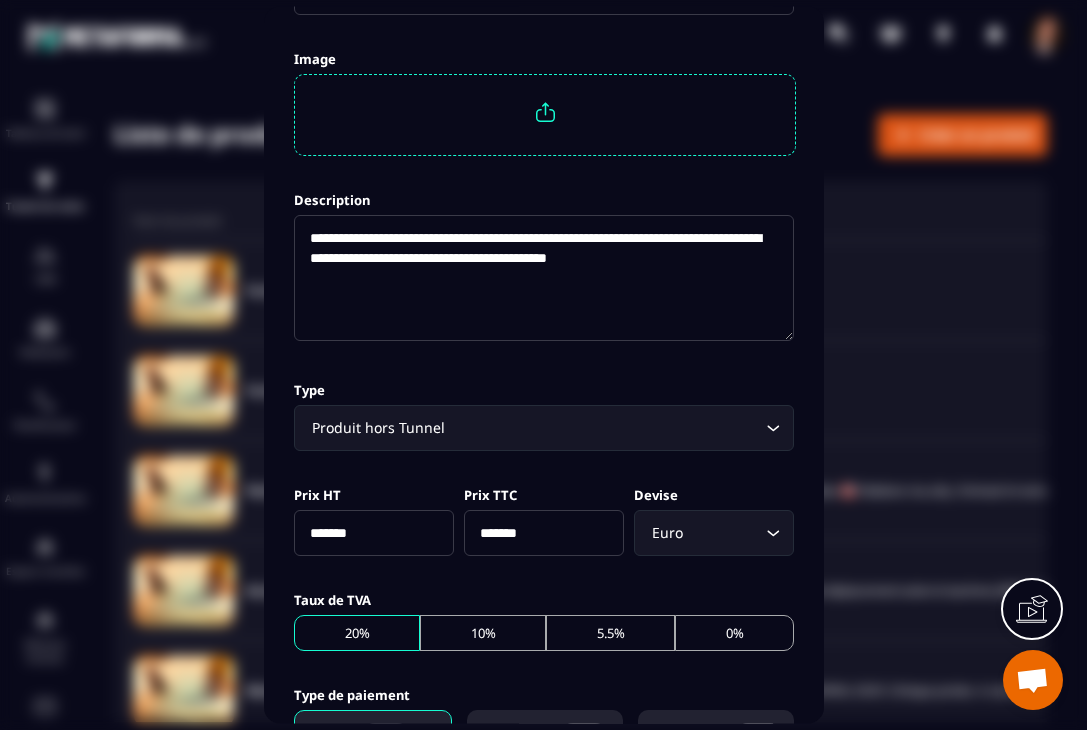 click on "*******" at bounding box center (374, 534) 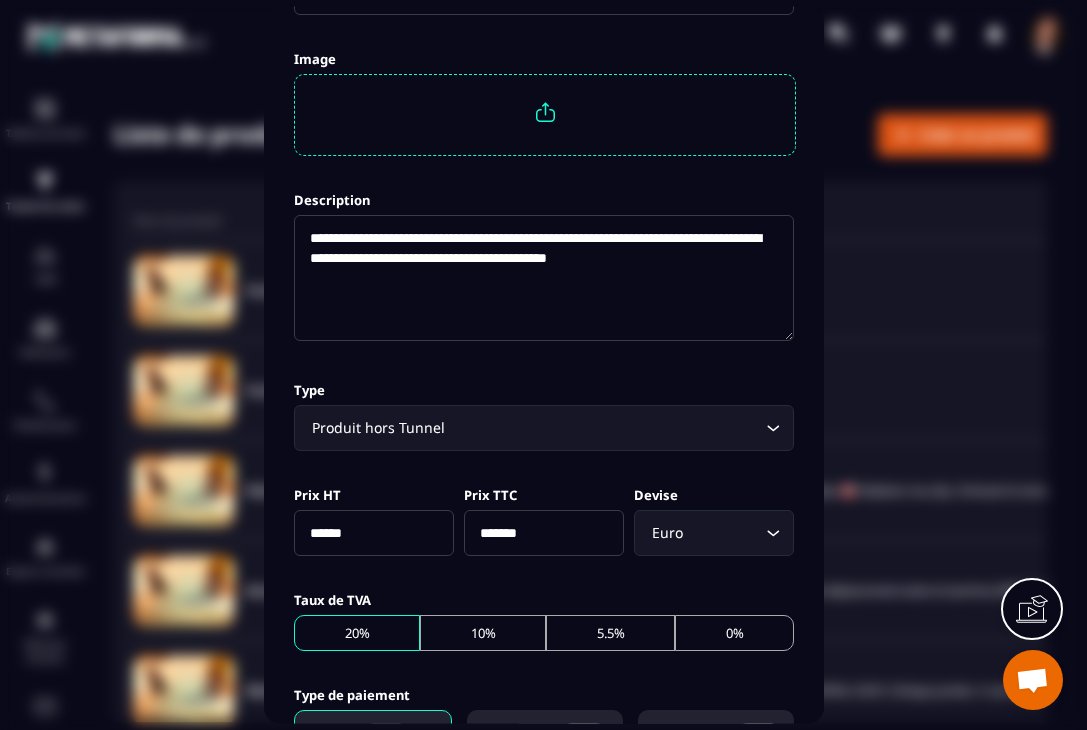 type on "*******" 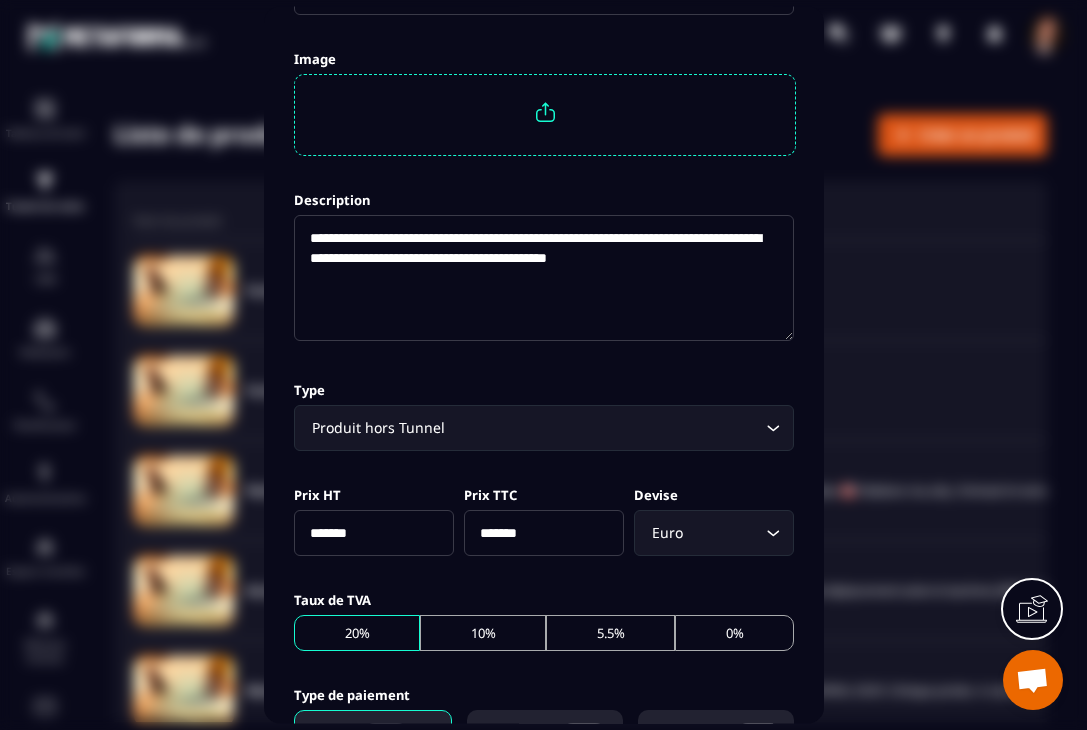 click on "Prix HT *******" at bounding box center [374, 520] 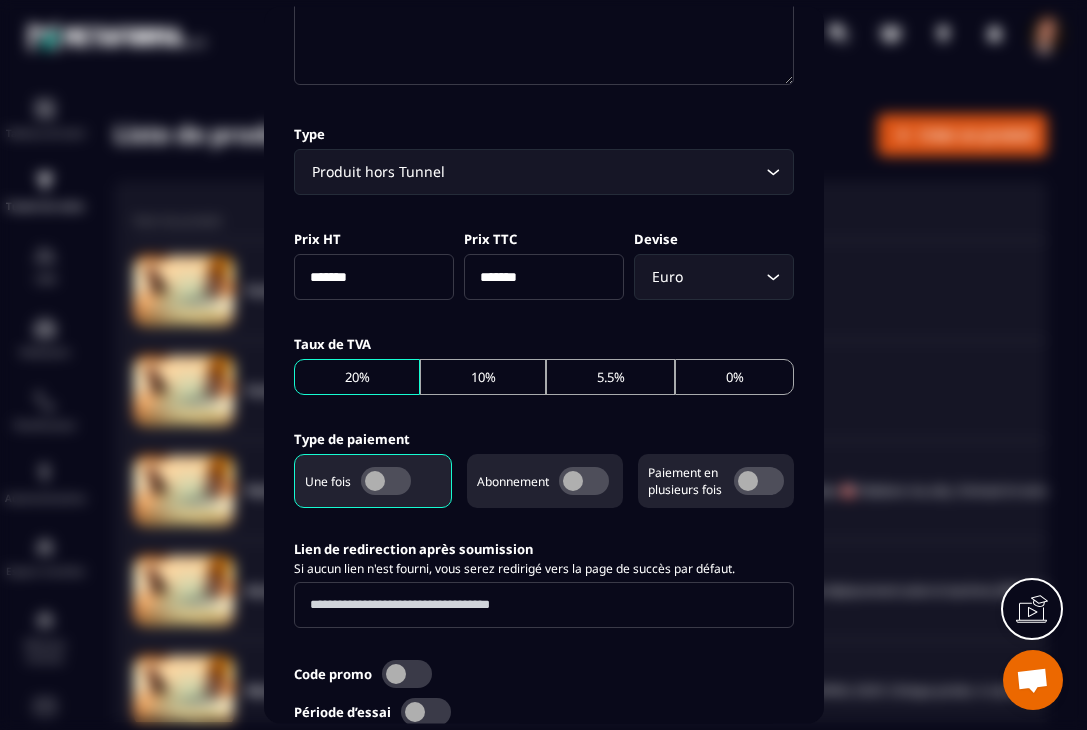 scroll, scrollTop: 453, scrollLeft: 0, axis: vertical 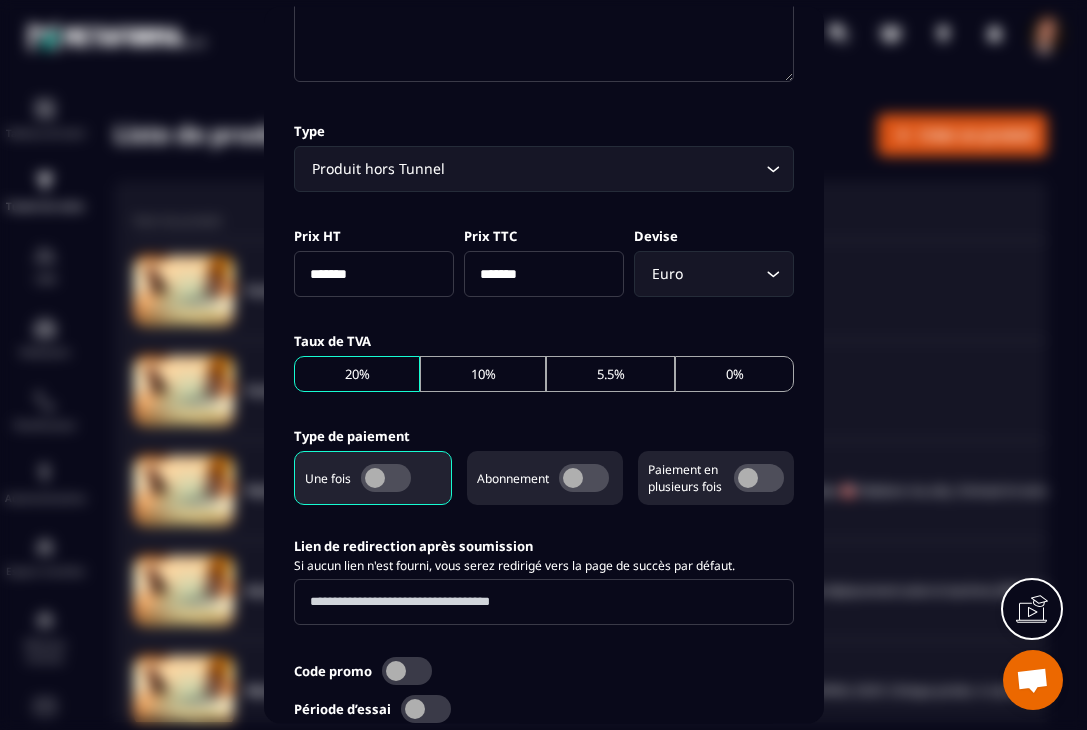 click at bounding box center (386, 479) 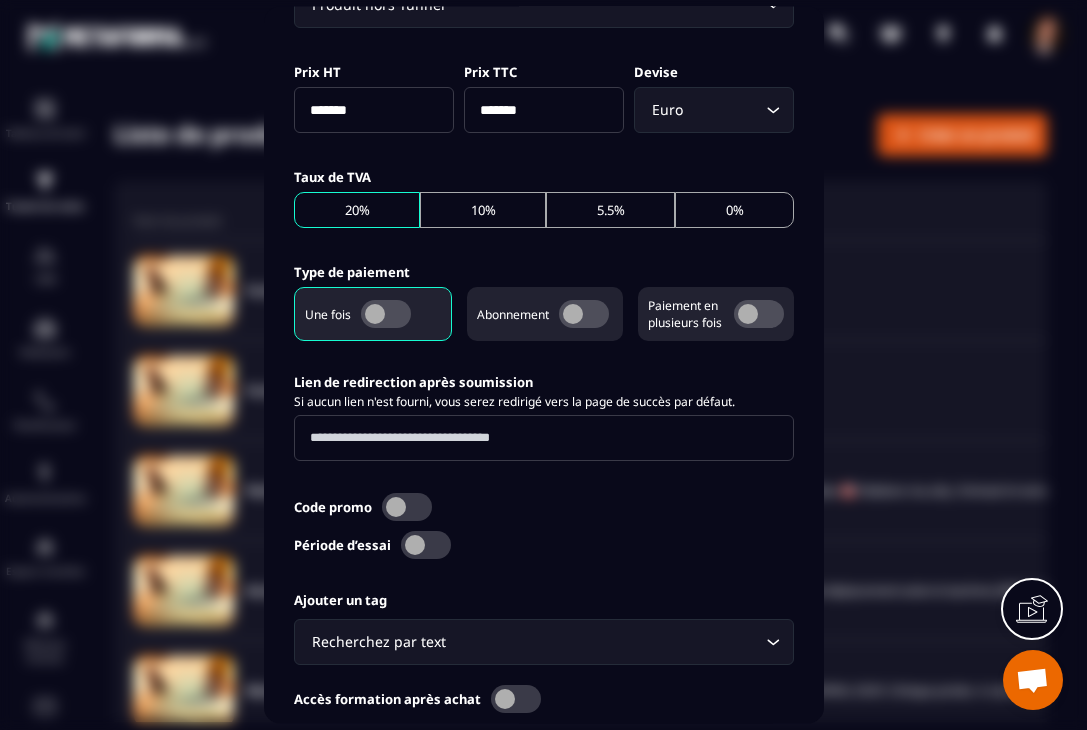 scroll, scrollTop: 755, scrollLeft: 0, axis: vertical 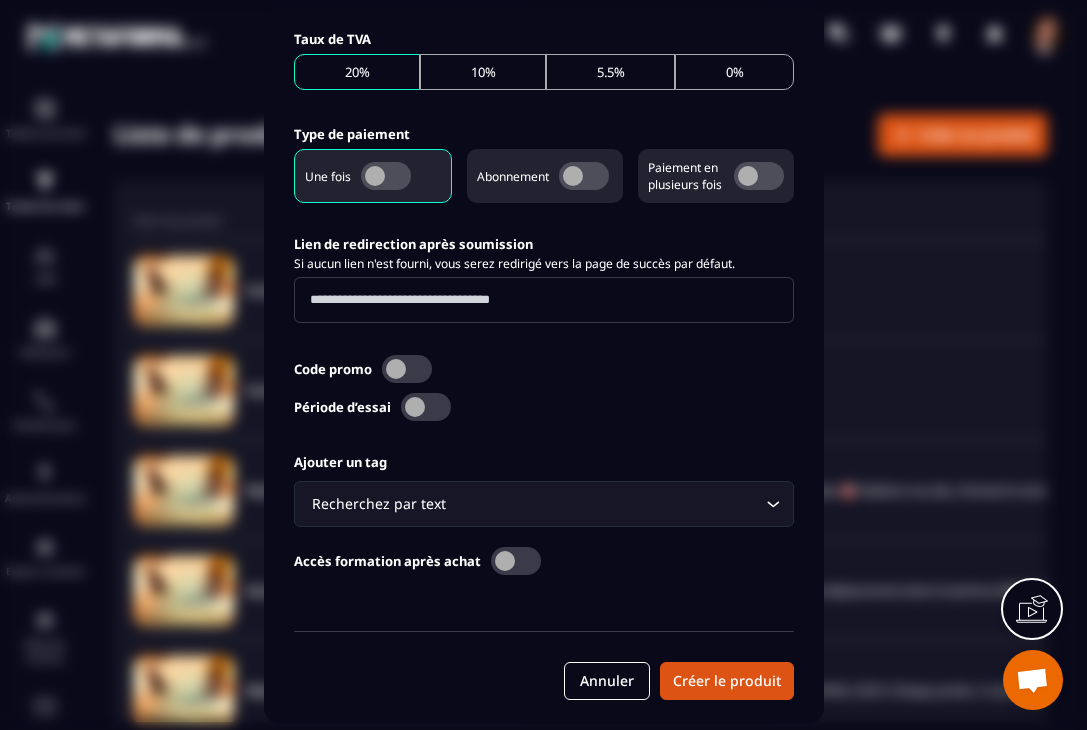 click at bounding box center (426, 408) 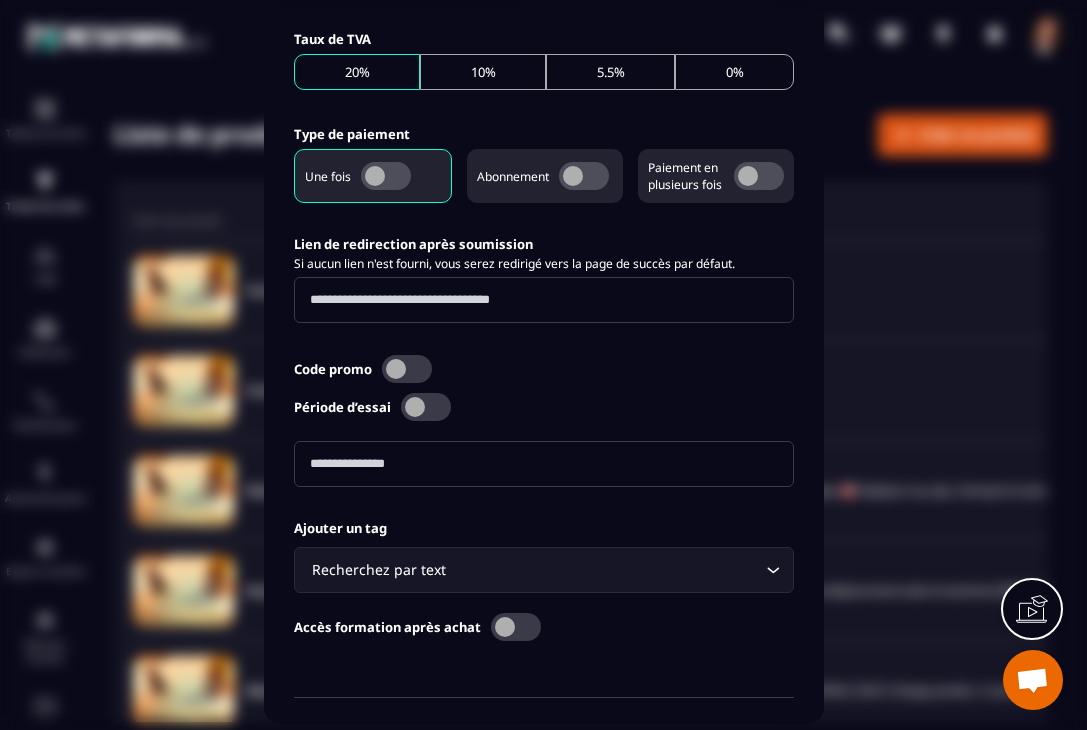 click at bounding box center [544, 465] 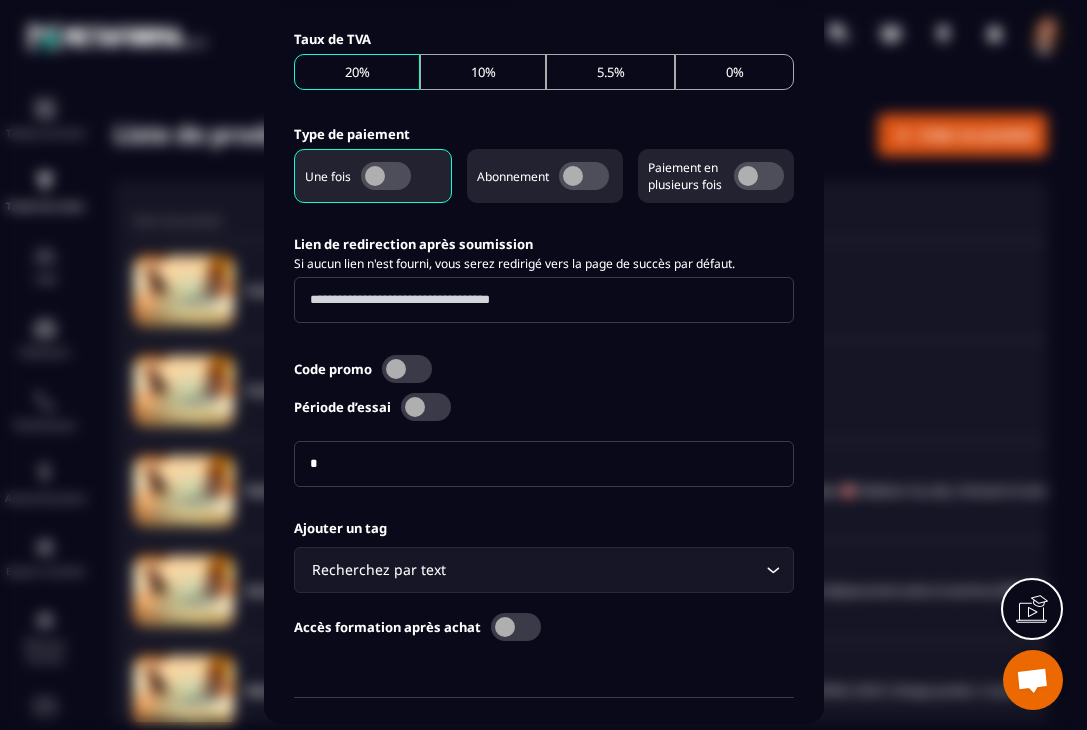 scroll, scrollTop: 821, scrollLeft: 0, axis: vertical 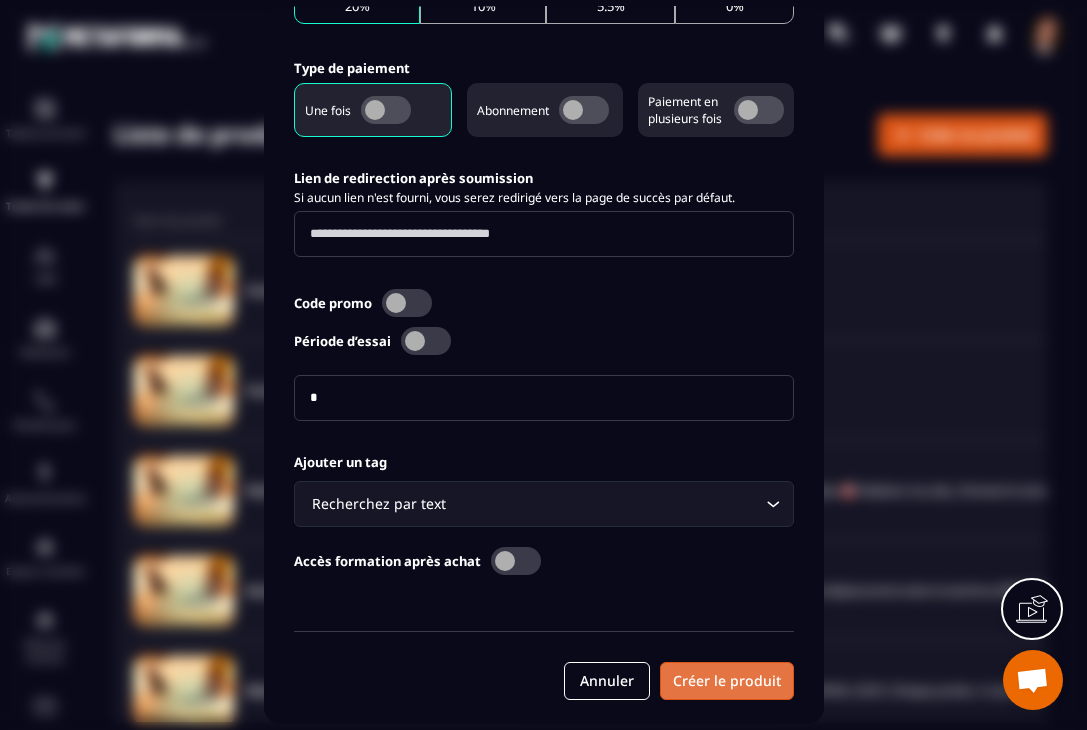 type on "*" 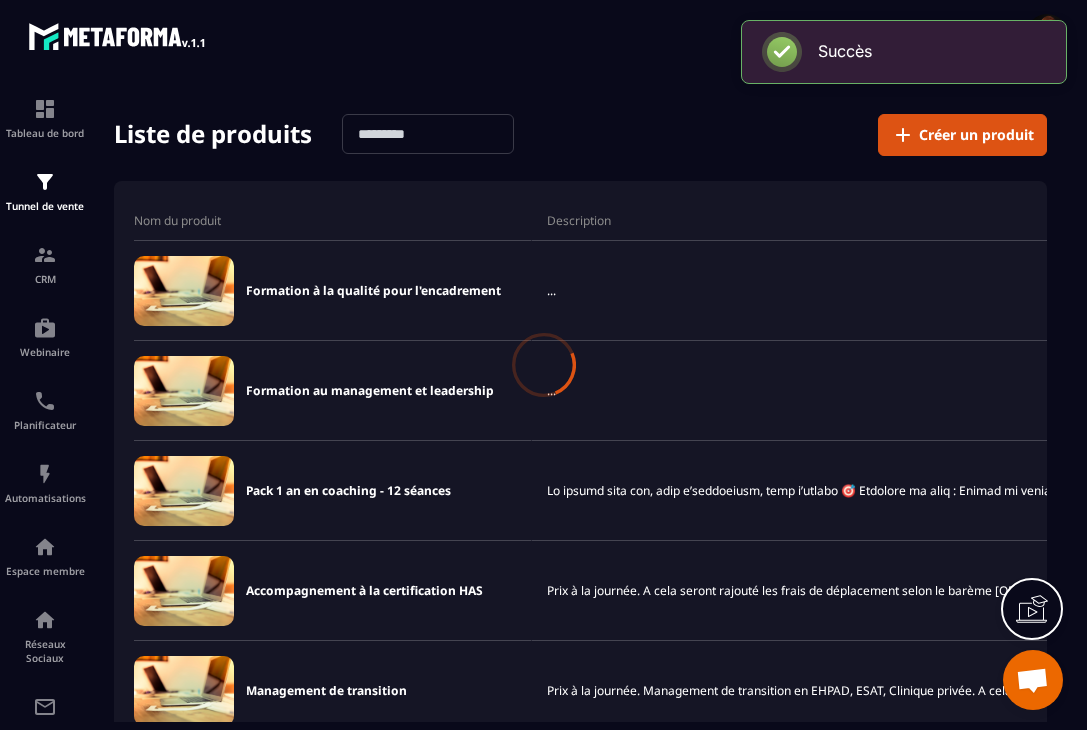 scroll, scrollTop: 821, scrollLeft: 0, axis: vertical 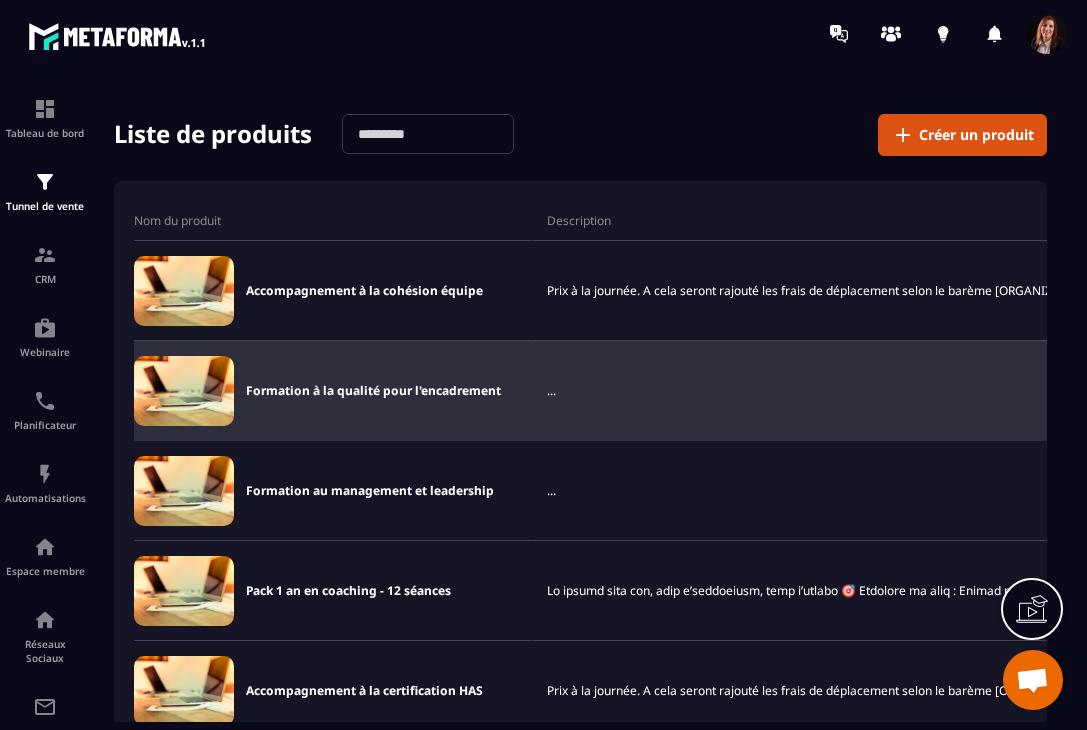 click on "Formation à la qualité pour l'encadrement" at bounding box center (373, 391) 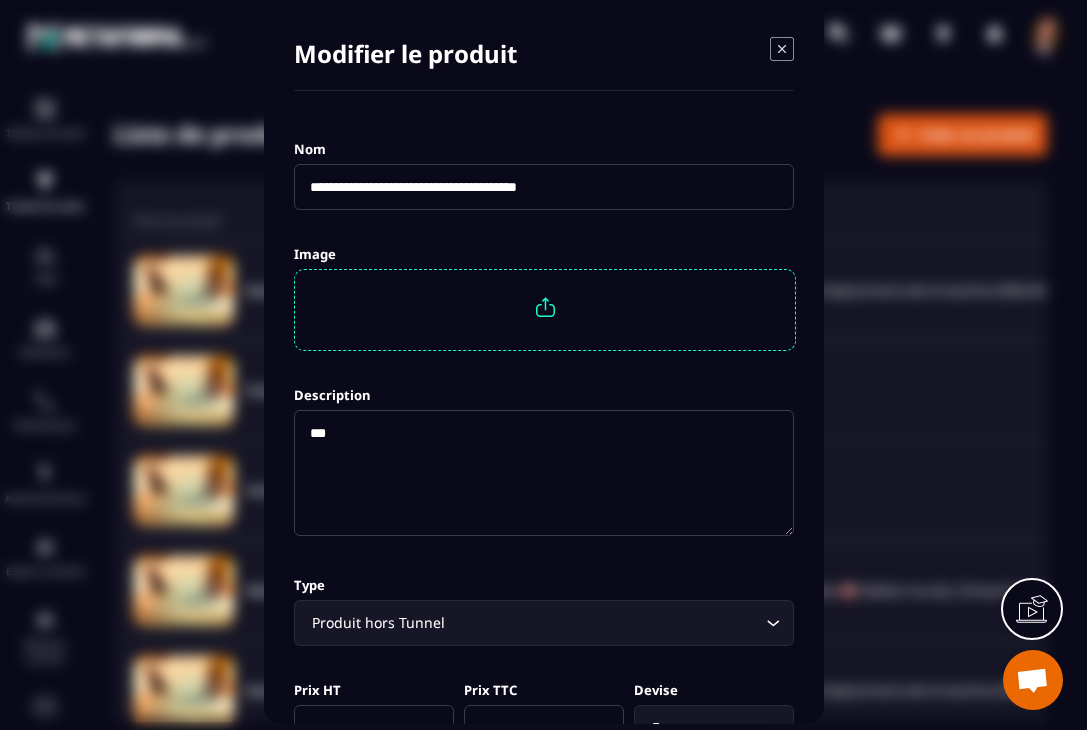 click on "***" 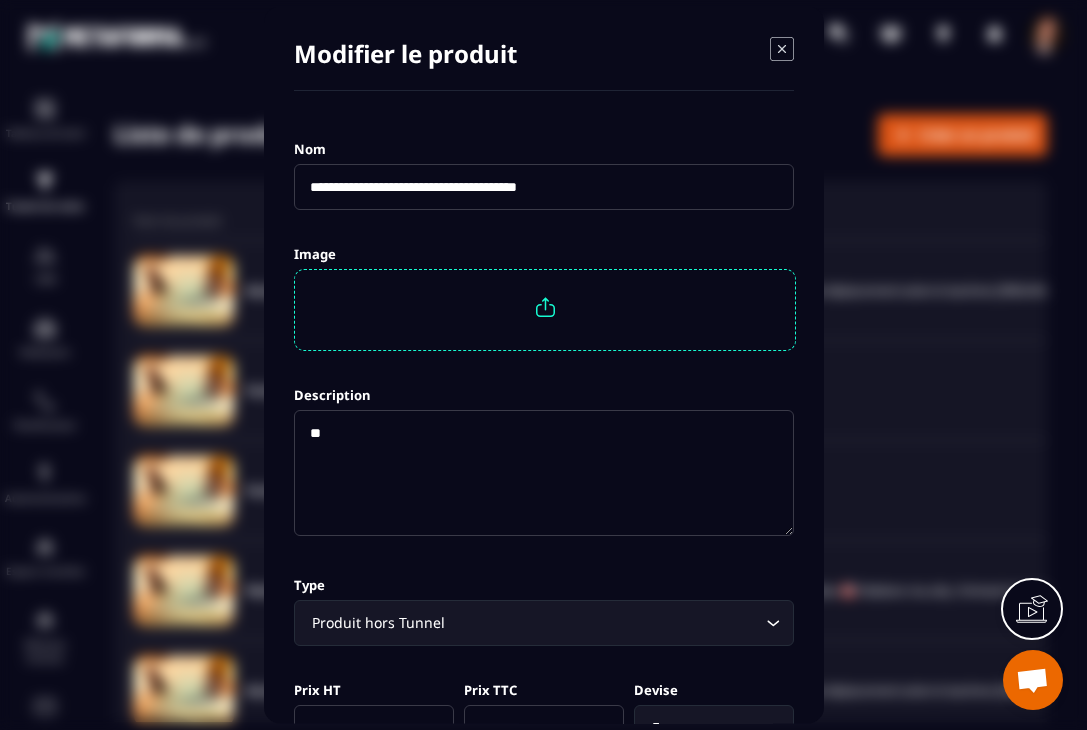 type on "*" 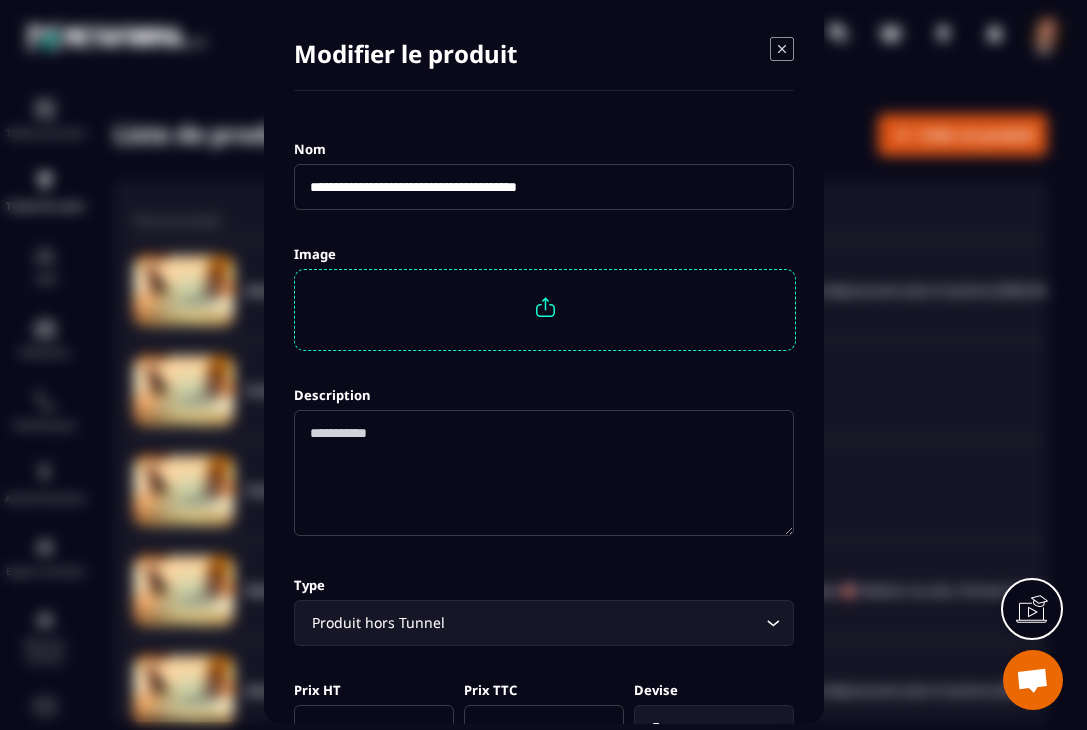 paste on "**********" 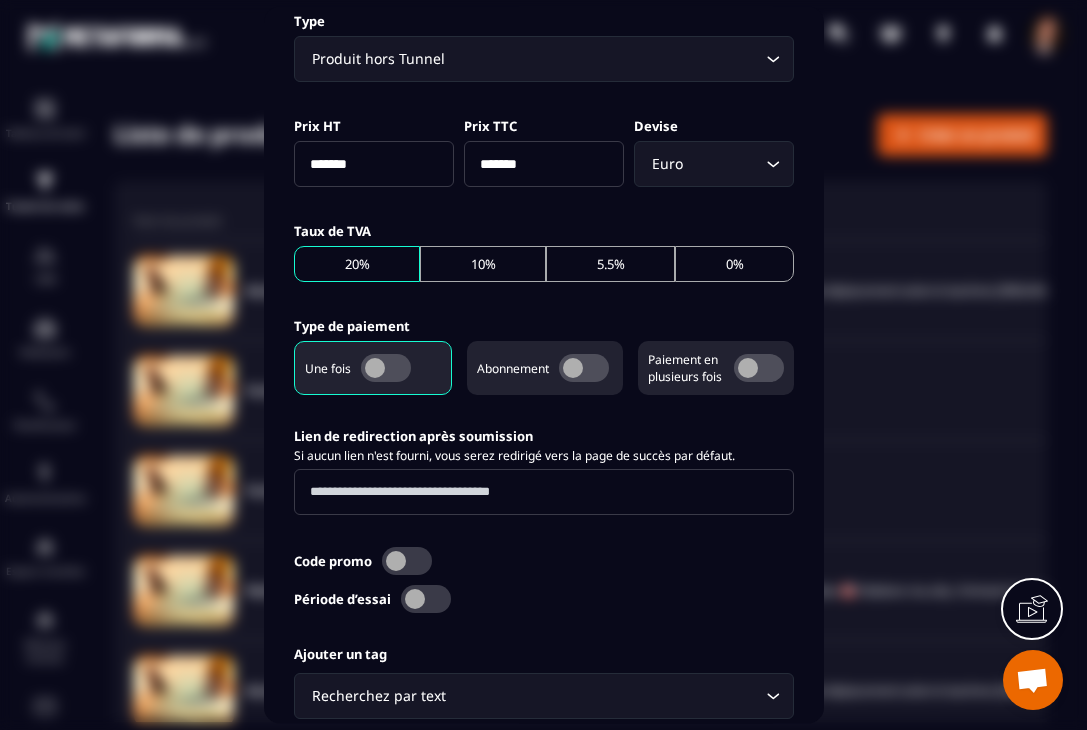 scroll, scrollTop: 755, scrollLeft: 0, axis: vertical 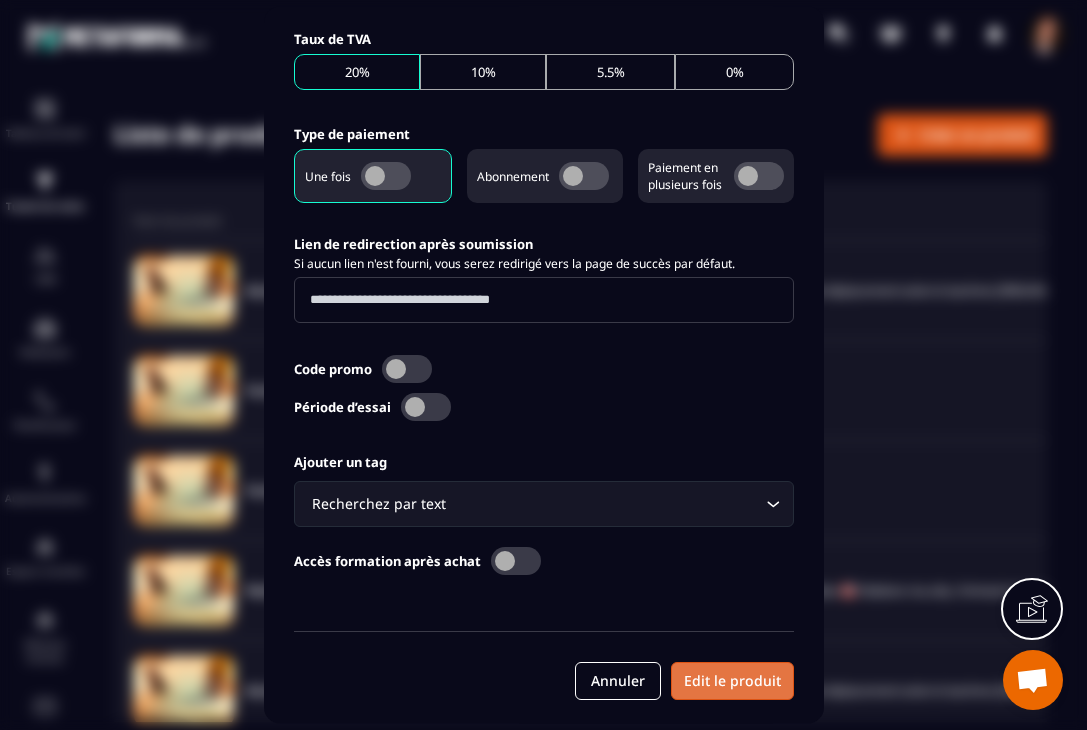 type on "**********" 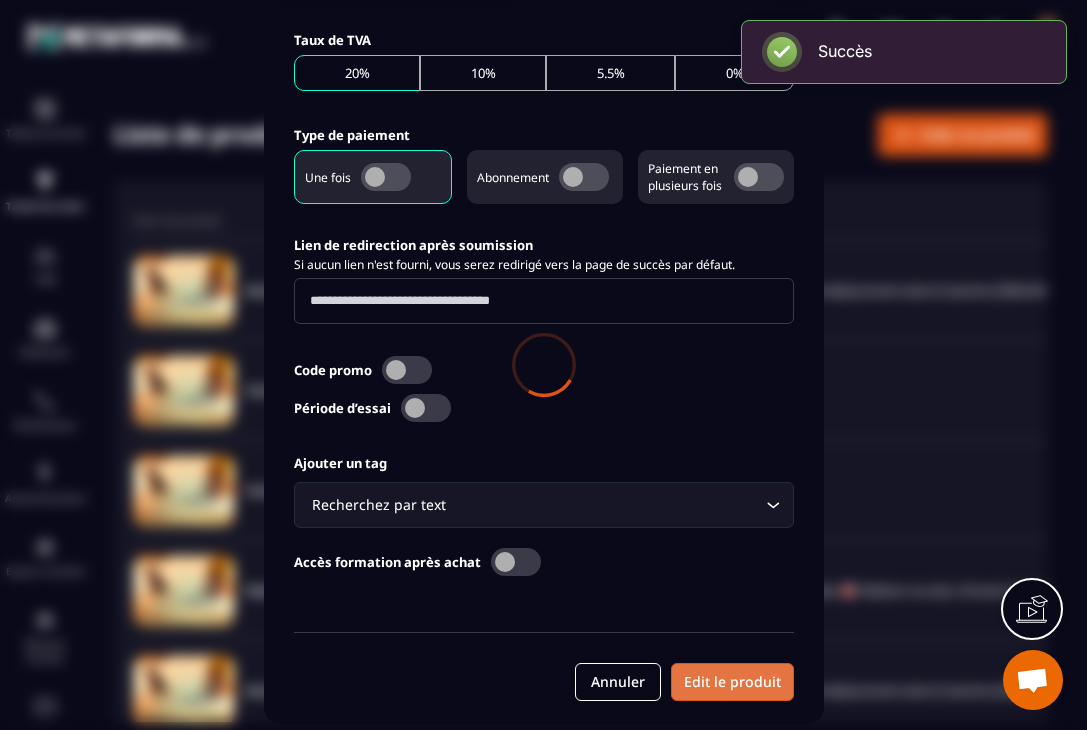 scroll, scrollTop: 755, scrollLeft: 0, axis: vertical 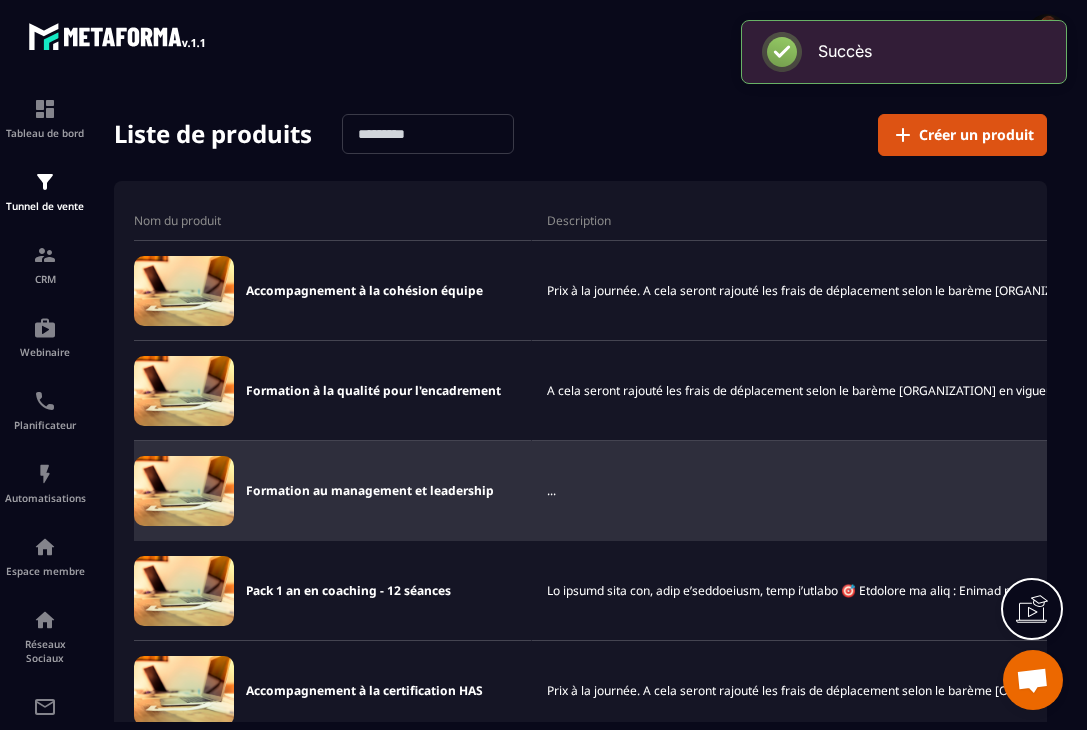 click on "Formation au management et leadership" at bounding box center [370, 491] 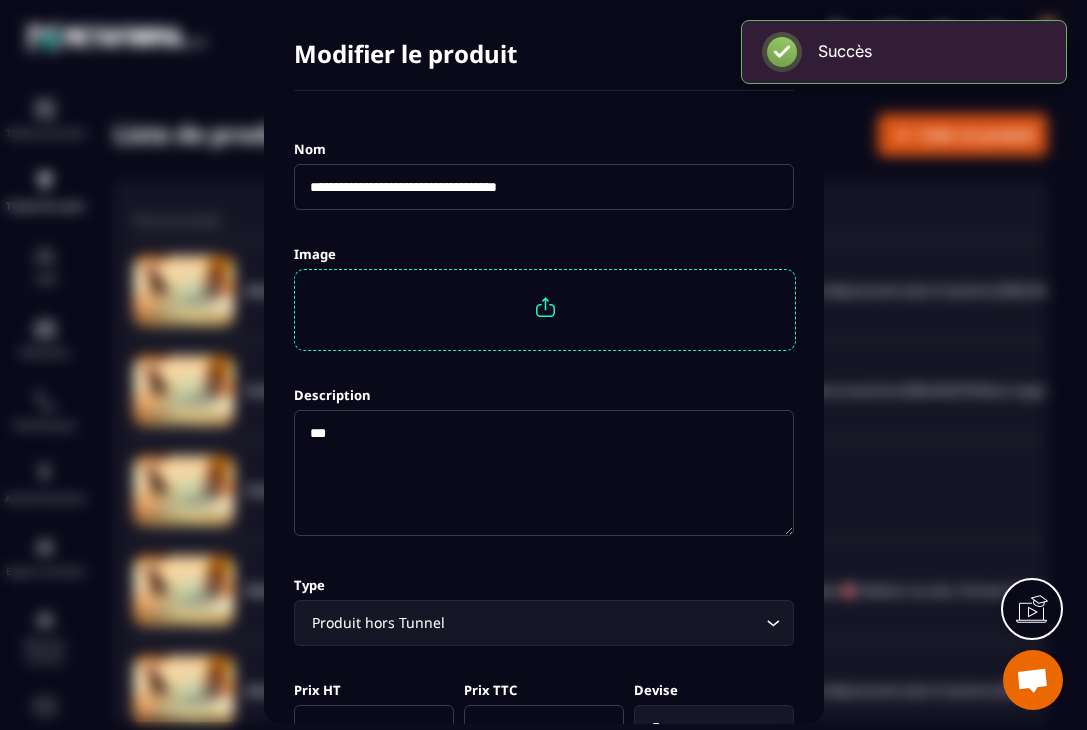 click on "***" 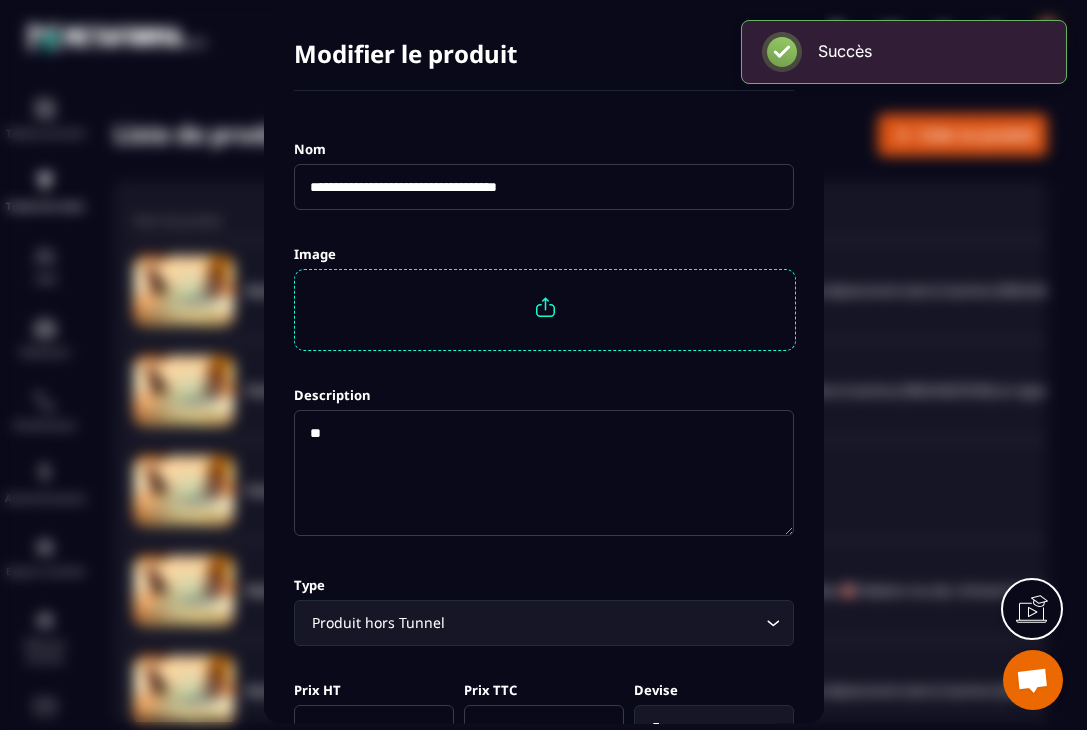 type on "*" 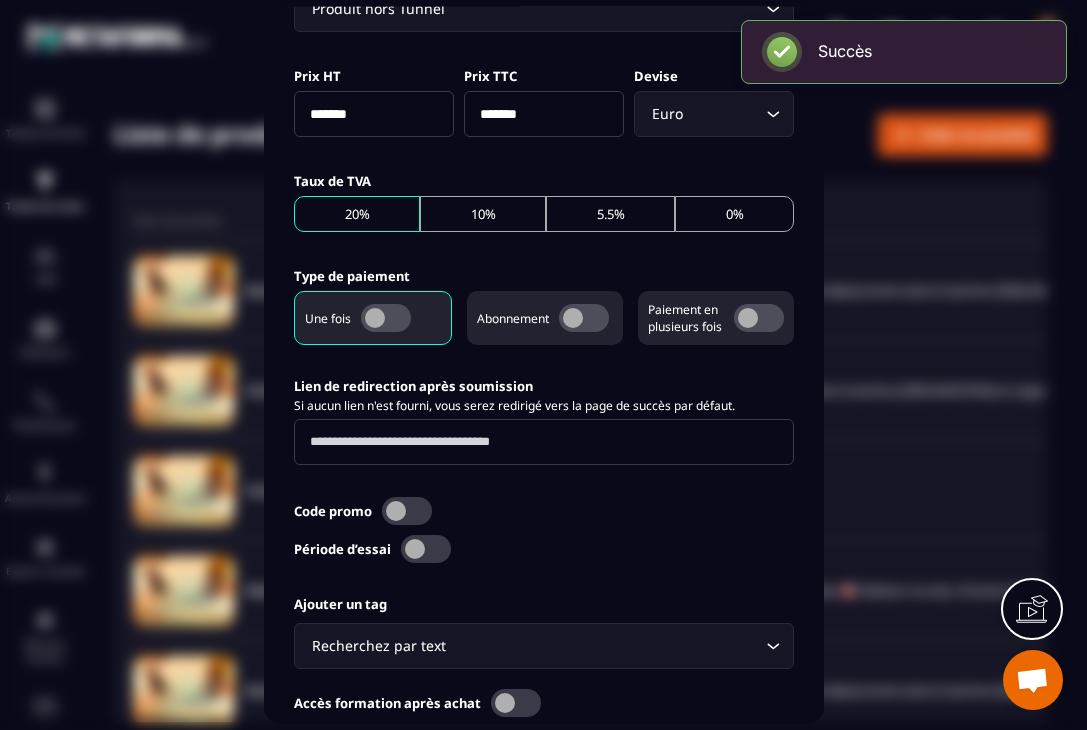 scroll, scrollTop: 632, scrollLeft: 0, axis: vertical 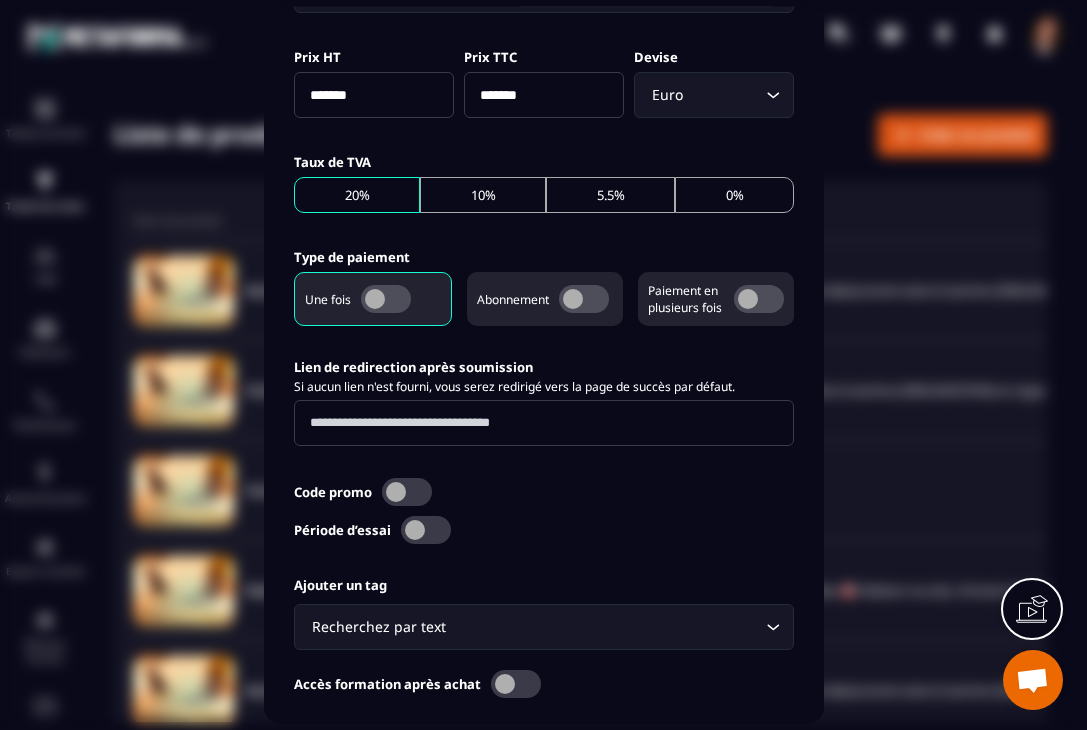 paste on "**********" 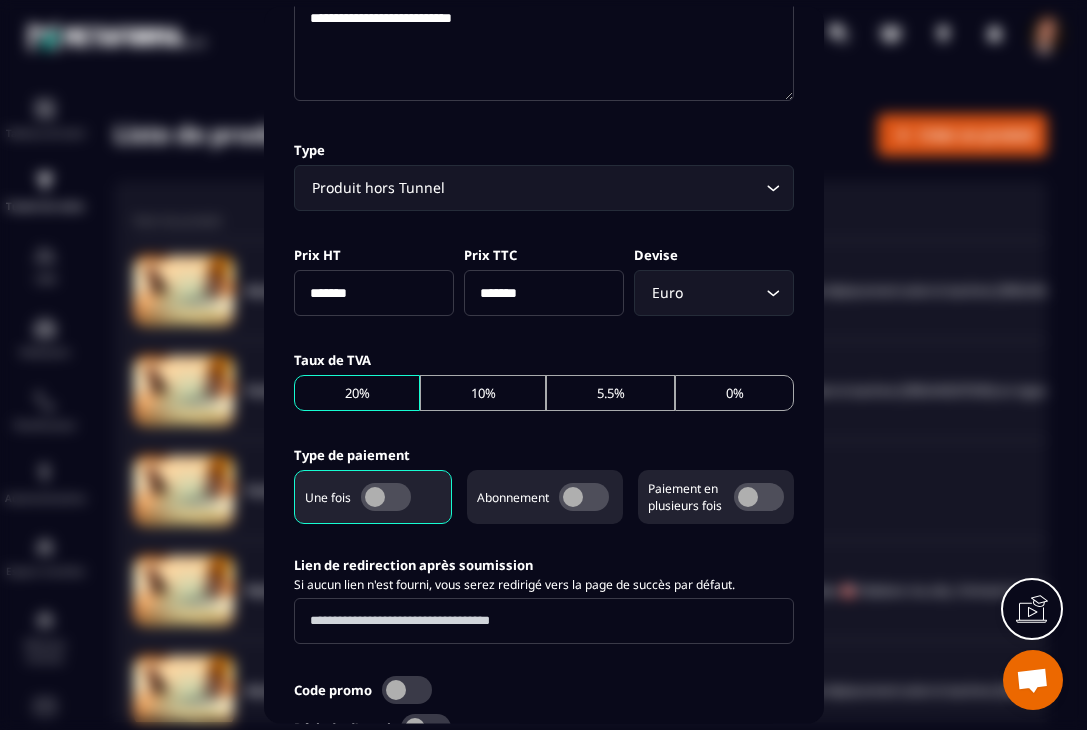 scroll, scrollTop: 755, scrollLeft: 0, axis: vertical 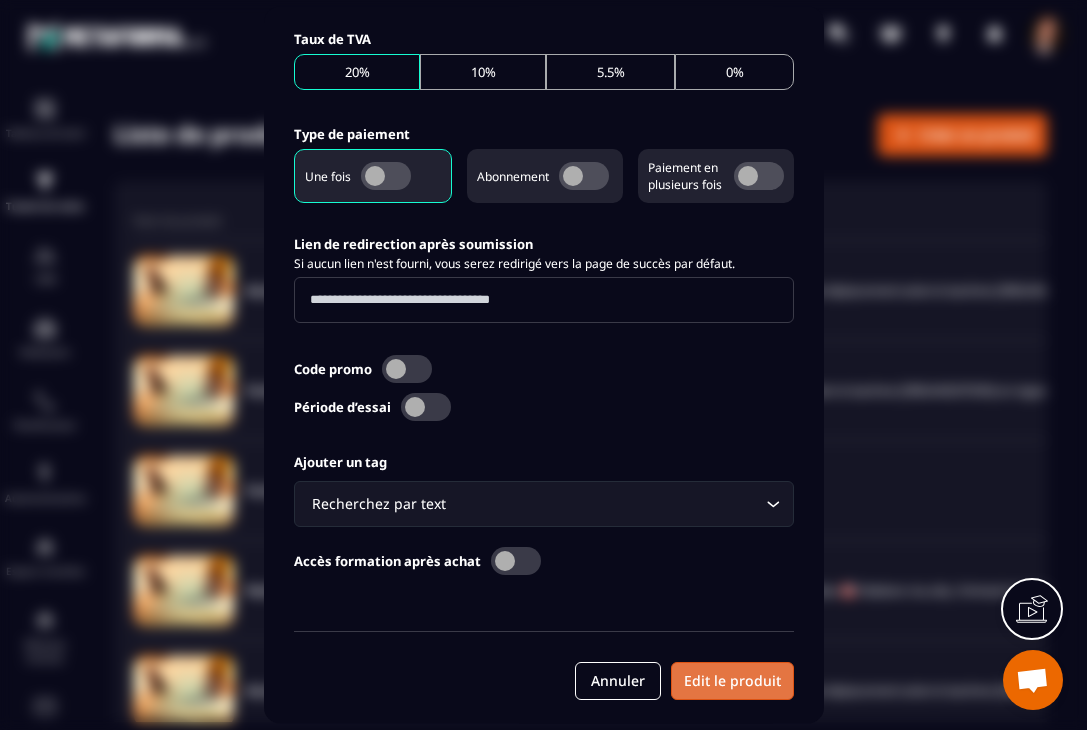 type on "**********" 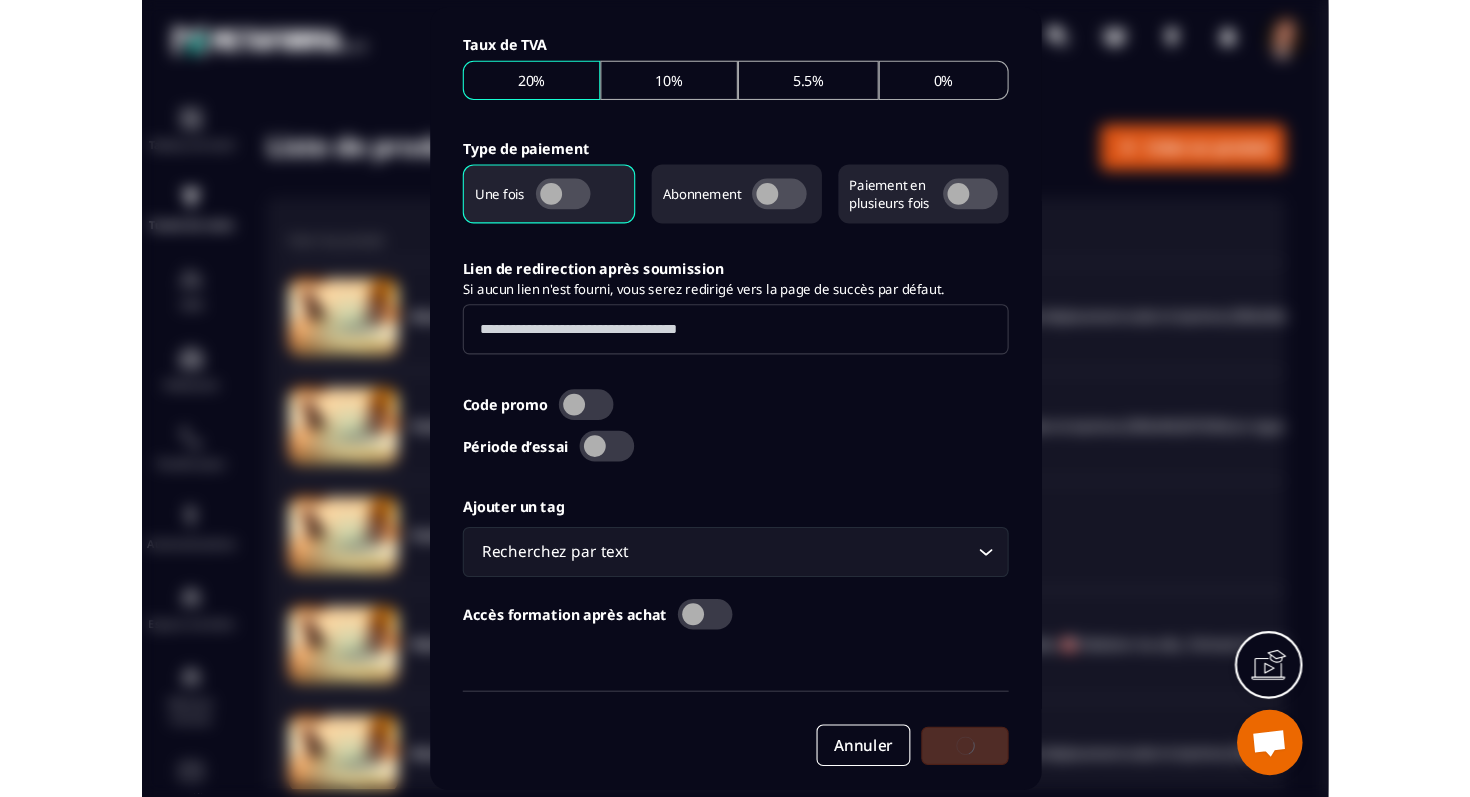 scroll, scrollTop: 755, scrollLeft: 0, axis: vertical 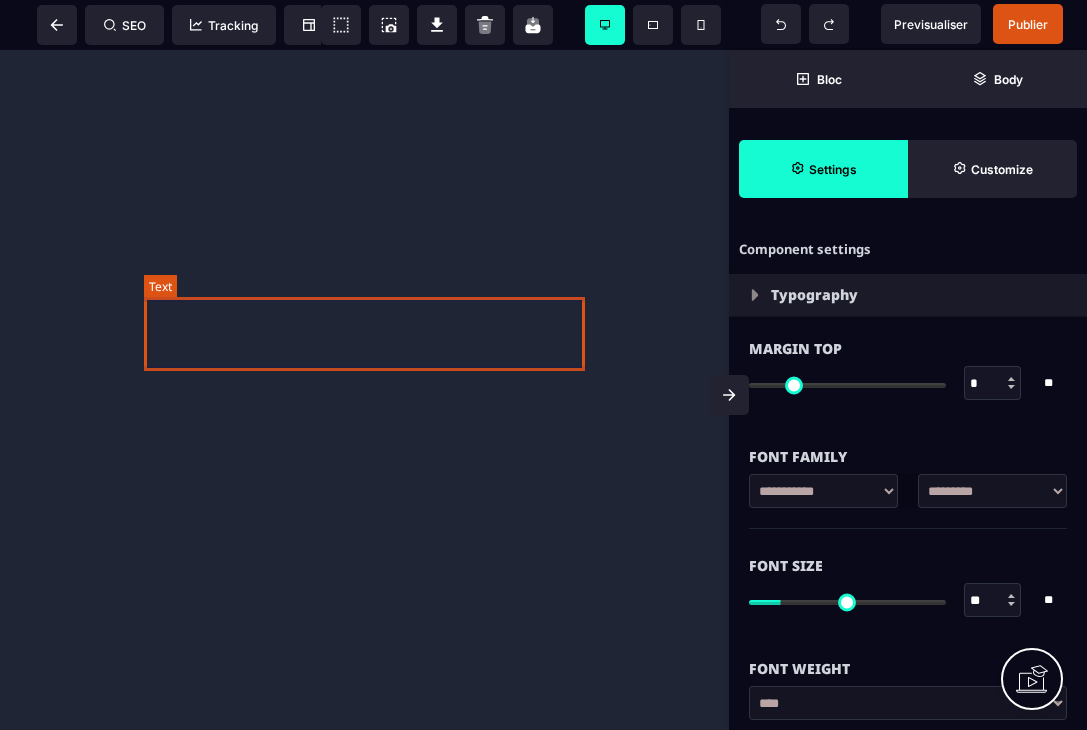select on "***" 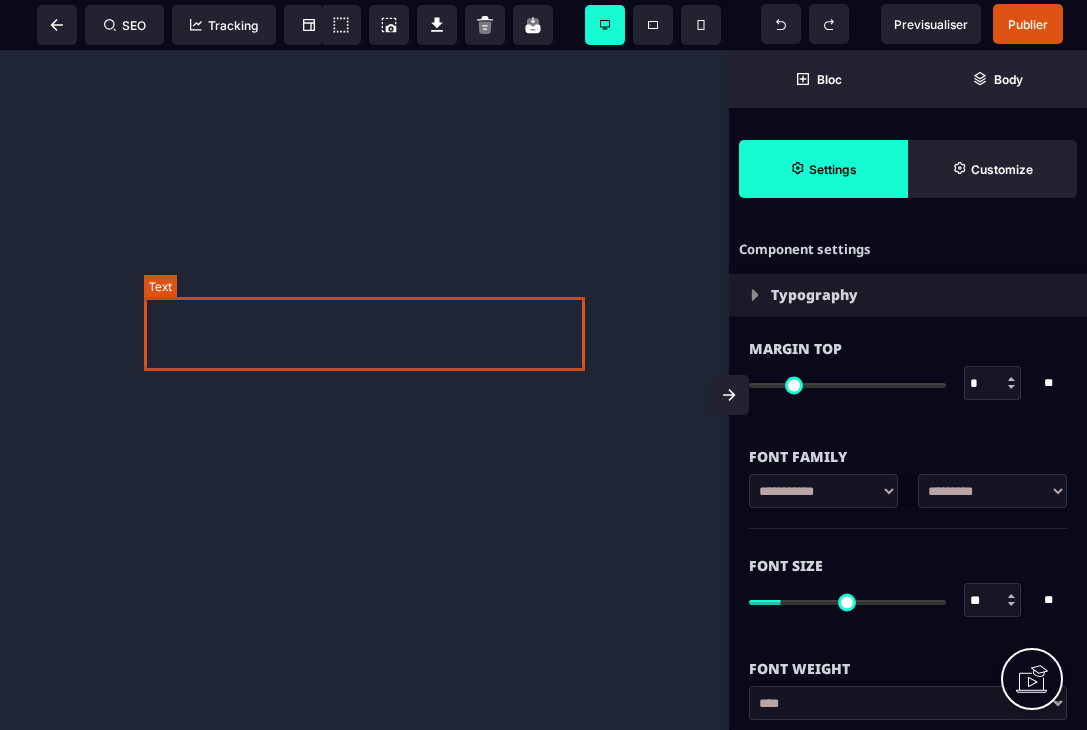 scroll, scrollTop: 0, scrollLeft: 0, axis: both 